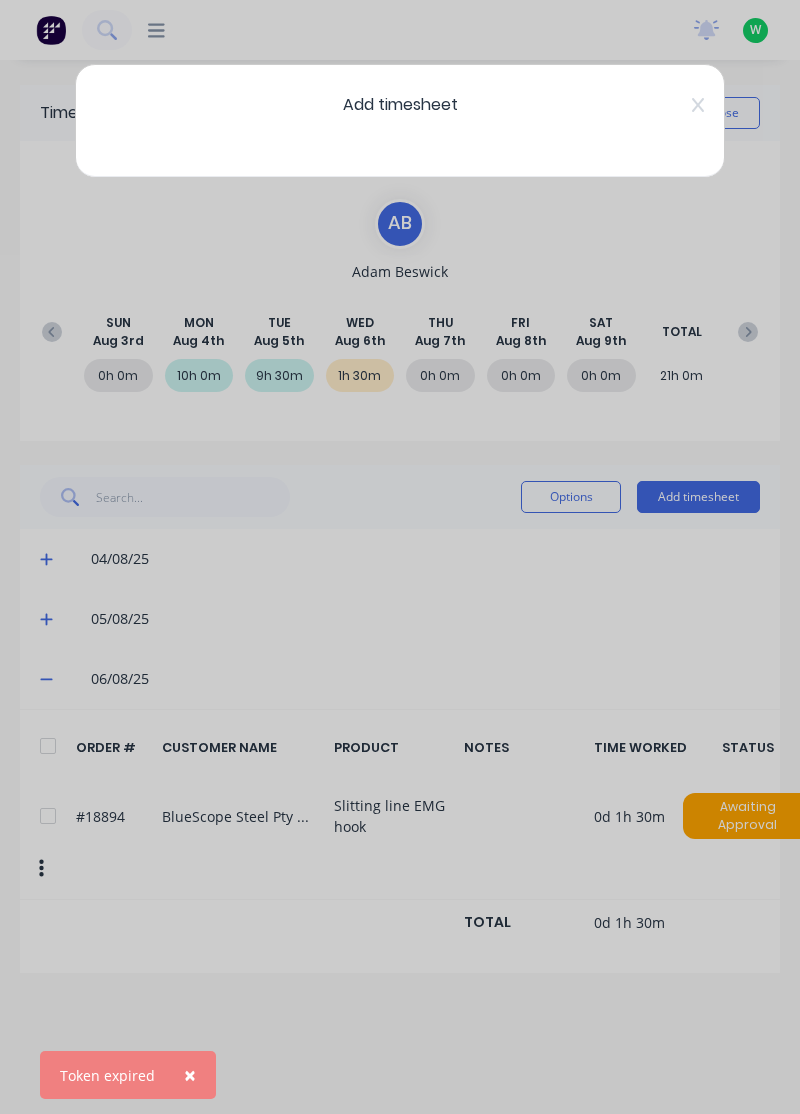 scroll, scrollTop: 0, scrollLeft: 0, axis: both 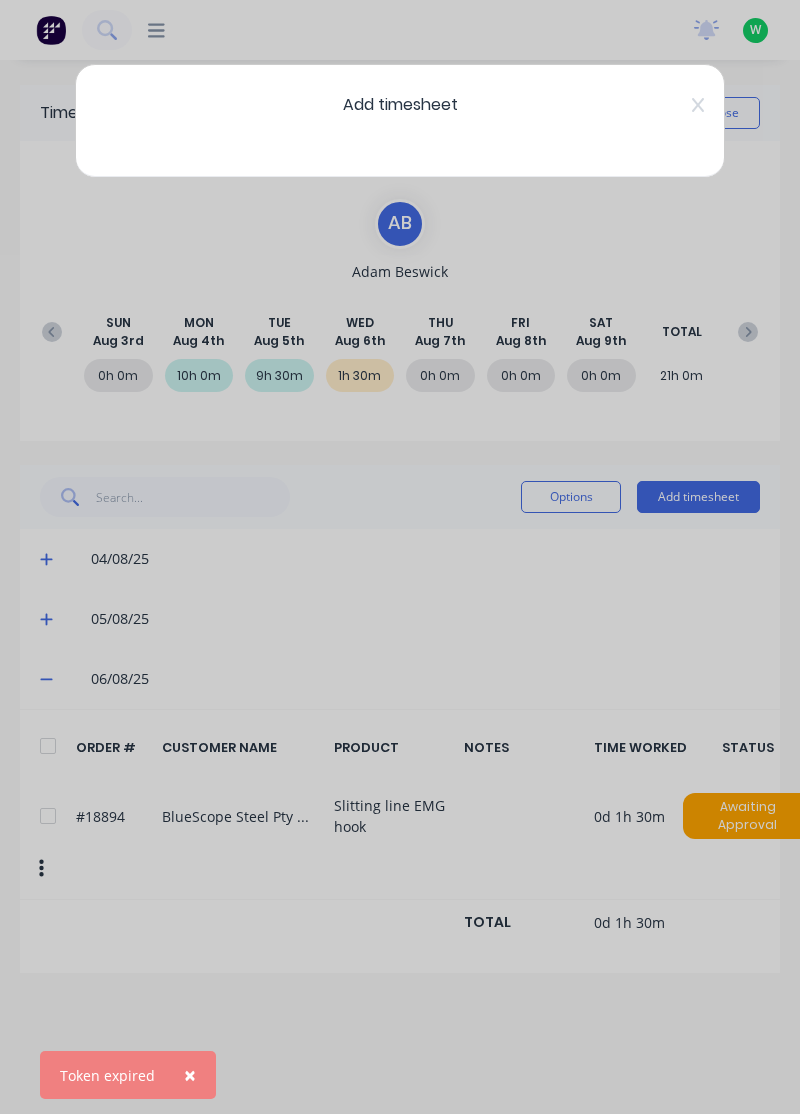 click on "Add timesheet" at bounding box center [400, 121] 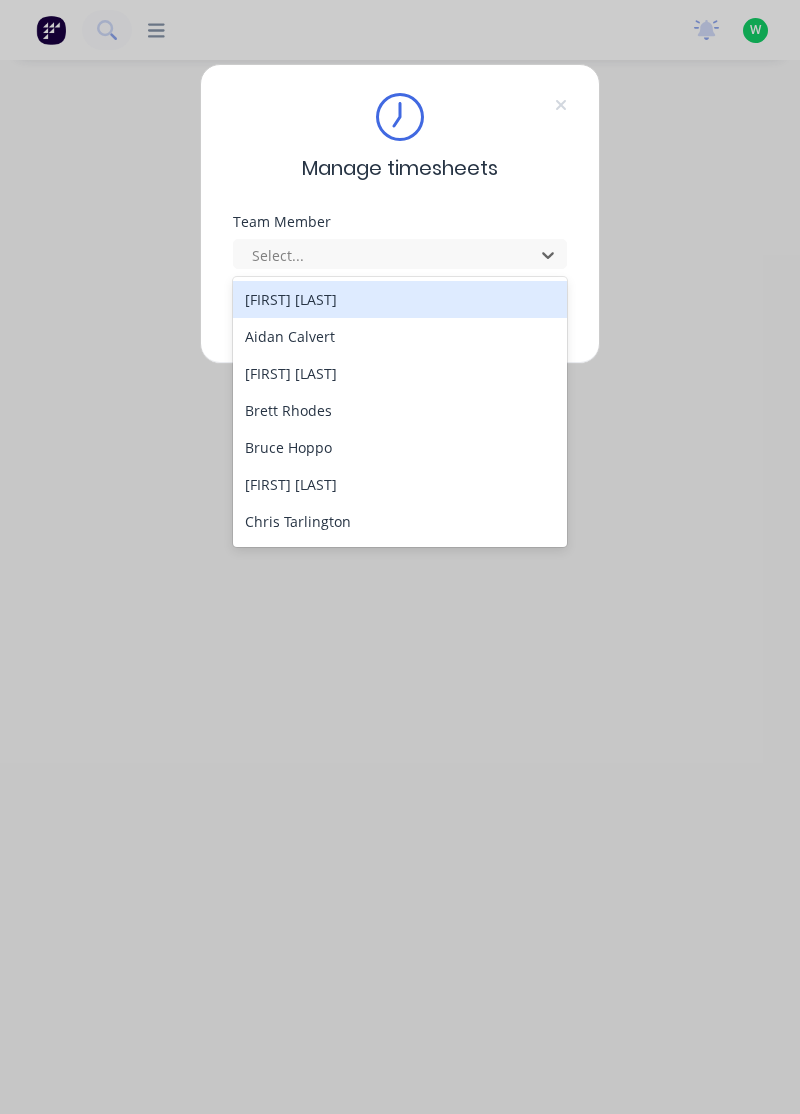 scroll, scrollTop: 0, scrollLeft: 0, axis: both 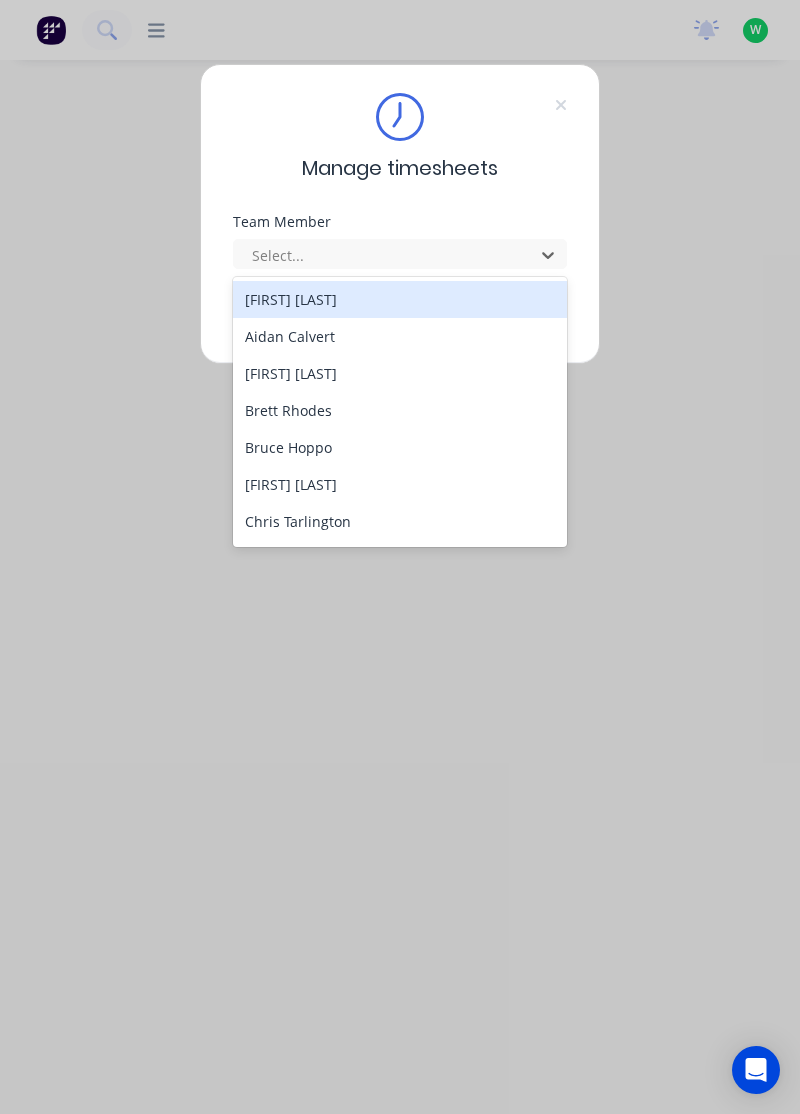 click on "[FIRST] [LAST]" at bounding box center (400, 299) 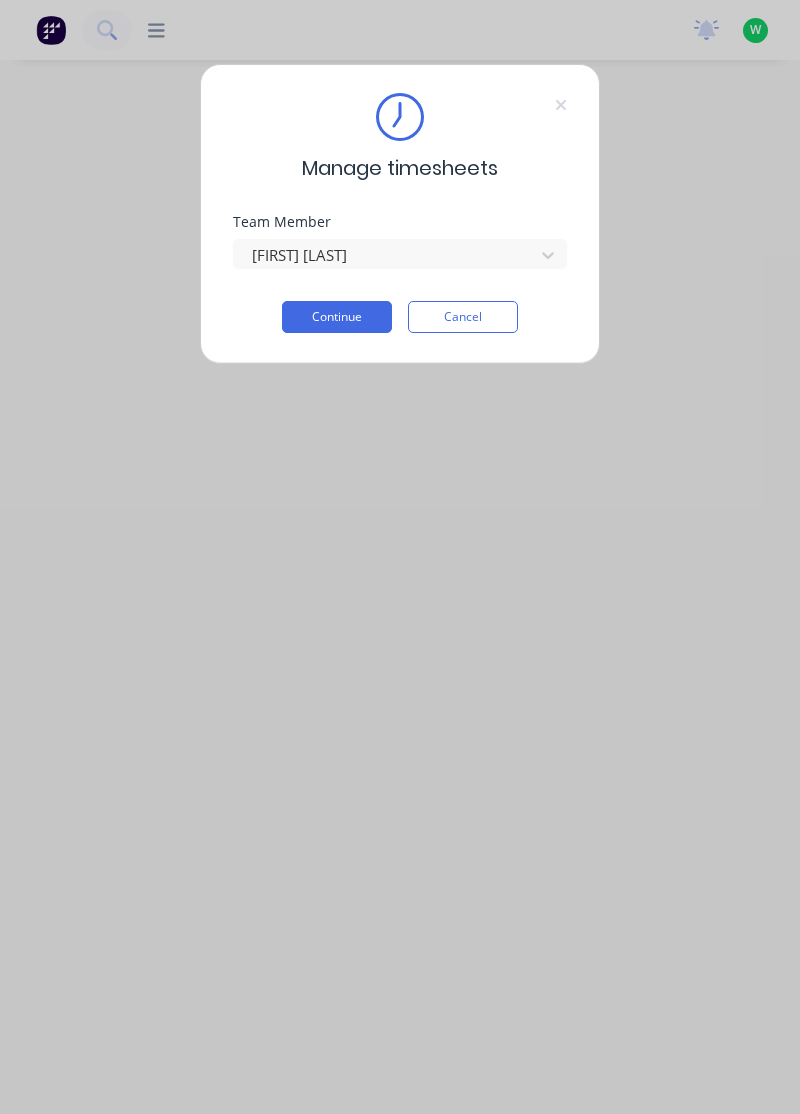 click on "Continue" at bounding box center [337, 317] 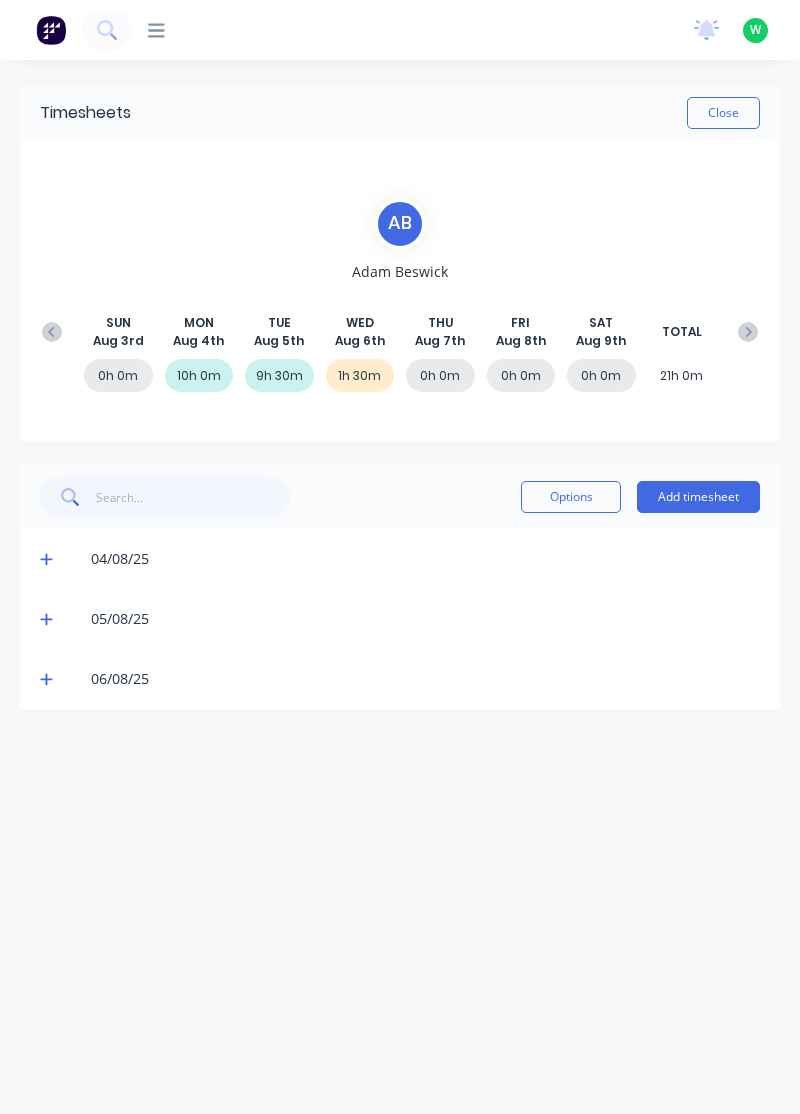click on "Add timesheet" at bounding box center [698, 497] 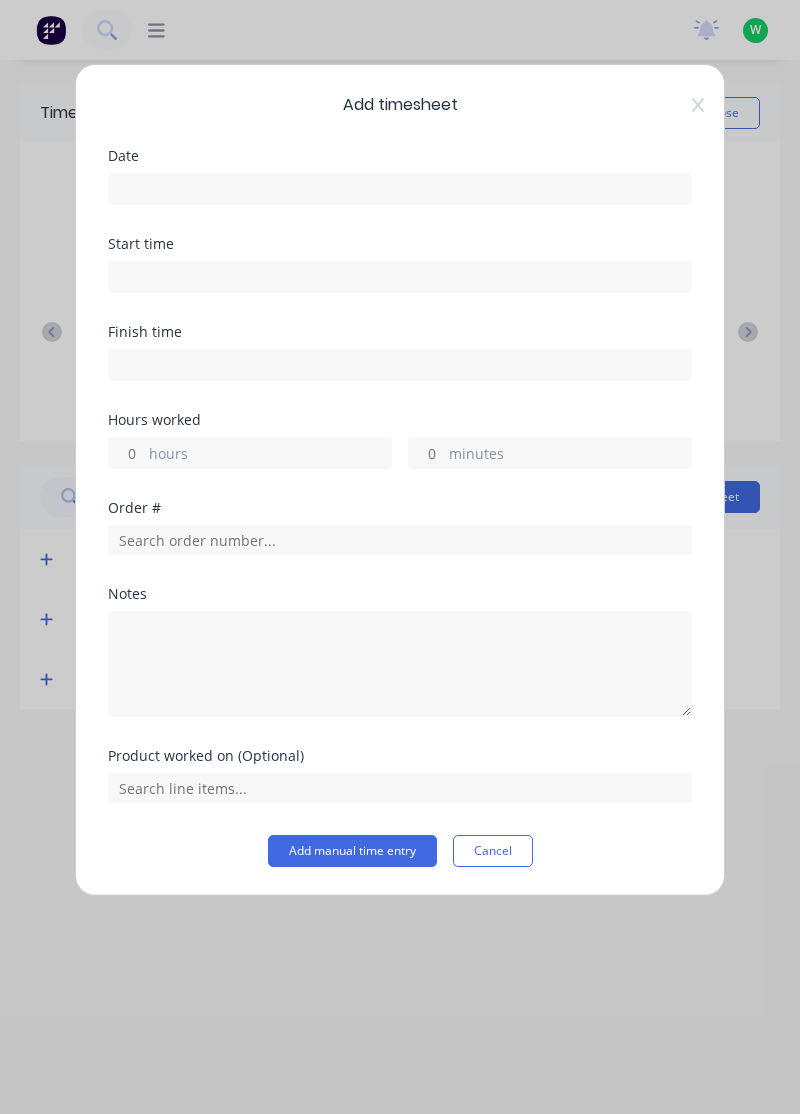 click at bounding box center [400, 189] 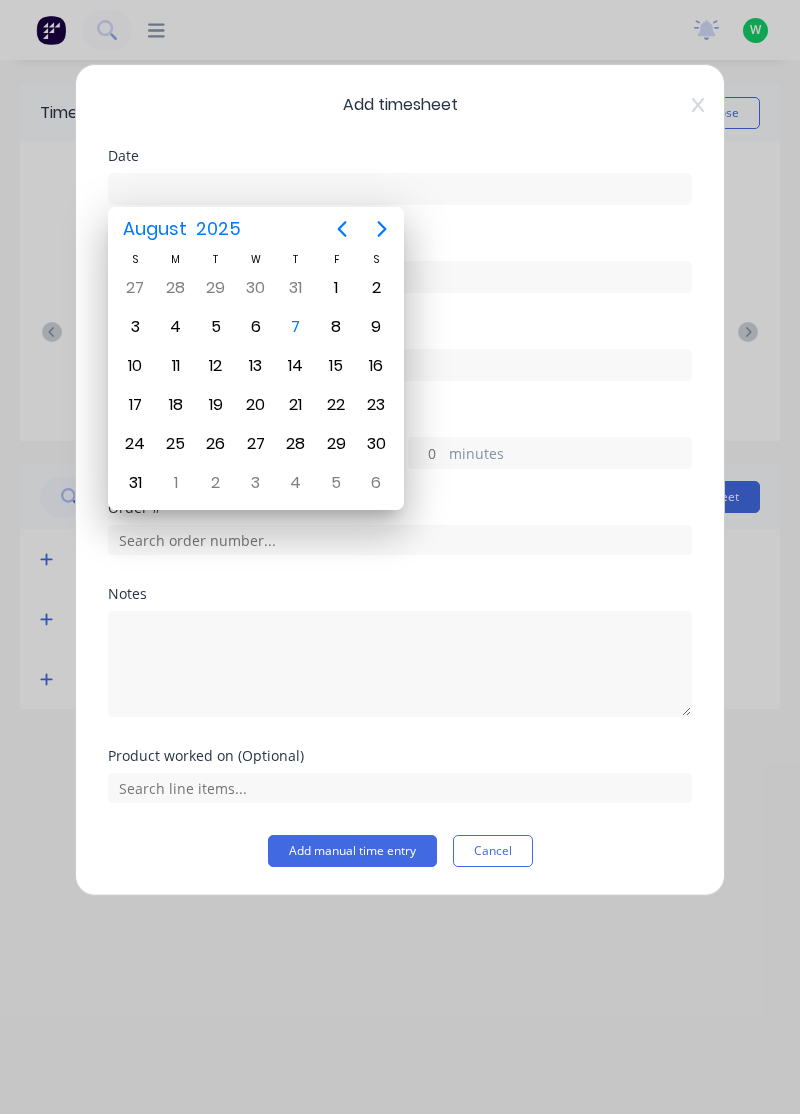 click on "7" at bounding box center (296, 327) 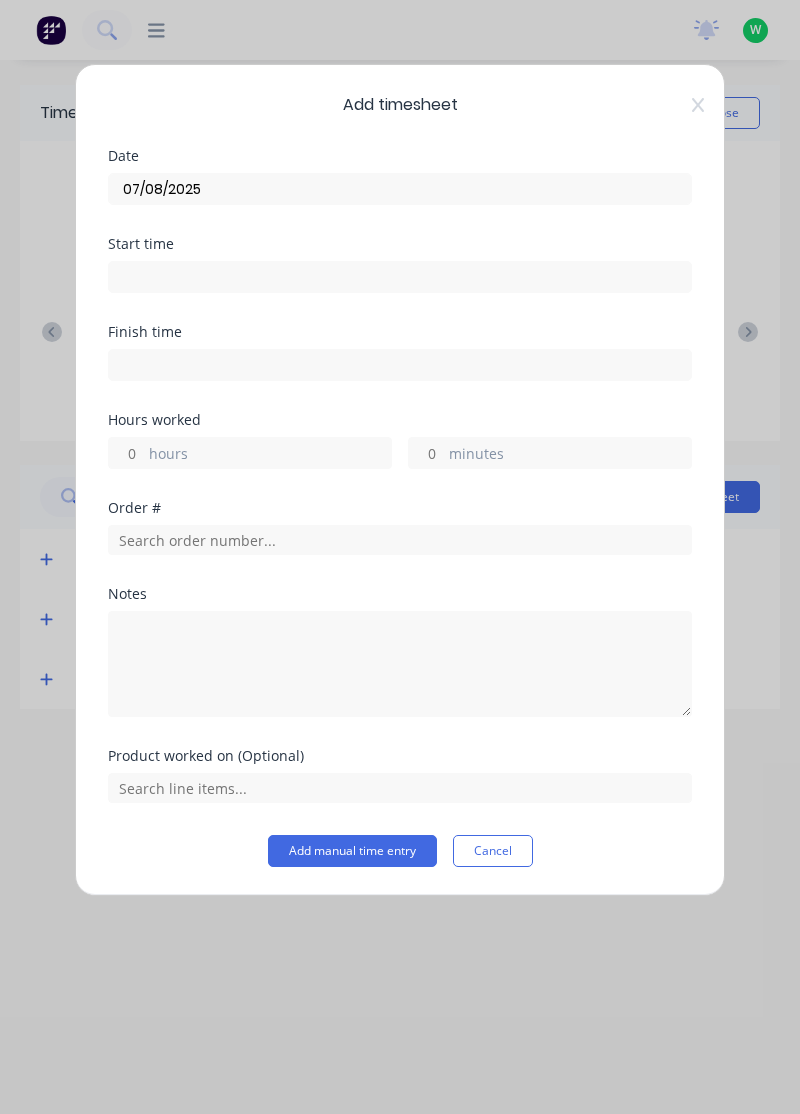 click on "hours" at bounding box center [270, 455] 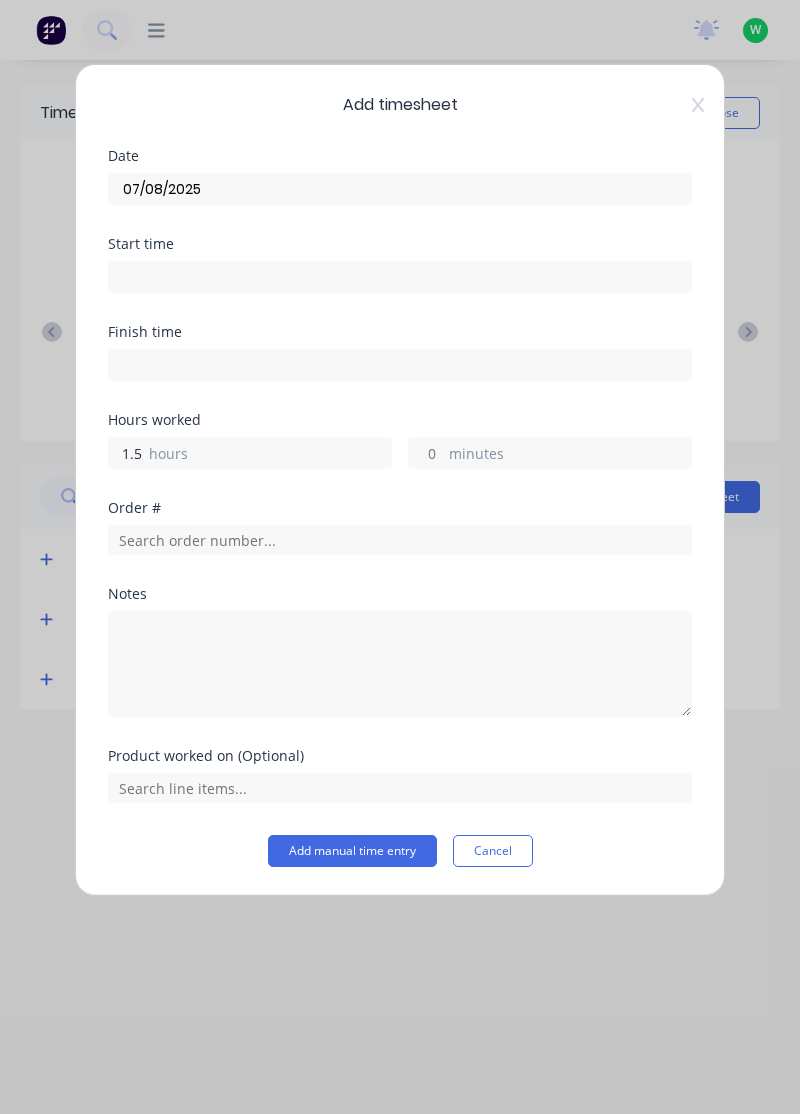 type on "1.5" 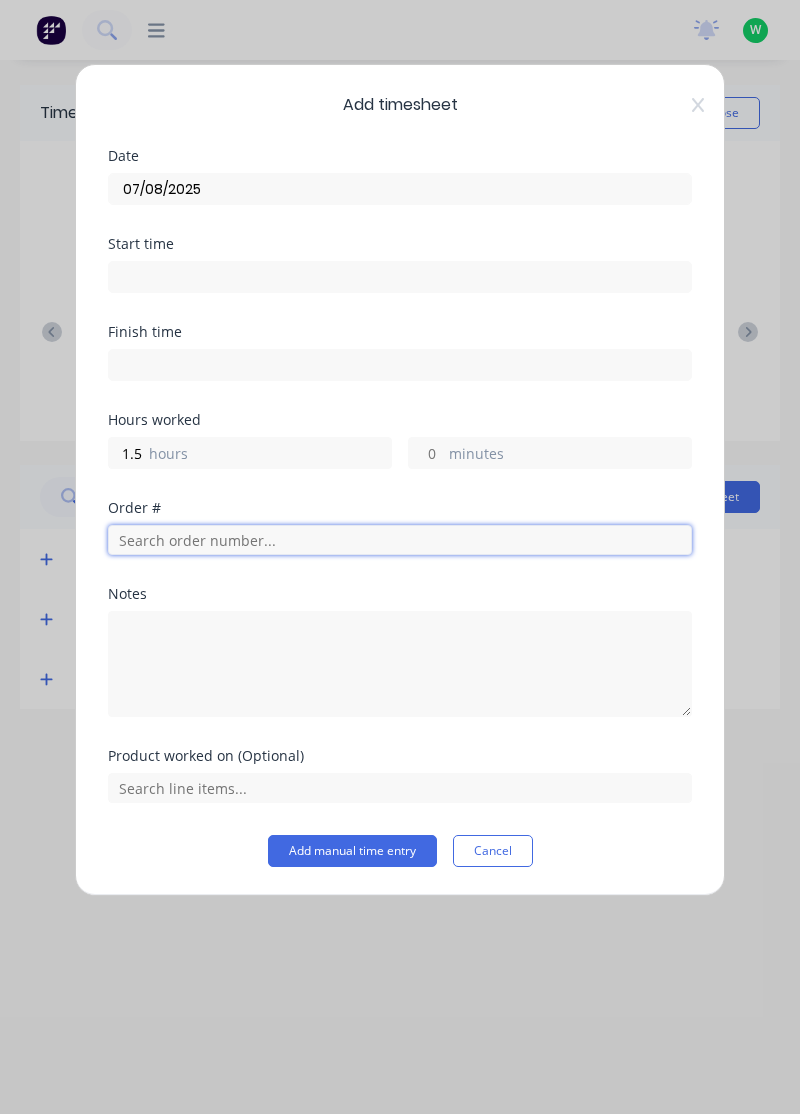 click at bounding box center [400, 540] 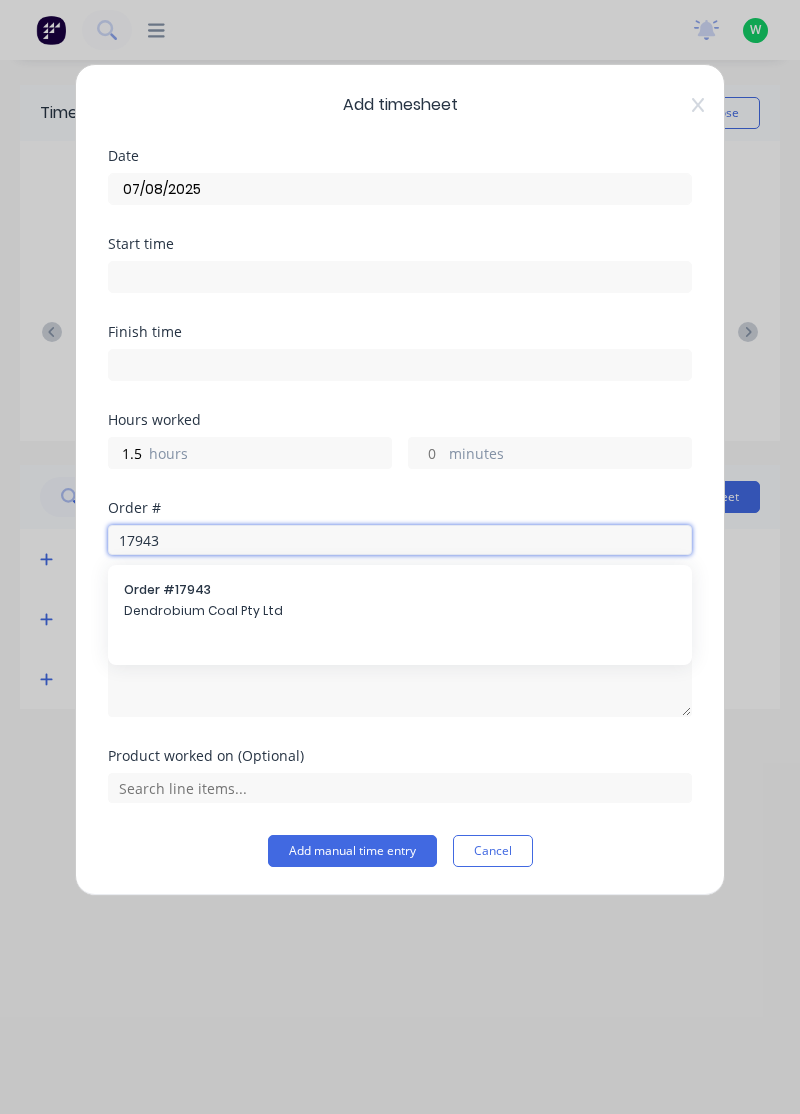 type on "17943" 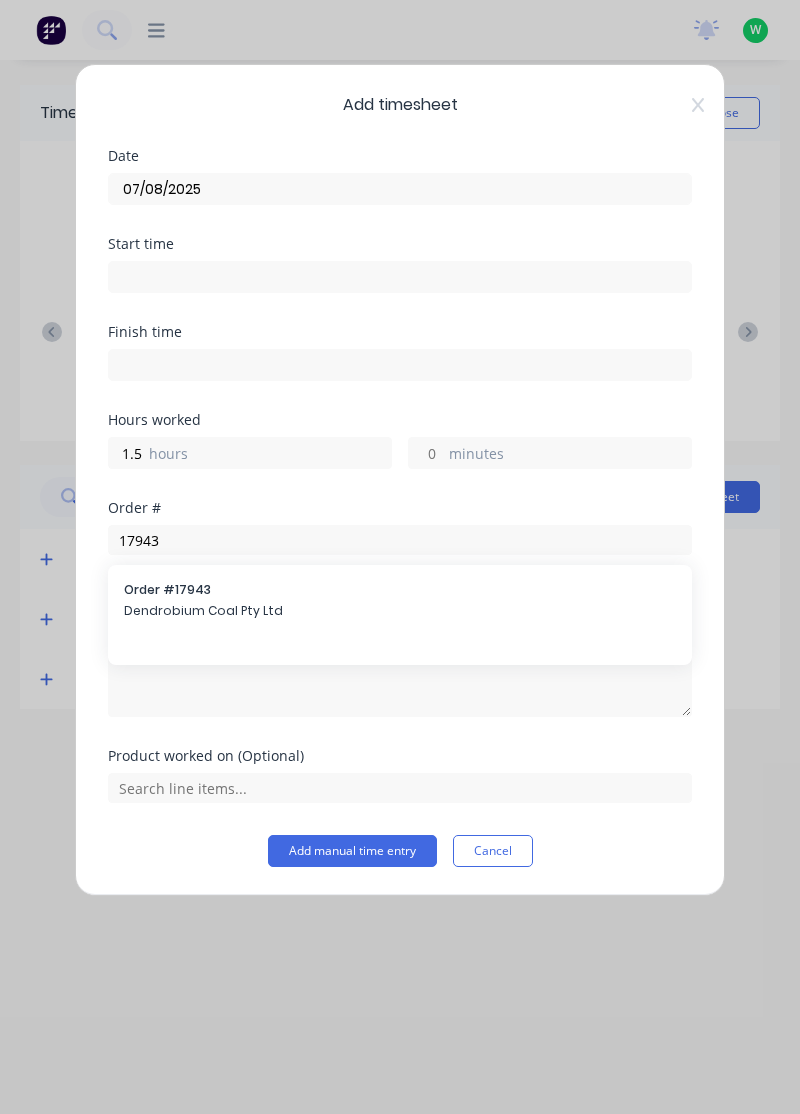 click on "Order # 17943" at bounding box center (400, 590) 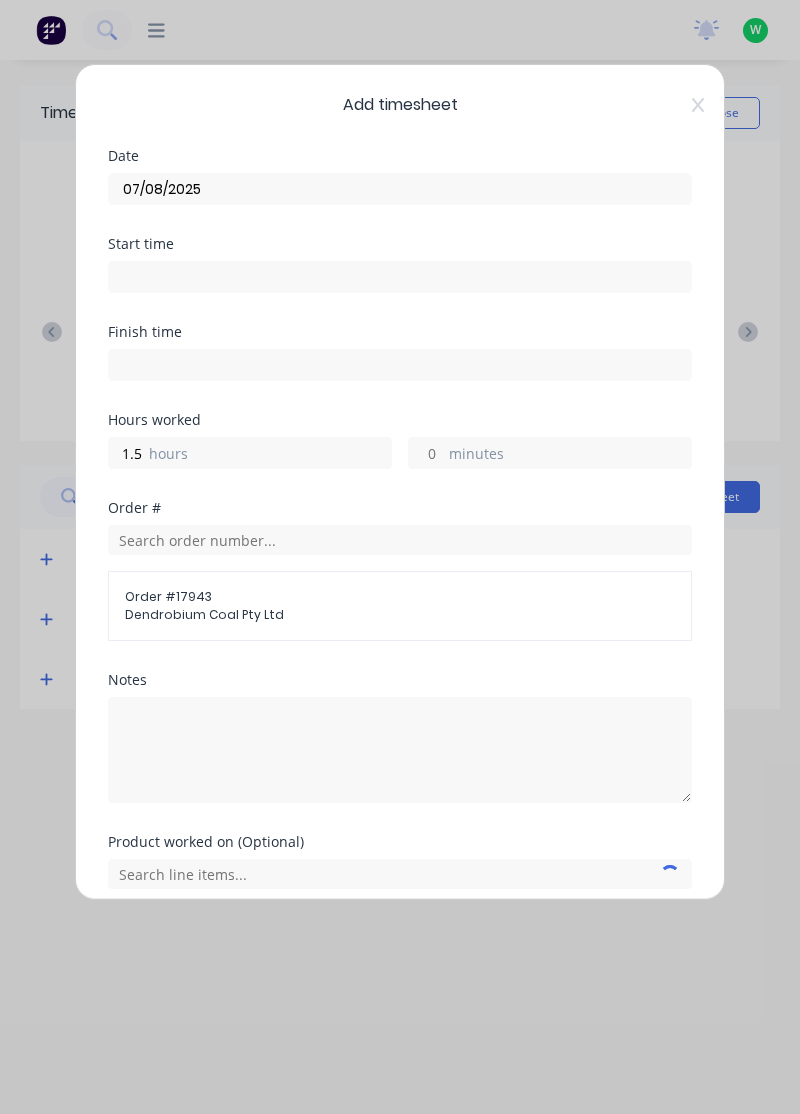 scroll, scrollTop: 75, scrollLeft: 0, axis: vertical 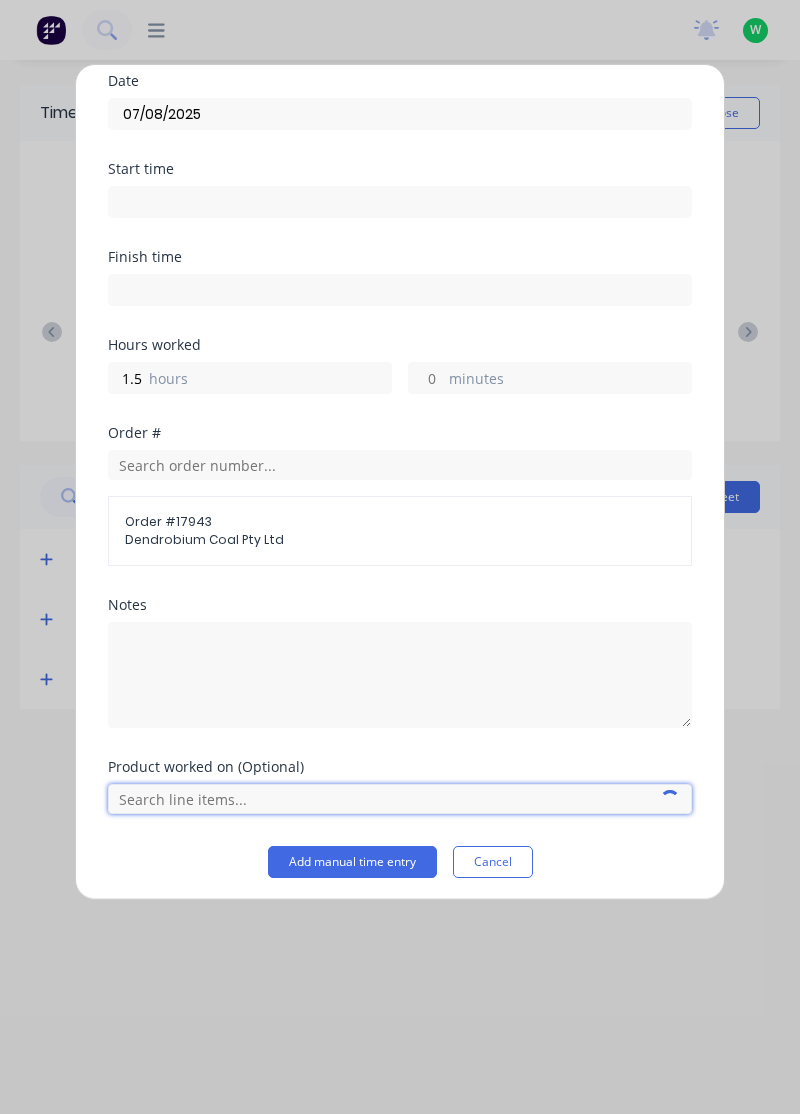 click at bounding box center [400, 799] 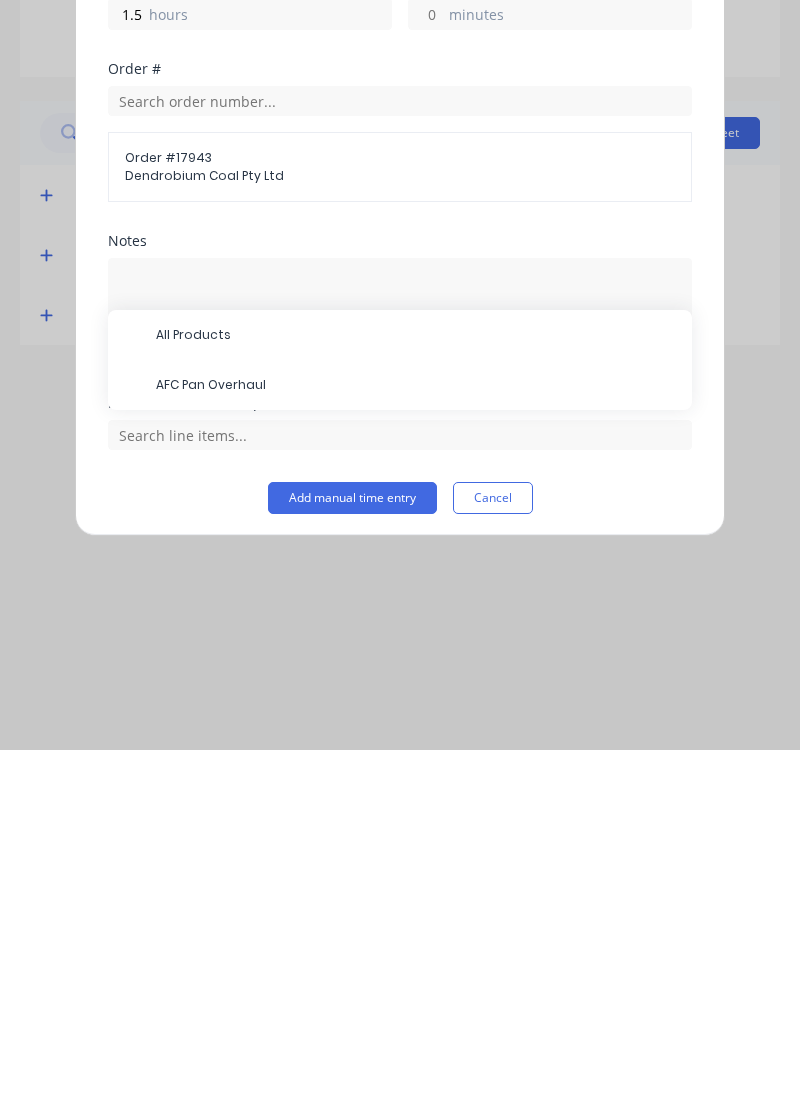 click on "AFC Pan Overhaul" at bounding box center (416, 749) 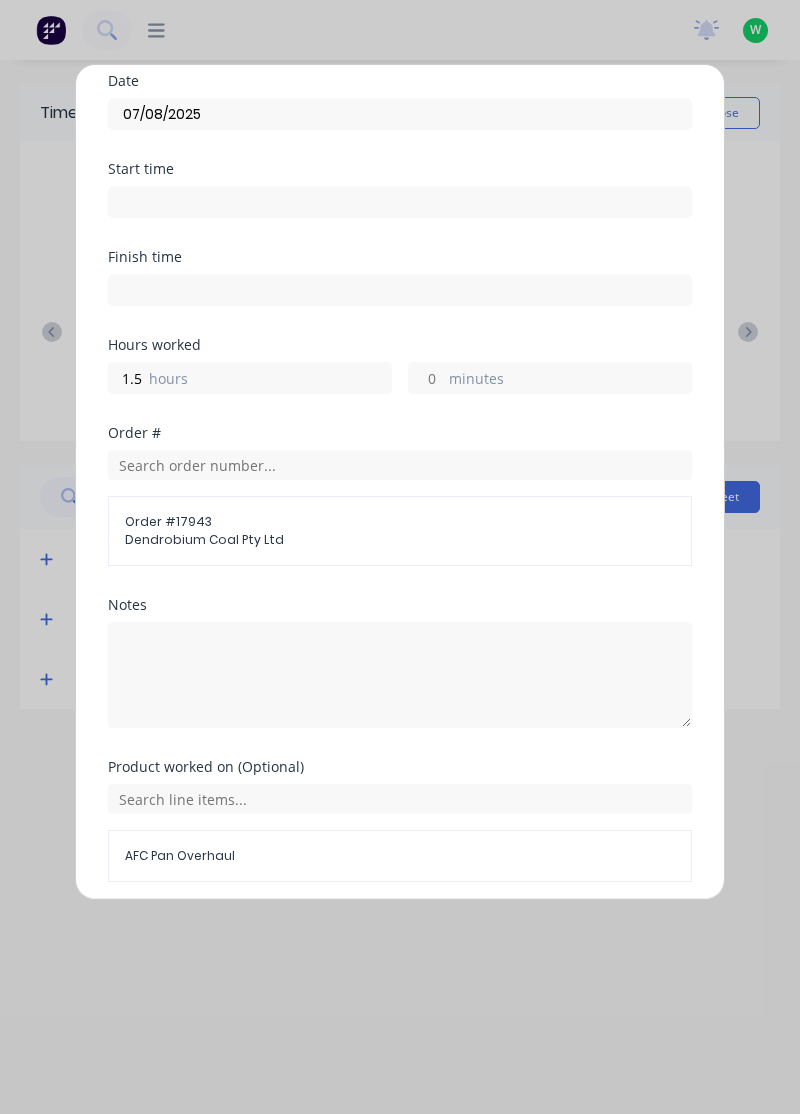 scroll, scrollTop: 145, scrollLeft: 0, axis: vertical 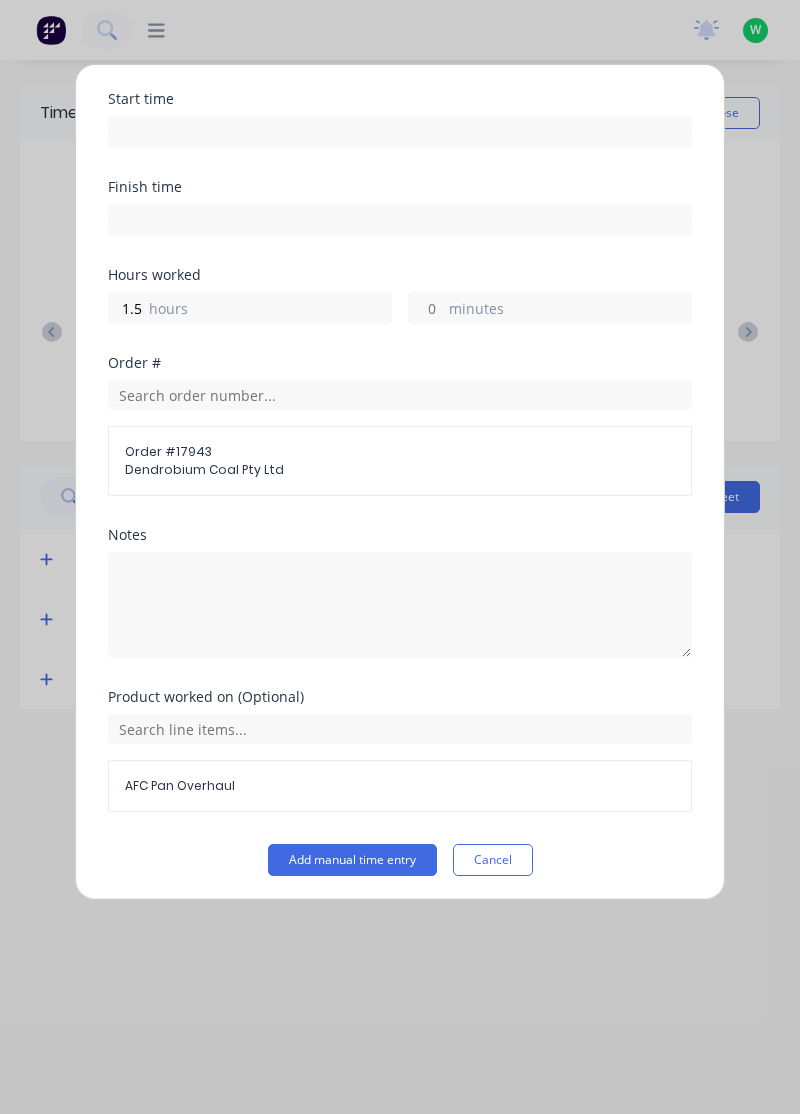 click on "Add manual time entry" at bounding box center [352, 860] 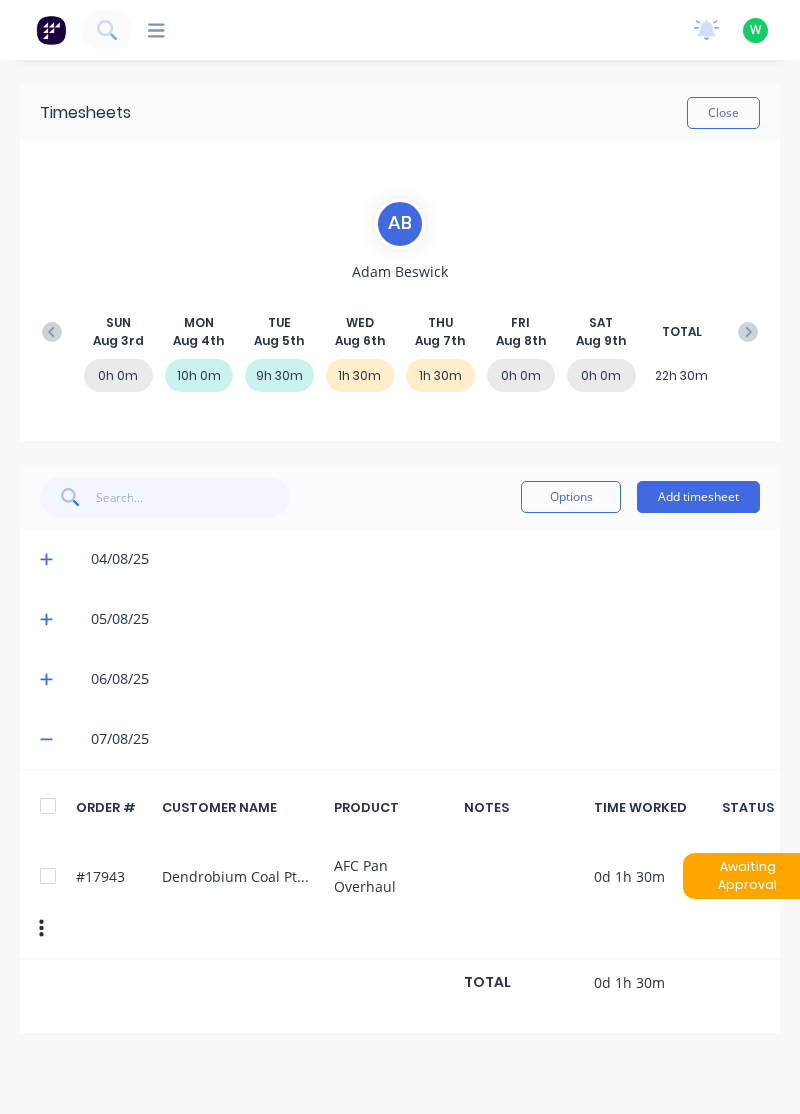 click 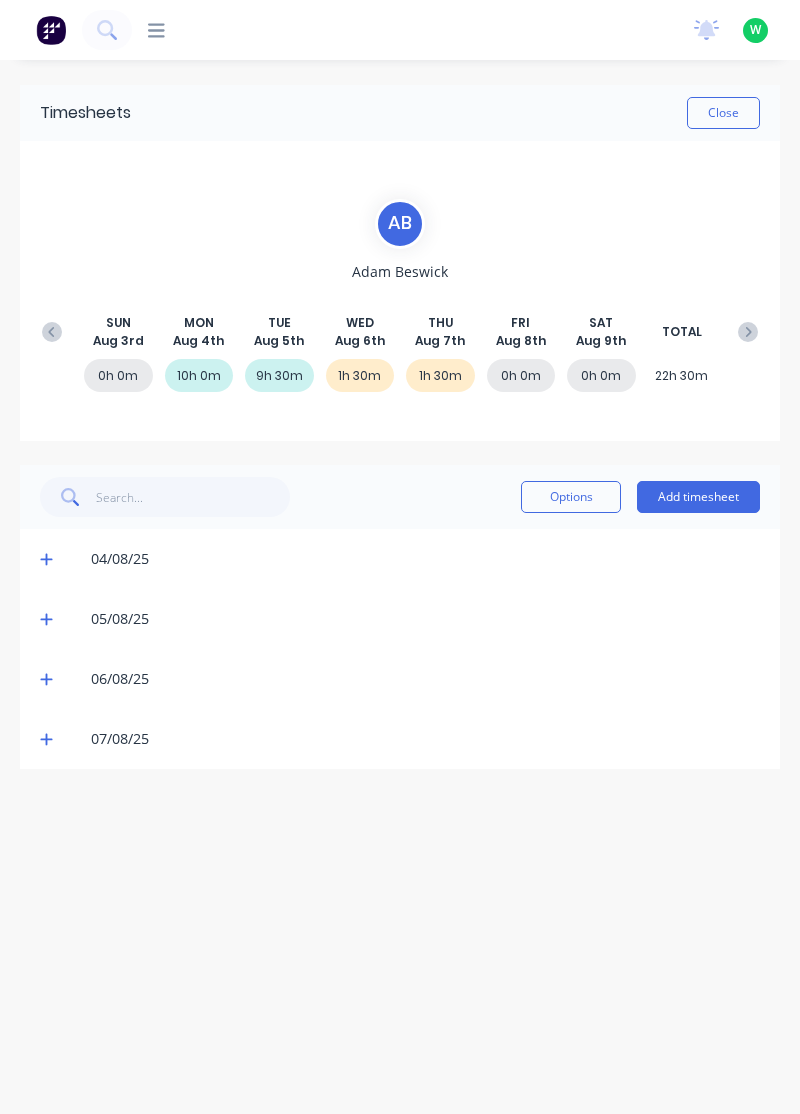 click on "Options" at bounding box center (571, 497) 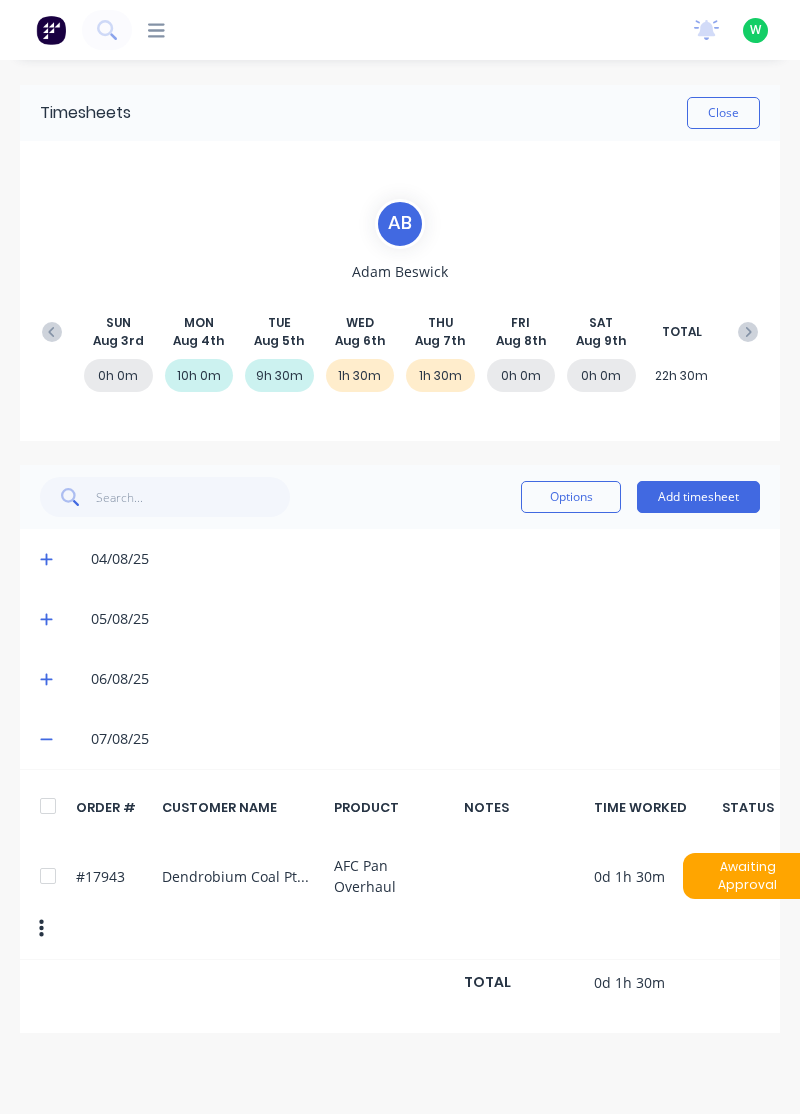 click at bounding box center (48, 876) 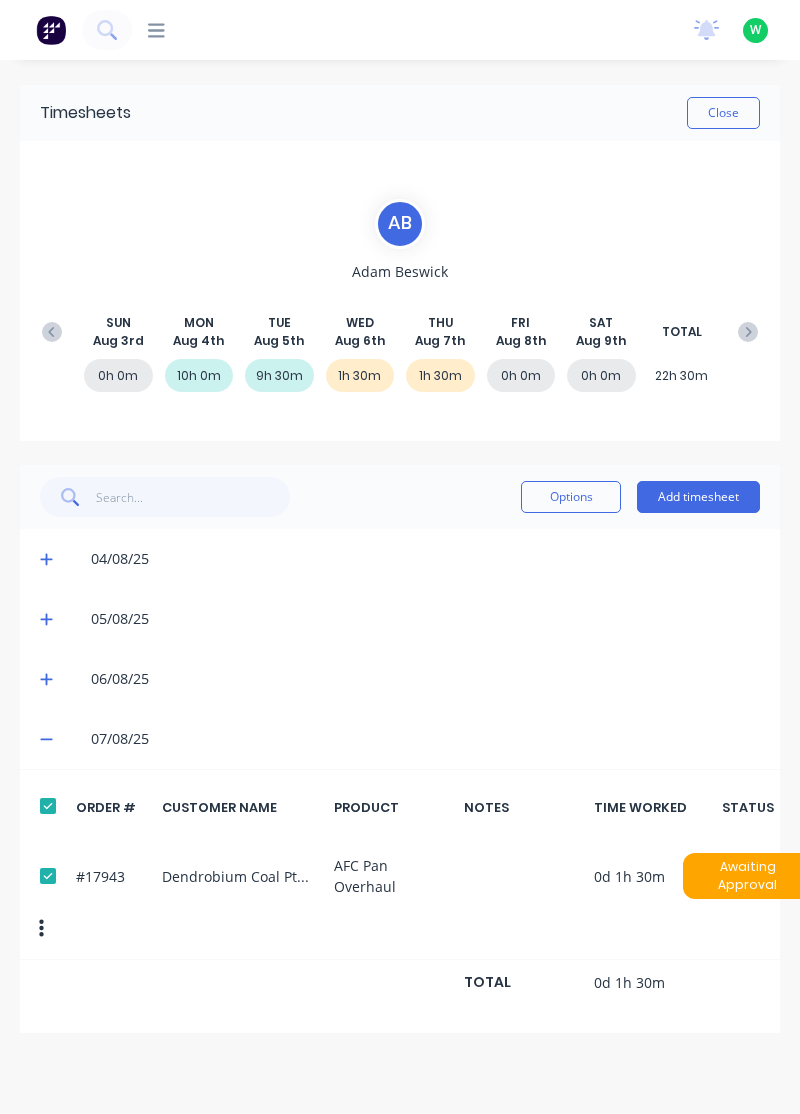 click on "Options" at bounding box center [571, 497] 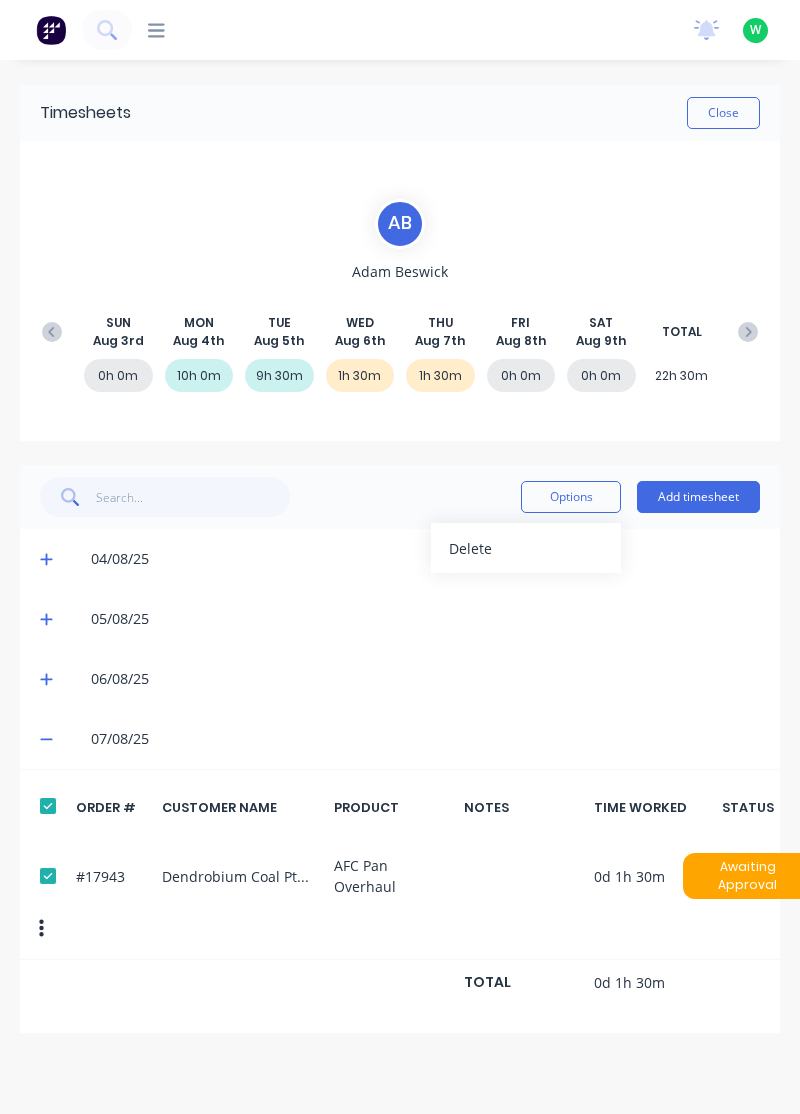click on "Delete" at bounding box center [526, 548] 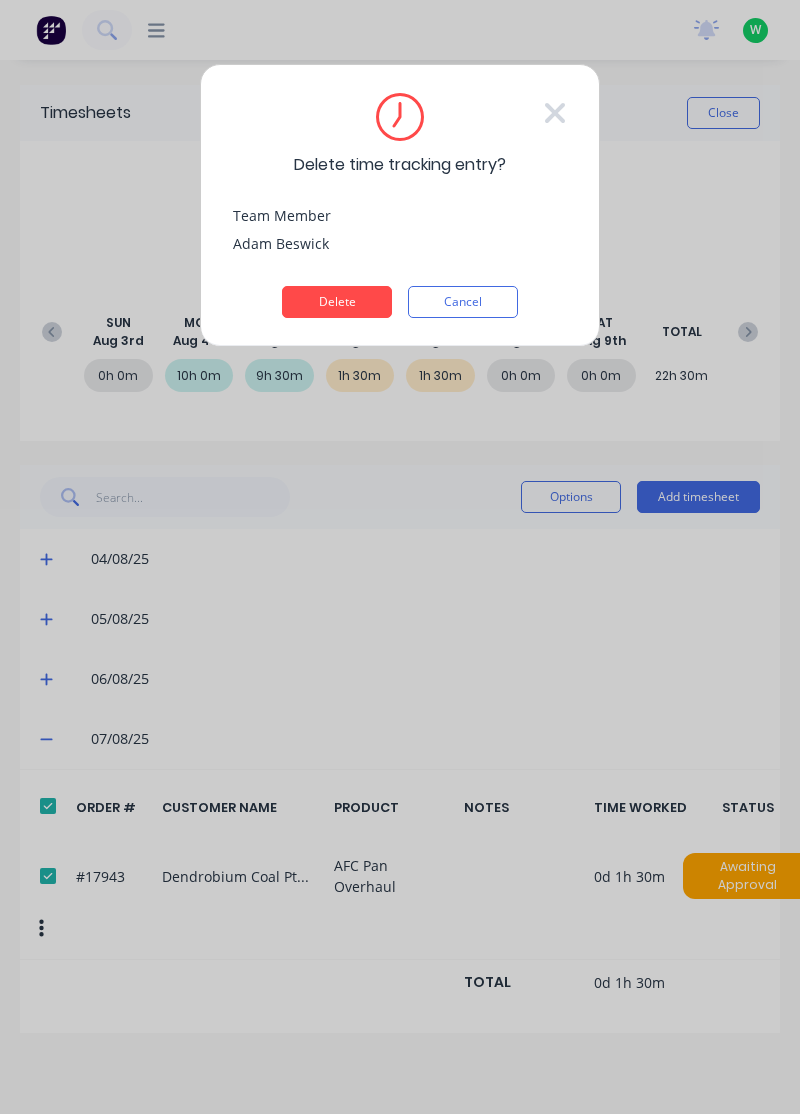 click on "Delete" at bounding box center [337, 302] 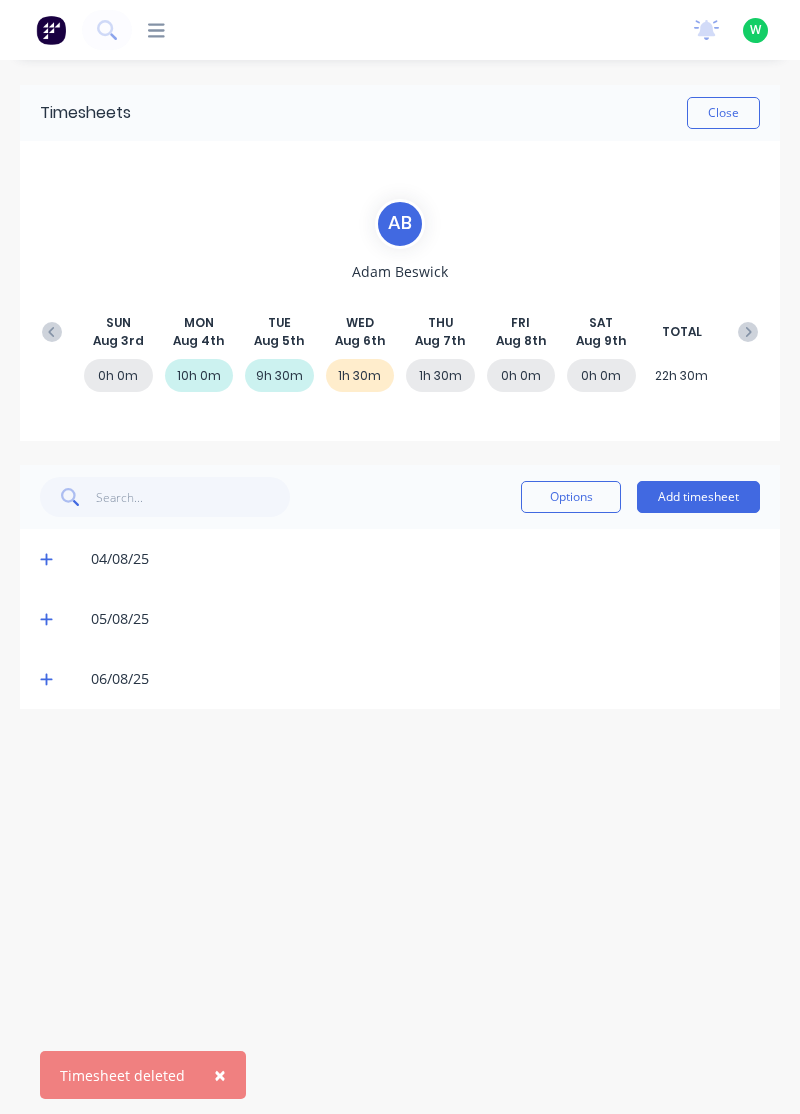 click on "Add timesheet" at bounding box center [698, 497] 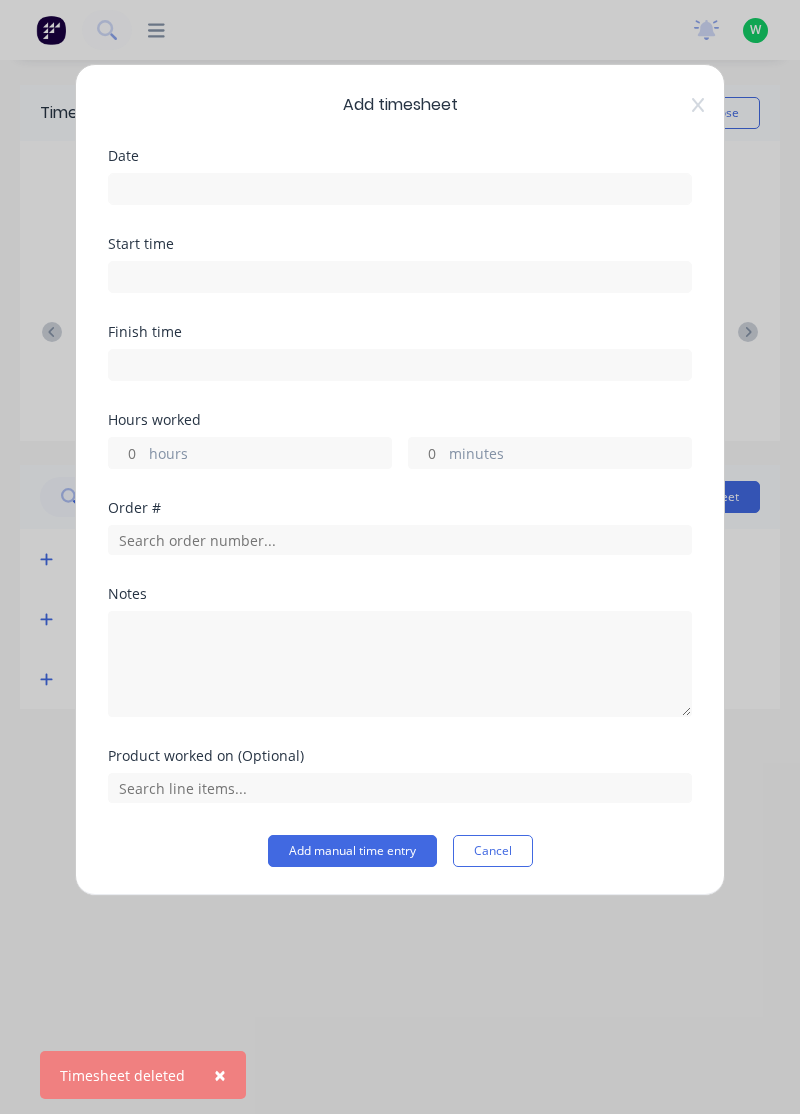 click at bounding box center [400, 189] 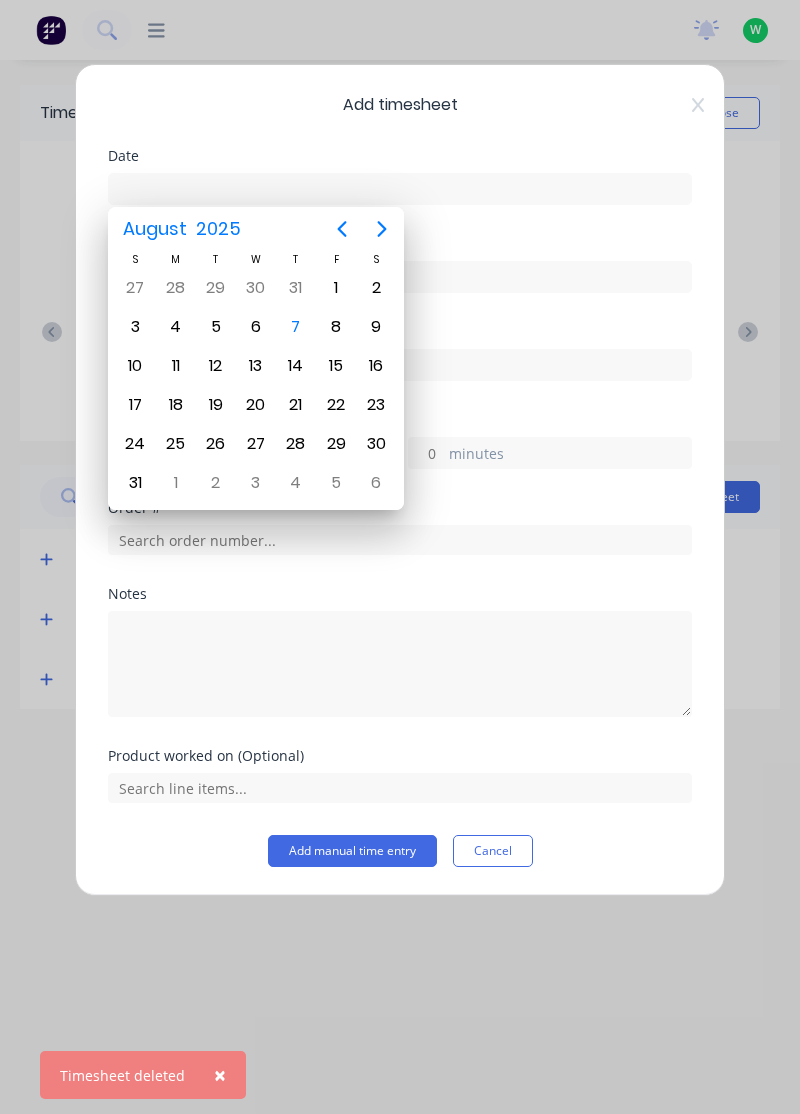 click on "7" at bounding box center (296, 327) 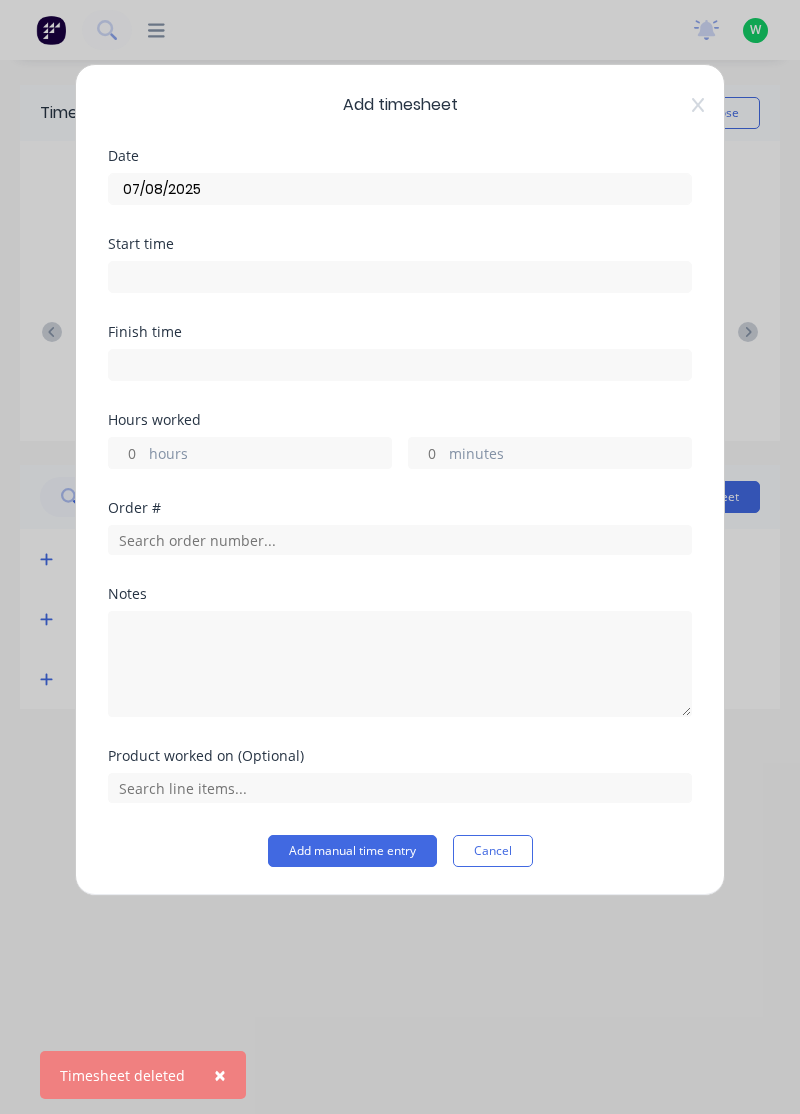 click on "hours" at bounding box center (270, 455) 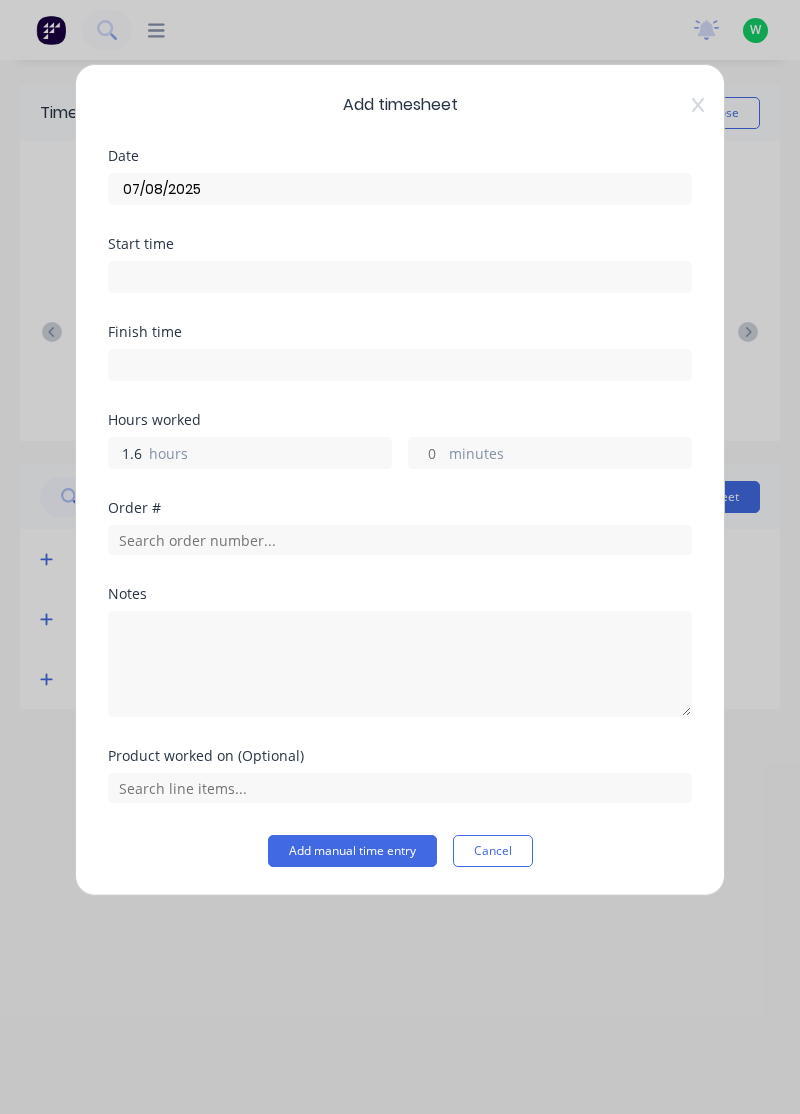 type on "1.6" 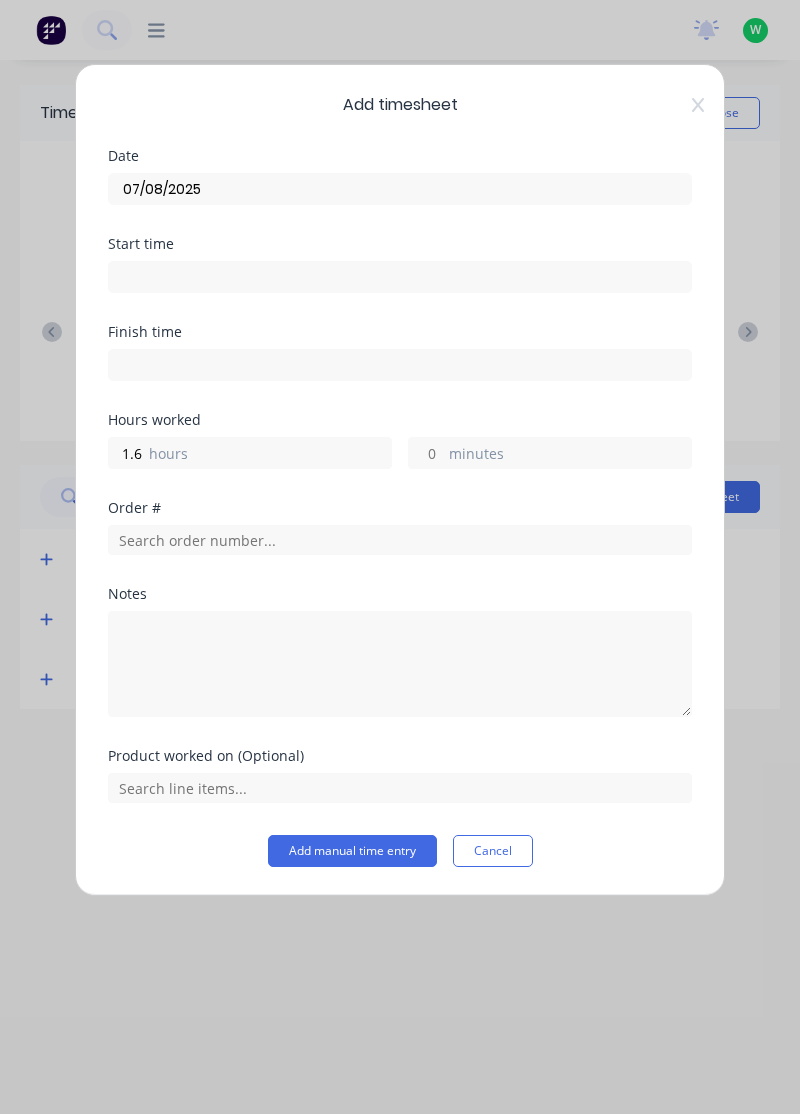 click on "07/08/2025" at bounding box center (400, 189) 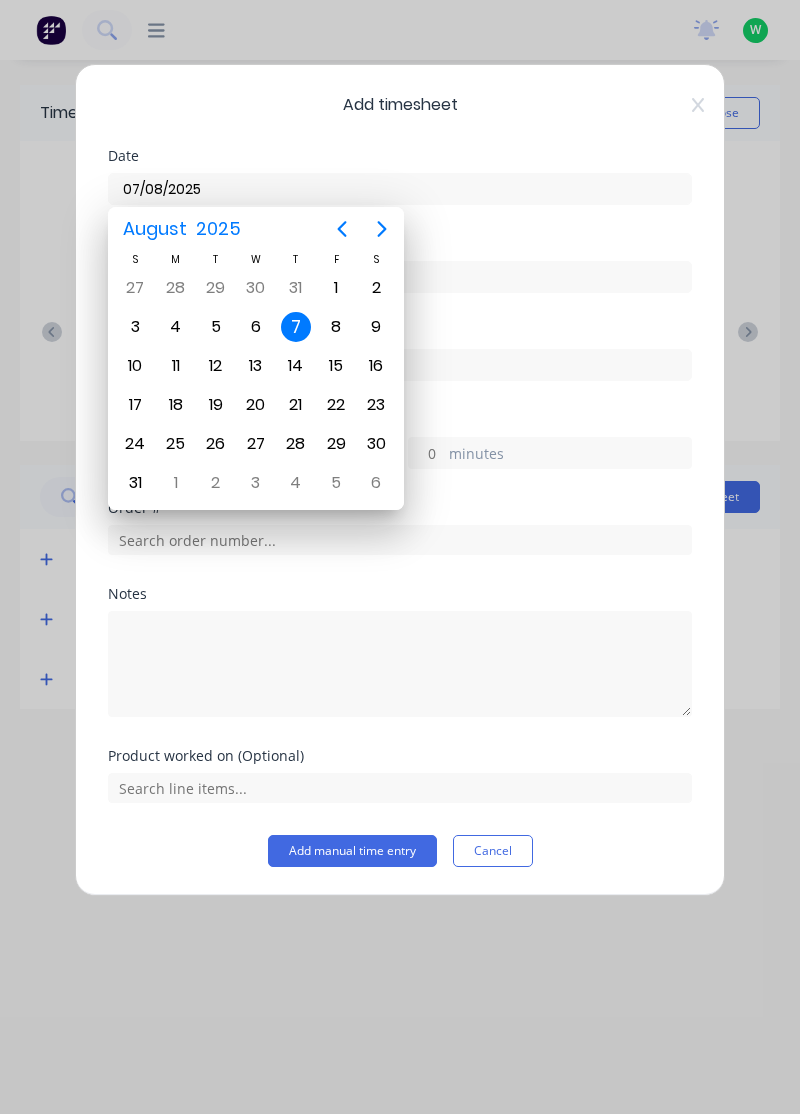 click on "6" at bounding box center [256, 327] 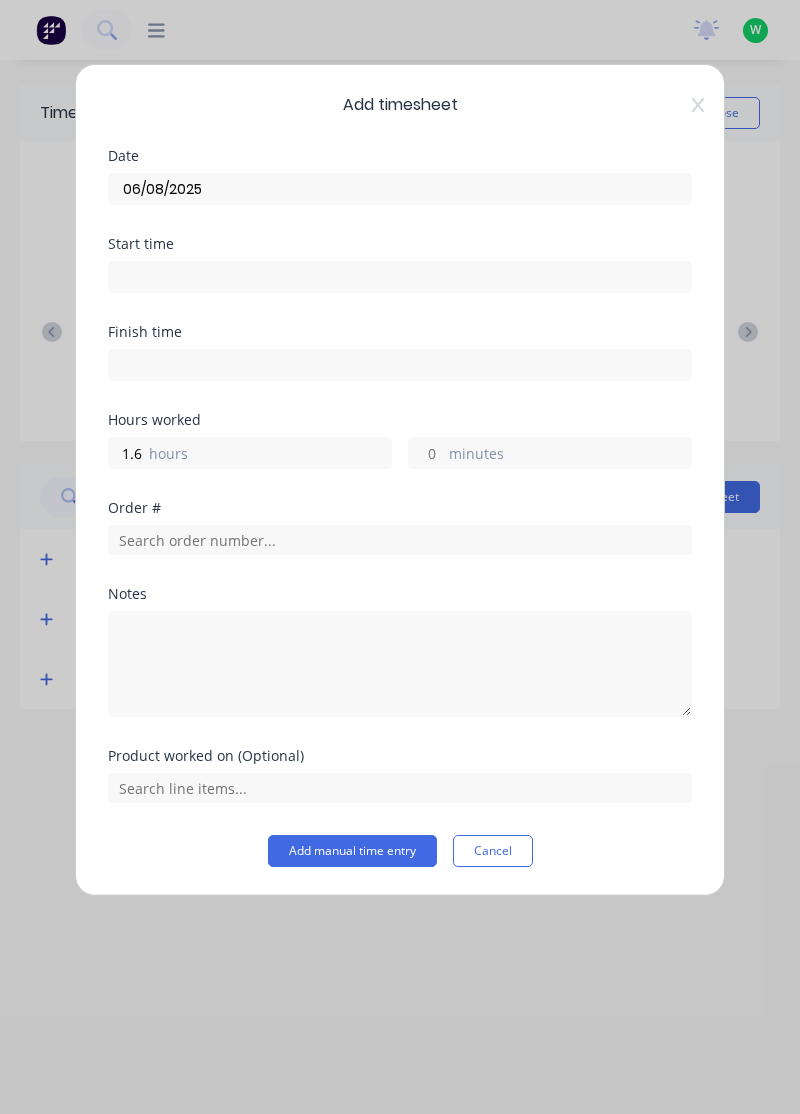 click on "Hours worked 1.6 hours minutes" at bounding box center (400, 441) 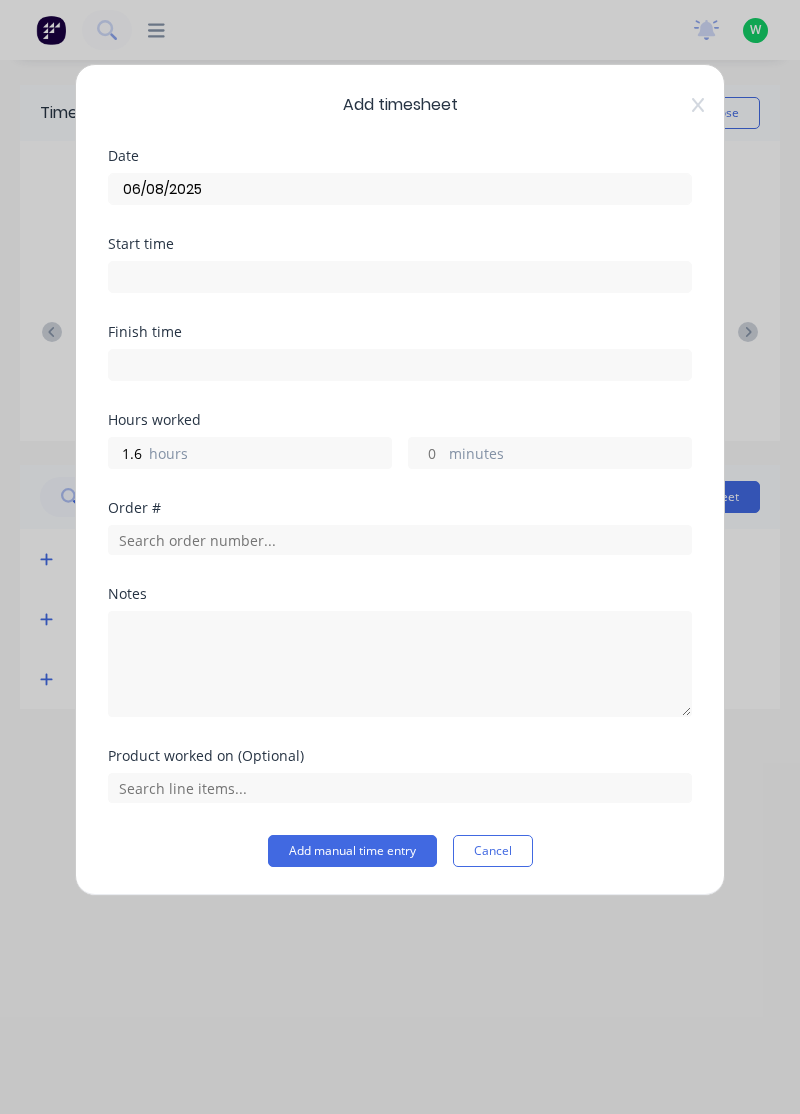 click on "Hours worked 1.6 hours minutes" at bounding box center (400, 441) 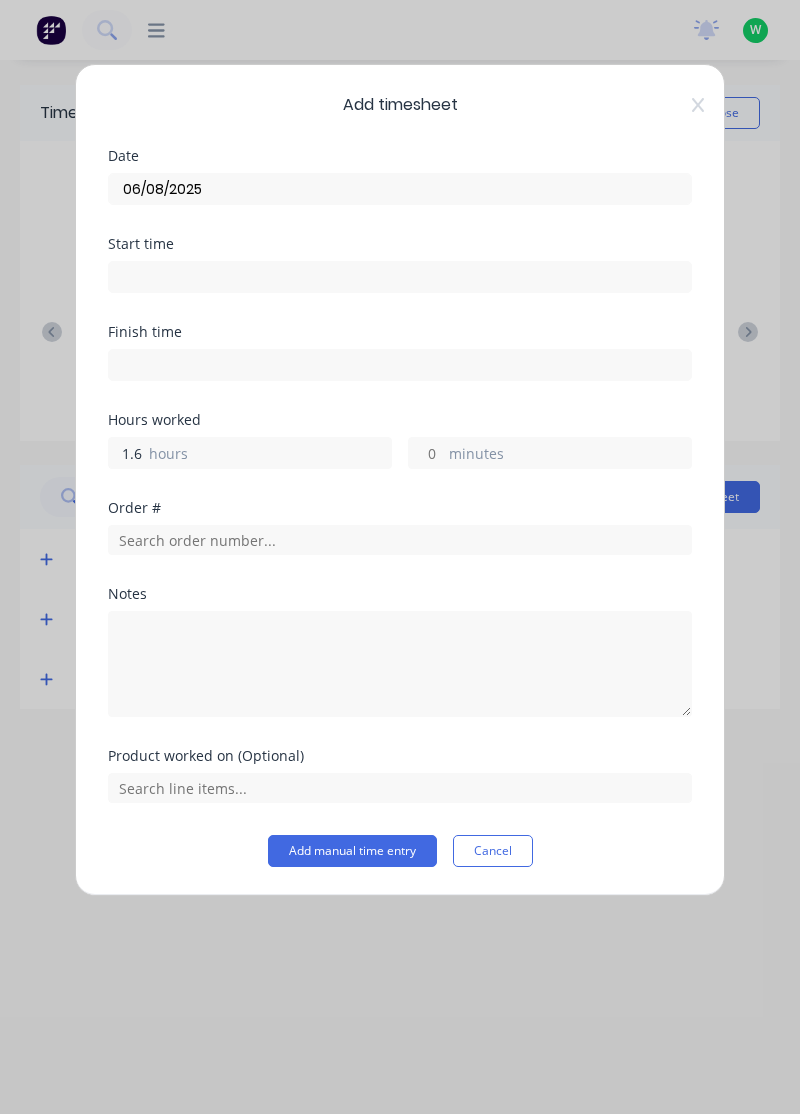 click on "1.6" at bounding box center (126, 453) 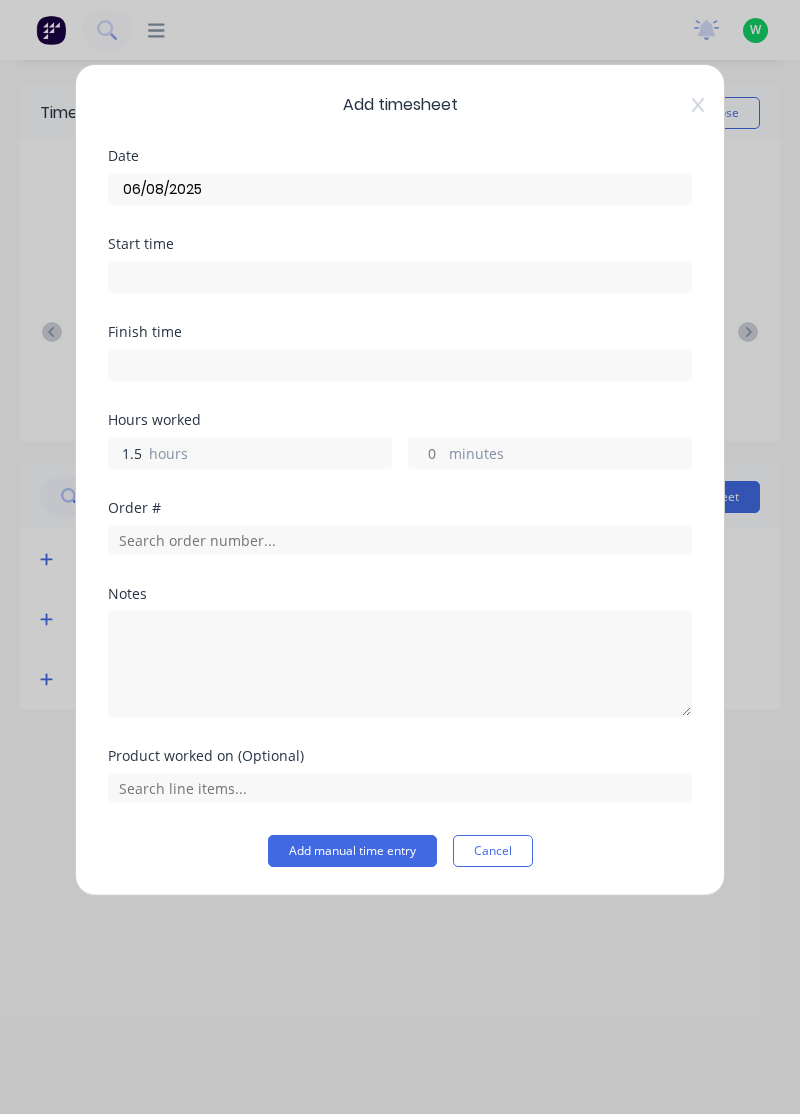 type on "1.5" 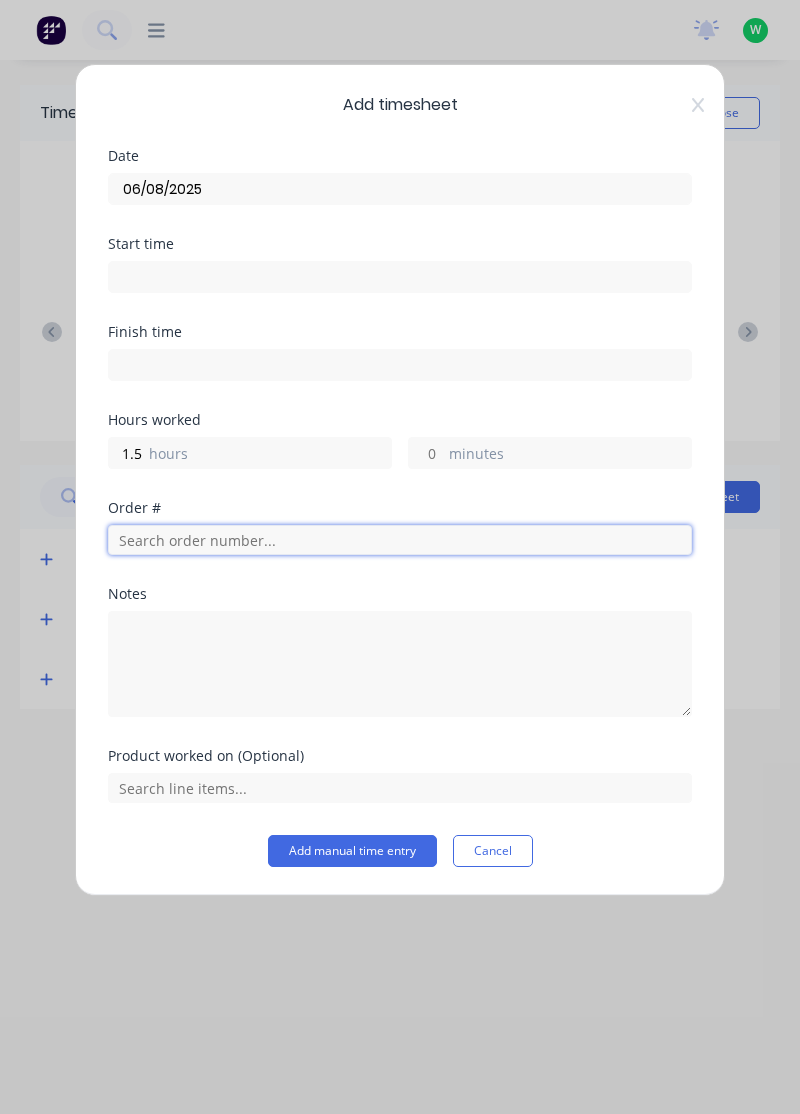 click at bounding box center (400, 540) 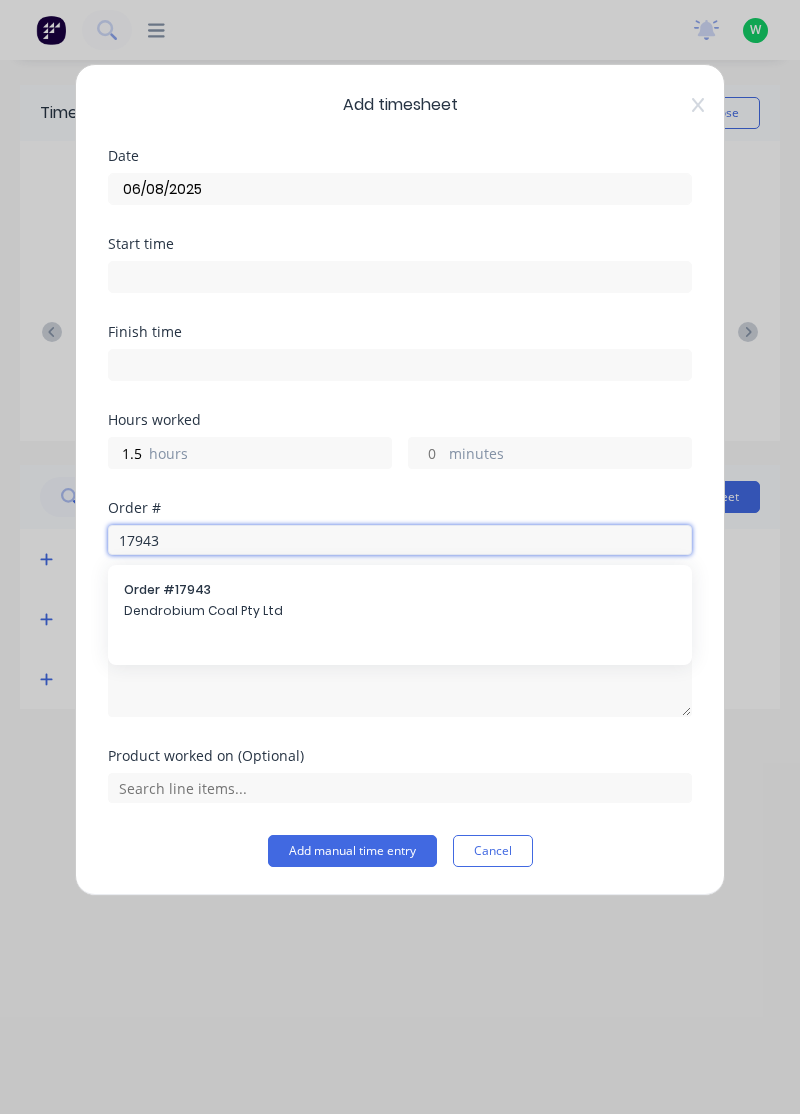 type on "17943" 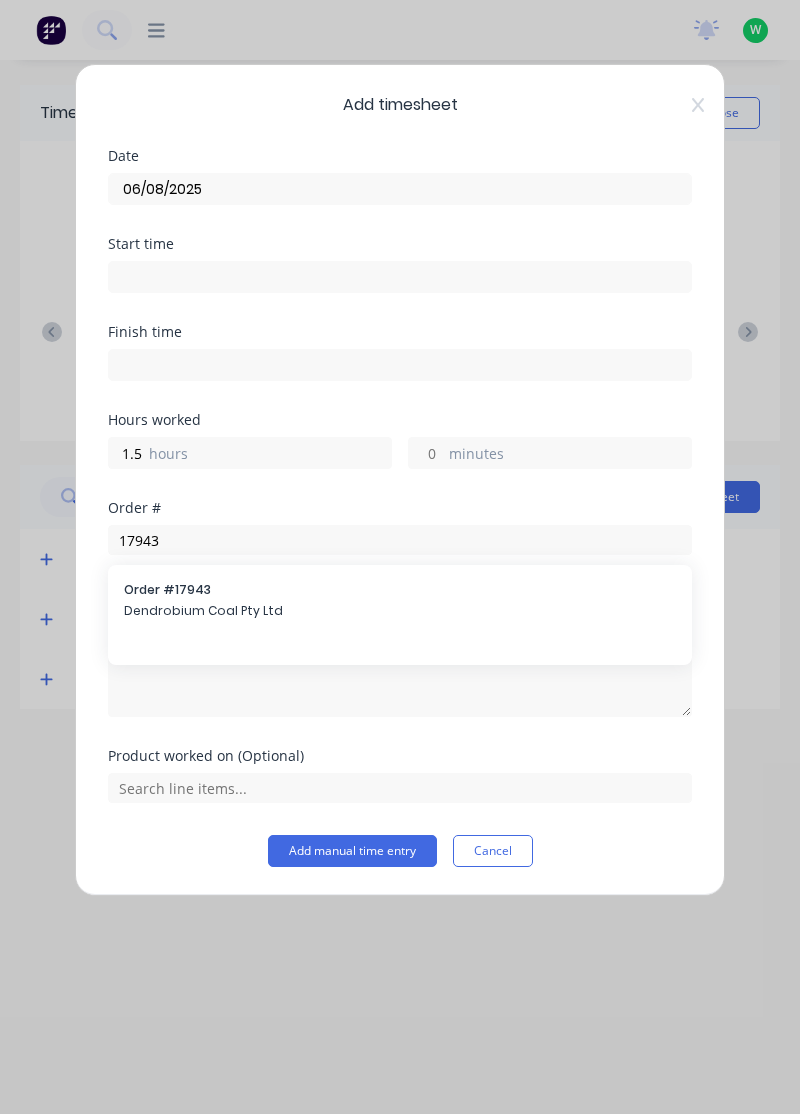 click on "Order # 17943 Dendrobium Coal Pty Ltd" at bounding box center [400, 602] 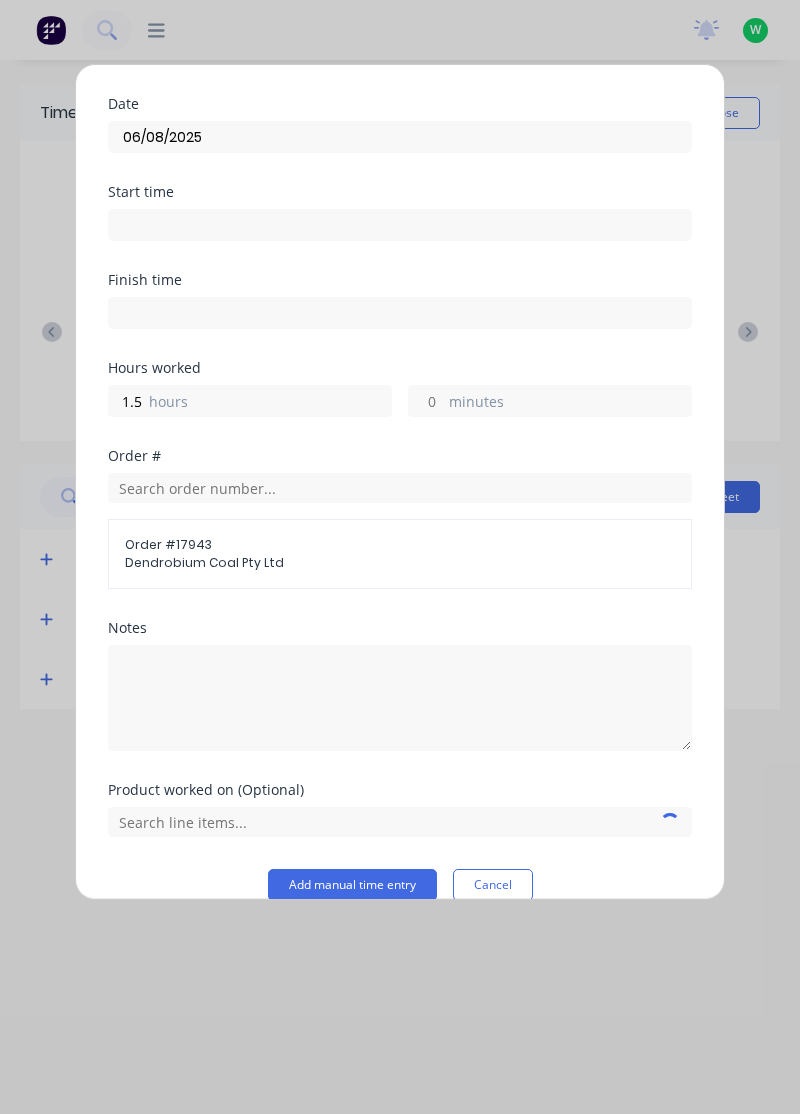 scroll, scrollTop: 78, scrollLeft: 0, axis: vertical 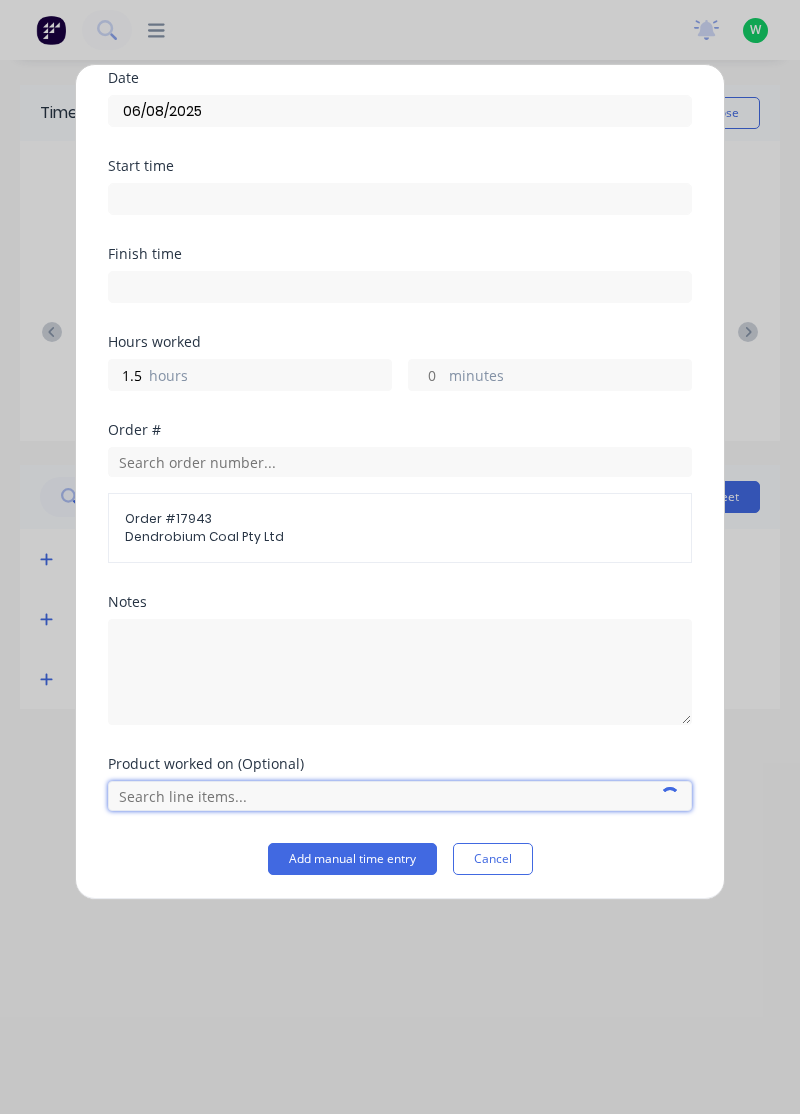 click at bounding box center [400, 796] 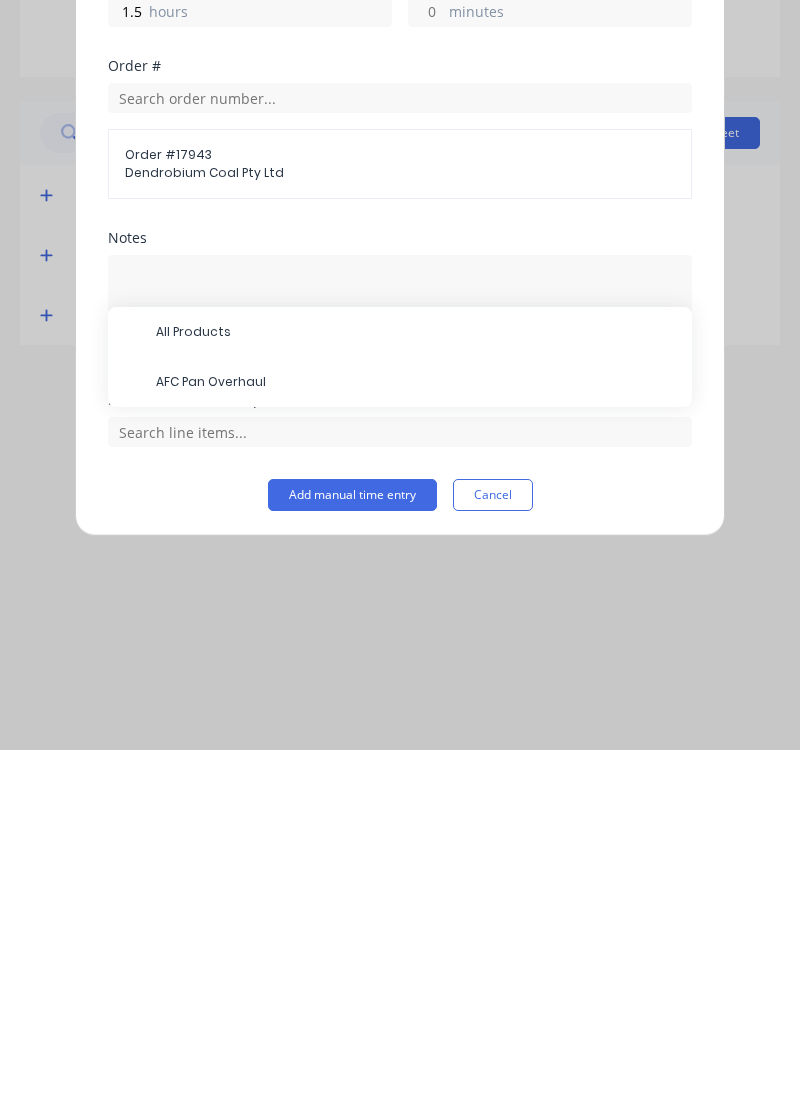 click on "AFC Pan Overhaul" at bounding box center [416, 746] 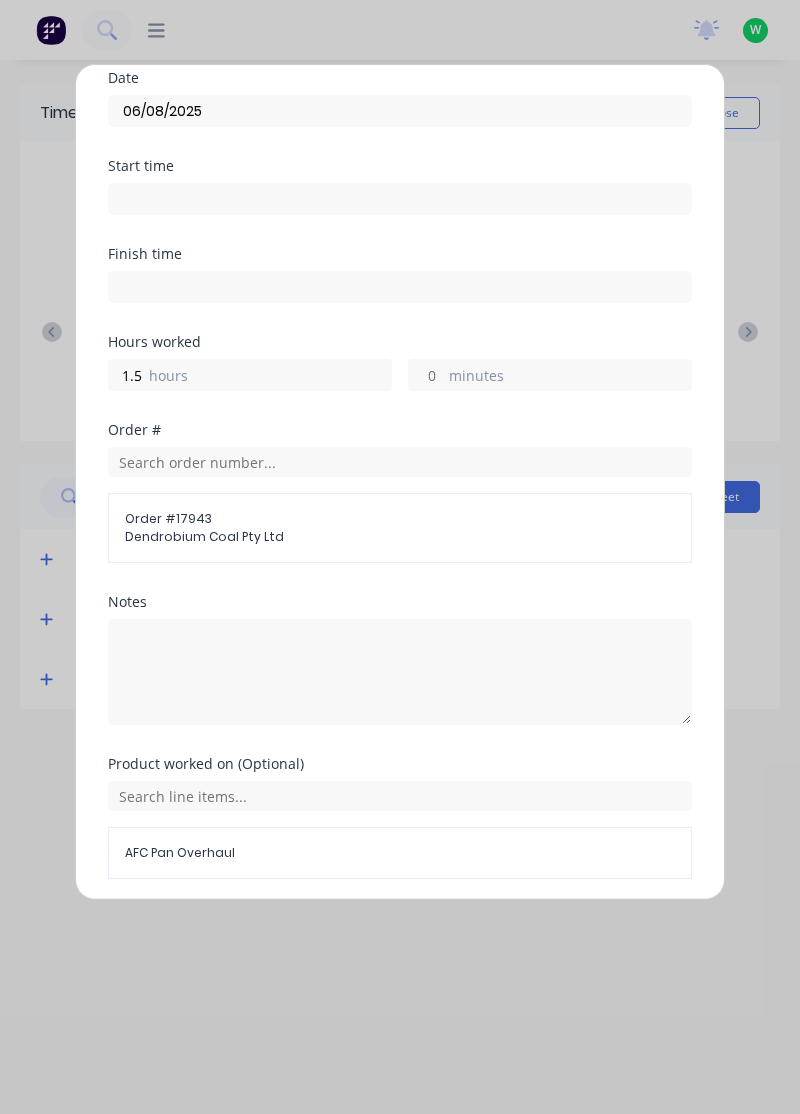 scroll, scrollTop: 145, scrollLeft: 0, axis: vertical 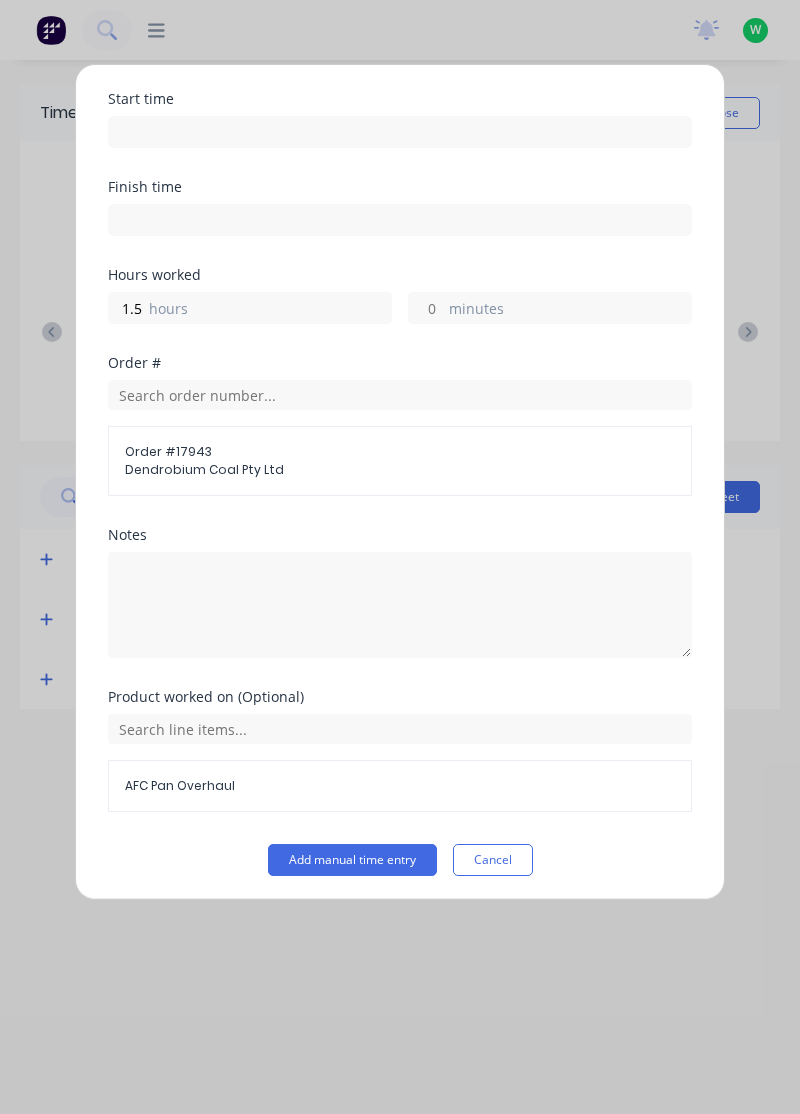 click on "Add manual time entry" at bounding box center (352, 860) 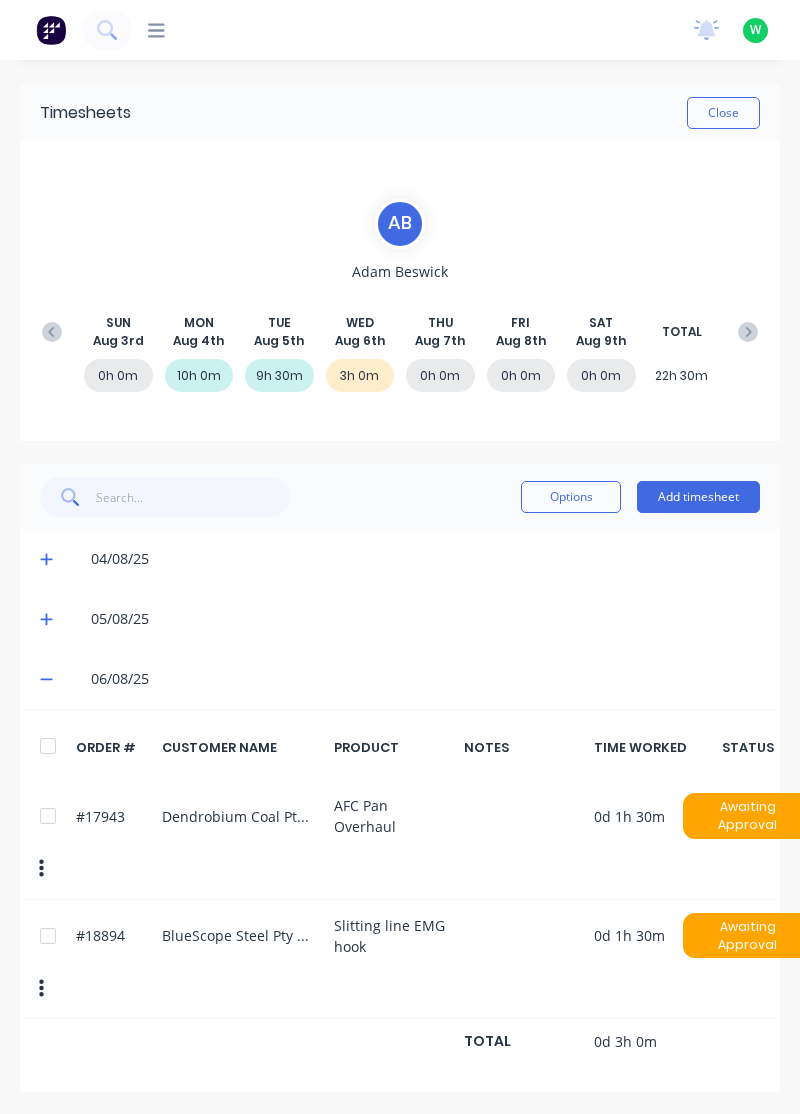 click on "Add timesheet" at bounding box center [698, 497] 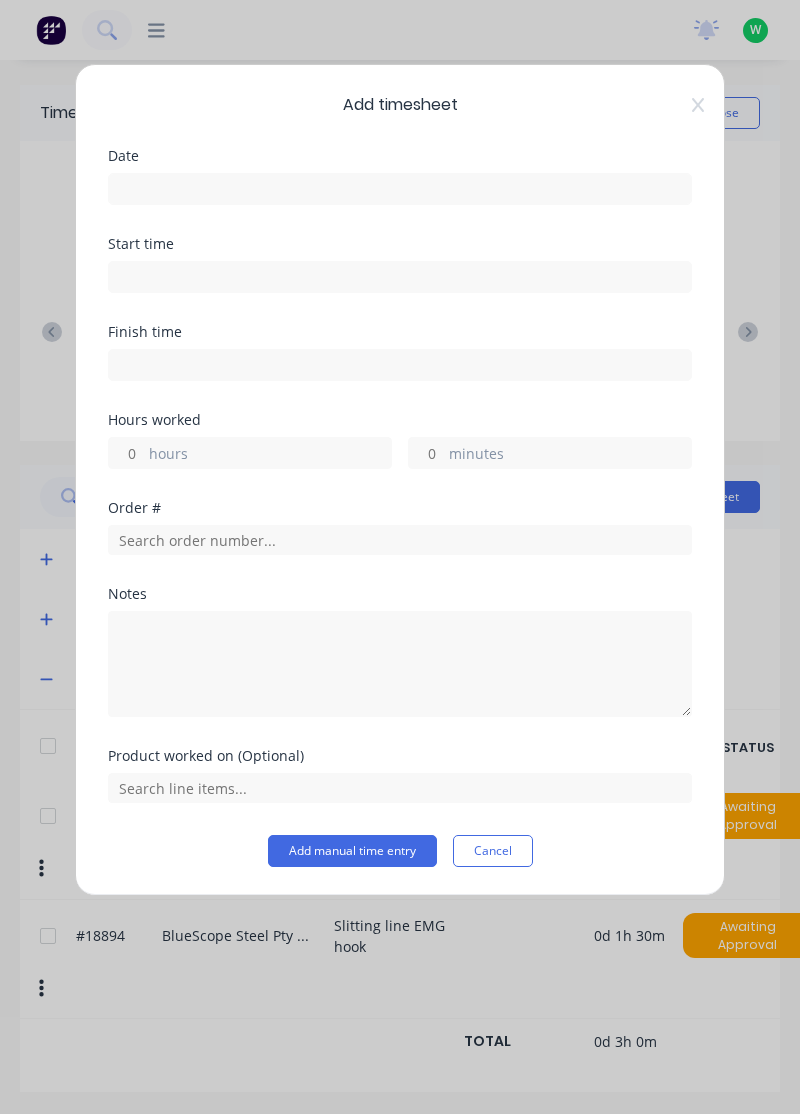 click at bounding box center (400, 189) 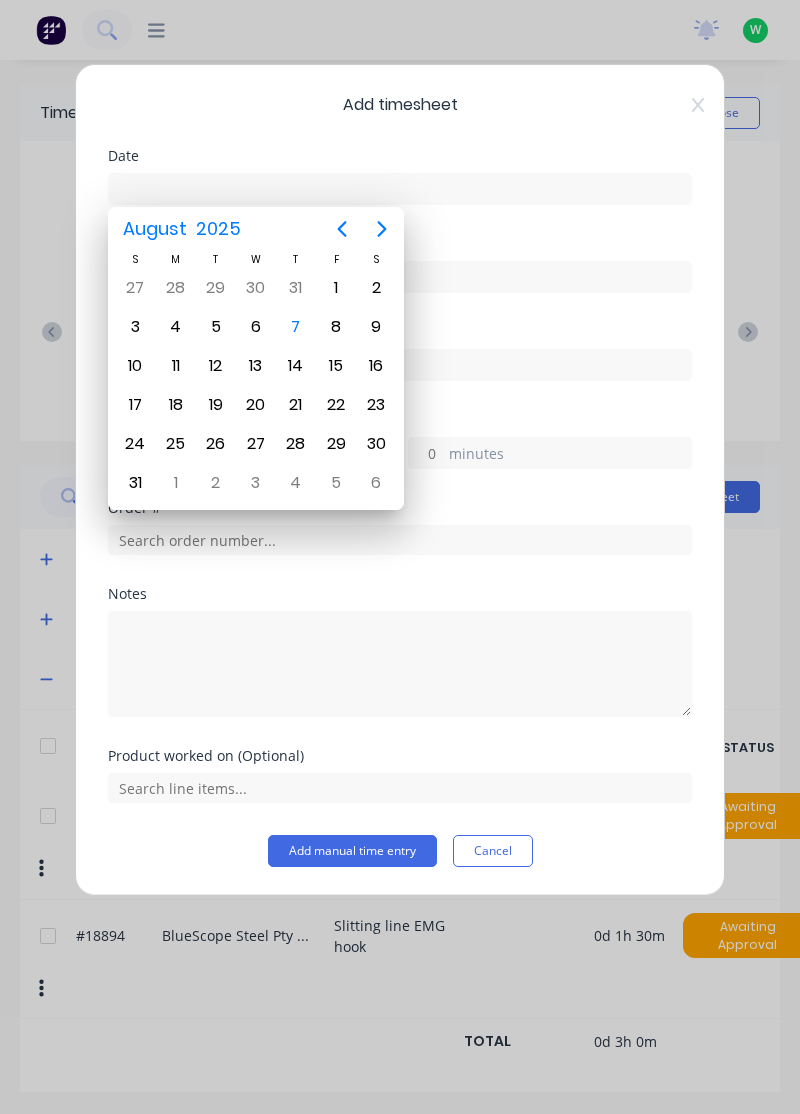 click on "6" at bounding box center [256, 327] 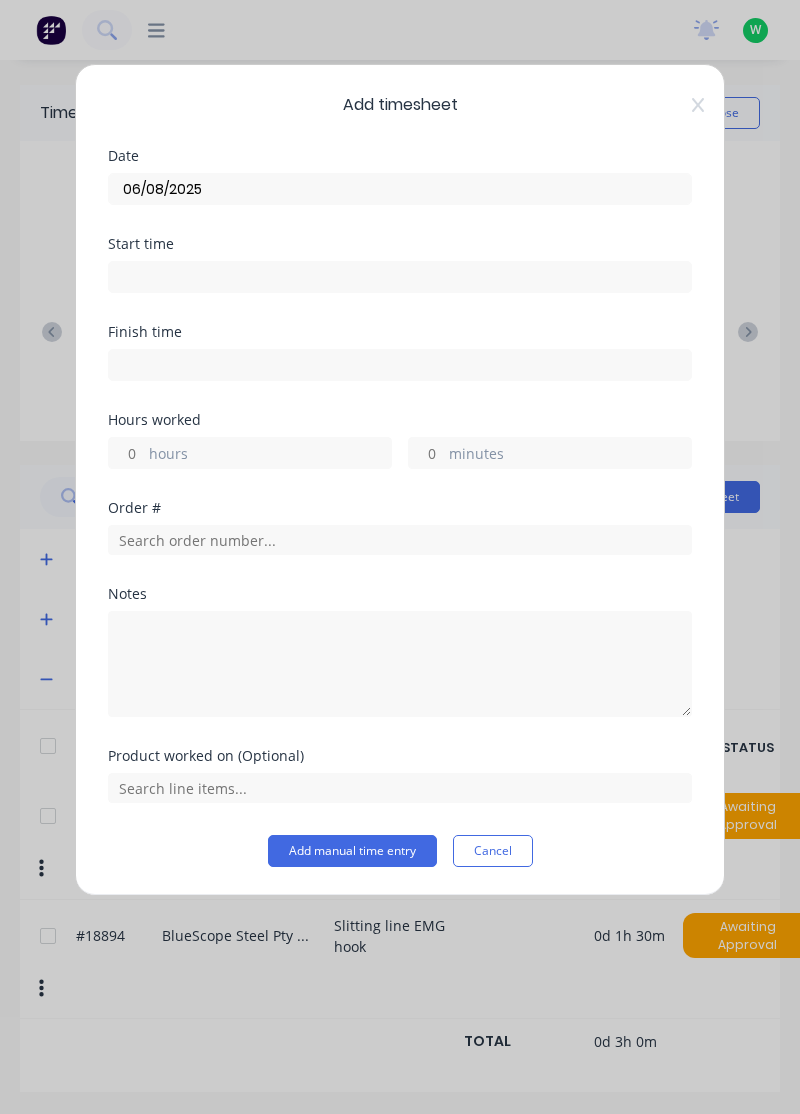 click on "hours" at bounding box center [270, 455] 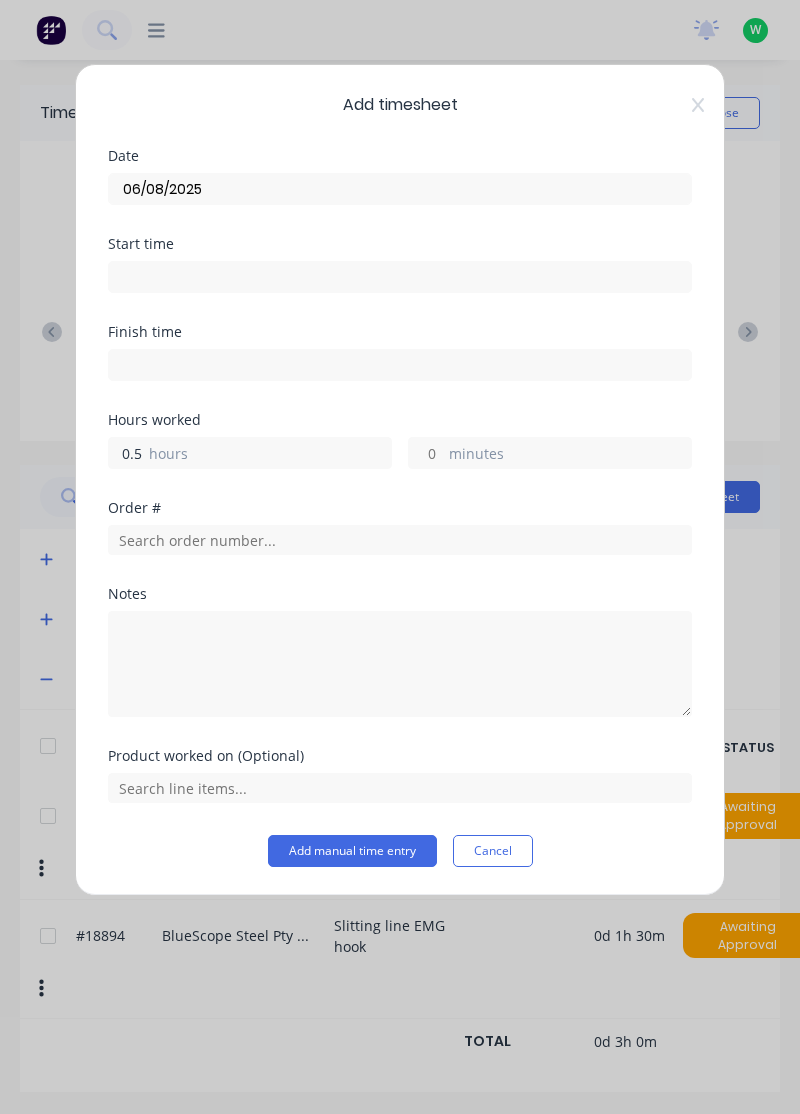 type on "0.5" 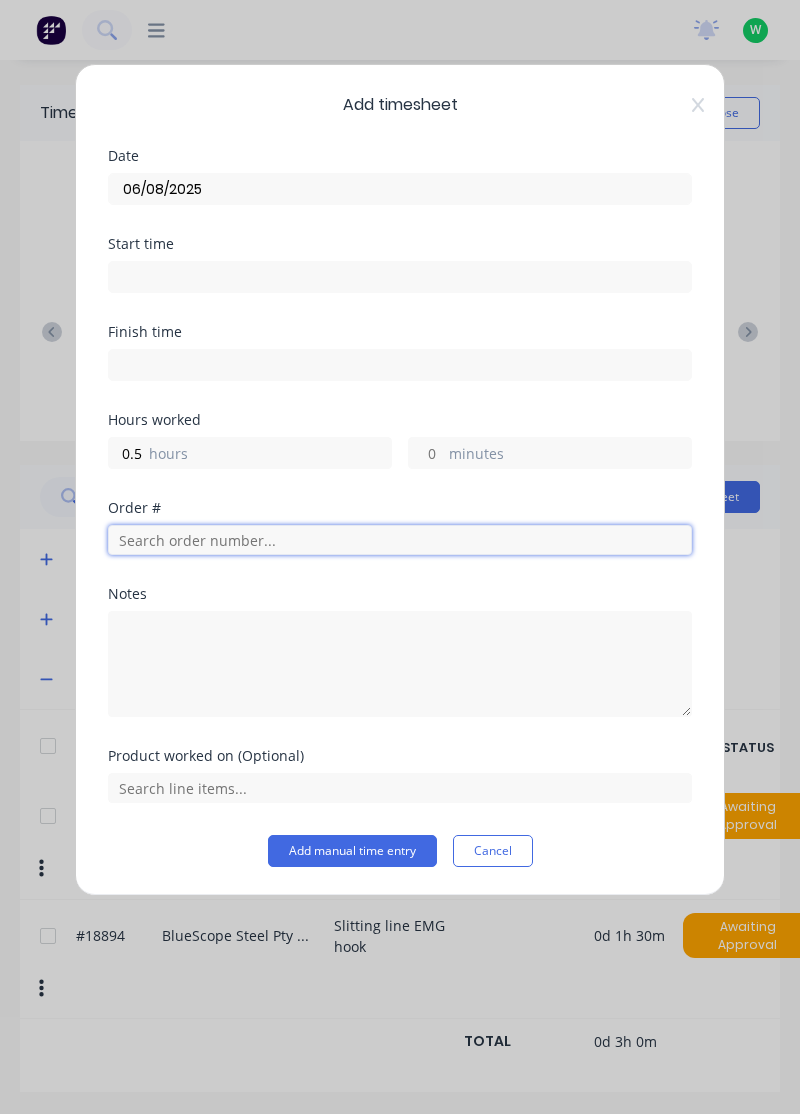 click at bounding box center (400, 540) 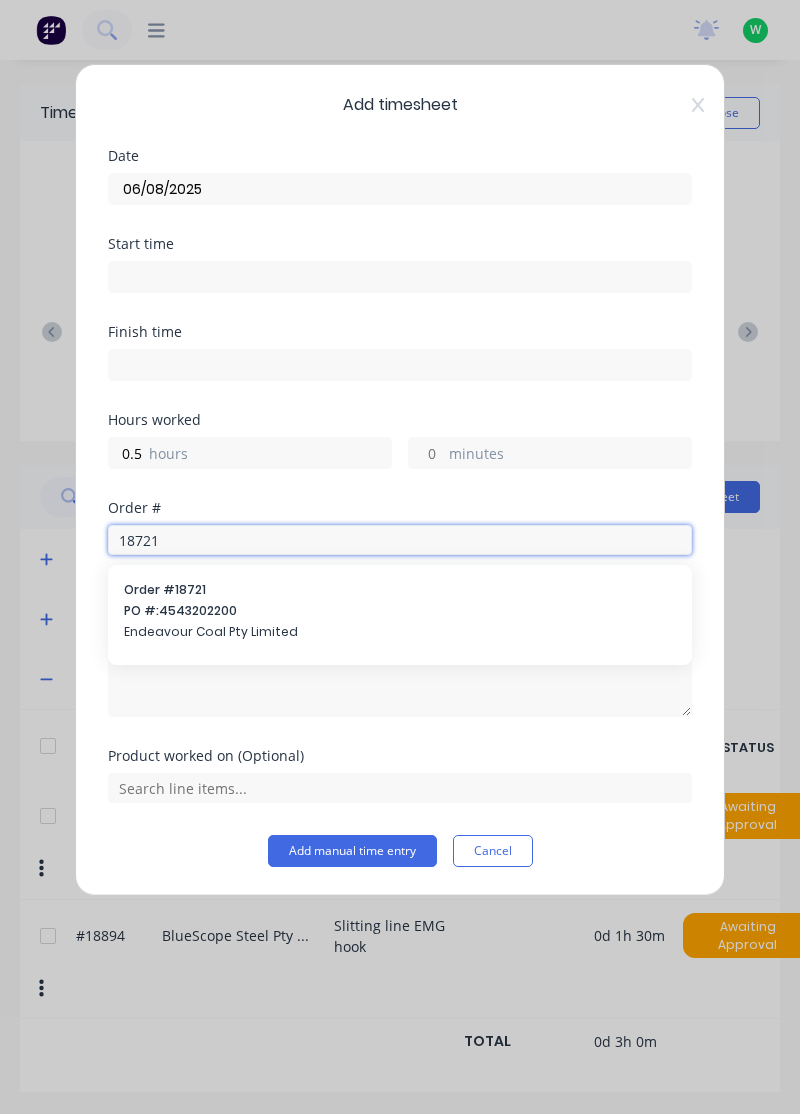 type on "18721" 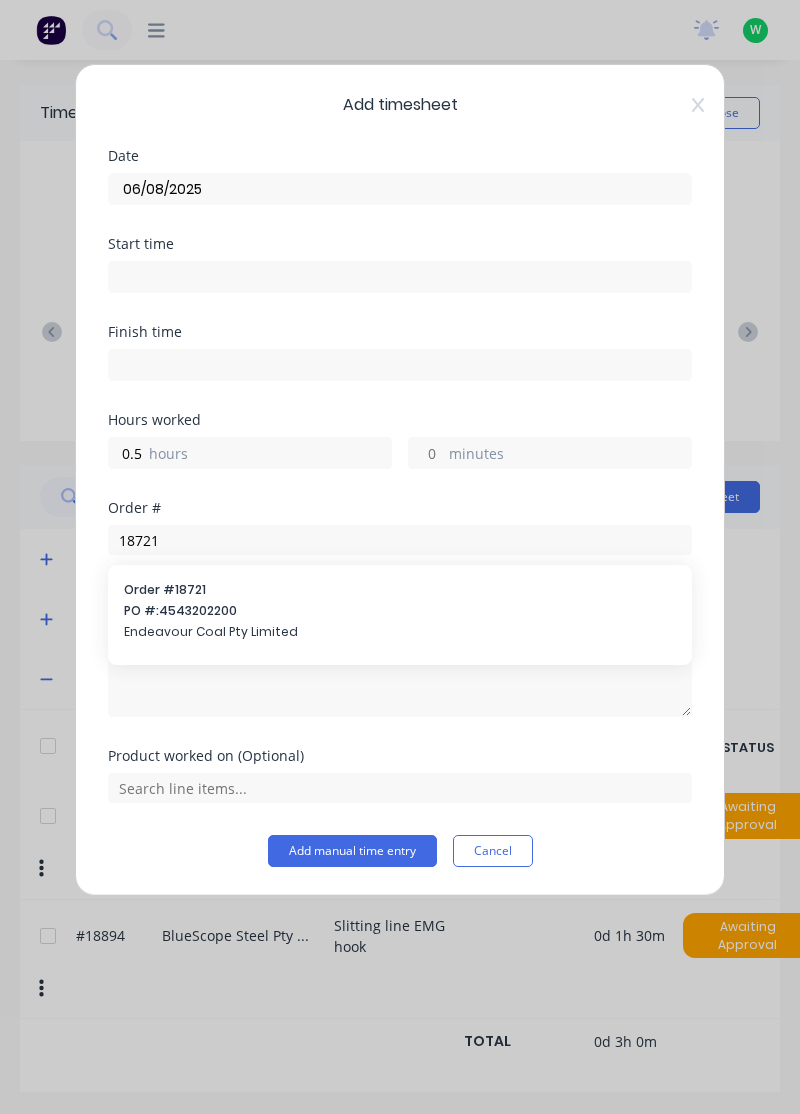 click on "PO #:  4543202200" at bounding box center [400, 611] 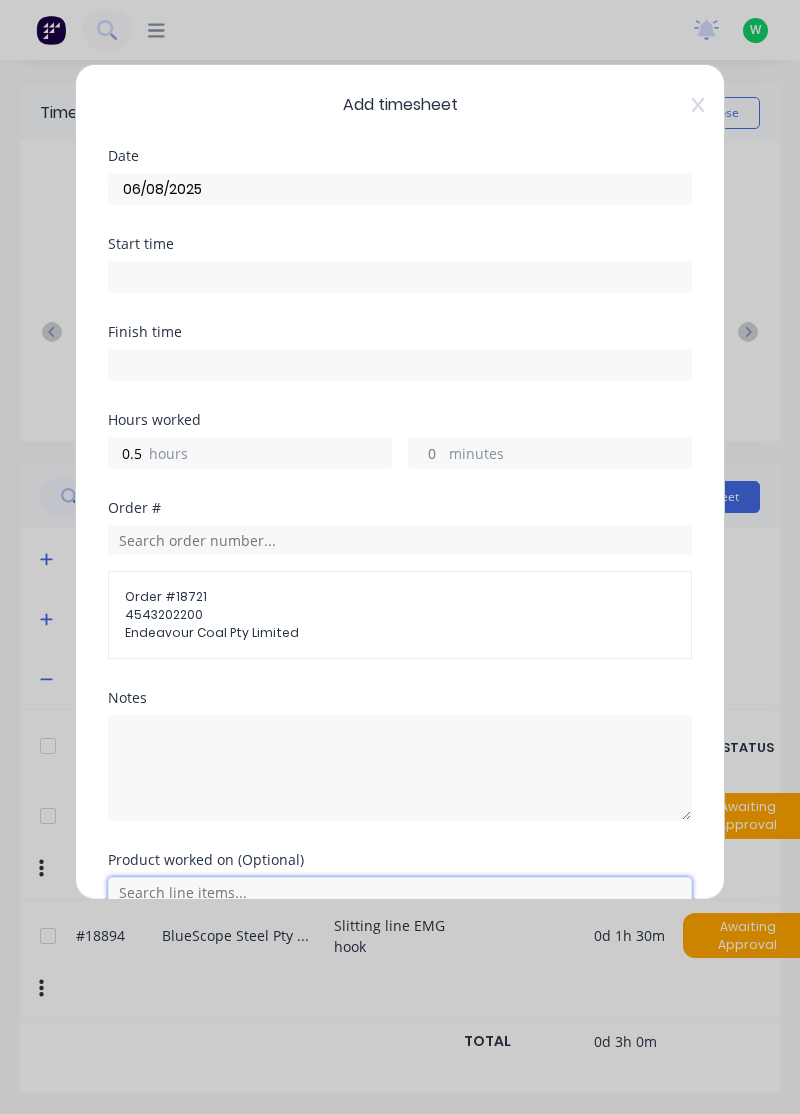 click at bounding box center (400, 892) 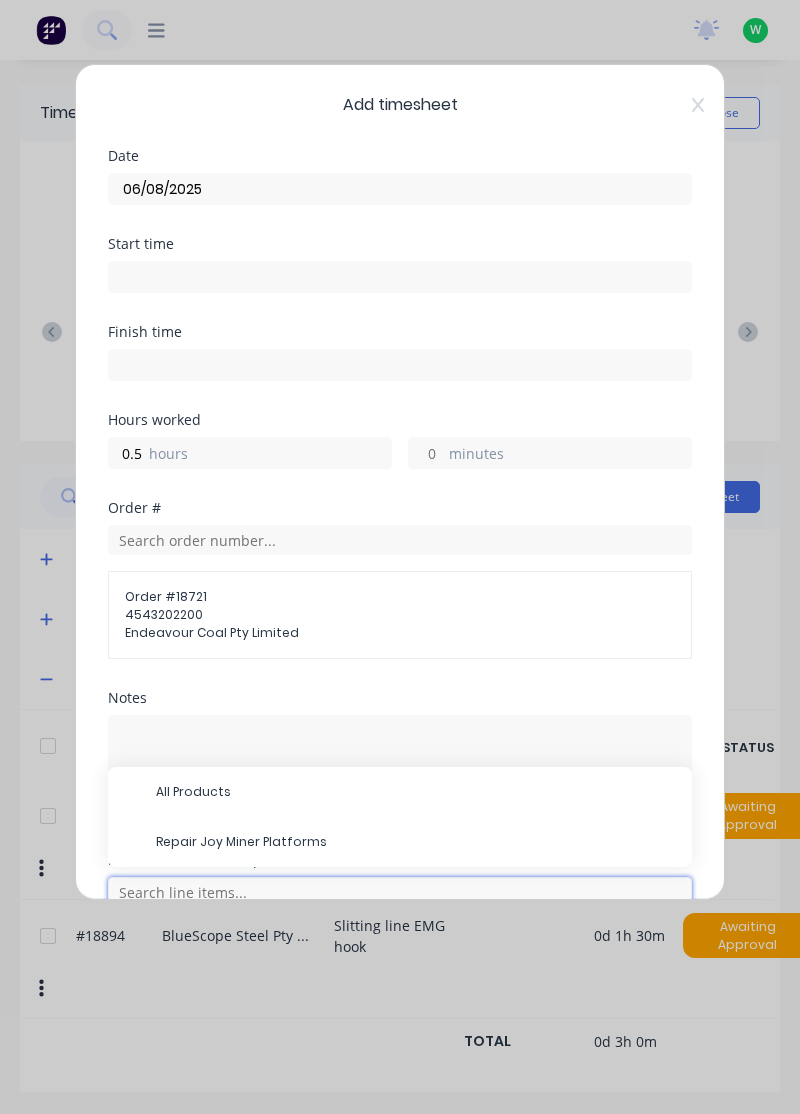 scroll, scrollTop: 96, scrollLeft: 0, axis: vertical 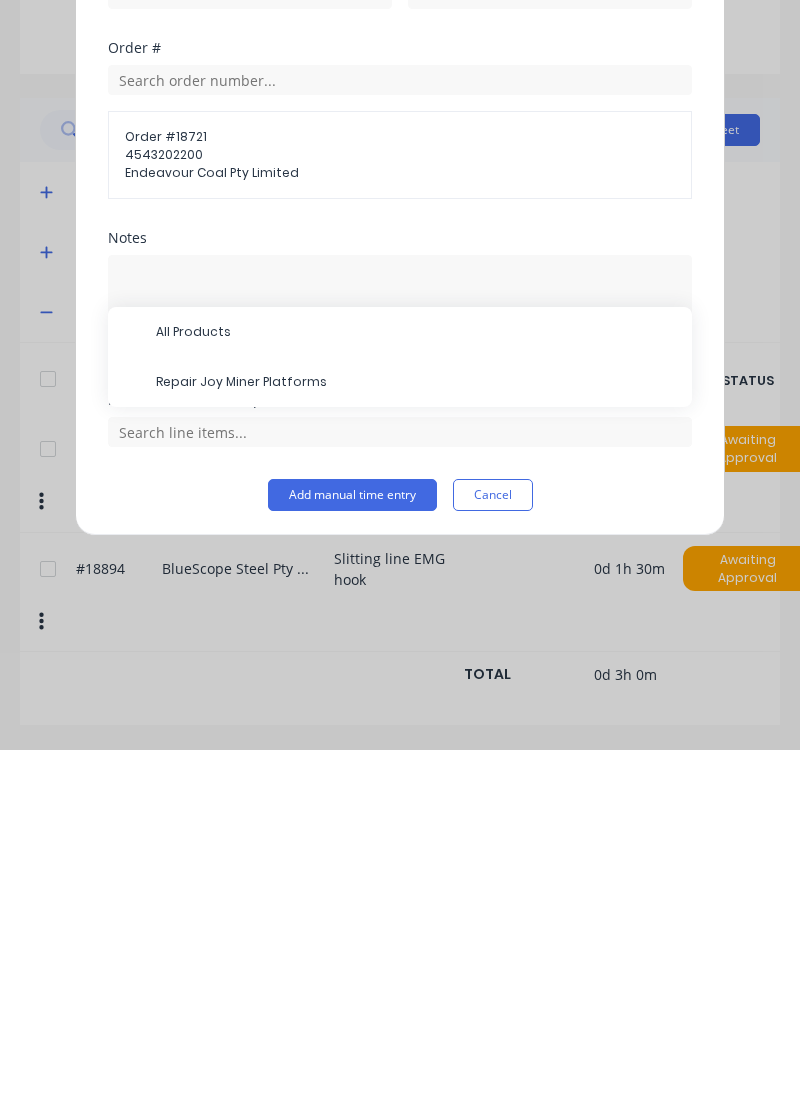 click on "Repair Joy Miner Platforms" at bounding box center (416, 746) 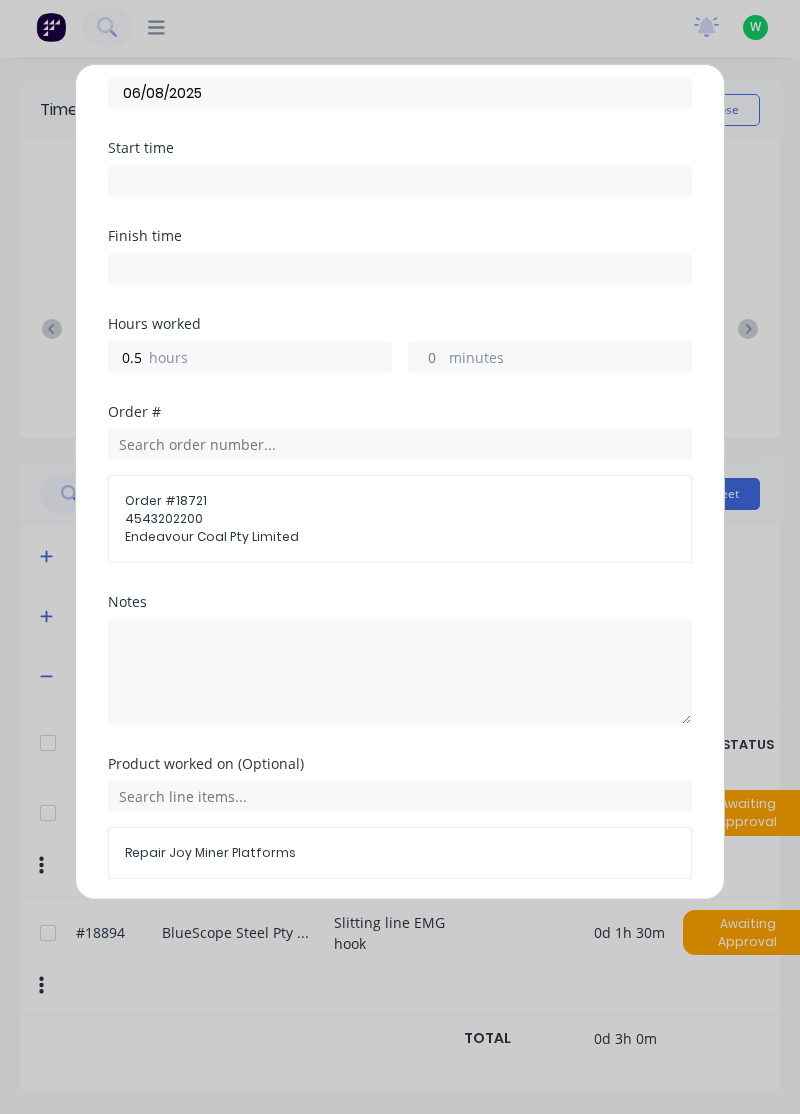 scroll, scrollTop: 163, scrollLeft: 0, axis: vertical 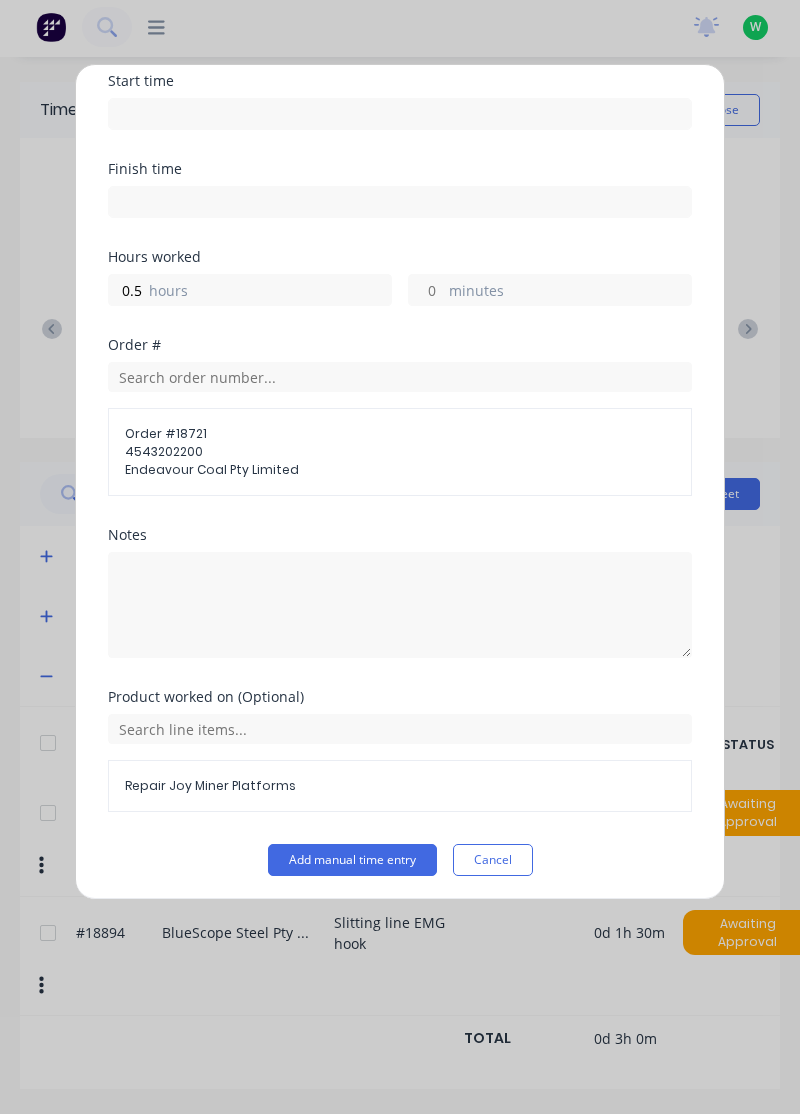 click on "Add manual time entry" at bounding box center (352, 860) 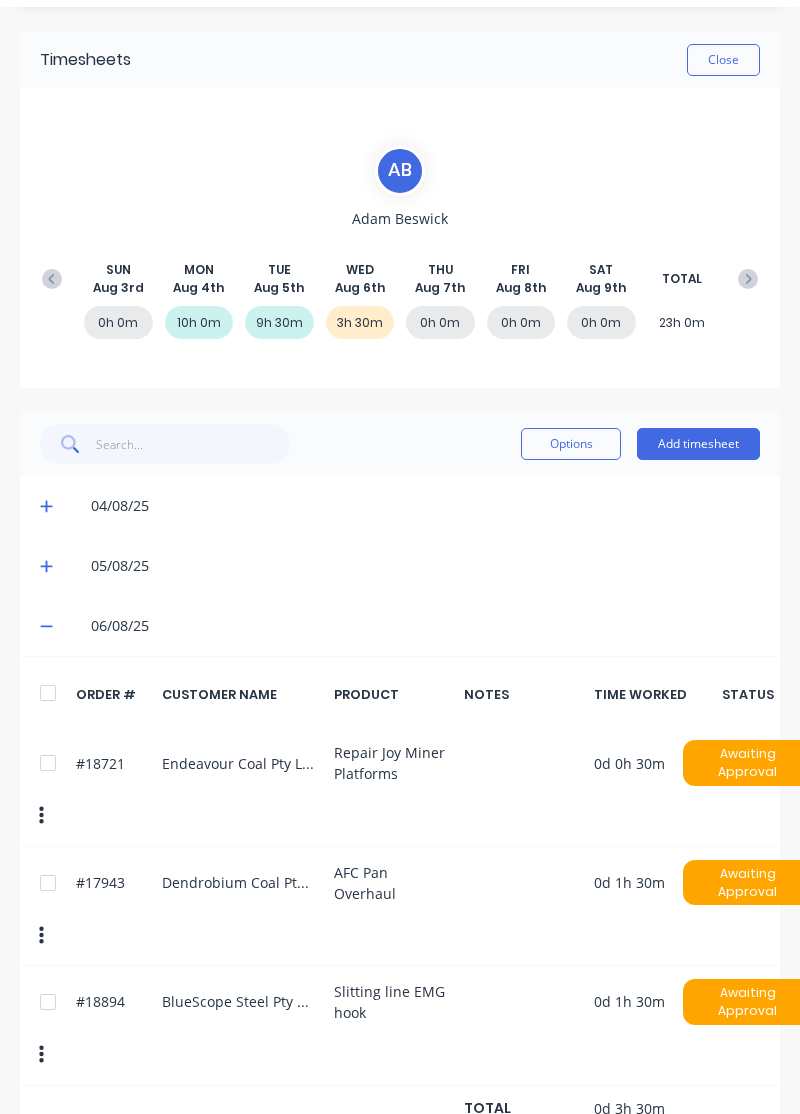 scroll, scrollTop: 0, scrollLeft: 0, axis: both 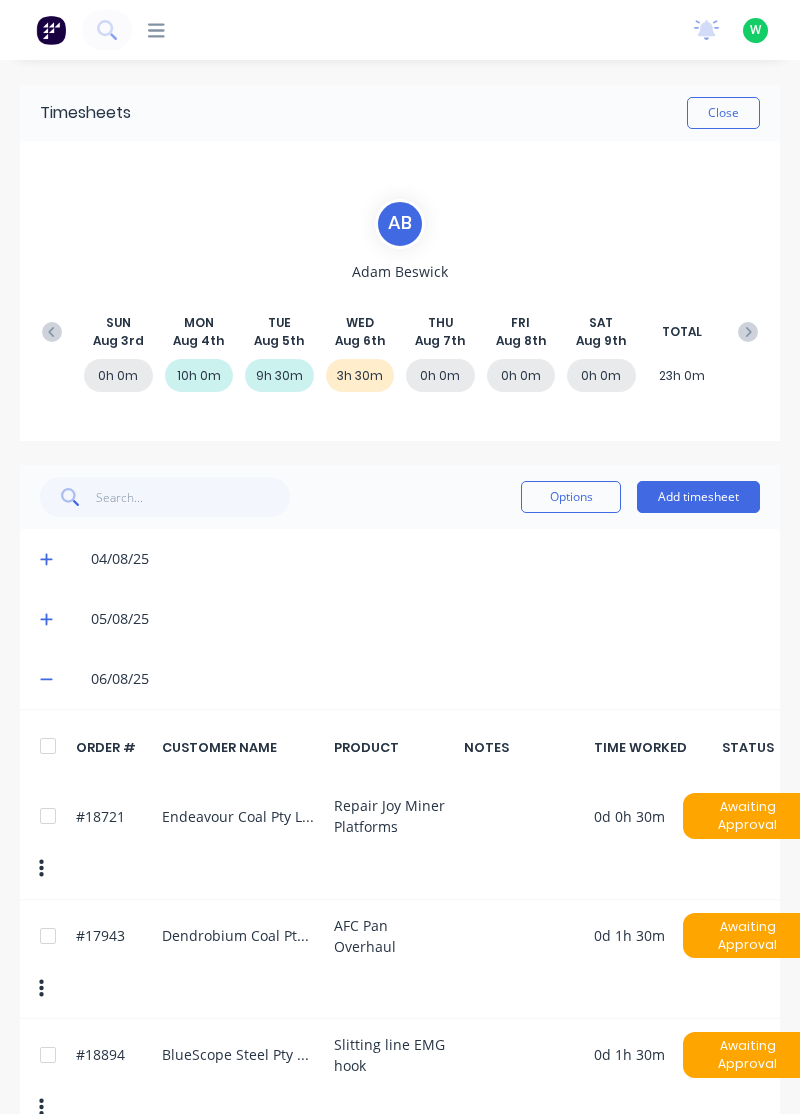 click on "Add timesheet" at bounding box center [698, 497] 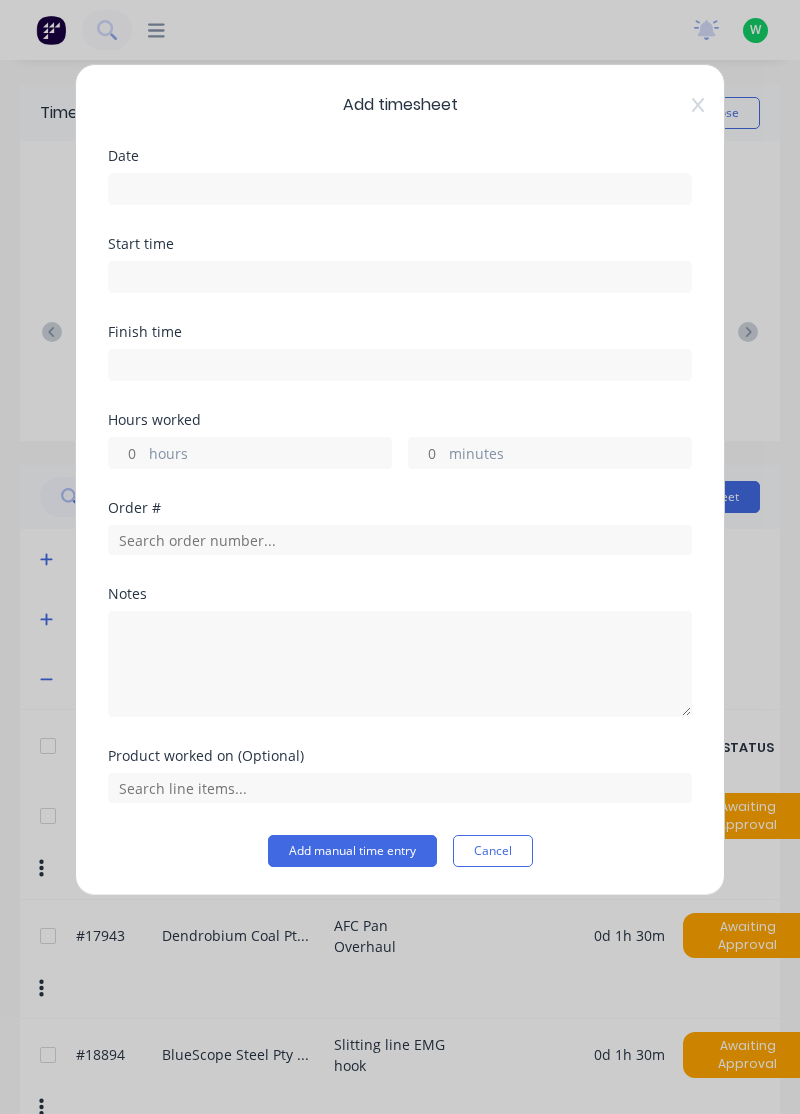 click at bounding box center [400, 189] 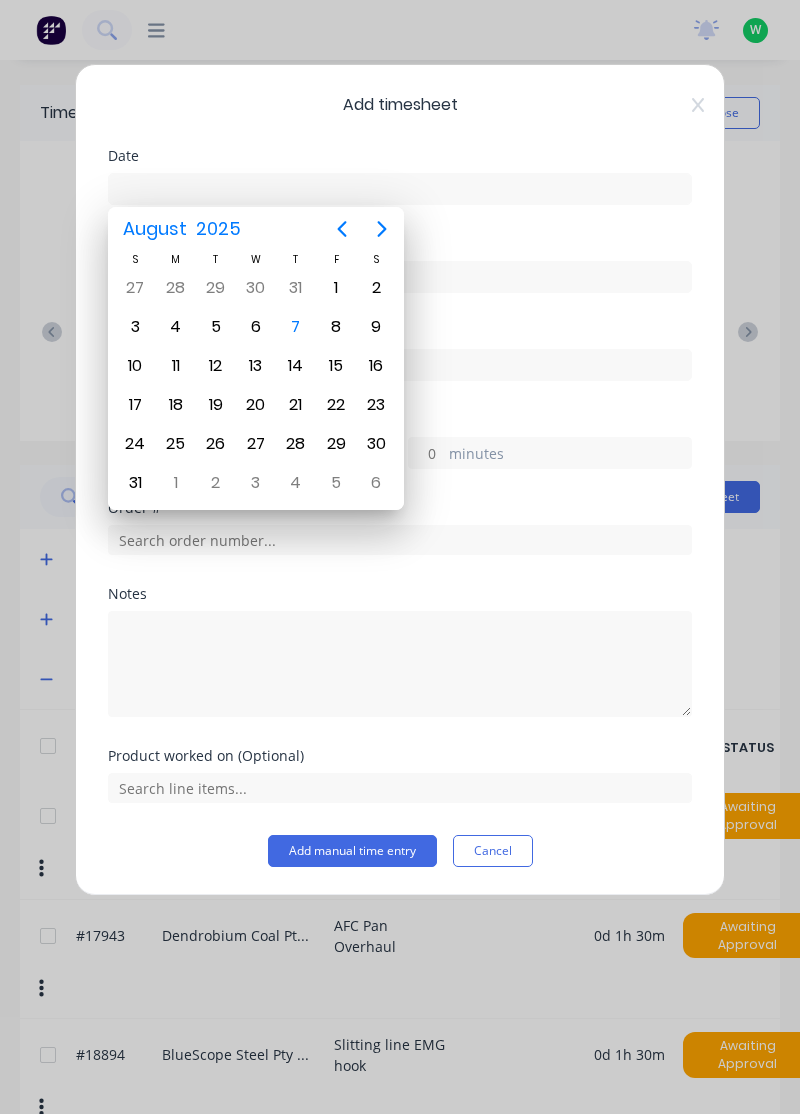 click on "7" at bounding box center (296, 327) 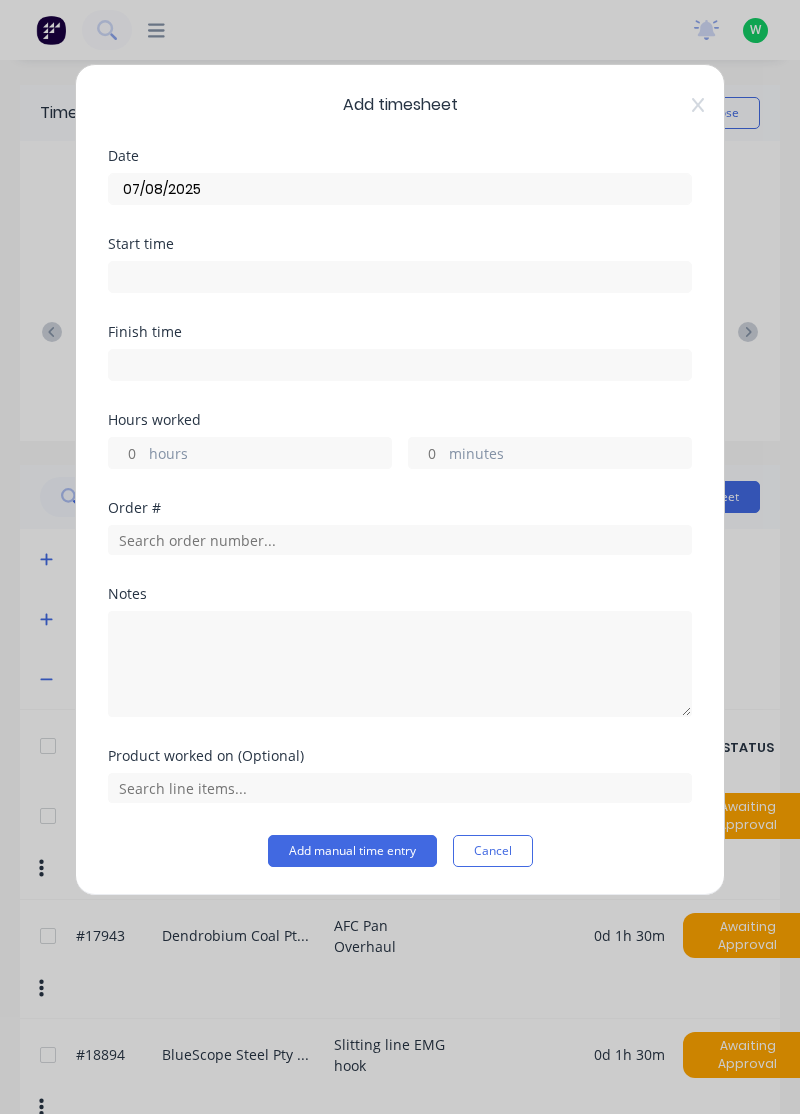 click on "hours" at bounding box center [270, 455] 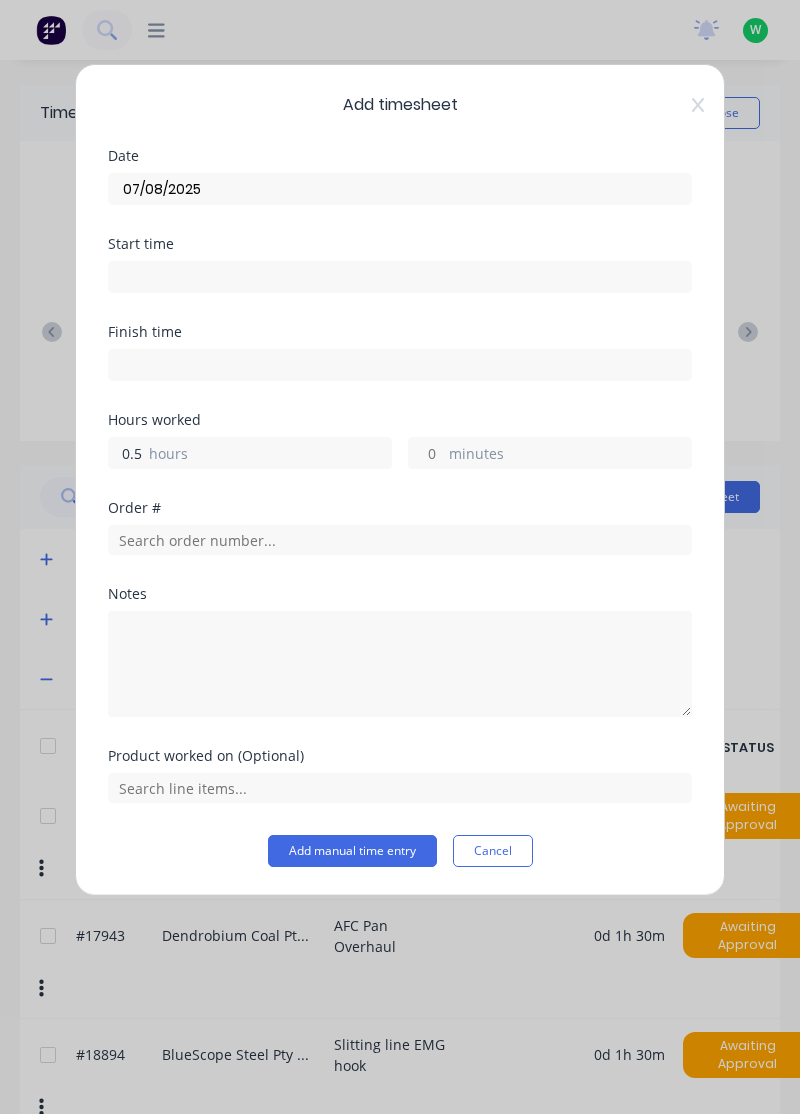type on "0.5" 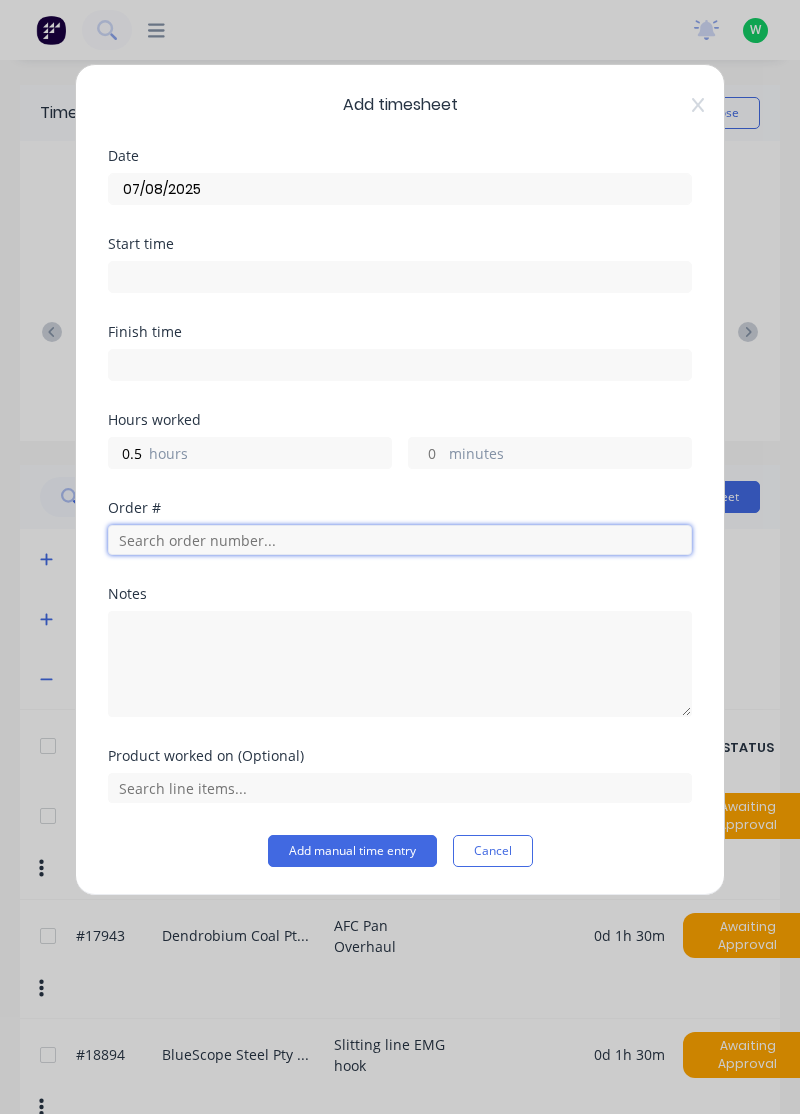 click at bounding box center (400, 540) 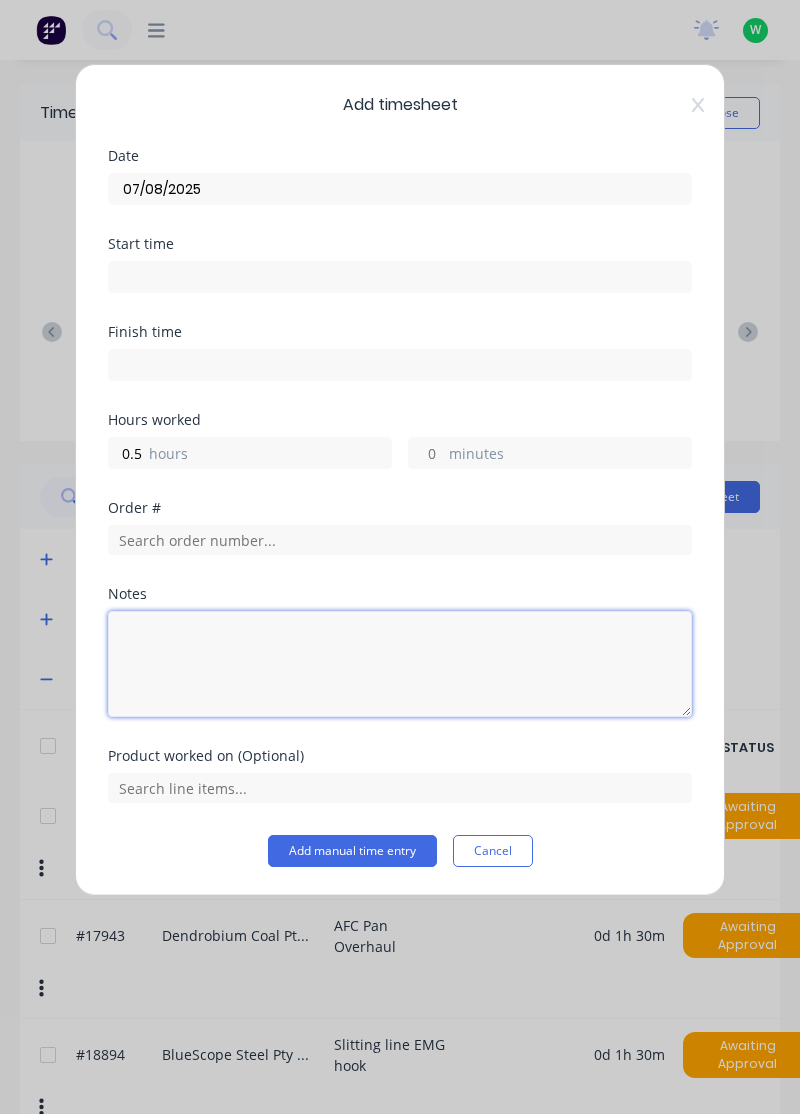 click at bounding box center (400, 664) 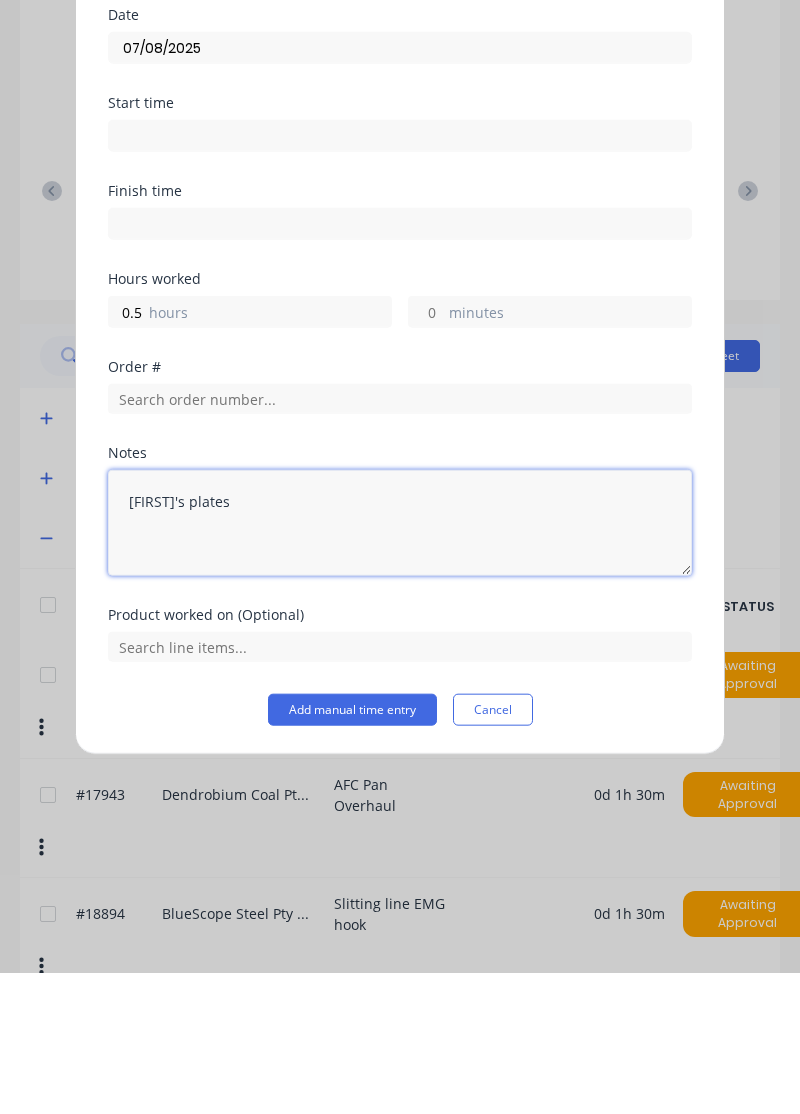 type on "Mitch's plates" 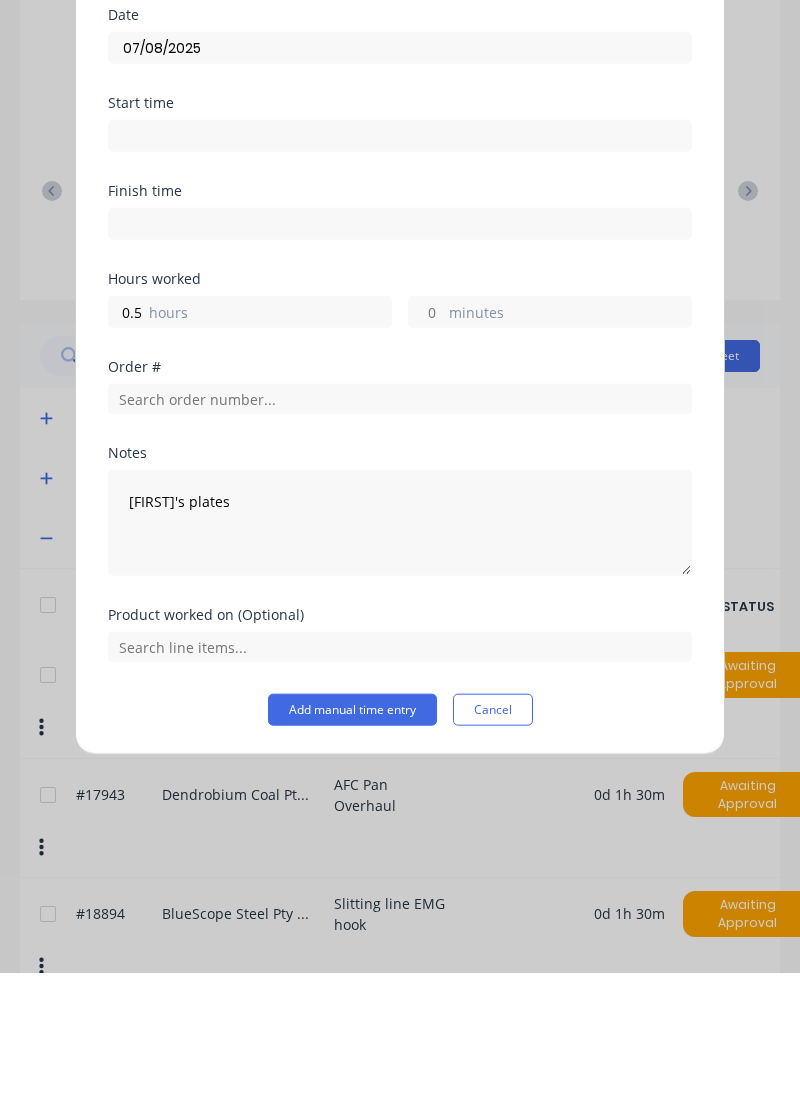 click on "Add manual time entry" at bounding box center (352, 851) 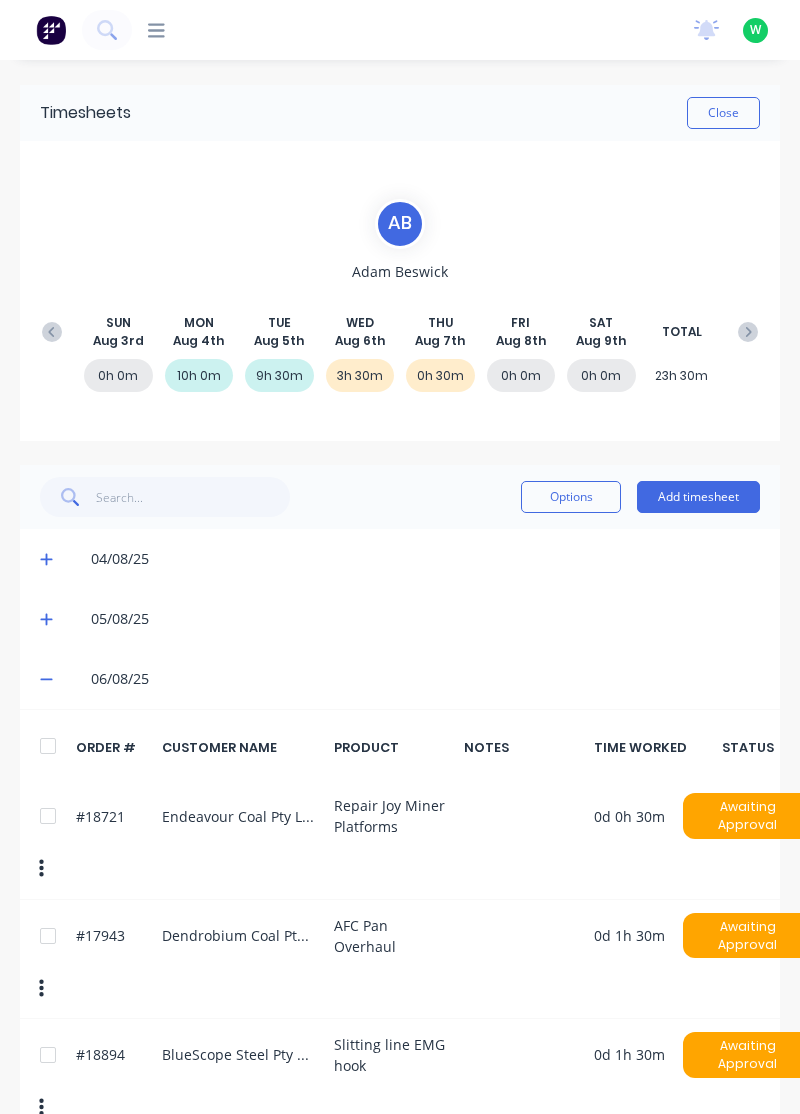 click on "Add timesheet" at bounding box center (698, 497) 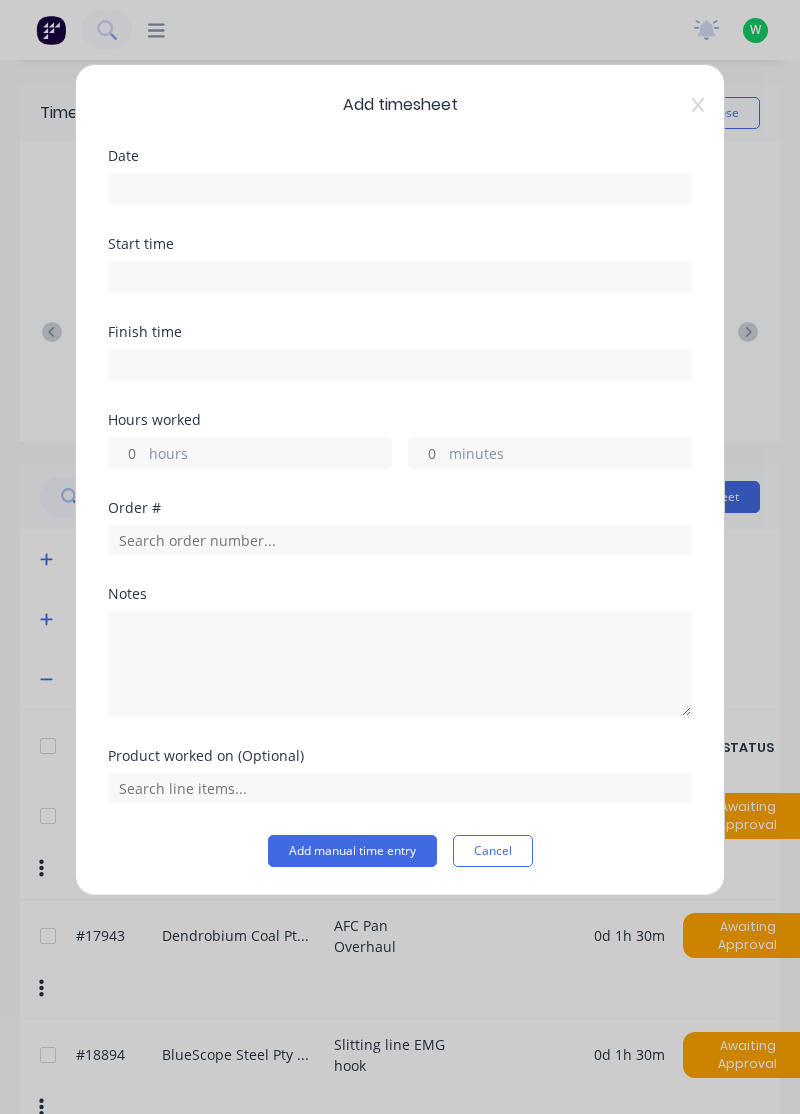 click at bounding box center (400, 189) 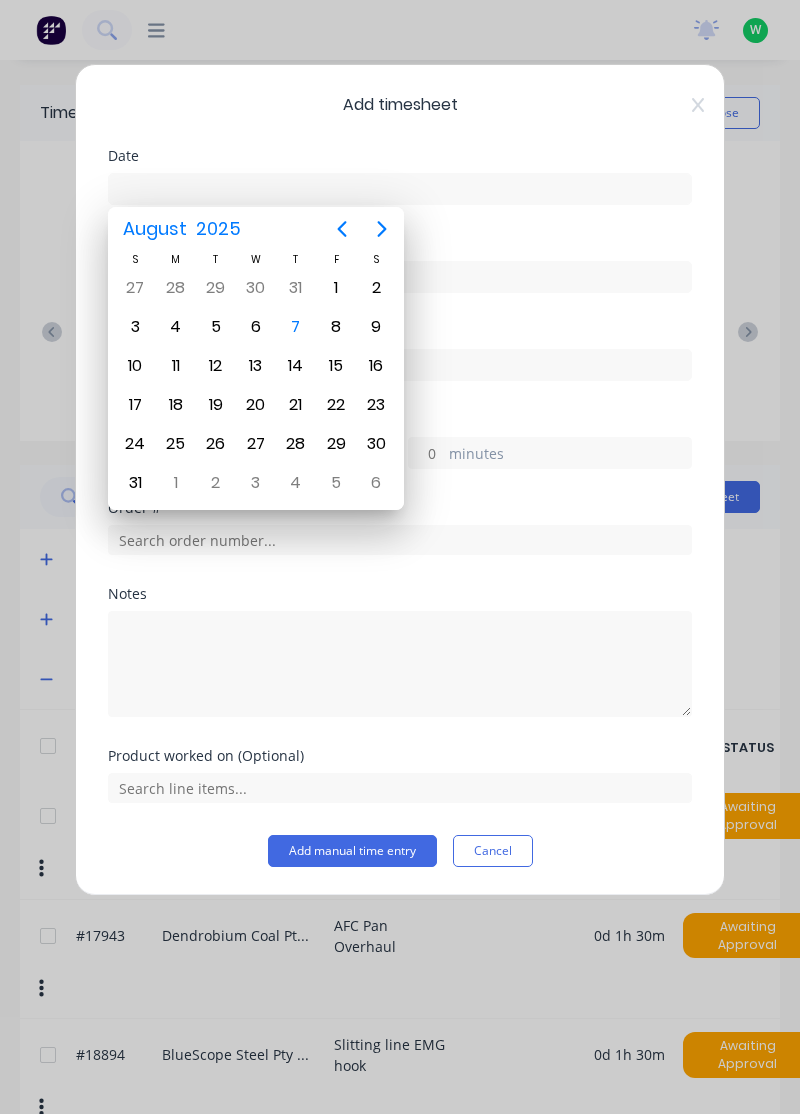 click on "6" at bounding box center (256, 327) 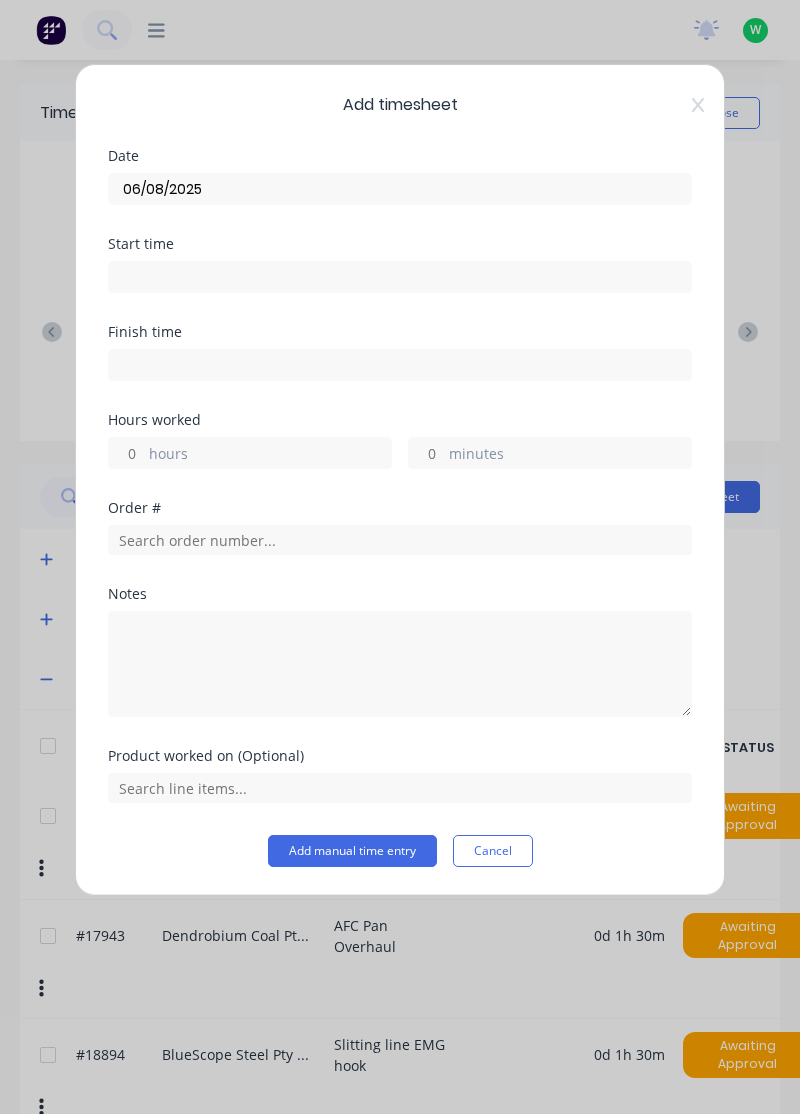 click on "hours" at bounding box center (270, 455) 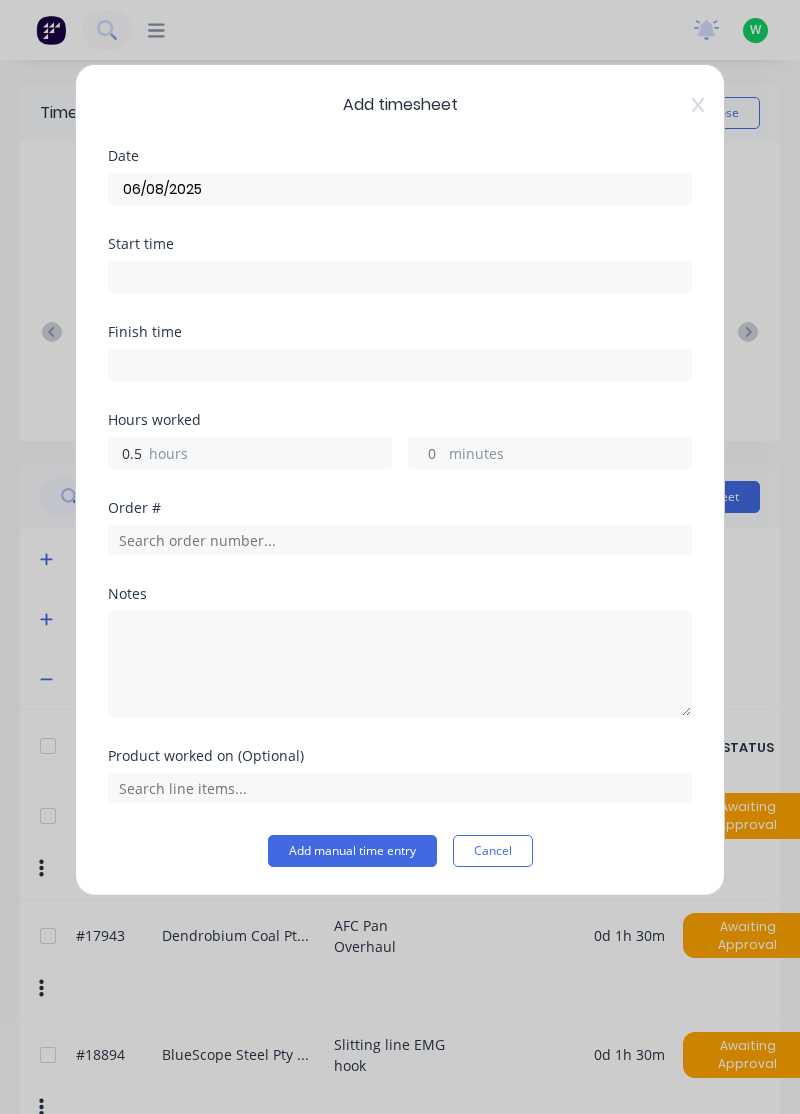 type on "0.5" 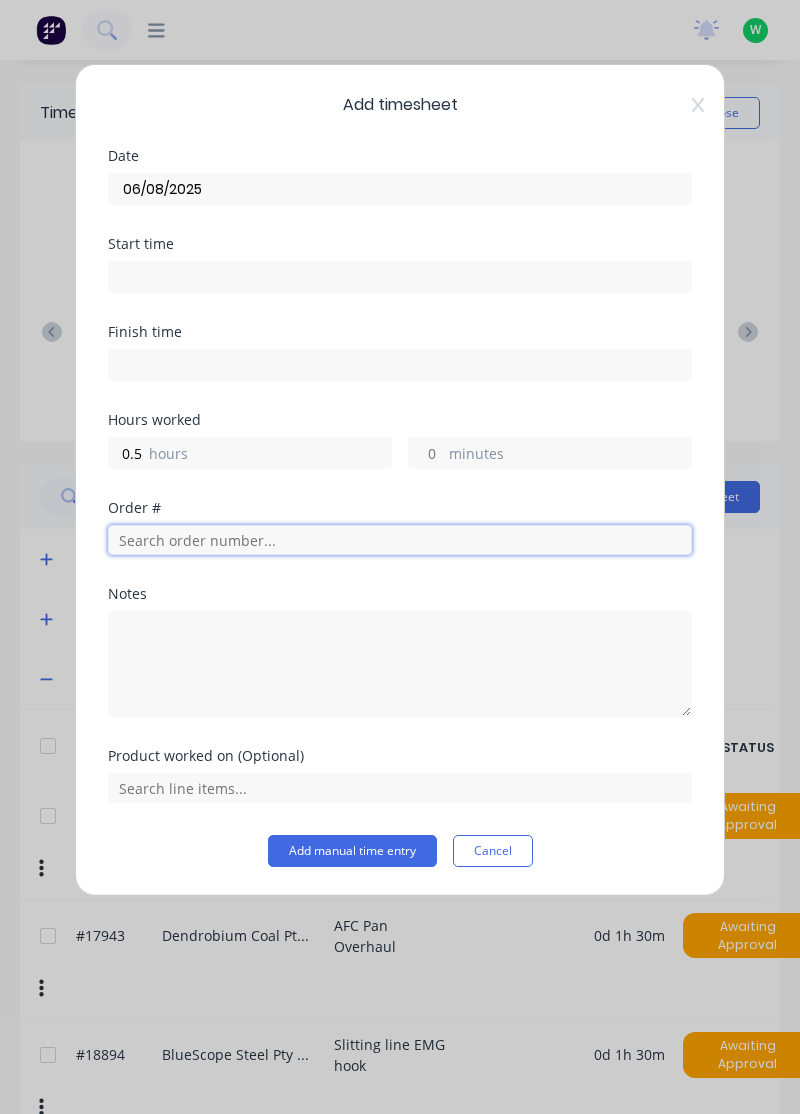 click at bounding box center [400, 540] 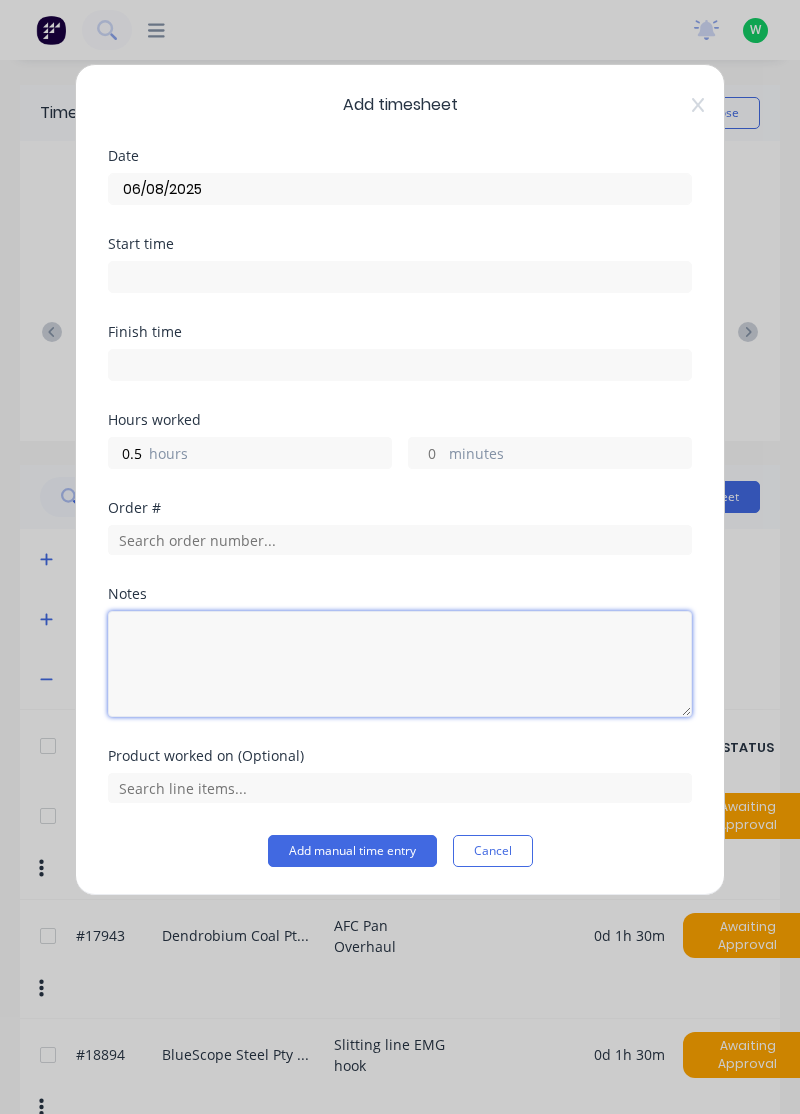 click at bounding box center [400, 664] 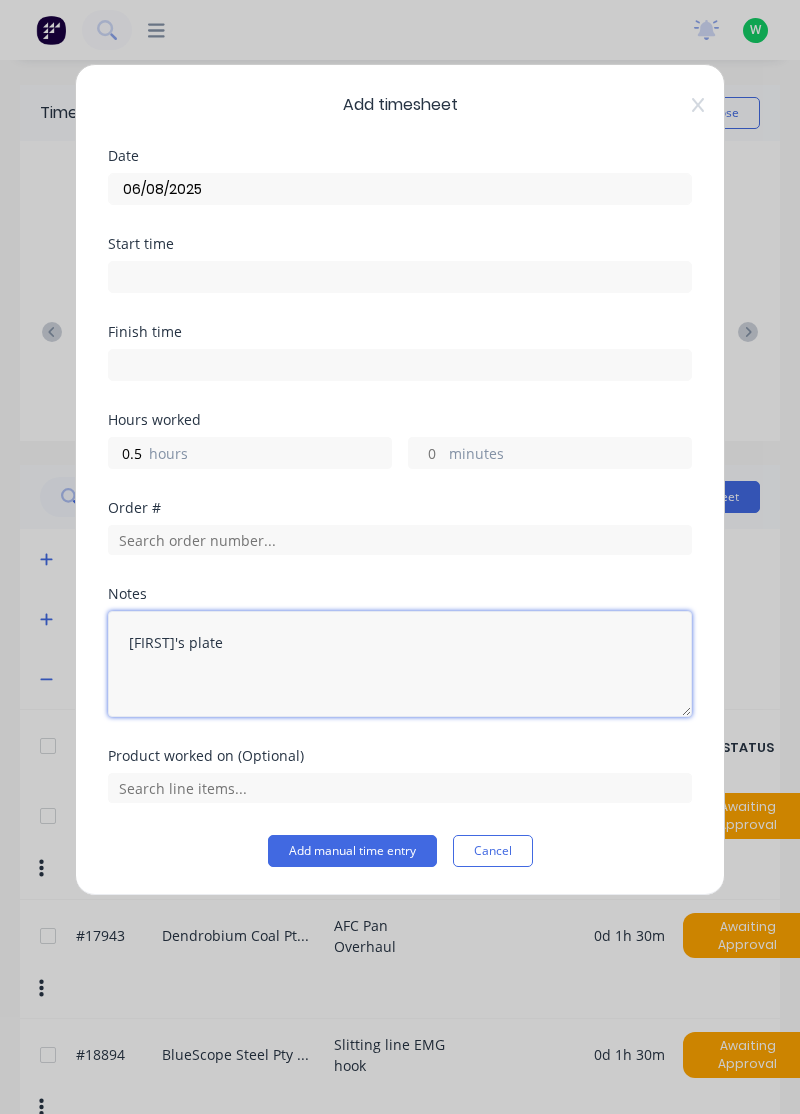 type on "Mitch's plates" 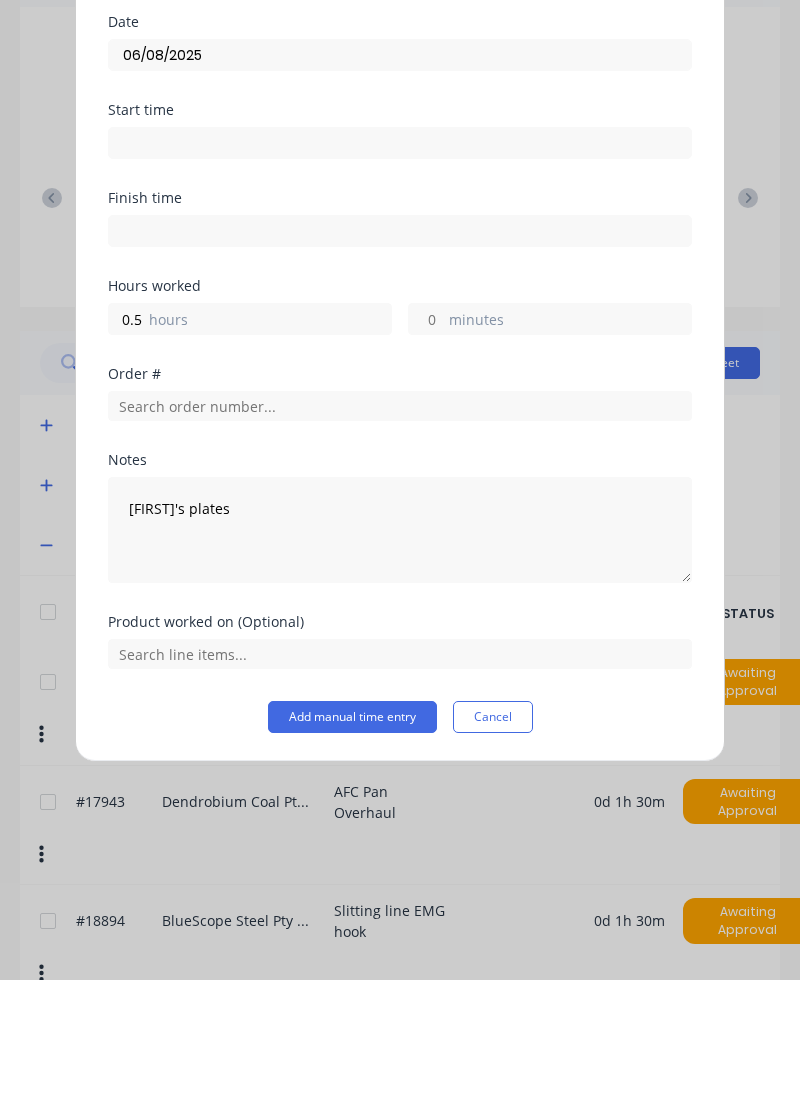 click on "Add manual time entry" at bounding box center (352, 851) 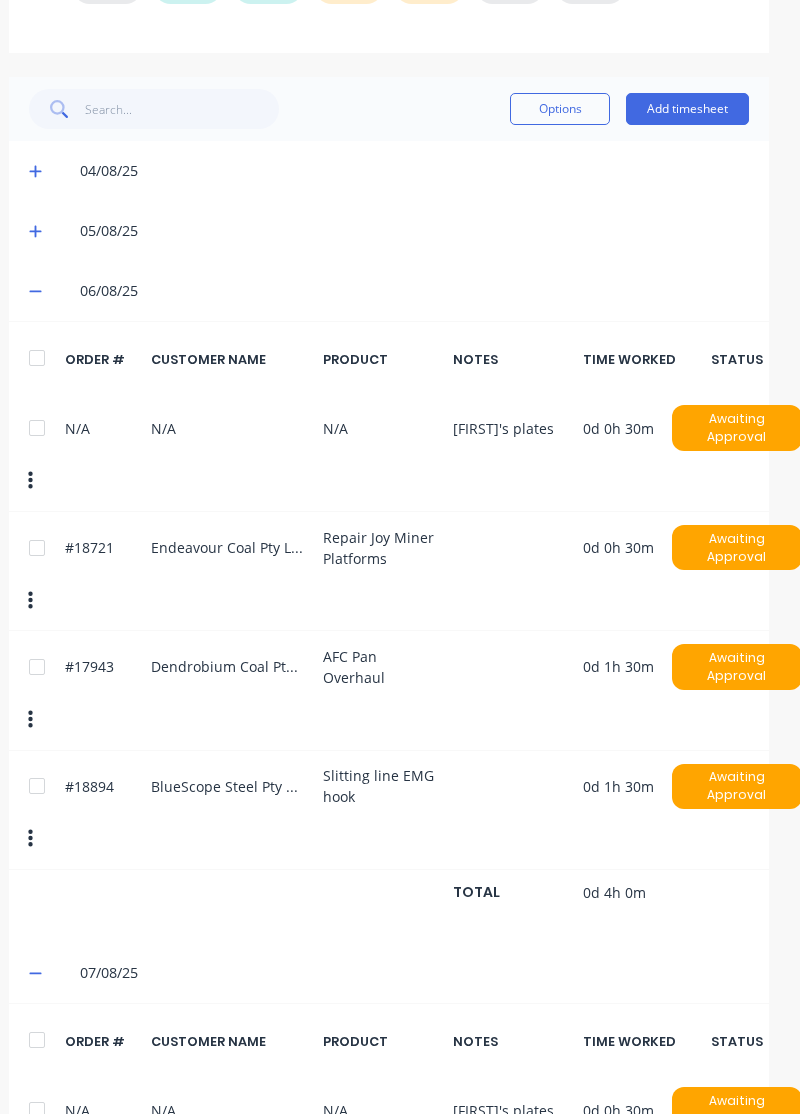 scroll, scrollTop: 387, scrollLeft: 12, axis: both 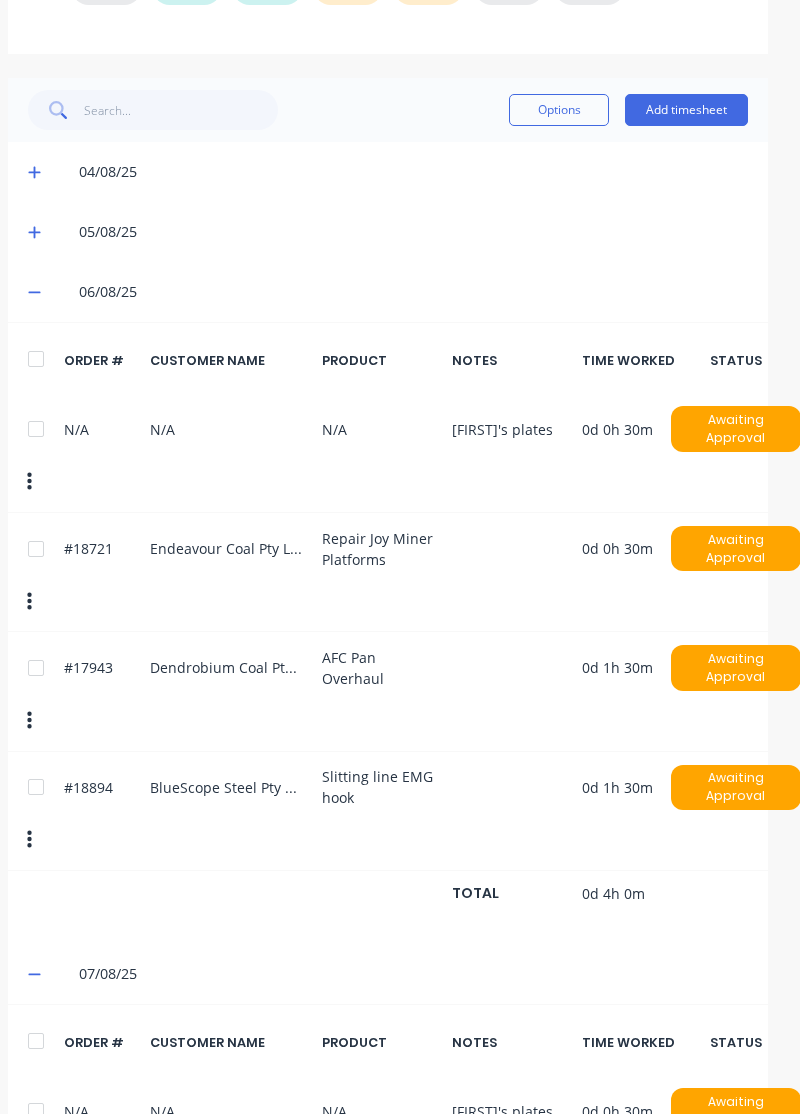 click at bounding box center (36, 1111) 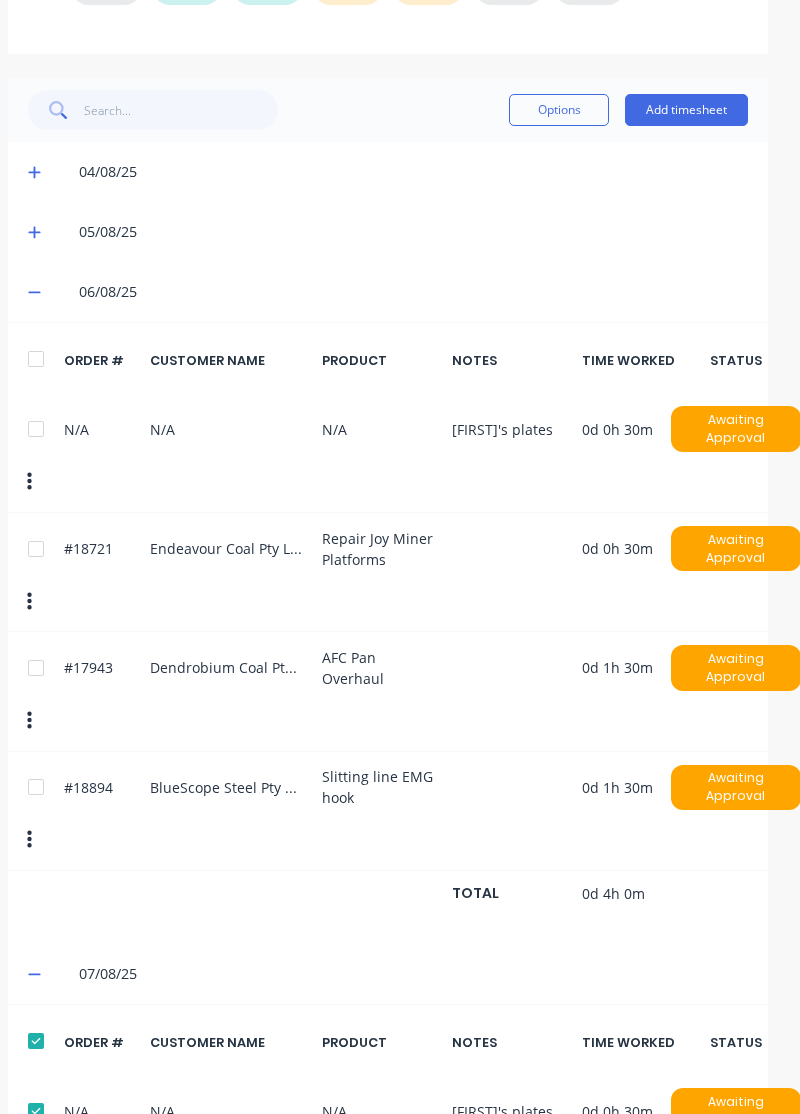 click on "Options" at bounding box center [559, 110] 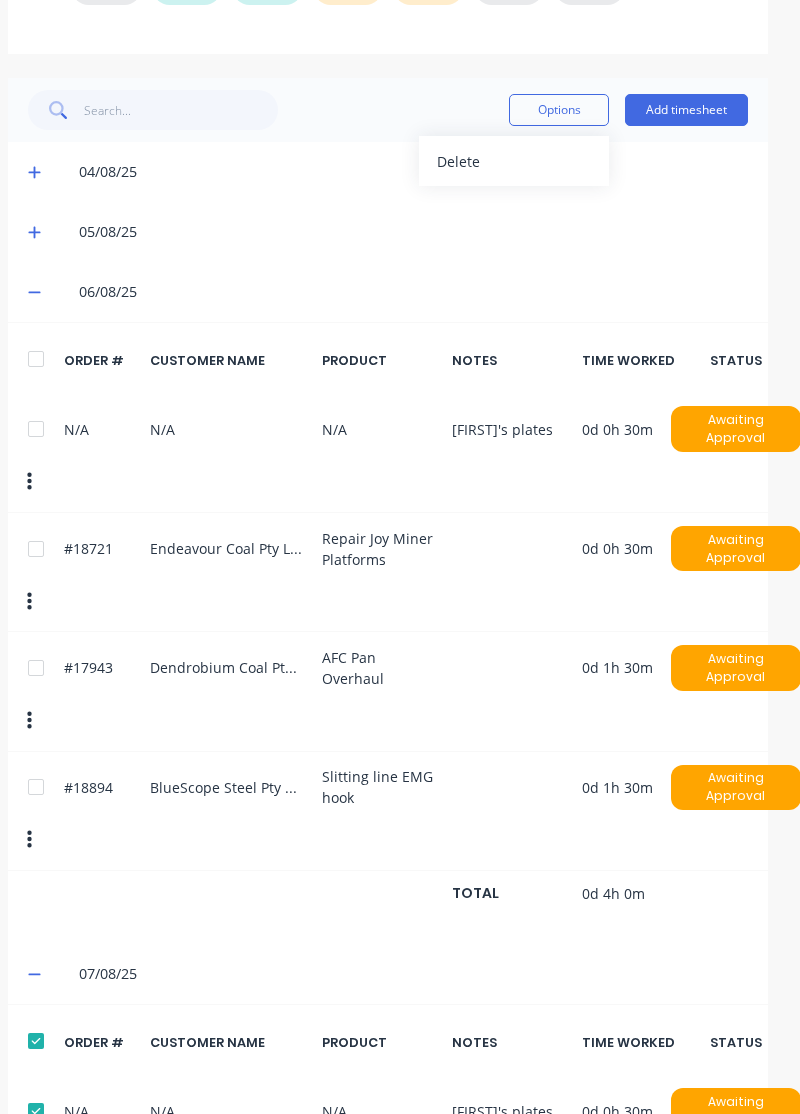 click on "Delete" at bounding box center (514, 161) 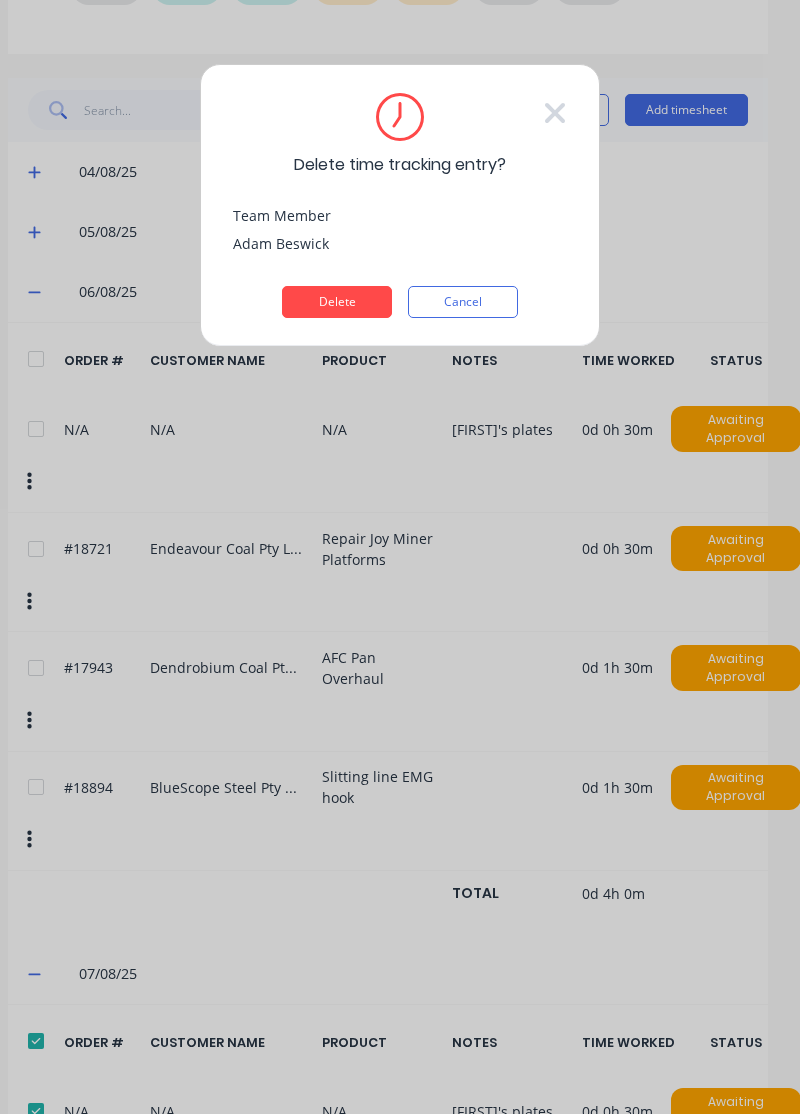 click on "Delete" at bounding box center (337, 302) 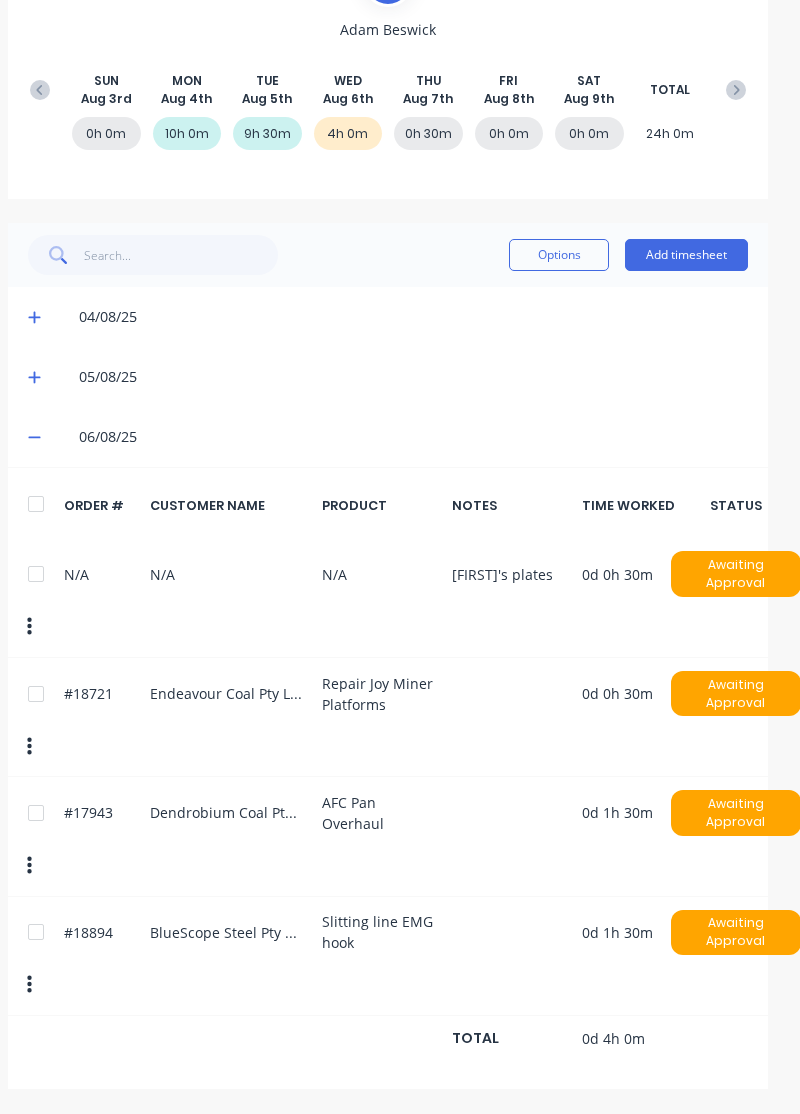 scroll, scrollTop: 94, scrollLeft: 12, axis: both 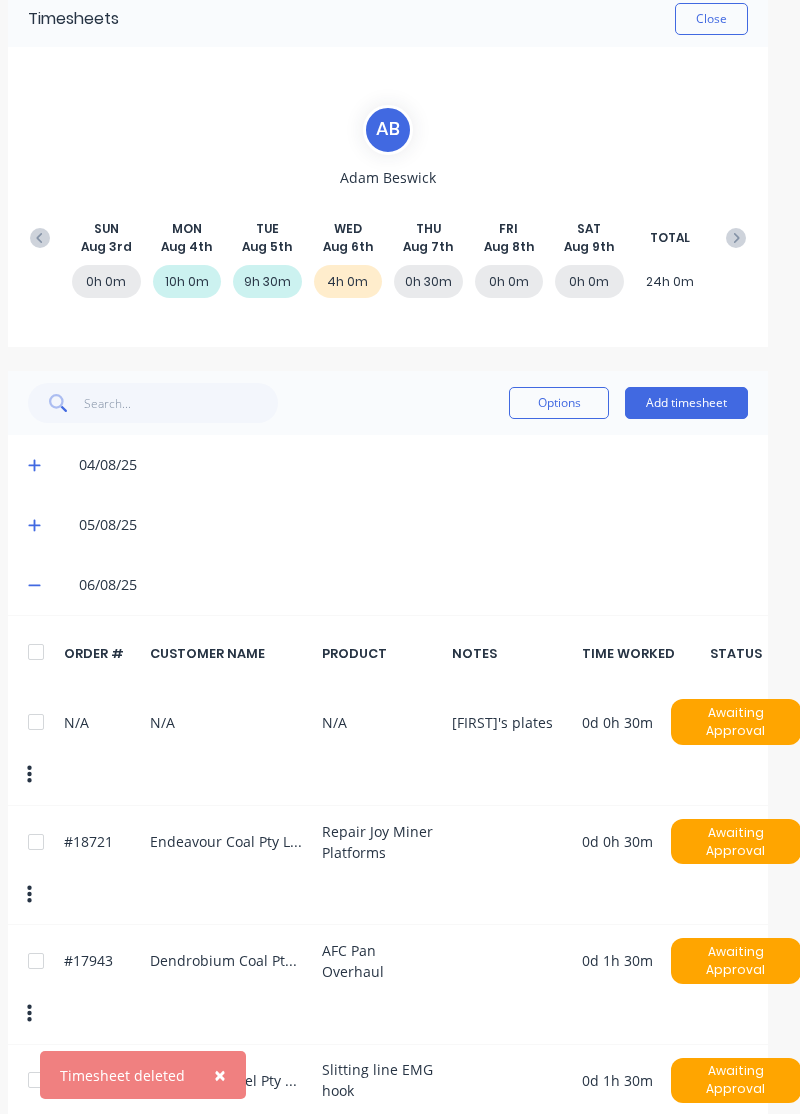 click on "Add timesheet" at bounding box center [686, 403] 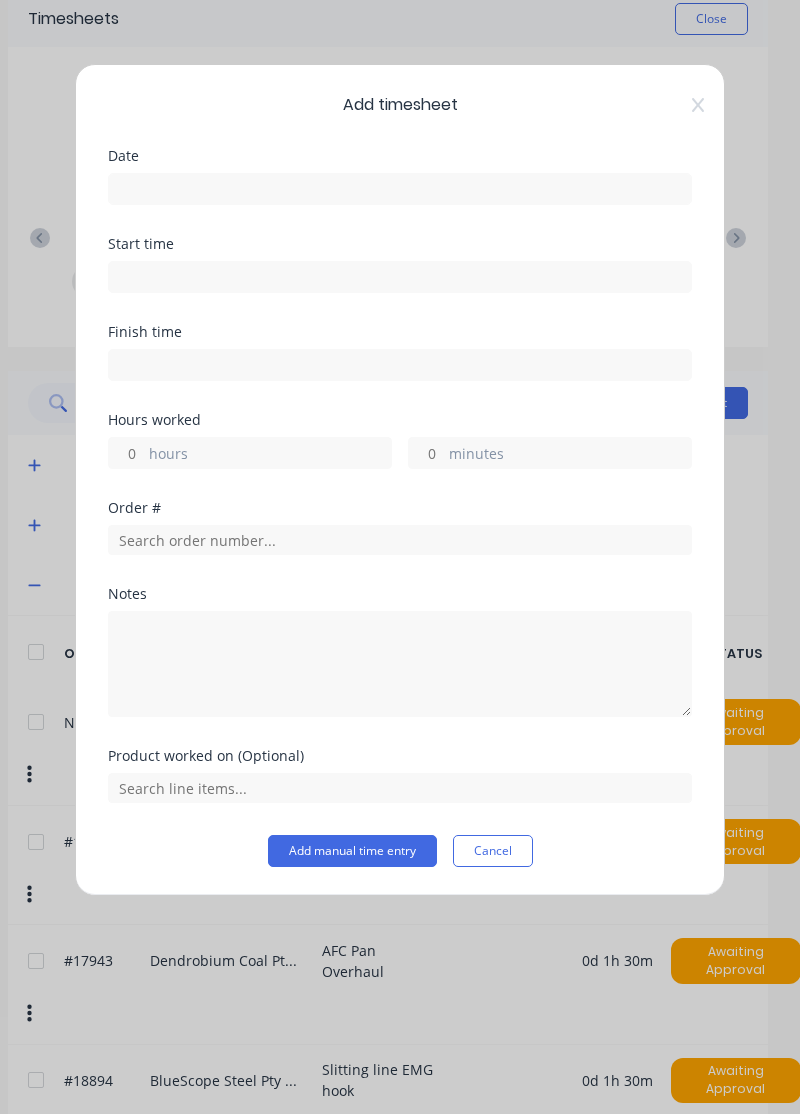 click at bounding box center (400, 189) 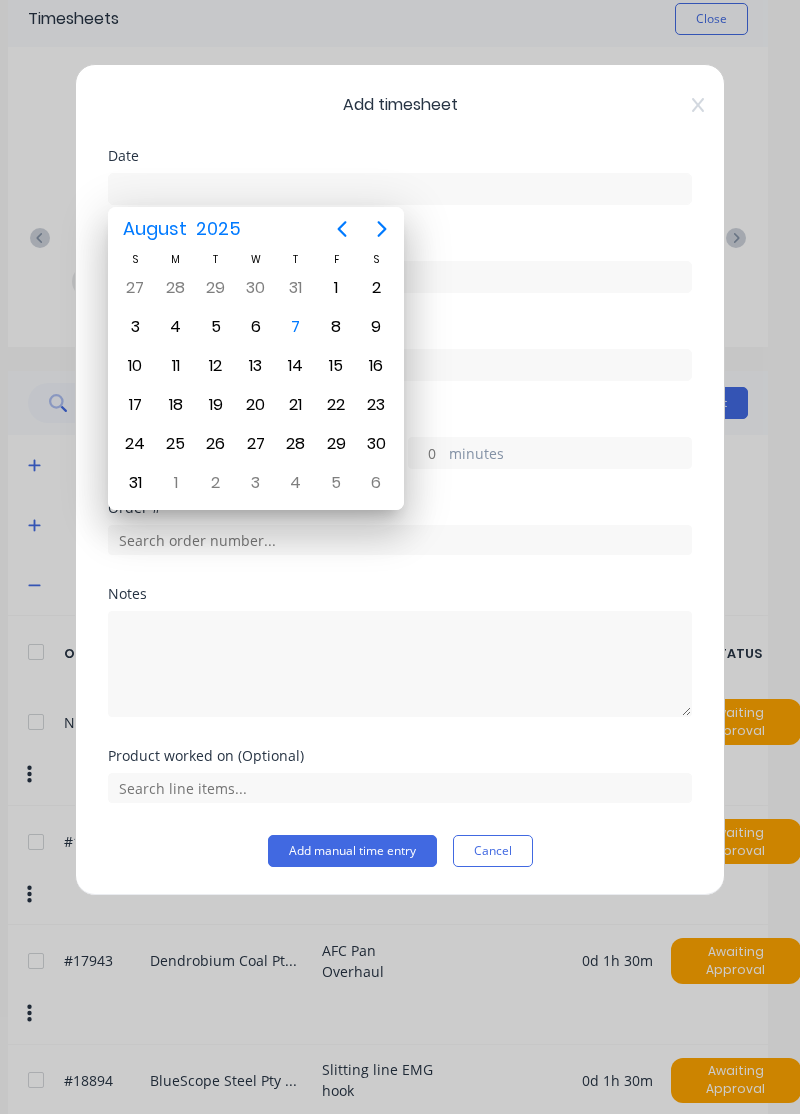 click on "6" at bounding box center (256, 326) 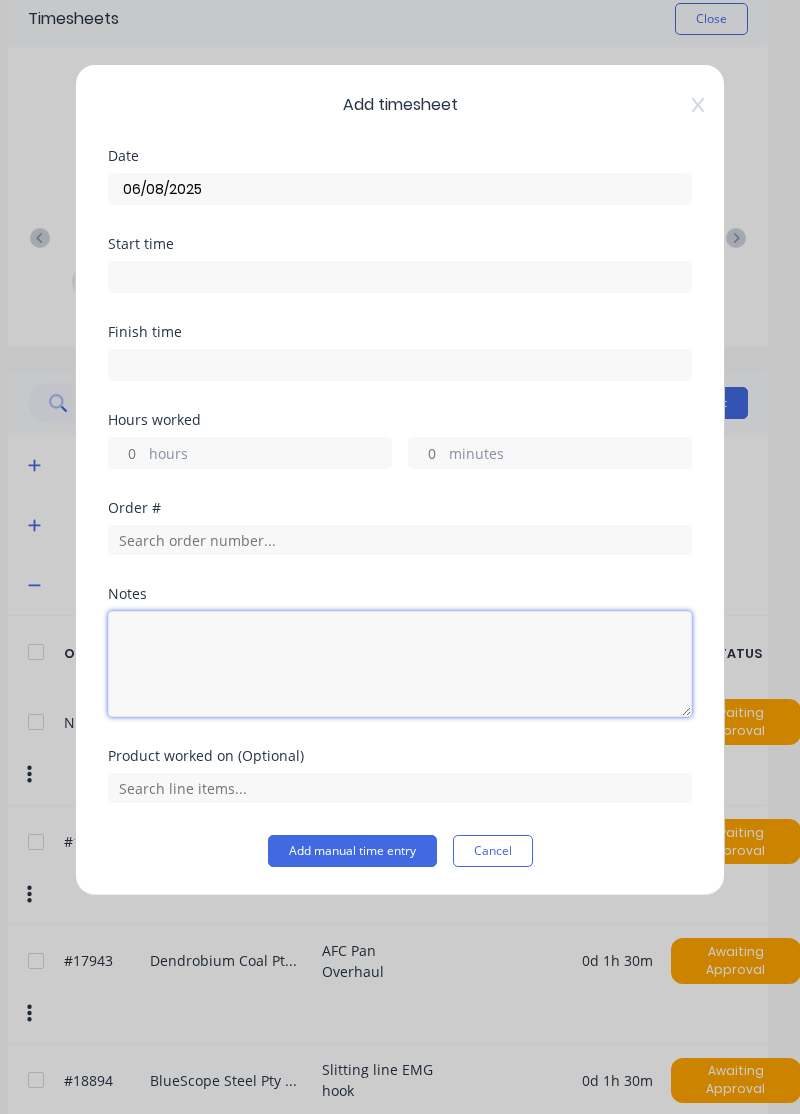 click at bounding box center (400, 664) 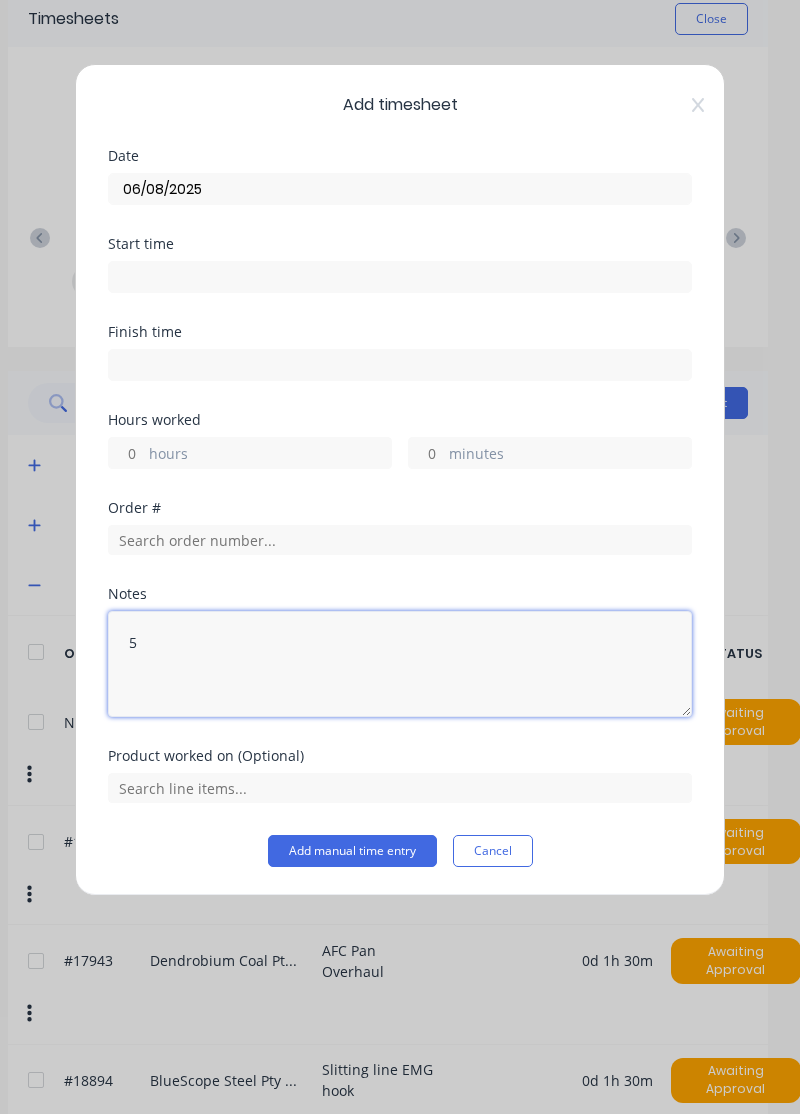 type on "5" 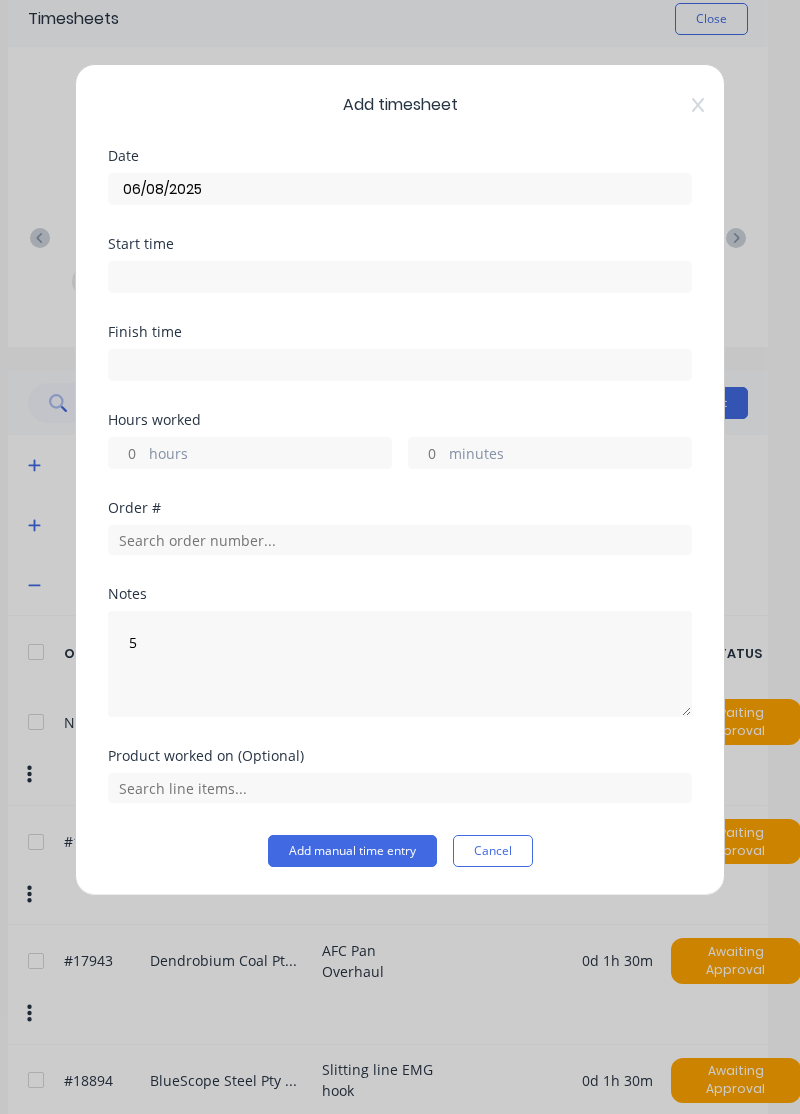 click on "Add timesheet Date 06/08/2025 Start time Finish time Hours worked hours minutes Order # Notes 5 Product worked on (Optional) Add manual time entry   Cancel" at bounding box center (400, 480) 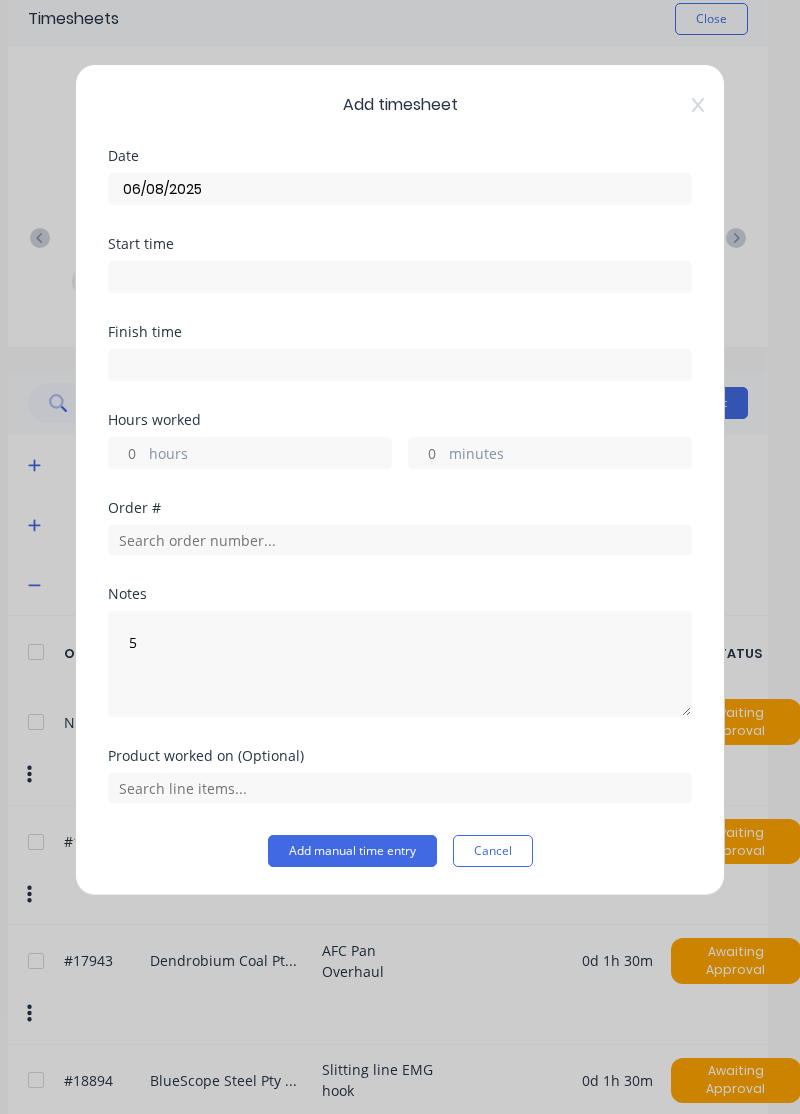 click on "Add timesheet Date 06/08/2025 Start time Finish time Hours worked hours minutes Order # Notes 5 Product worked on (Optional) Add manual time entry   Cancel" at bounding box center (400, 480) 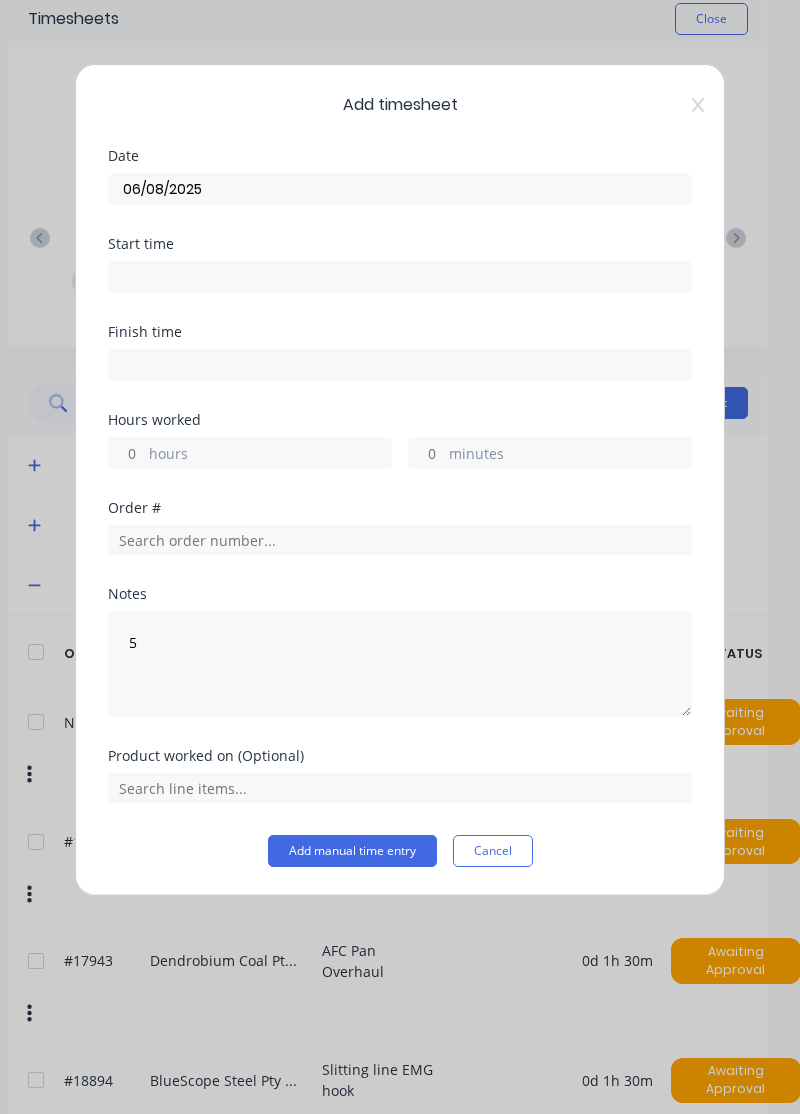 click 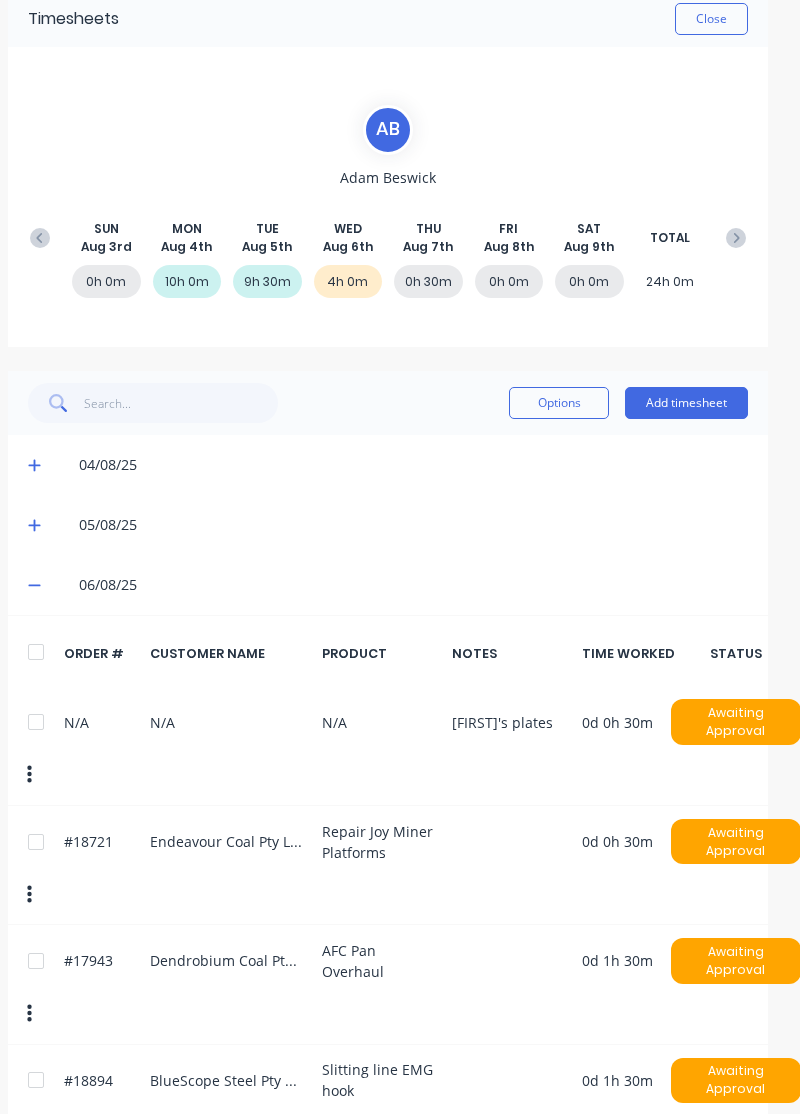 click on "Add timesheet" at bounding box center (686, 403) 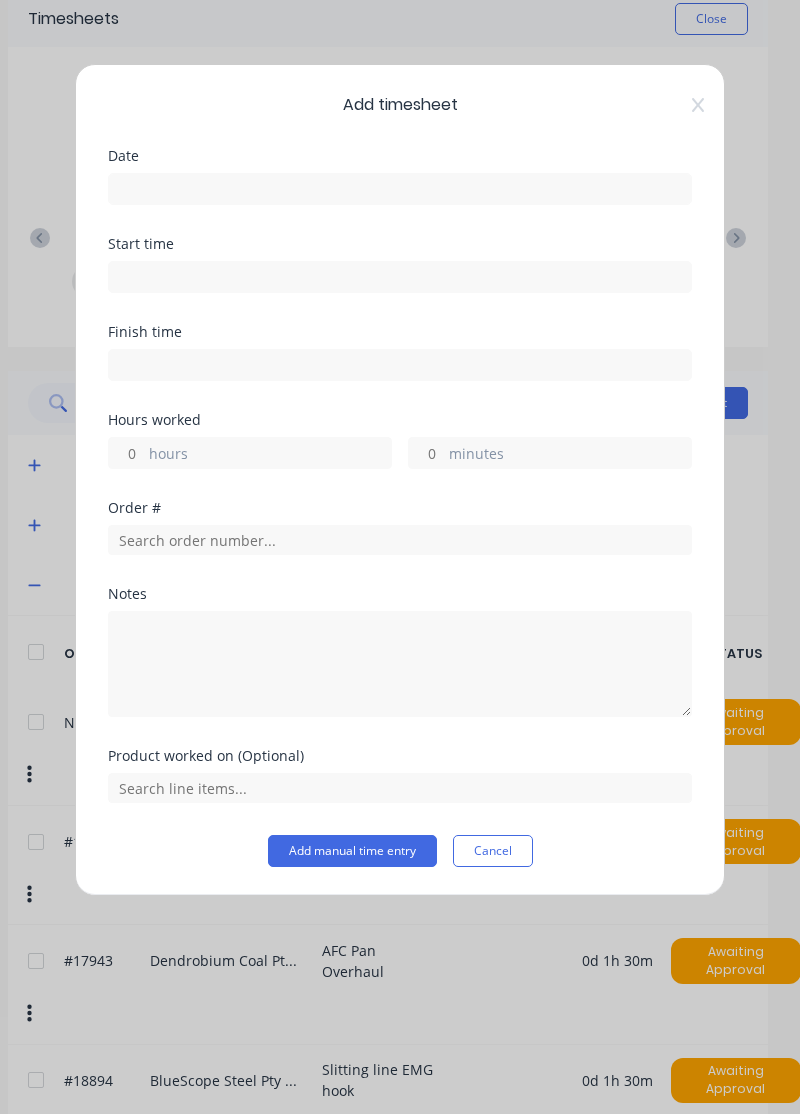 click at bounding box center (400, 189) 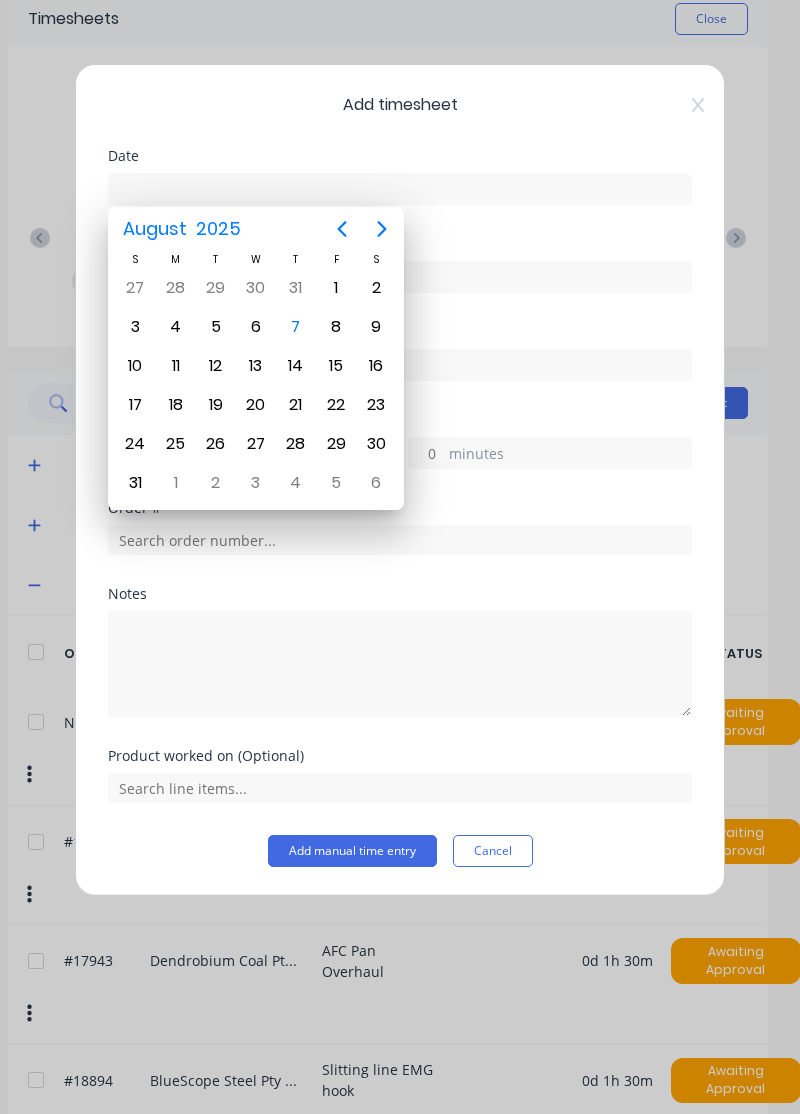 click on "6" at bounding box center [256, 327] 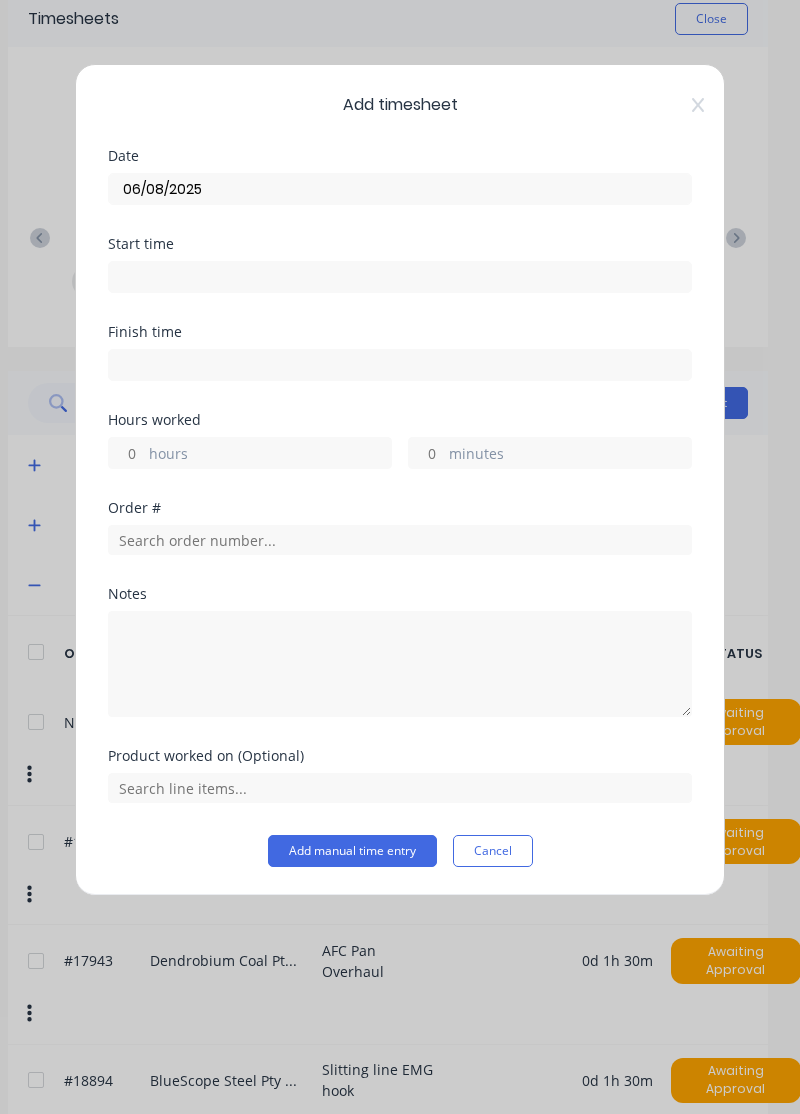 click on "hours" at bounding box center [270, 455] 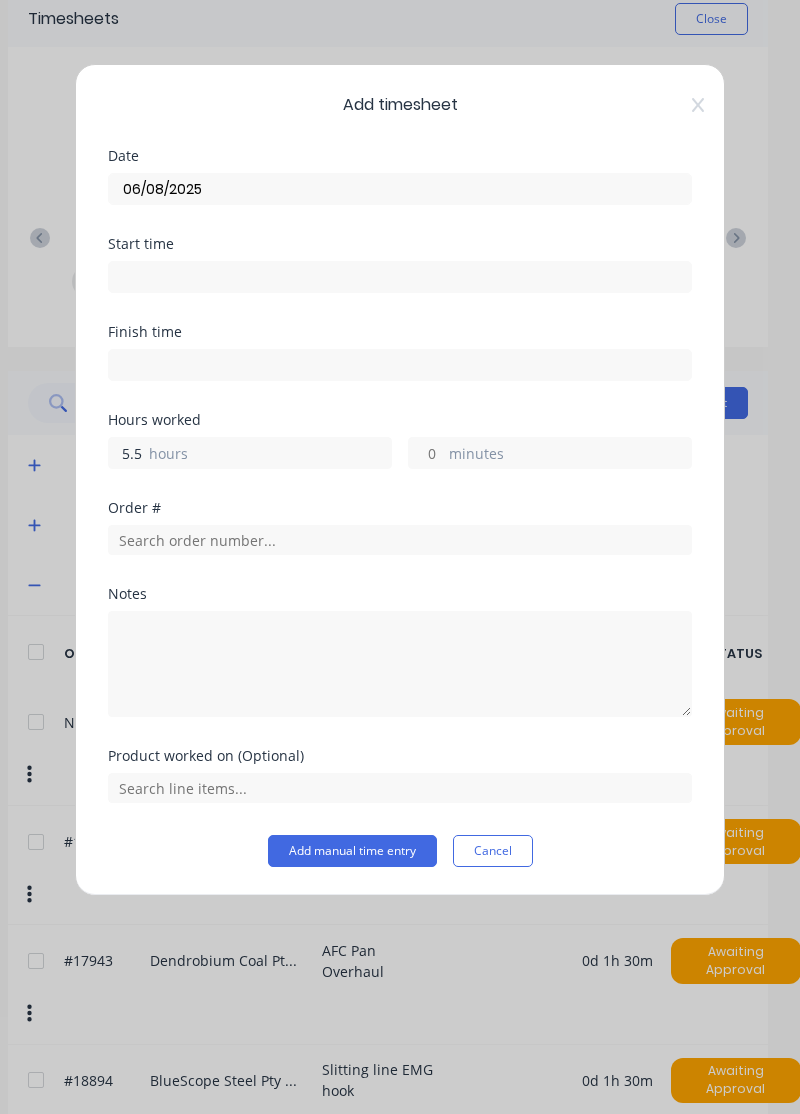 type on "5.5" 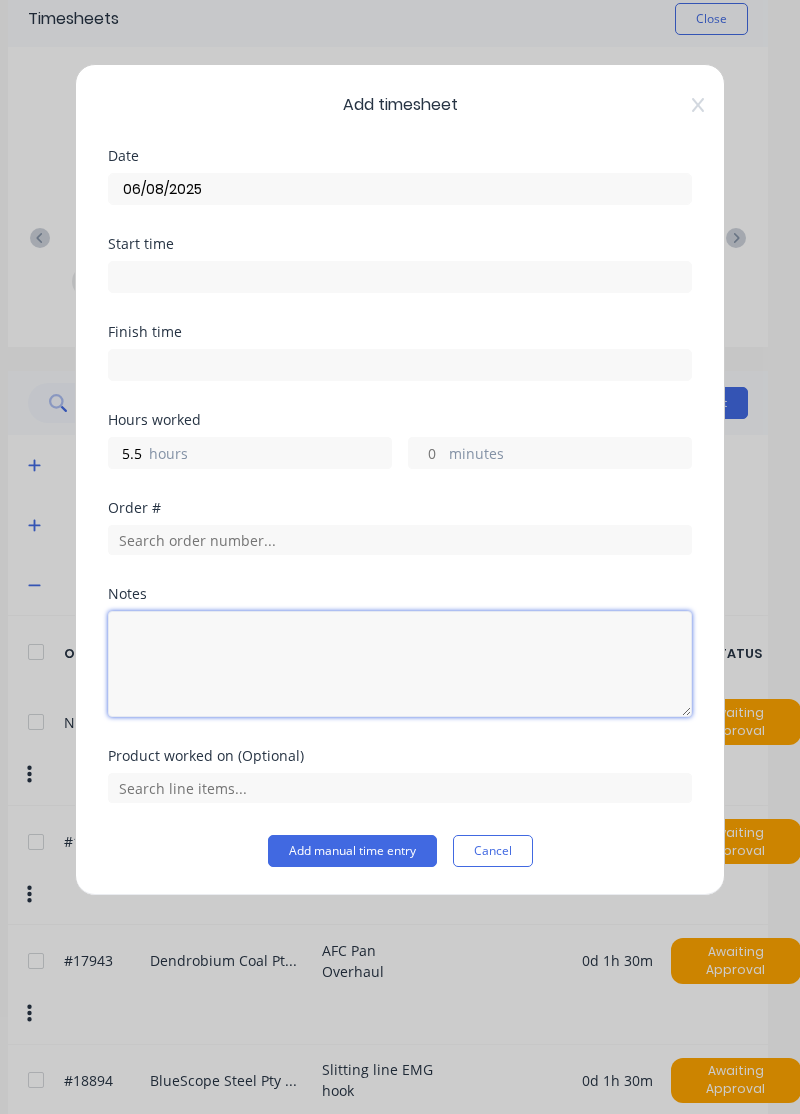 click at bounding box center (400, 664) 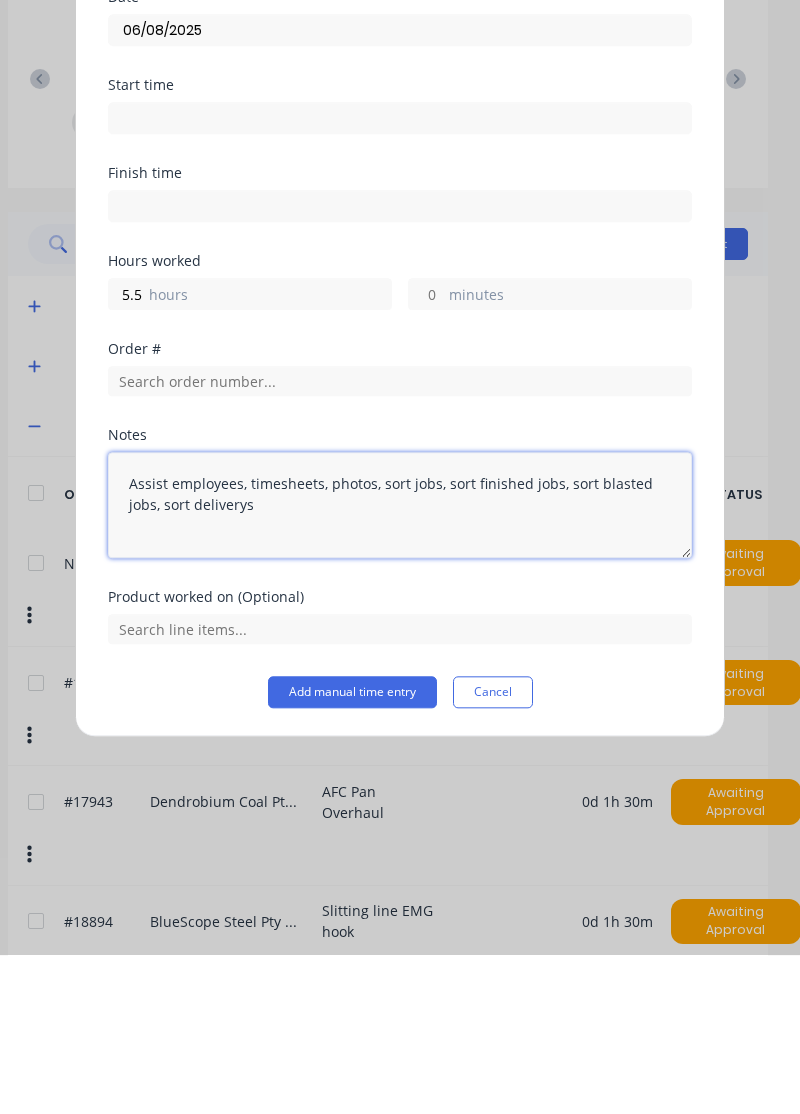 type on "Assist employees, timesheets, photos, sort jobs, sort finished jobs, sort blasted jobs, sort deliverys" 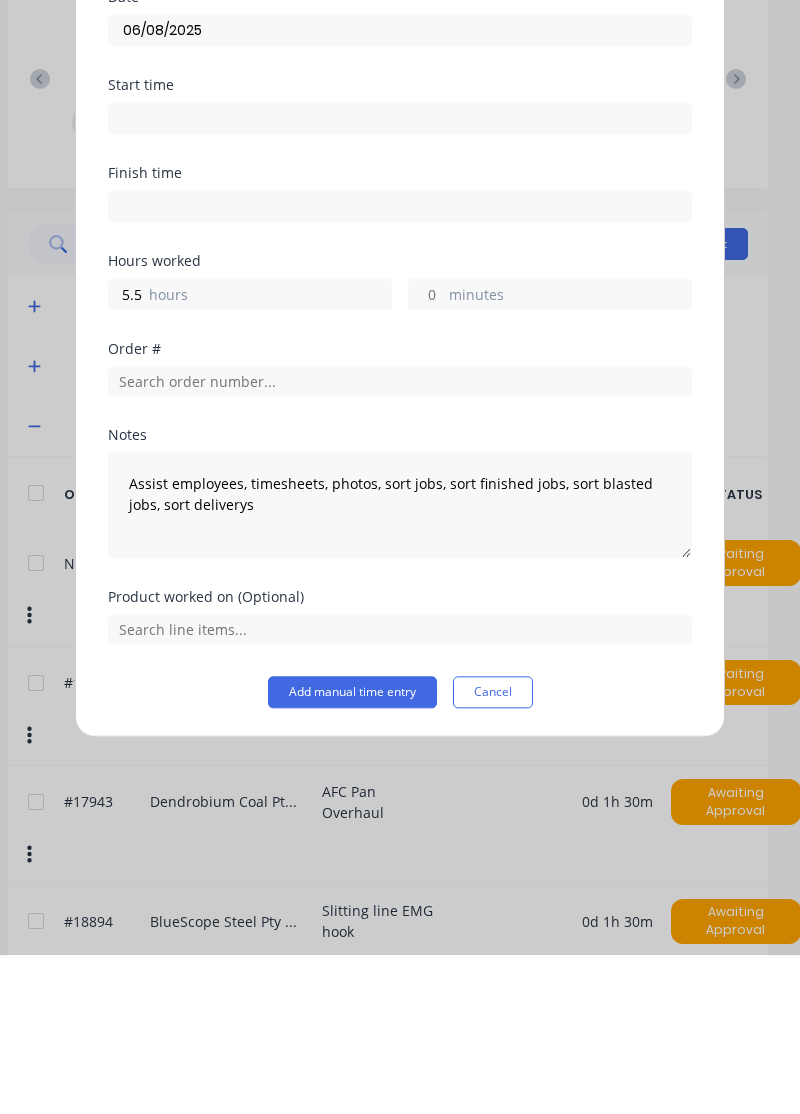 click on "Add manual time entry" at bounding box center (352, 851) 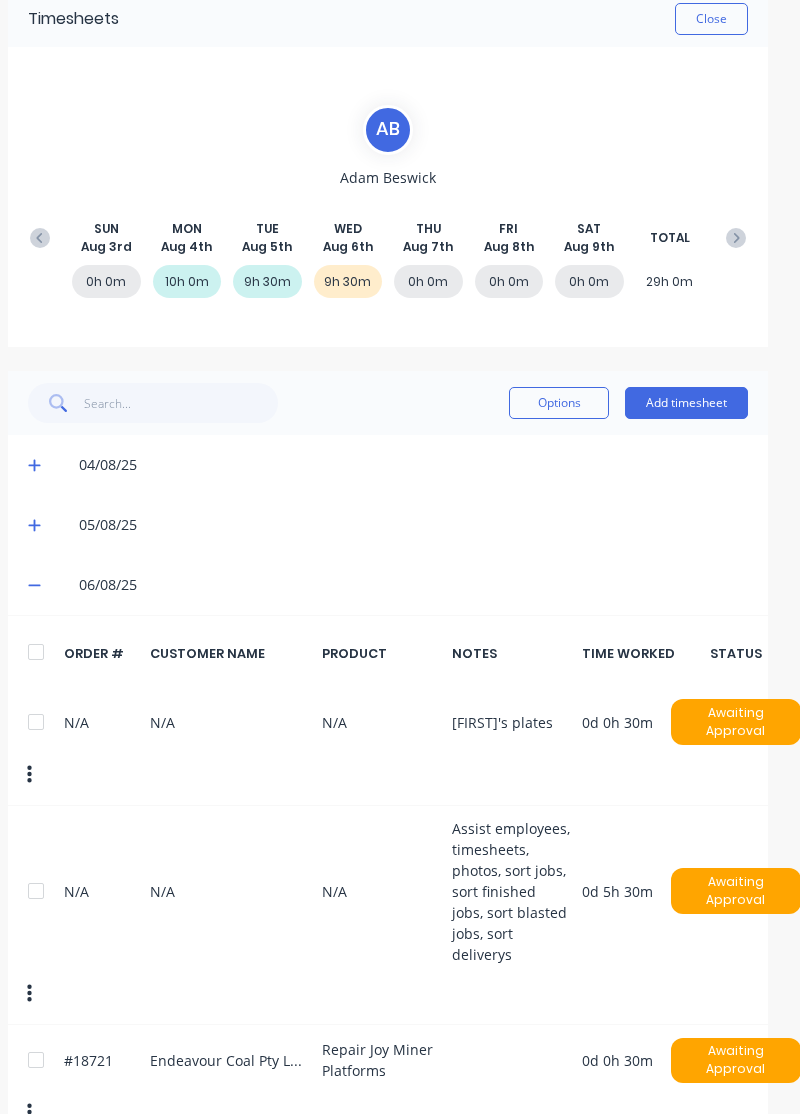 scroll, scrollTop: 0, scrollLeft: 12, axis: horizontal 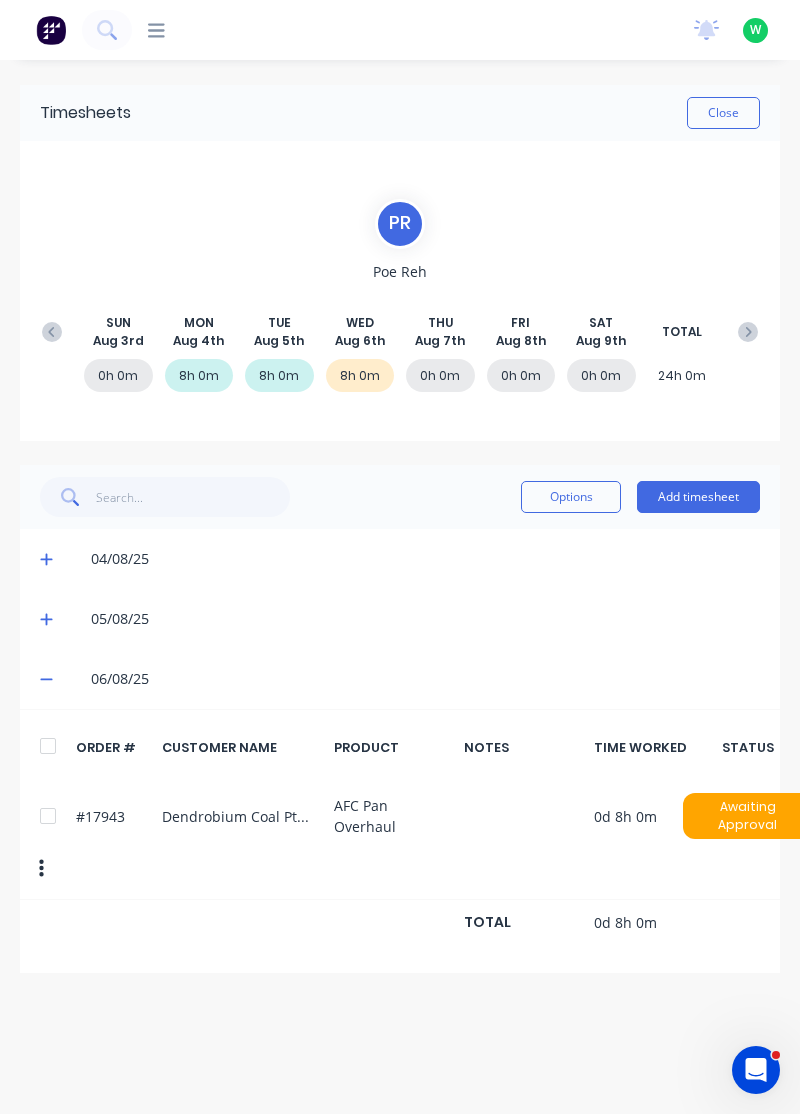 click 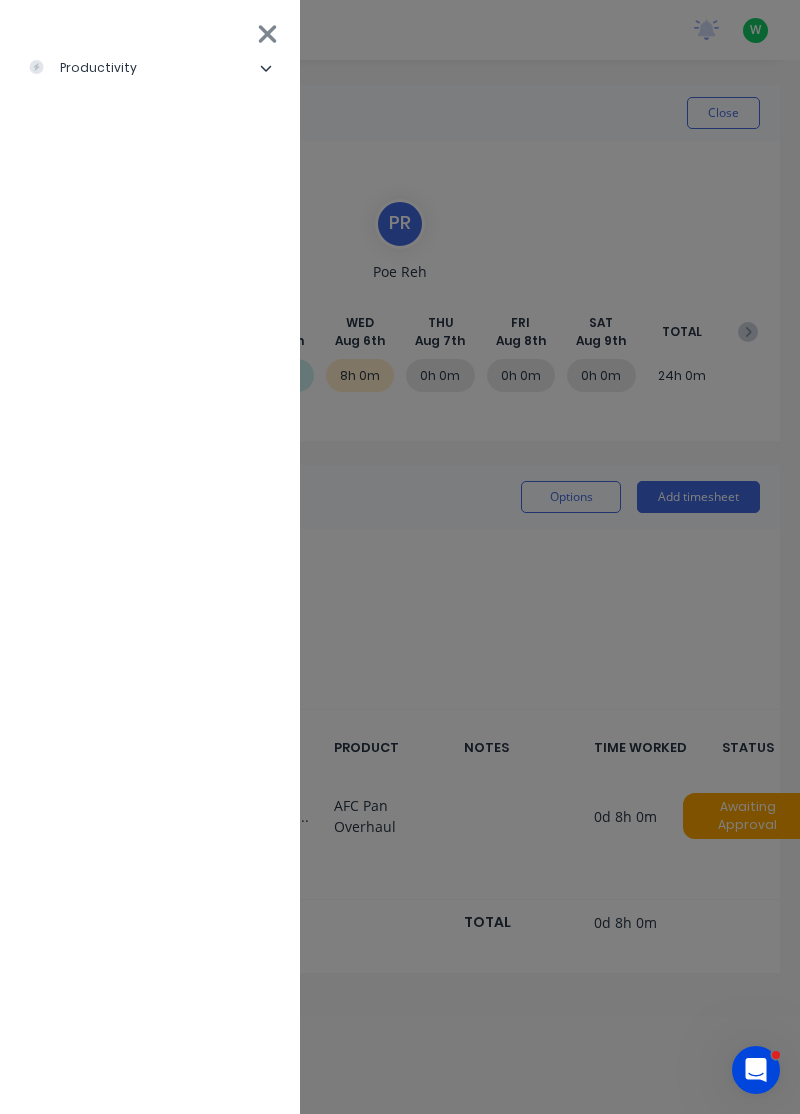 click on "productivity" at bounding box center [150, 68] 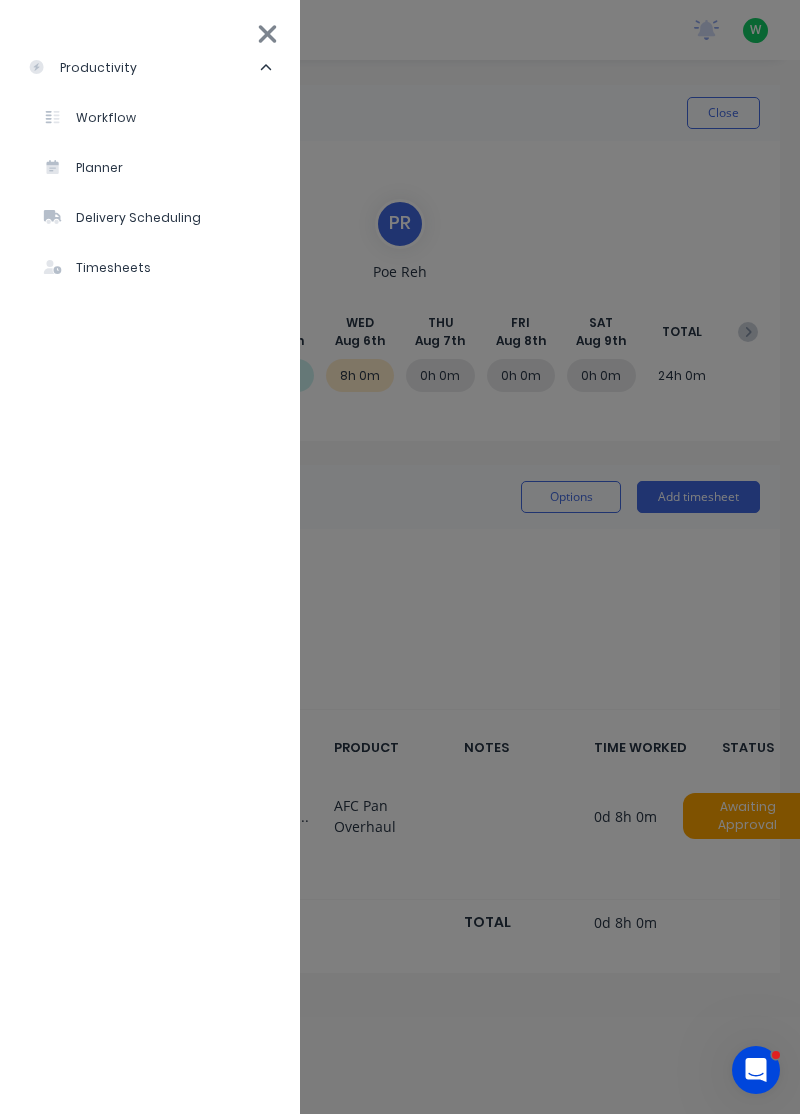 click on "Workflow" at bounding box center (90, 118) 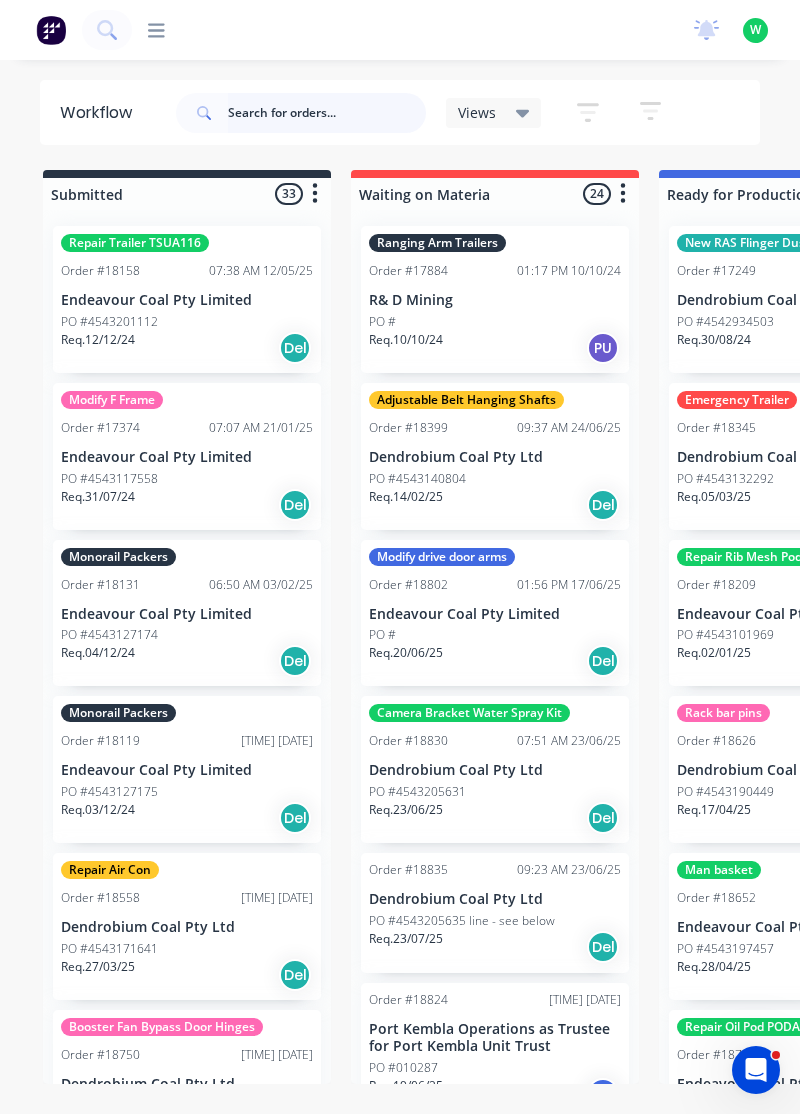 click at bounding box center (327, 113) 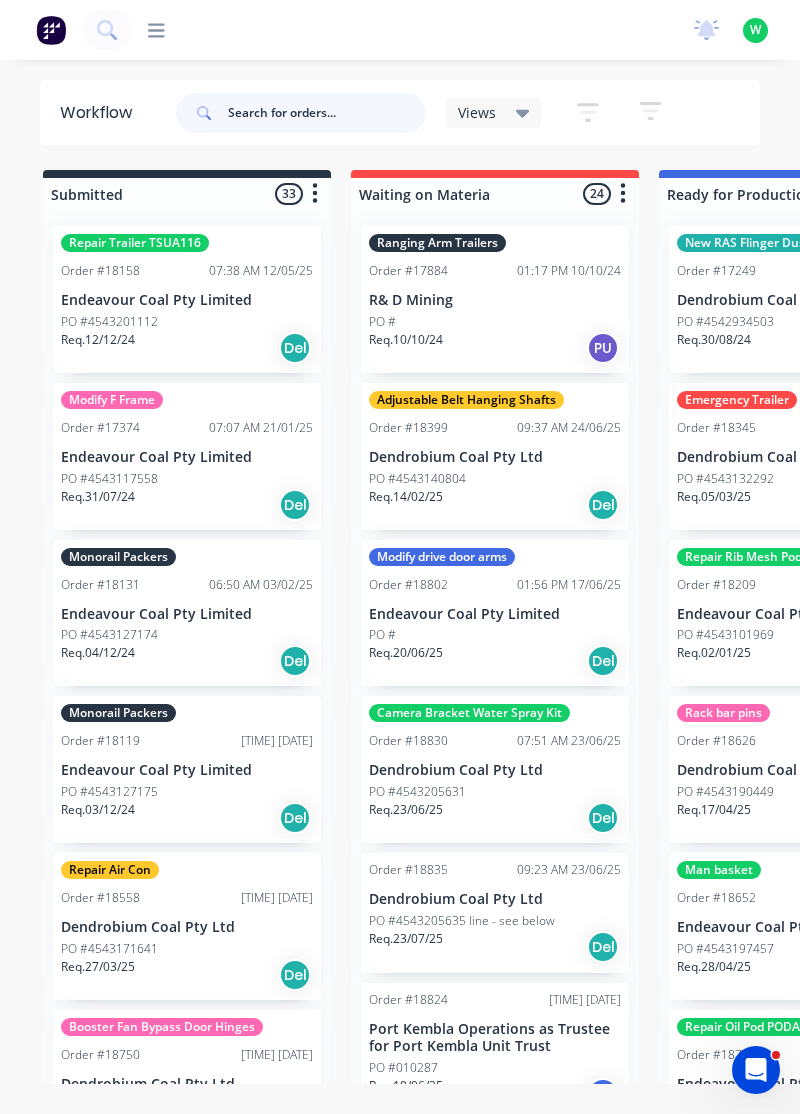 click at bounding box center (327, 113) 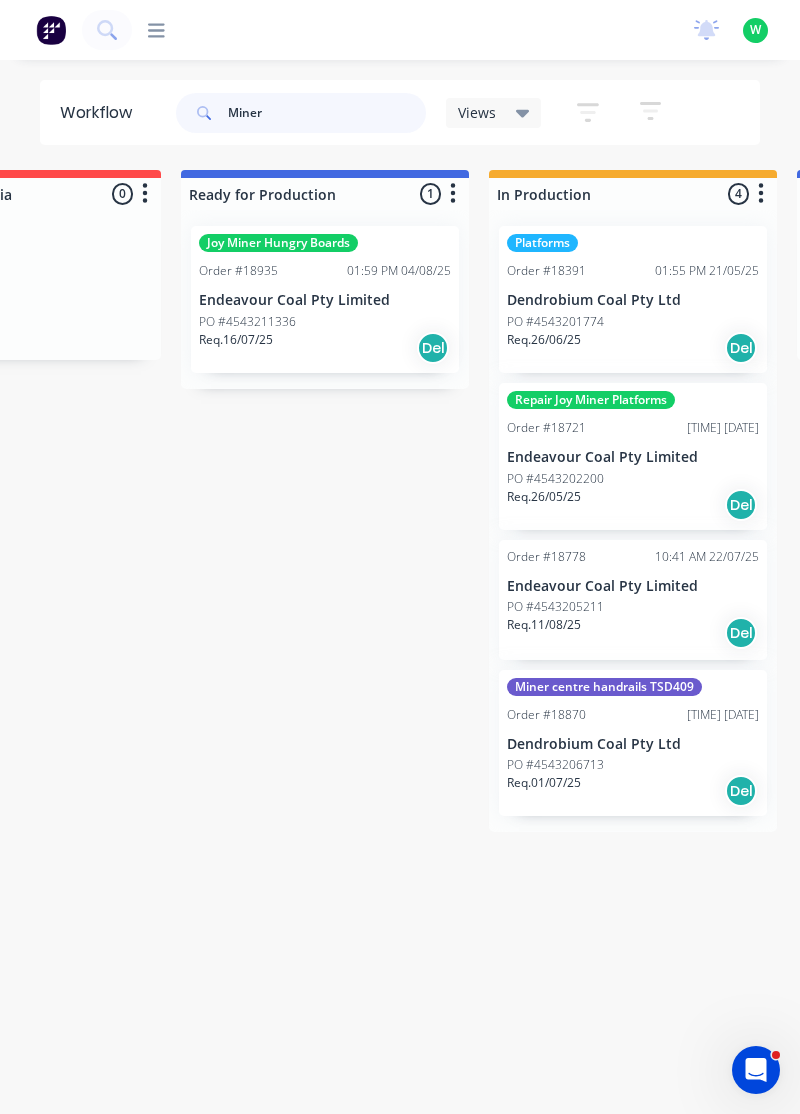 scroll, scrollTop: 0, scrollLeft: 479, axis: horizontal 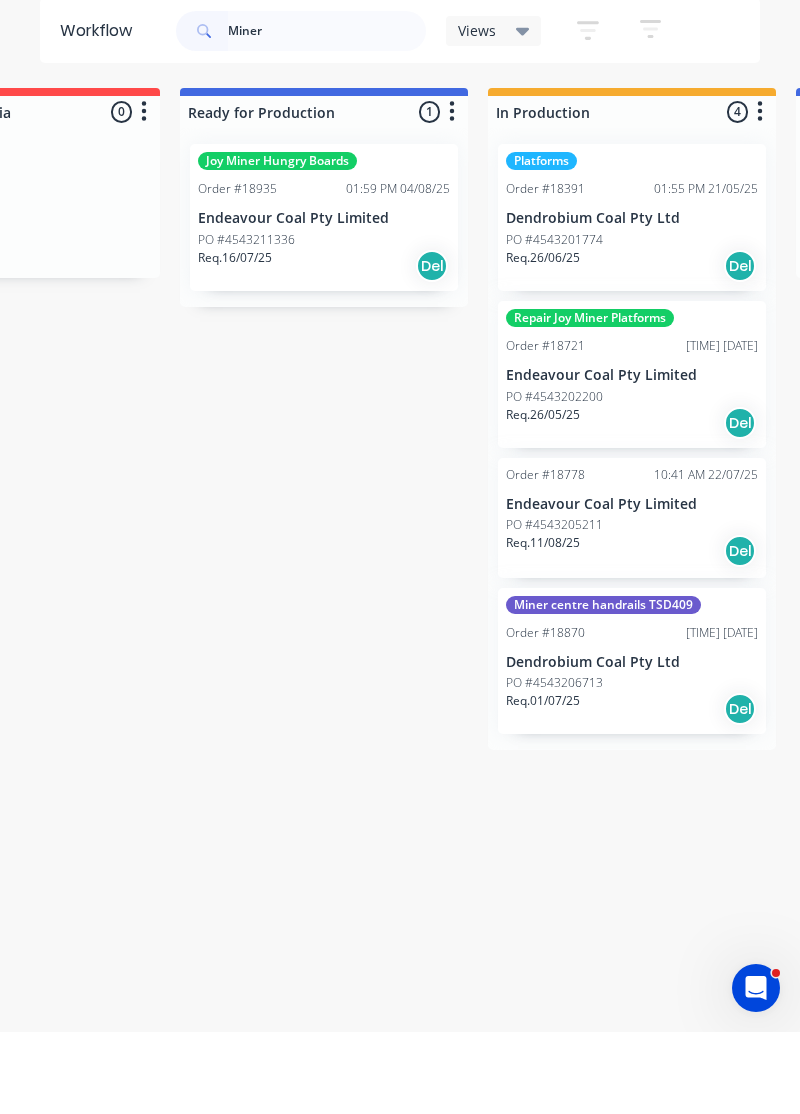 click on "Endeavour Coal Pty Limited" at bounding box center (632, 586) 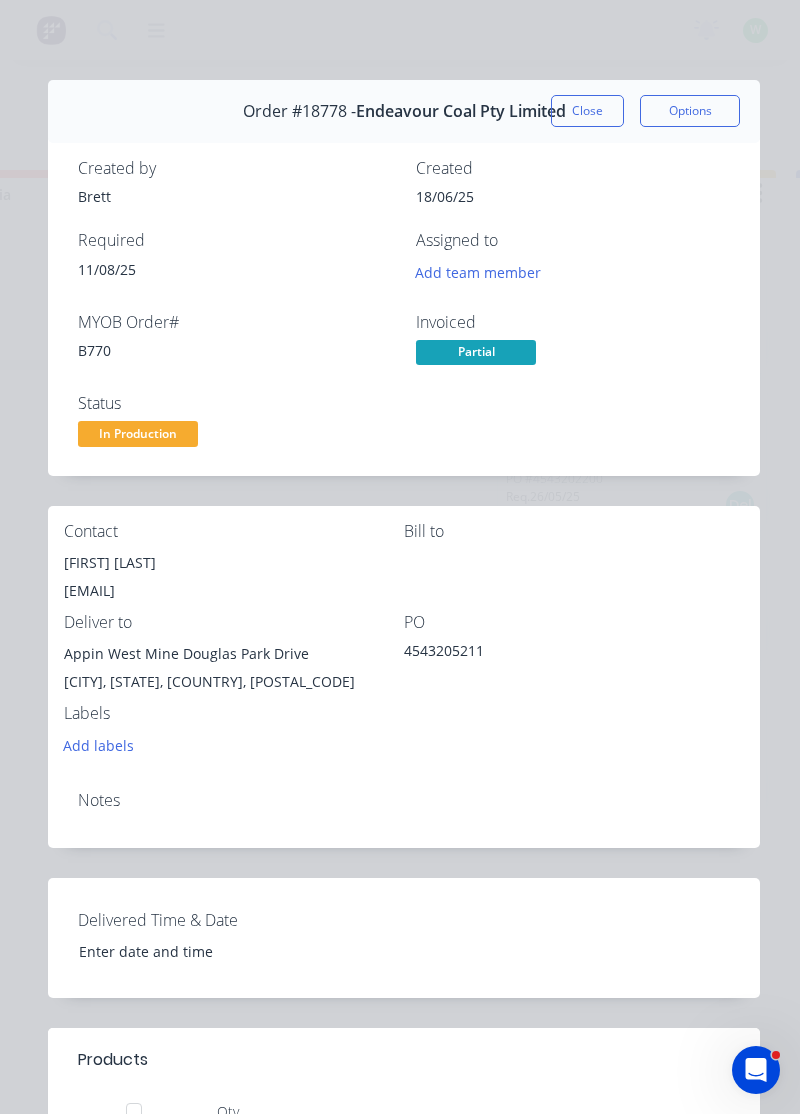 click on "Close" at bounding box center [587, 111] 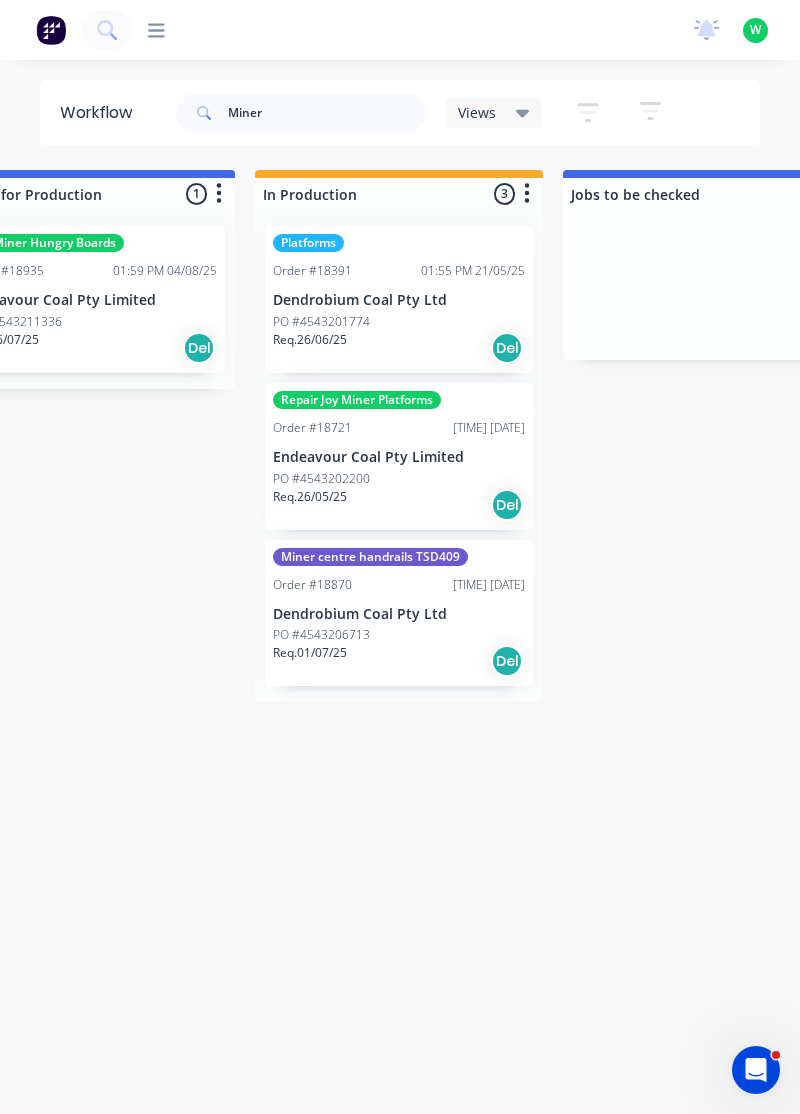 scroll, scrollTop: 0, scrollLeft: 710, axis: horizontal 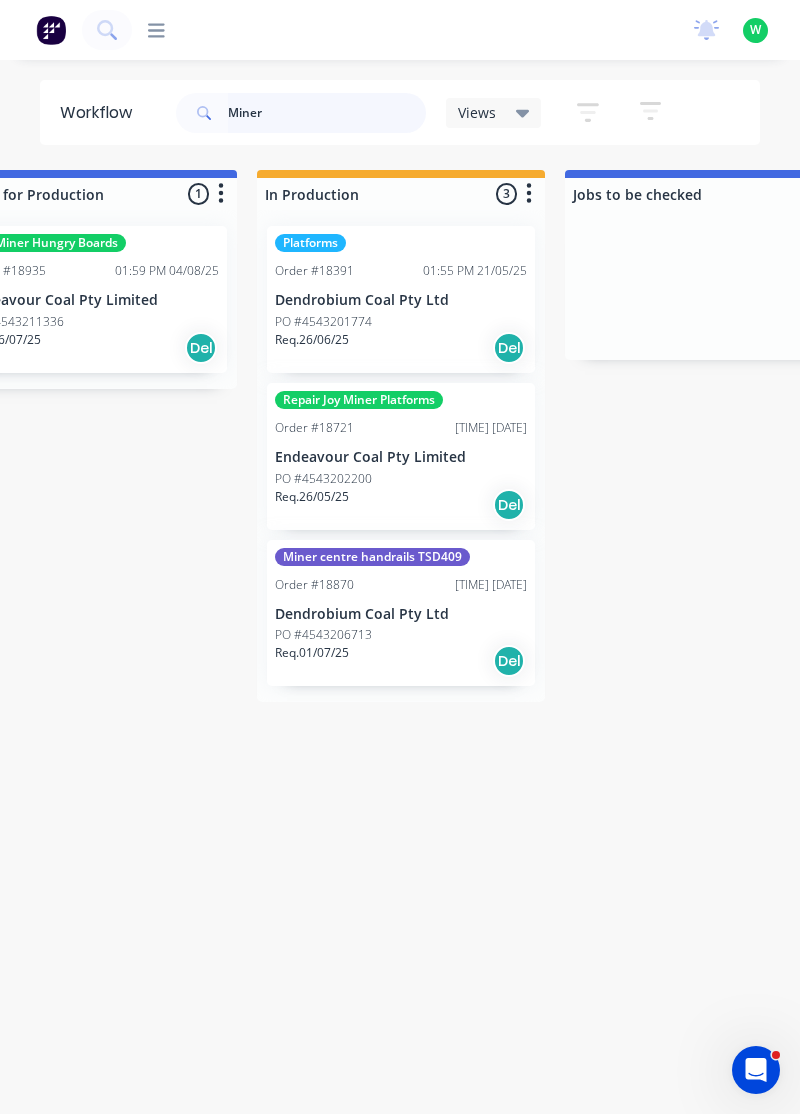 click on "Miner" at bounding box center (327, 113) 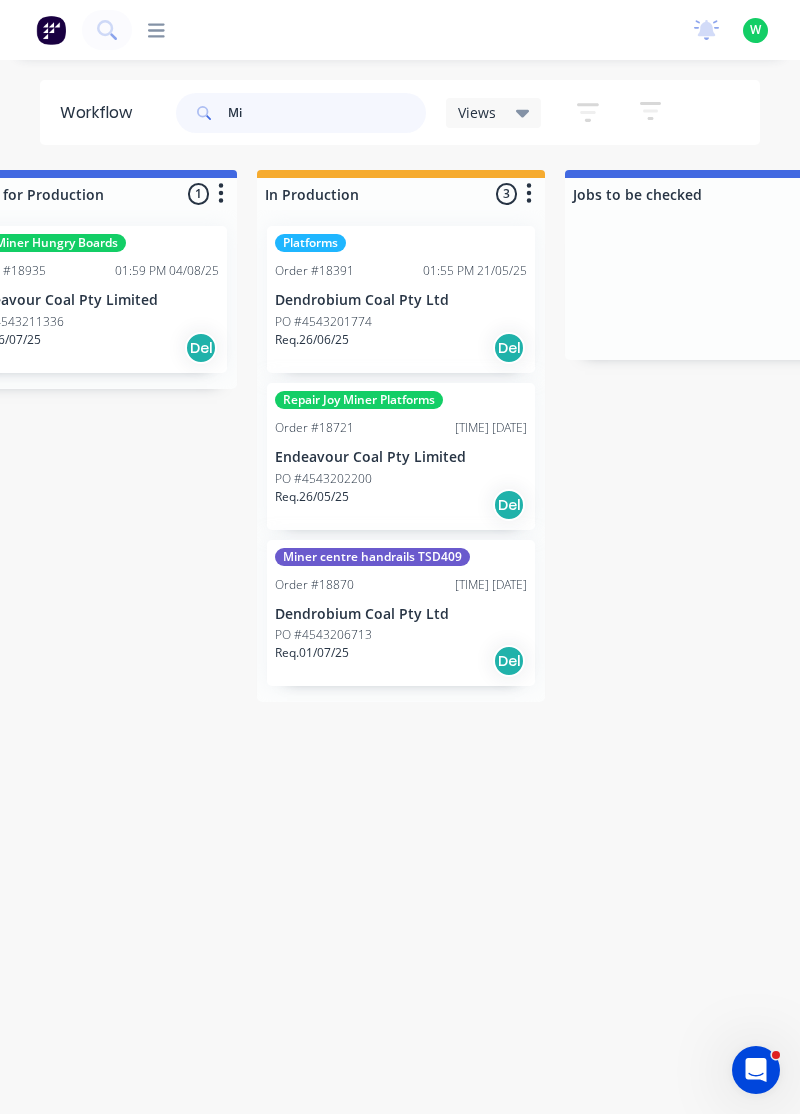 type on "M" 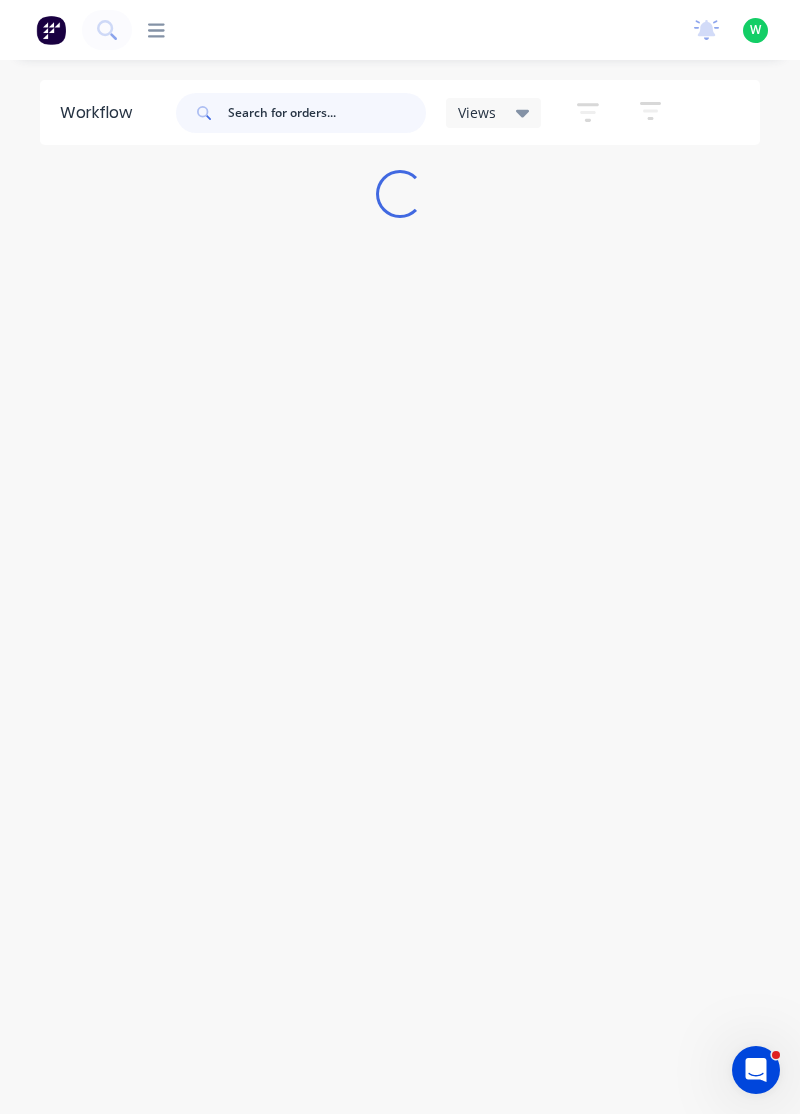 scroll, scrollTop: 0, scrollLeft: 0, axis: both 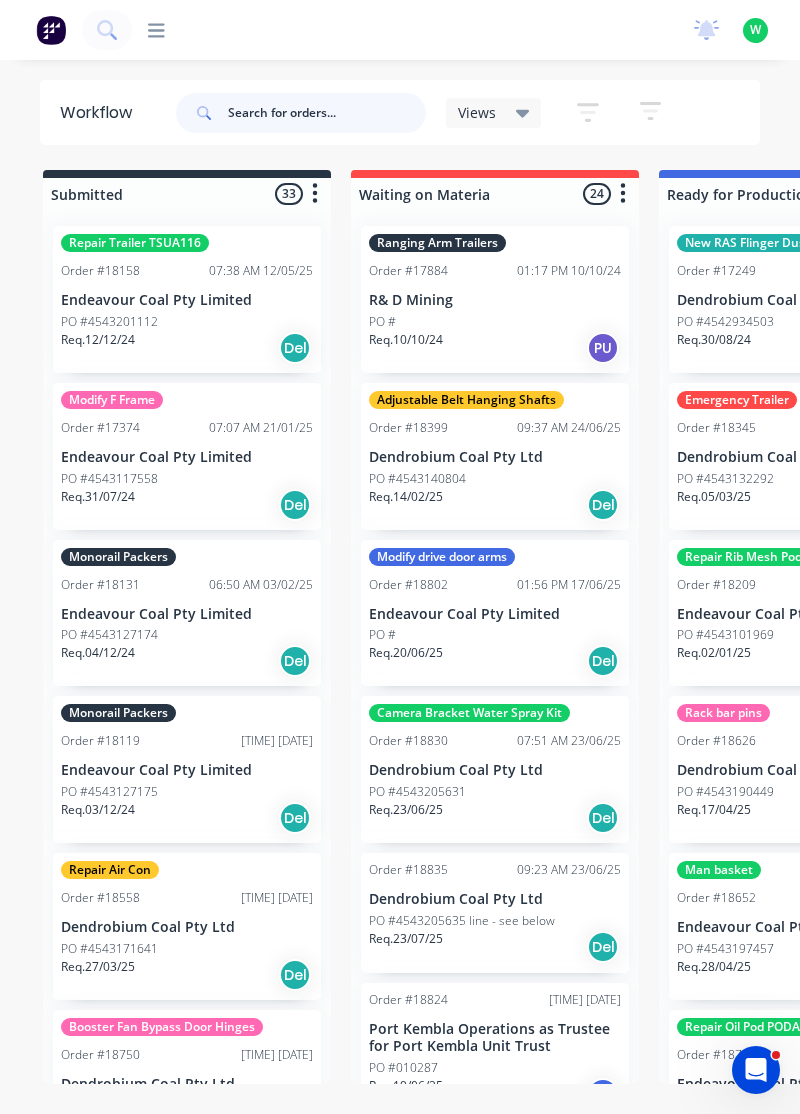 type on "E" 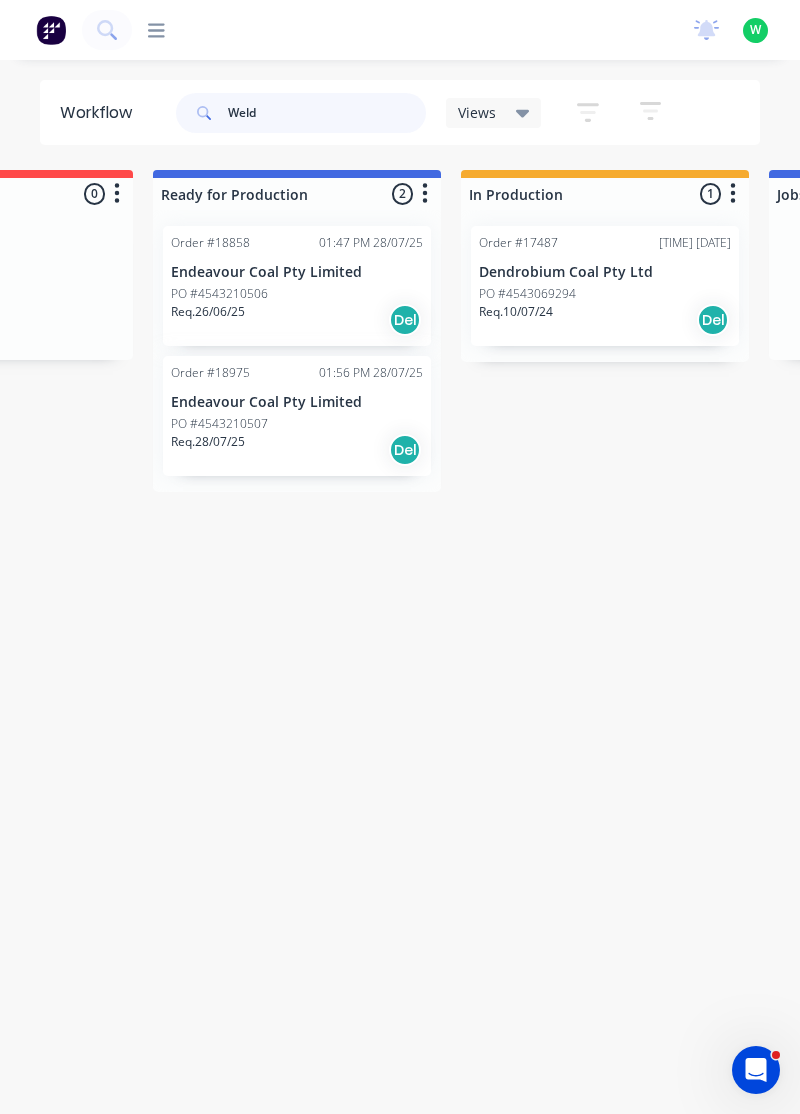 scroll, scrollTop: 0, scrollLeft: 503, axis: horizontal 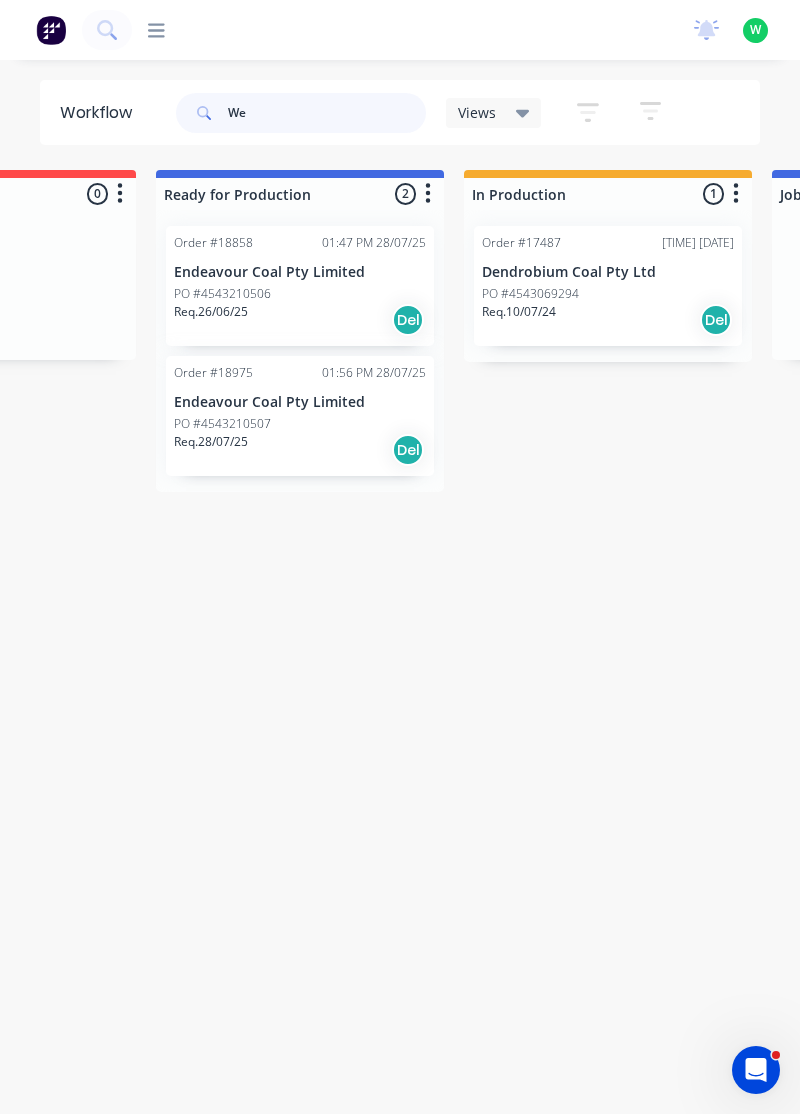 type on "W" 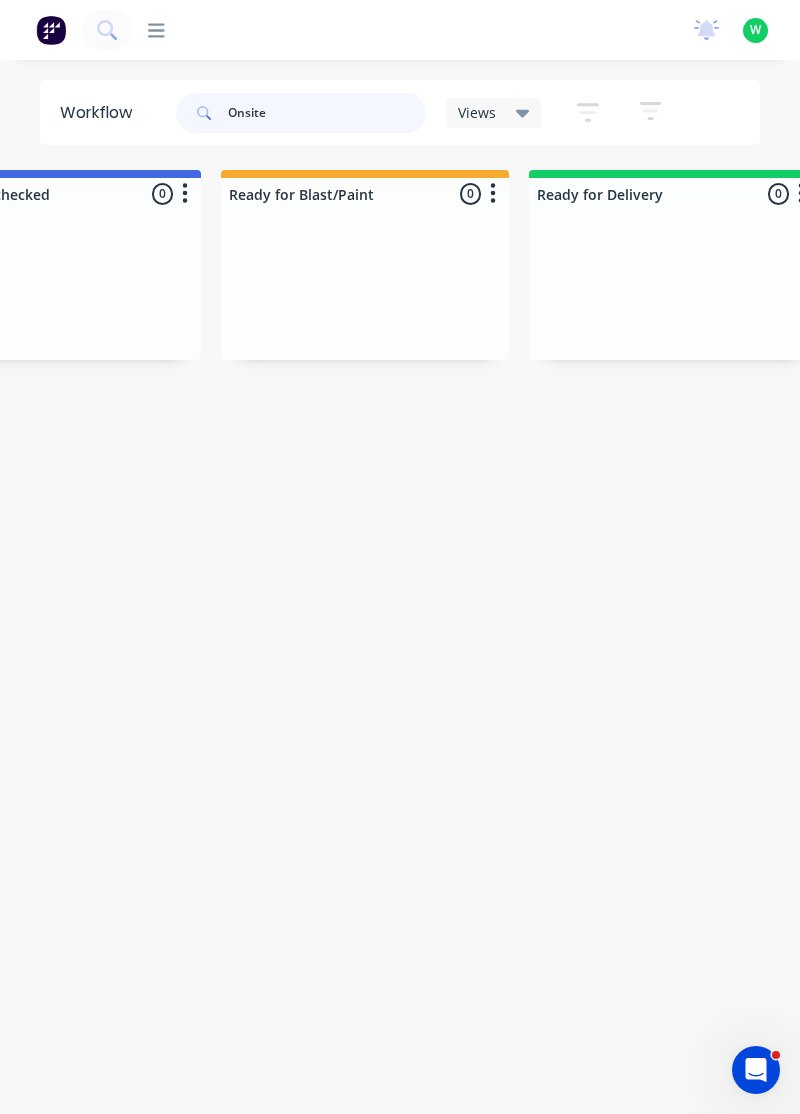 scroll, scrollTop: 0, scrollLeft: 1367, axis: horizontal 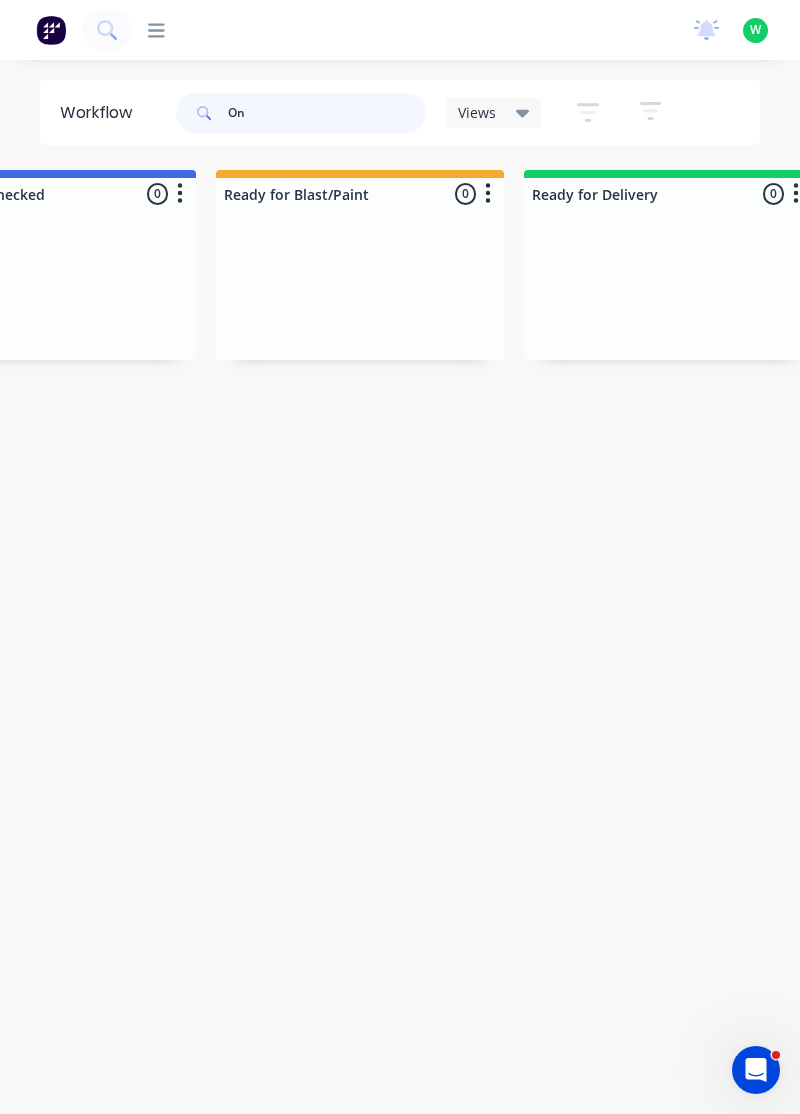 type on "O" 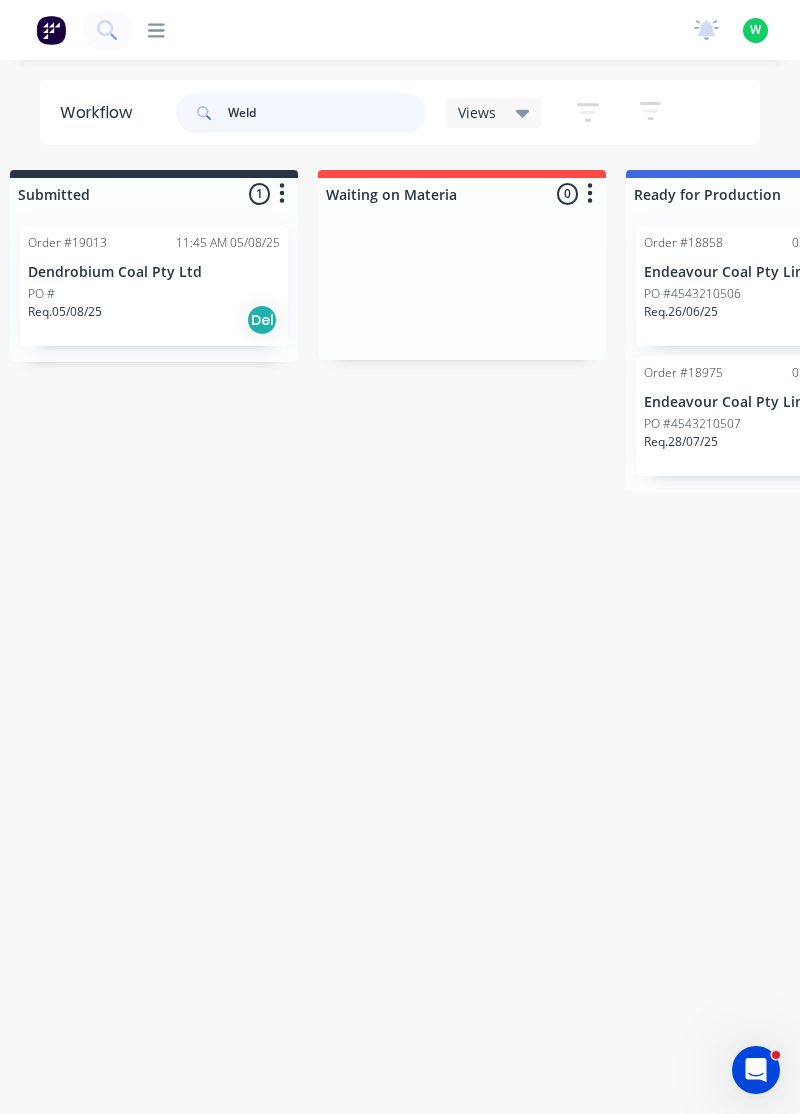 scroll, scrollTop: 0, scrollLeft: 0, axis: both 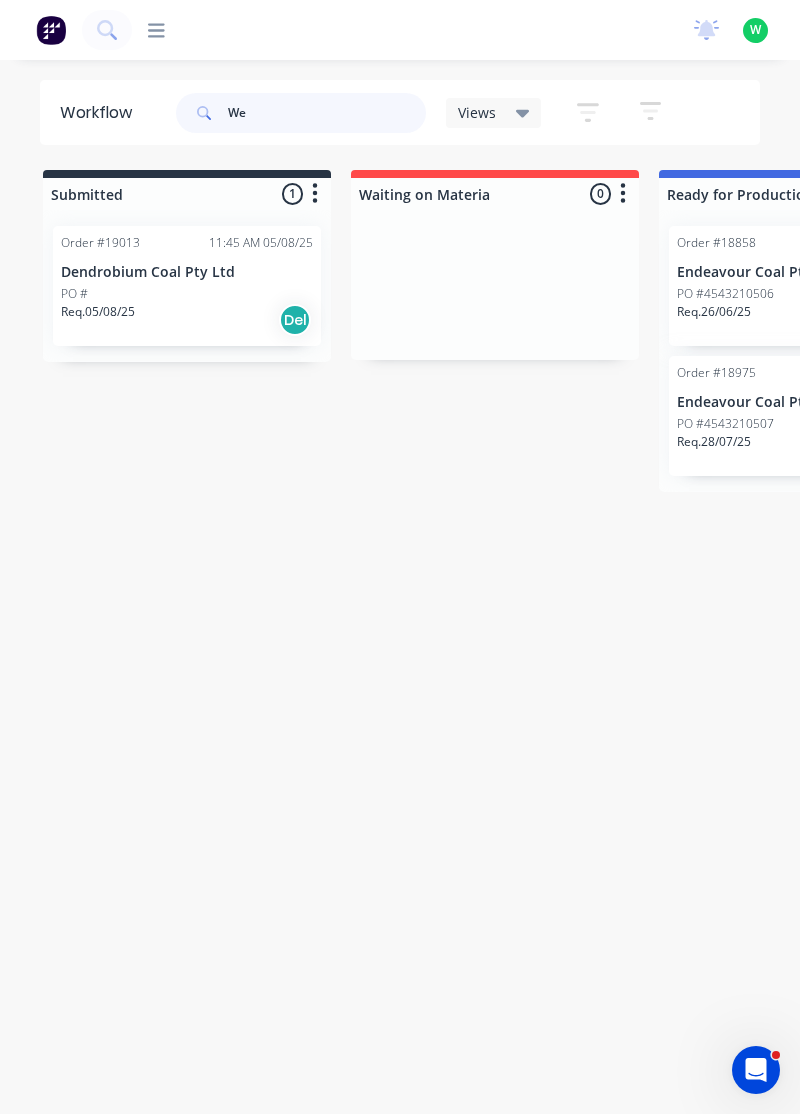type on "W" 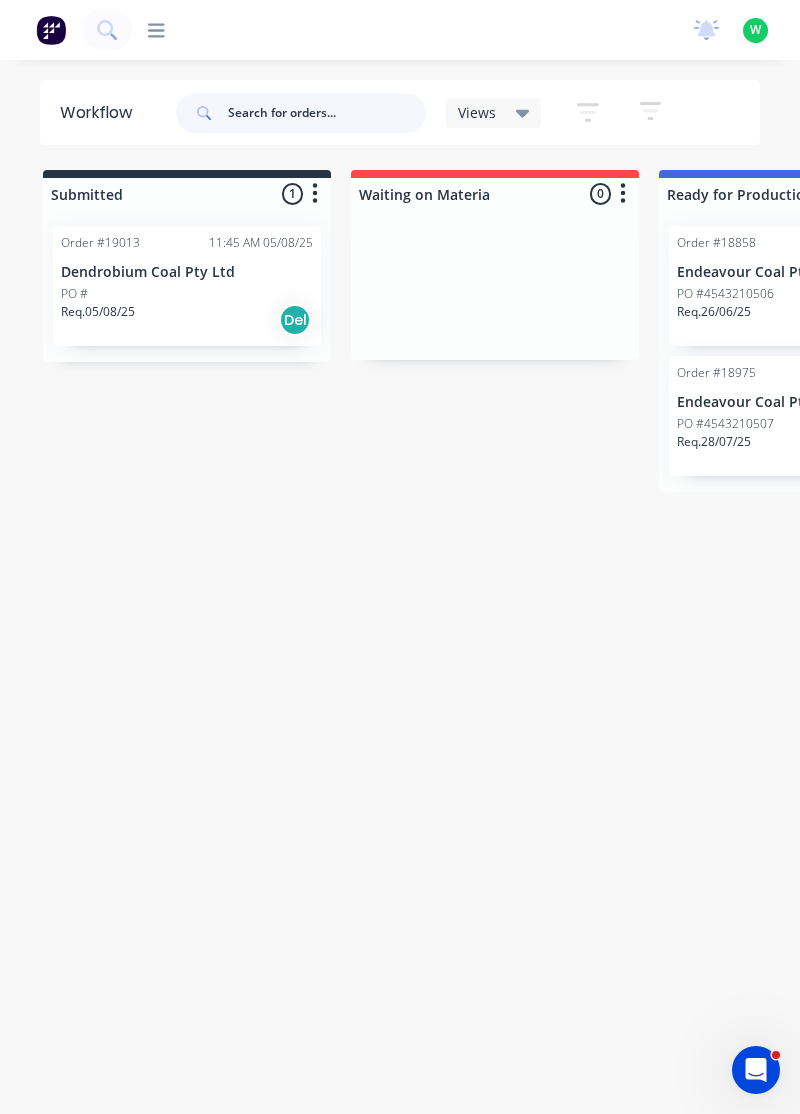 type on "0" 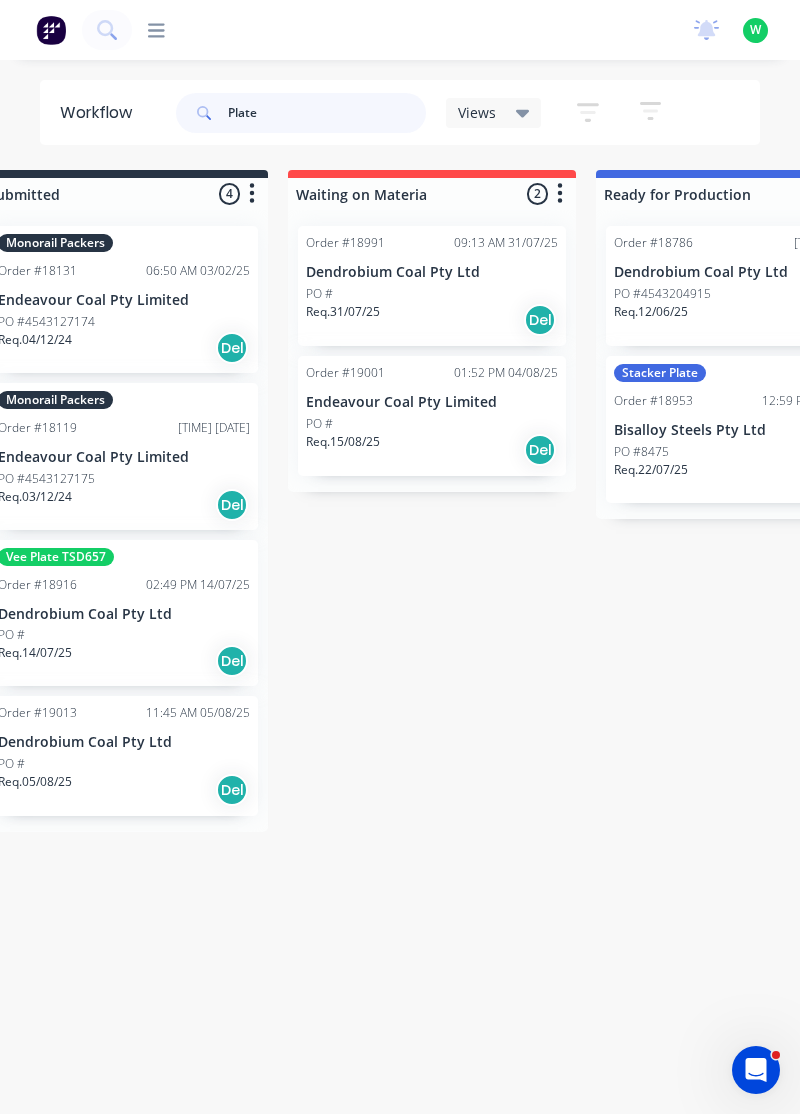 scroll, scrollTop: 0, scrollLeft: 0, axis: both 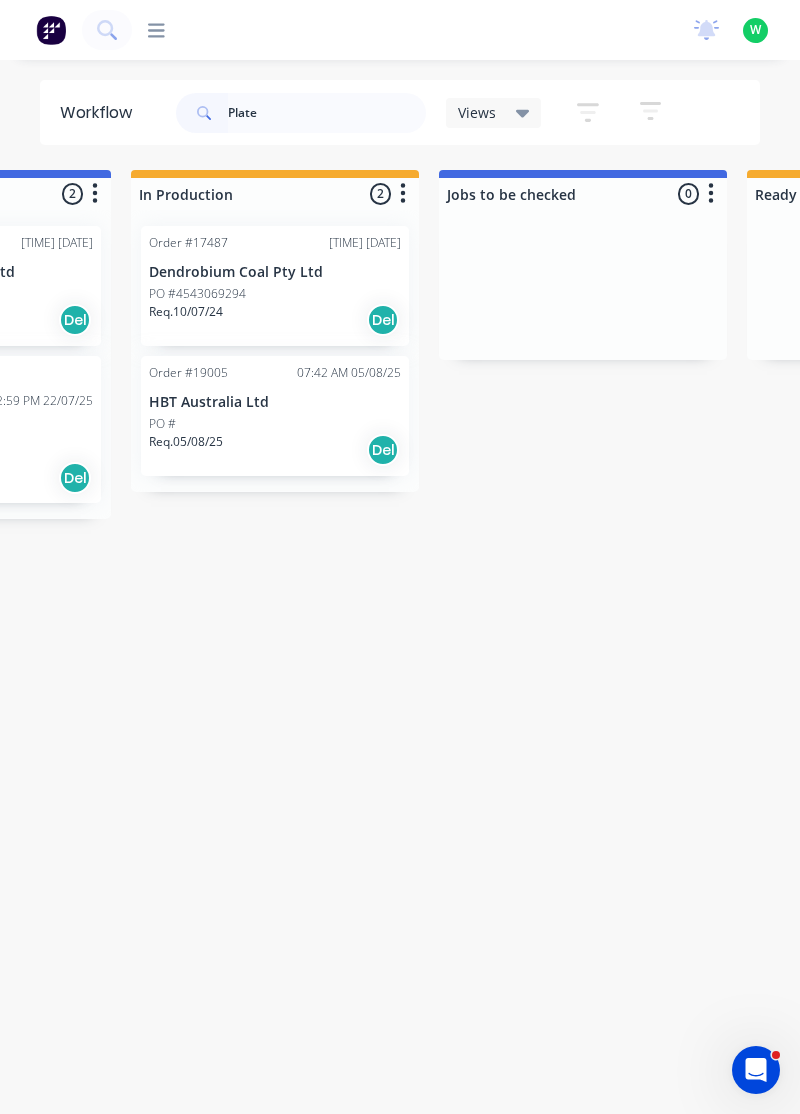 click on "PO #" at bounding box center (275, 424) 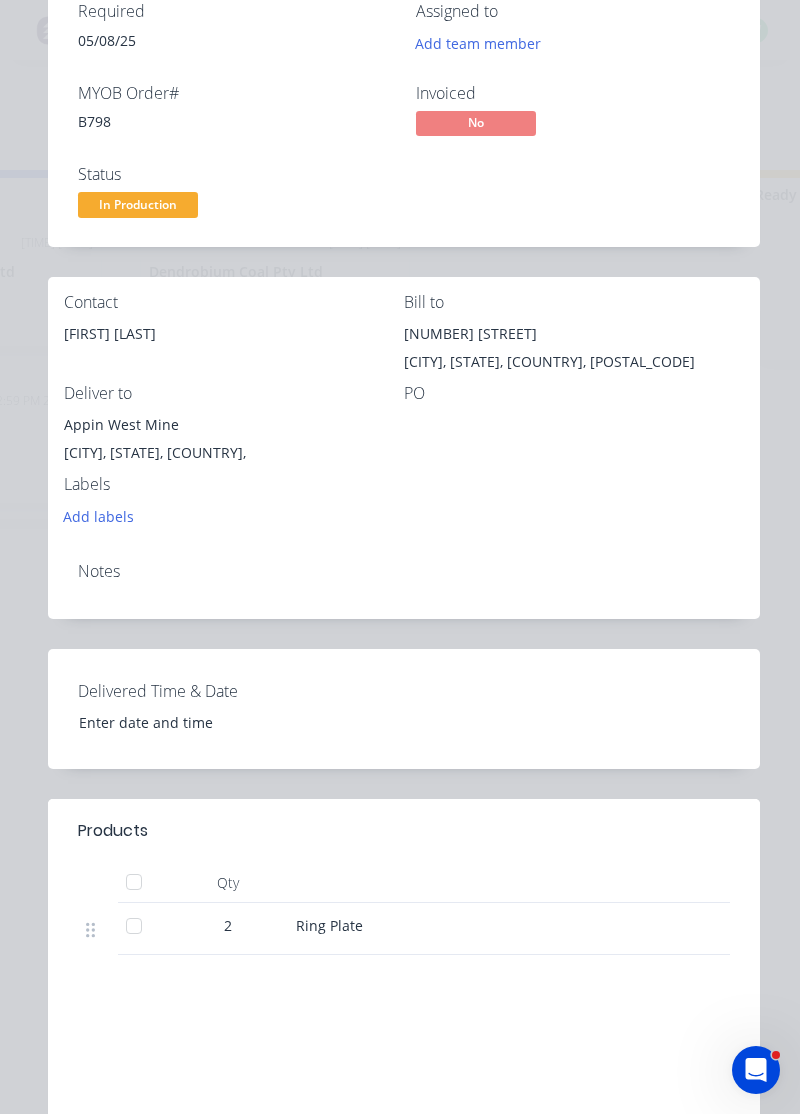 scroll, scrollTop: 0, scrollLeft: 0, axis: both 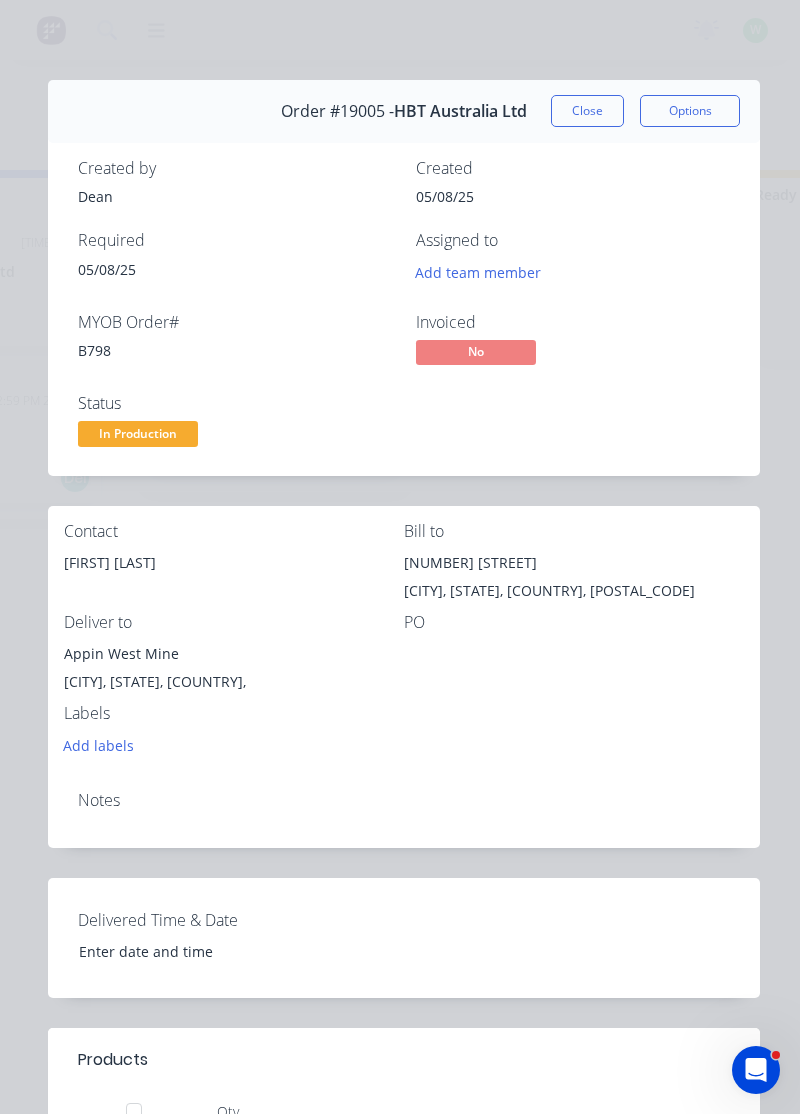 click on "Close" at bounding box center (587, 111) 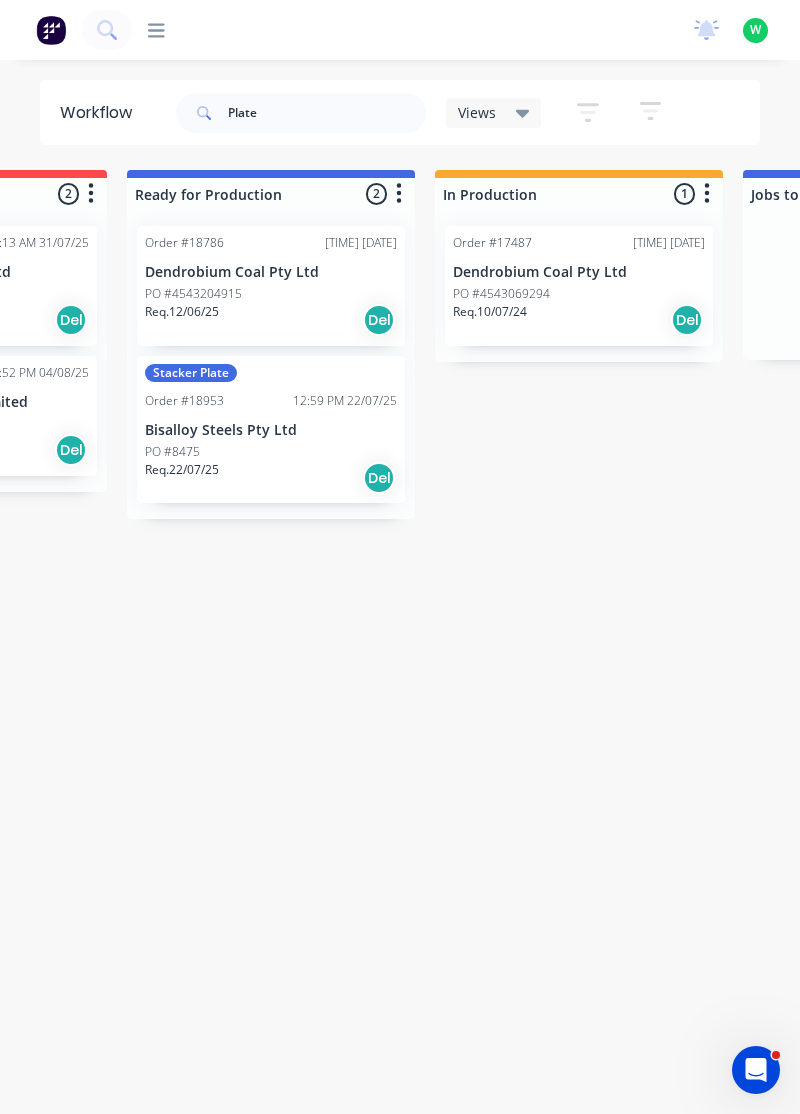 scroll, scrollTop: 0, scrollLeft: 531, axis: horizontal 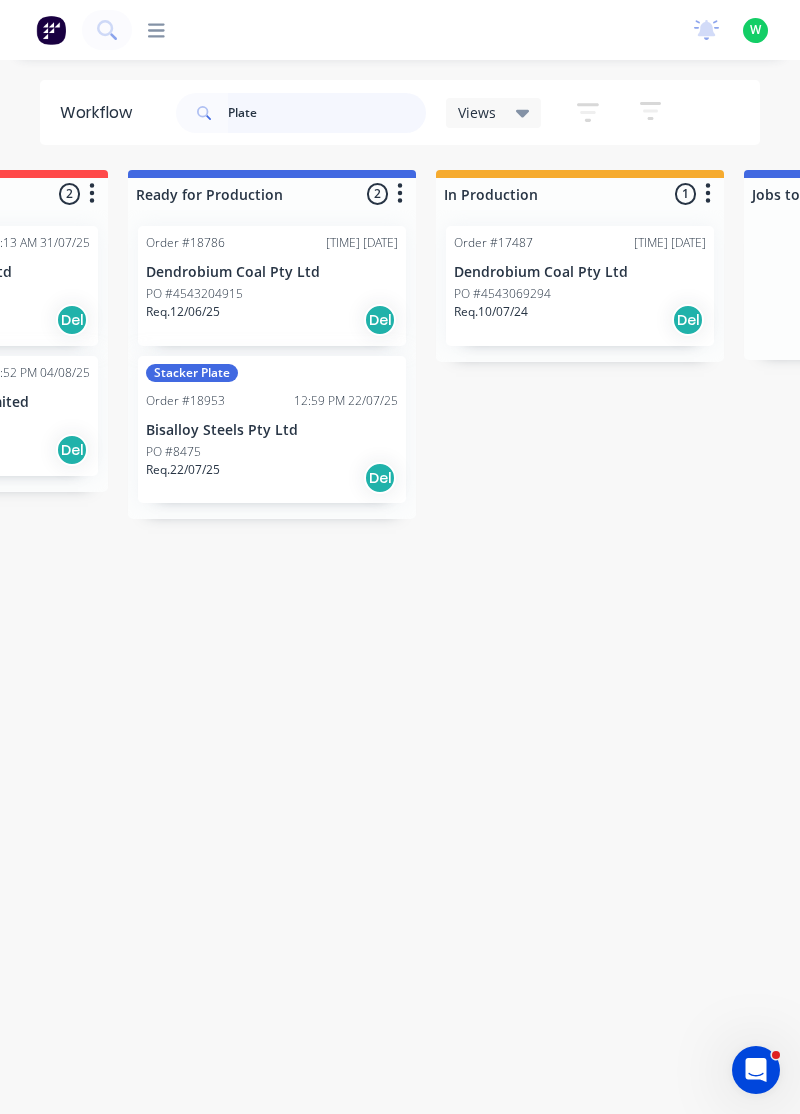 click on "Plate" at bounding box center [327, 113] 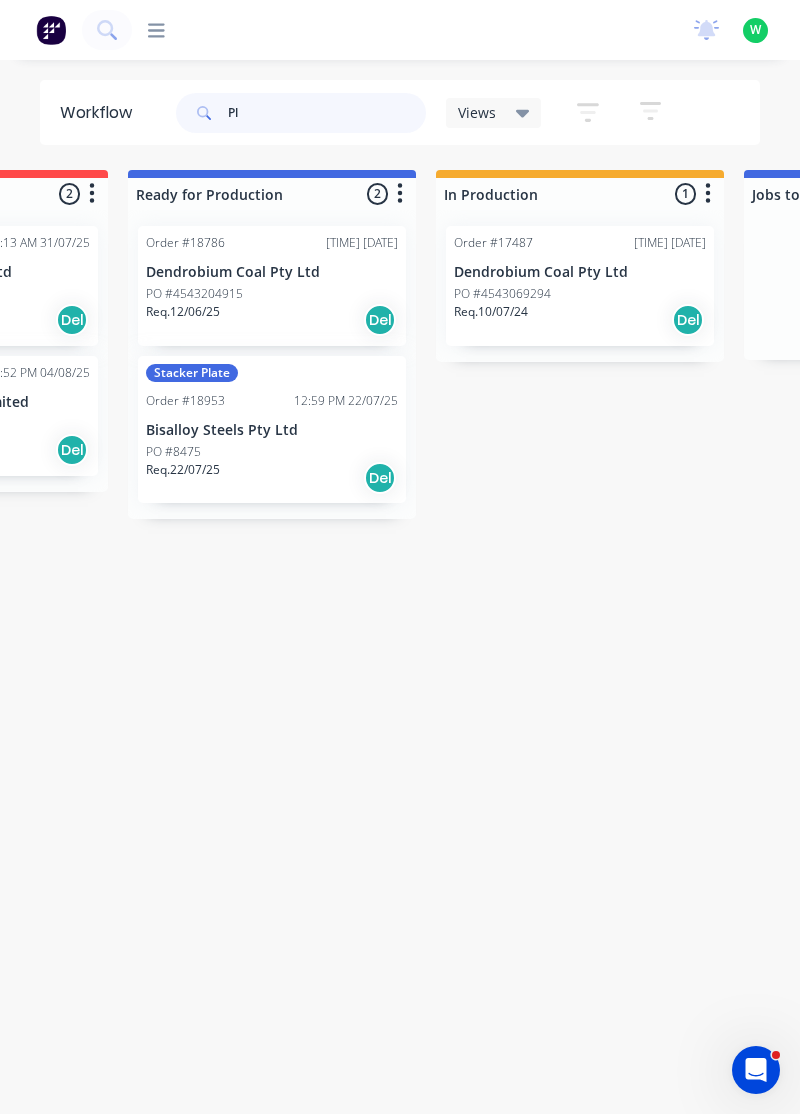 type on "P" 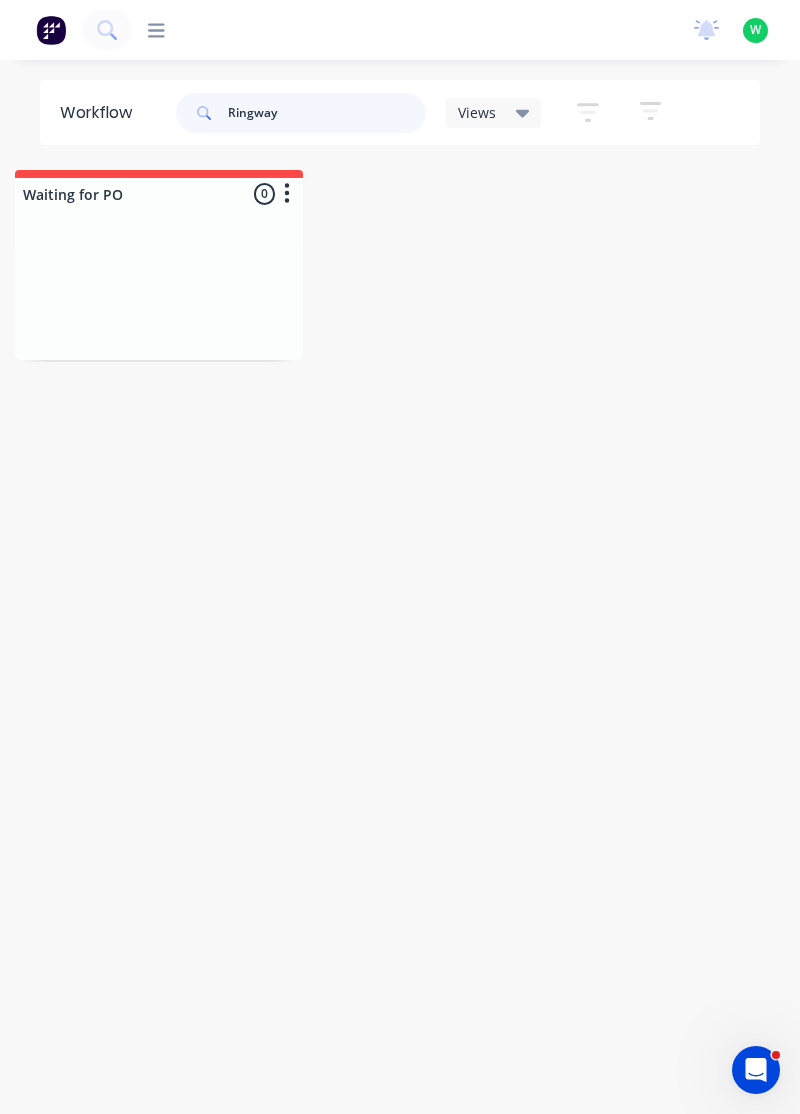 scroll, scrollTop: 0, scrollLeft: 2245, axis: horizontal 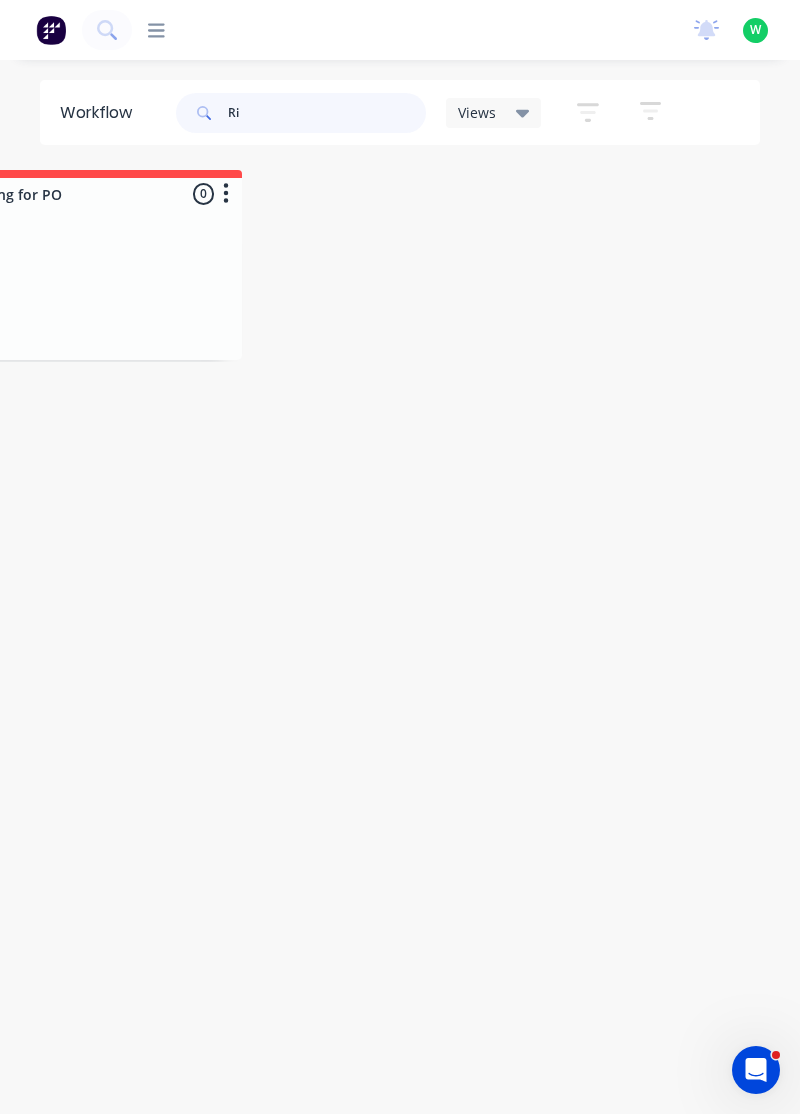 type on "R" 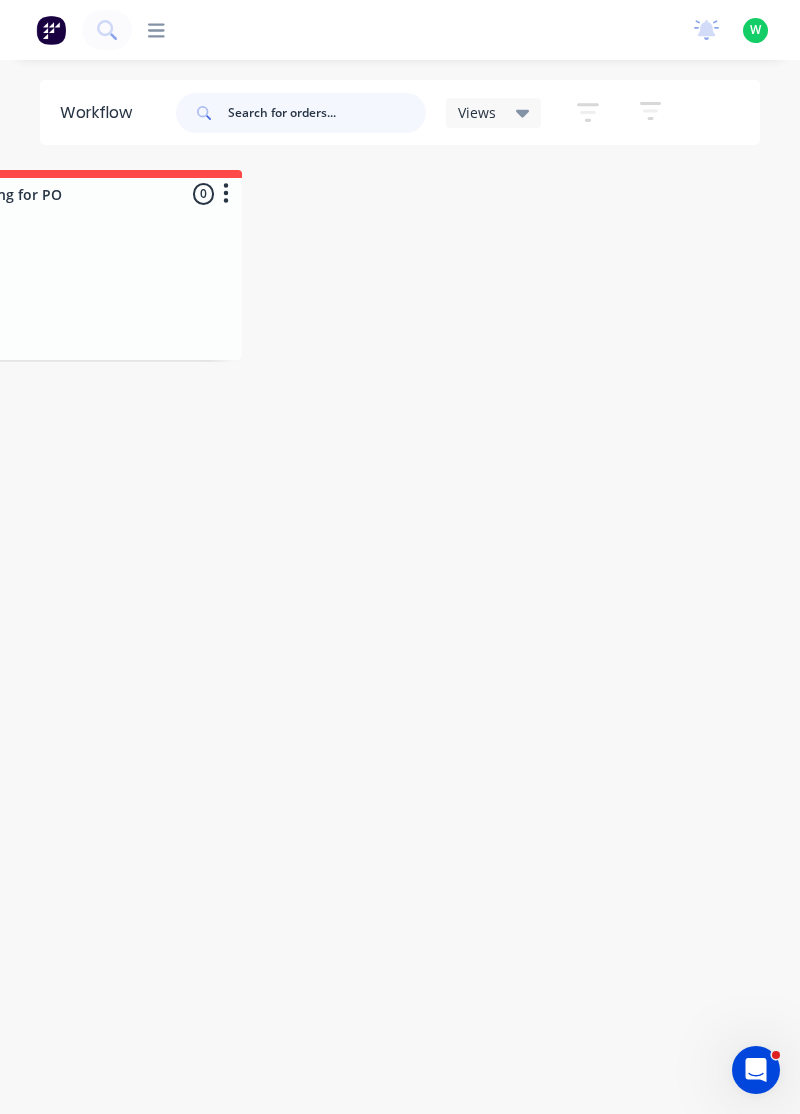 scroll, scrollTop: 0, scrollLeft: 0, axis: both 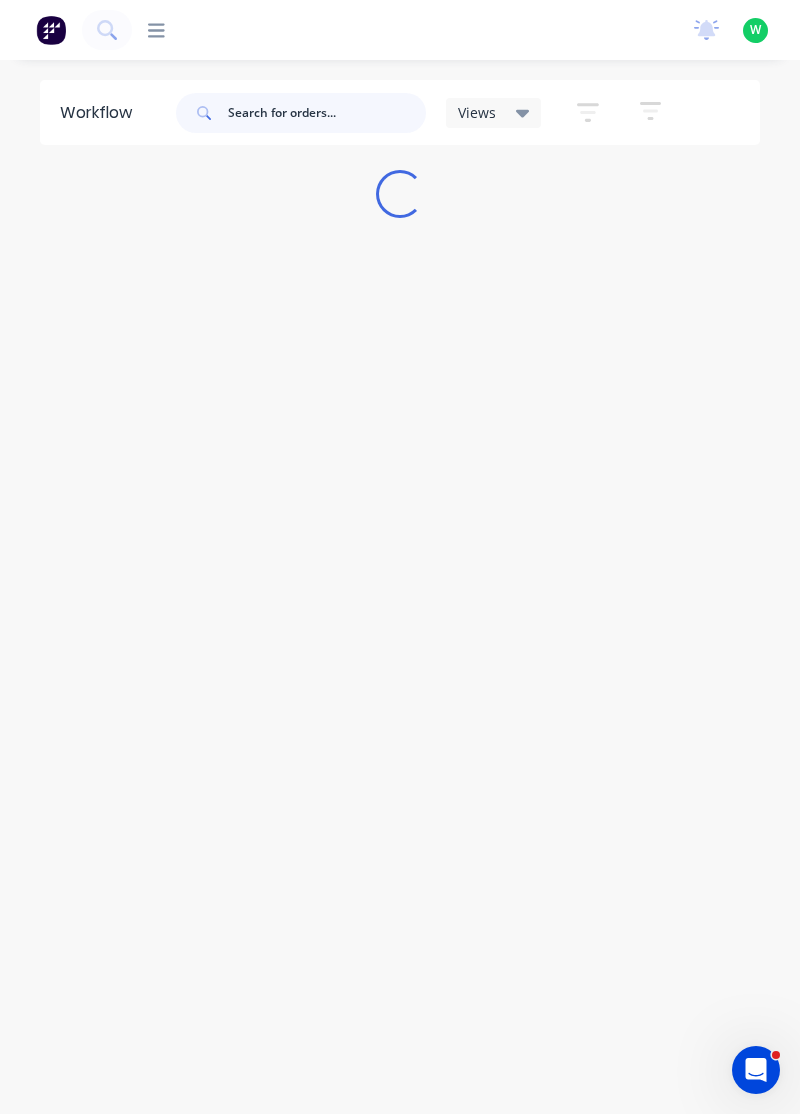 type 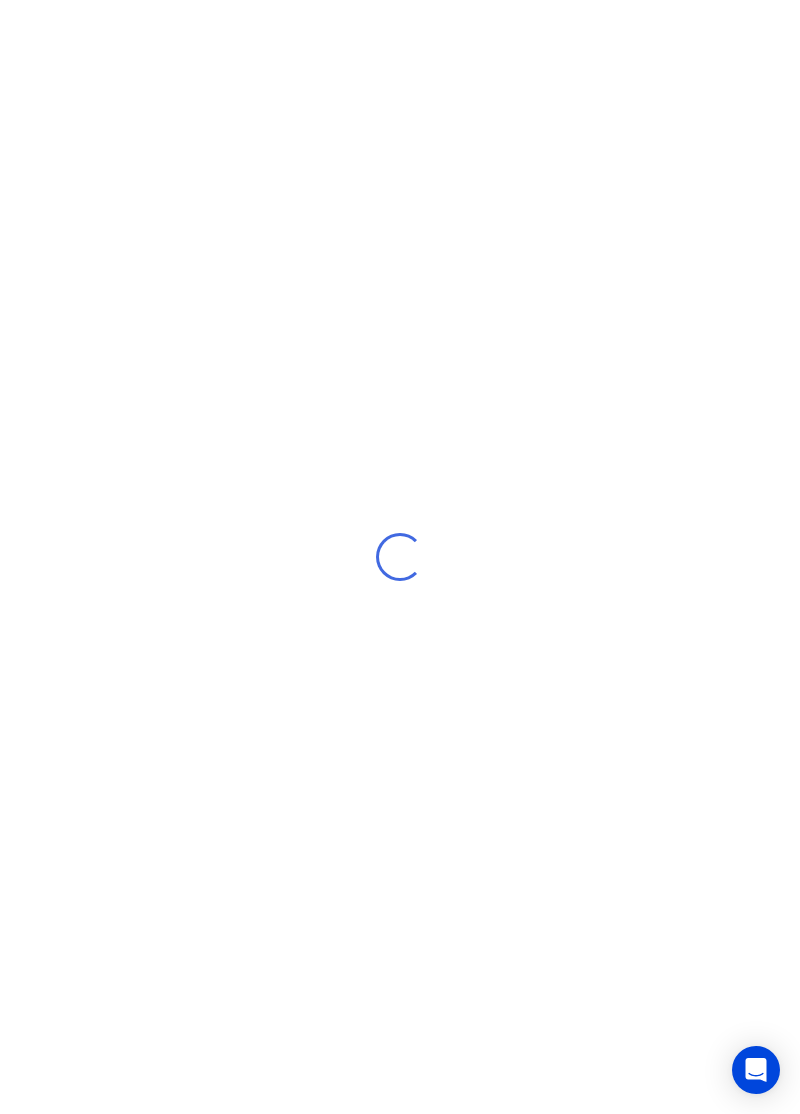 scroll, scrollTop: 0, scrollLeft: 0, axis: both 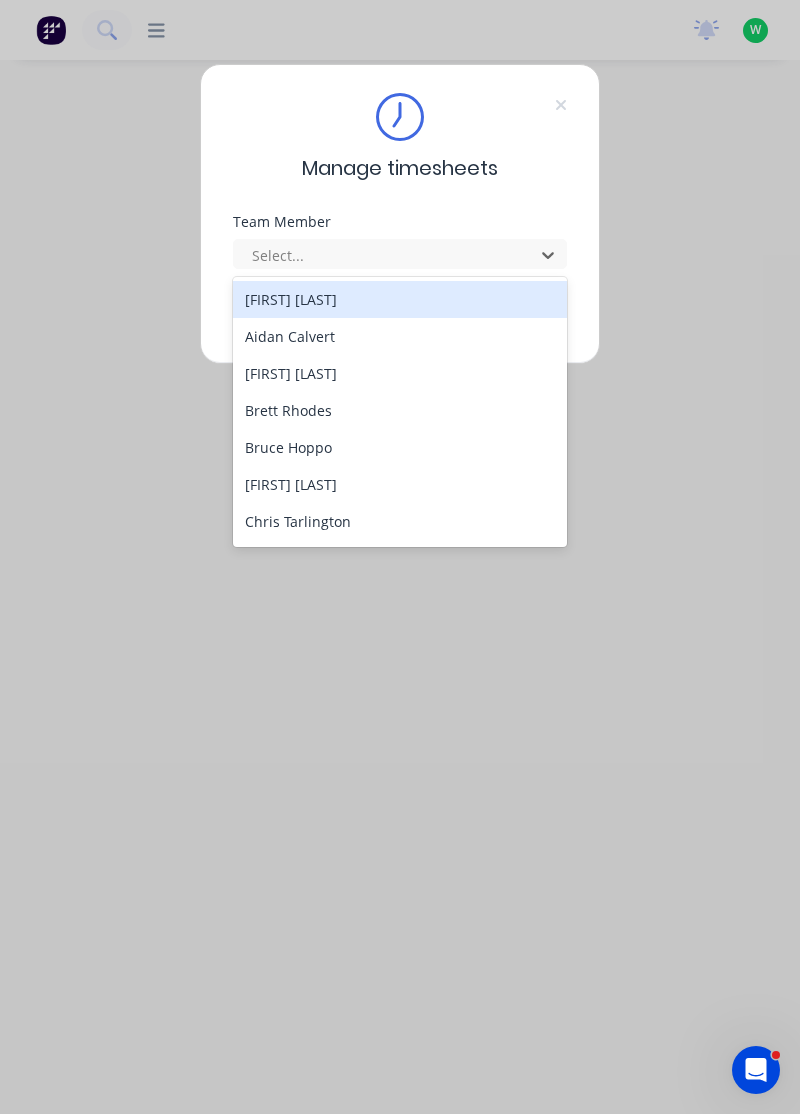 click on "Aidan Calvert" at bounding box center (400, 336) 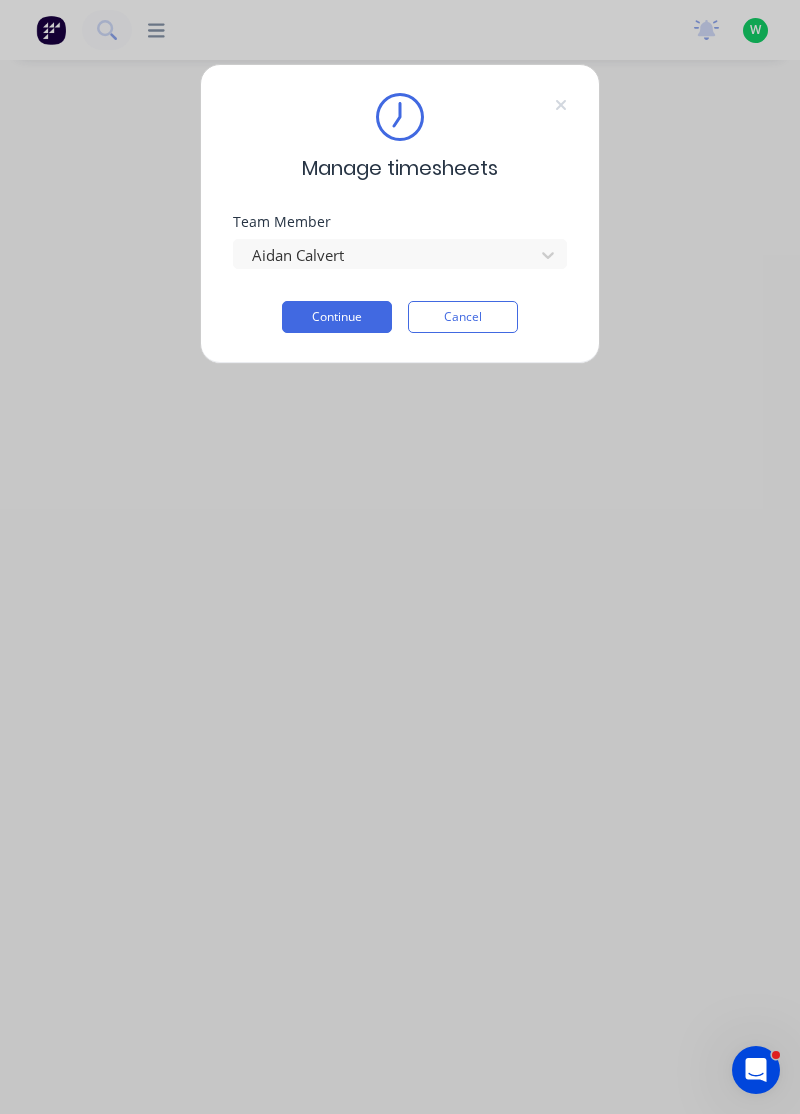 click on "Team Member Aidan Calvert" at bounding box center (400, 258) 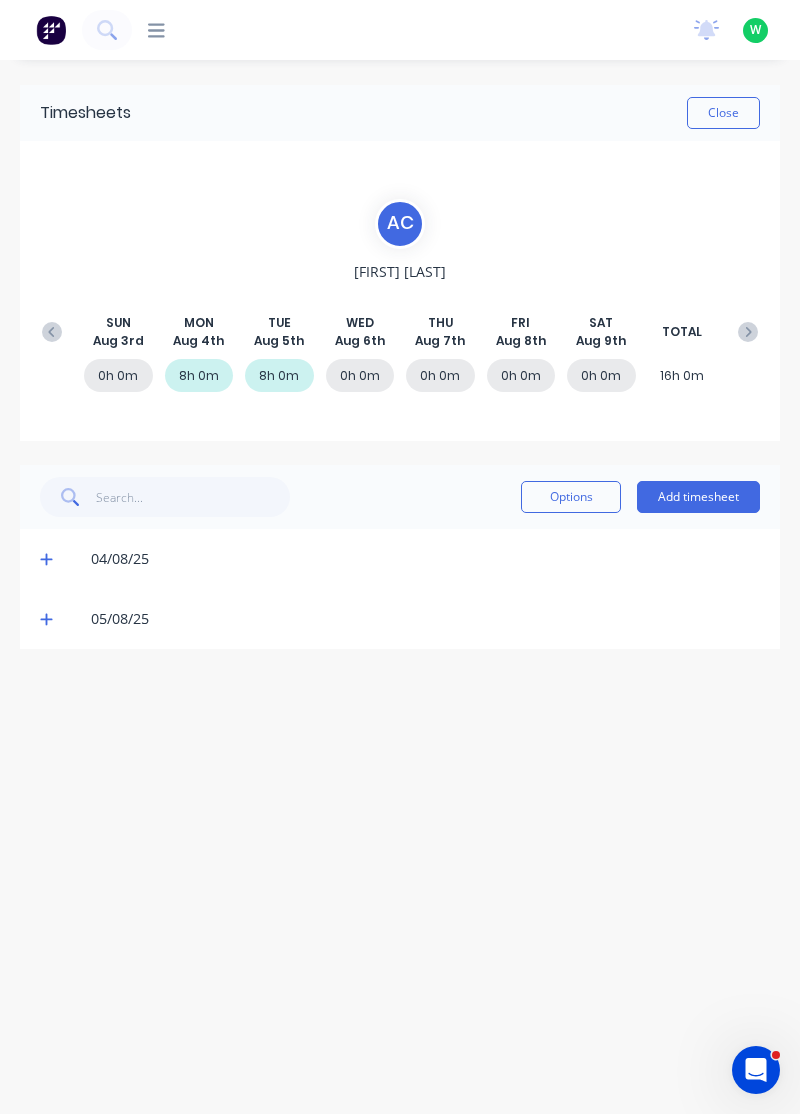 click 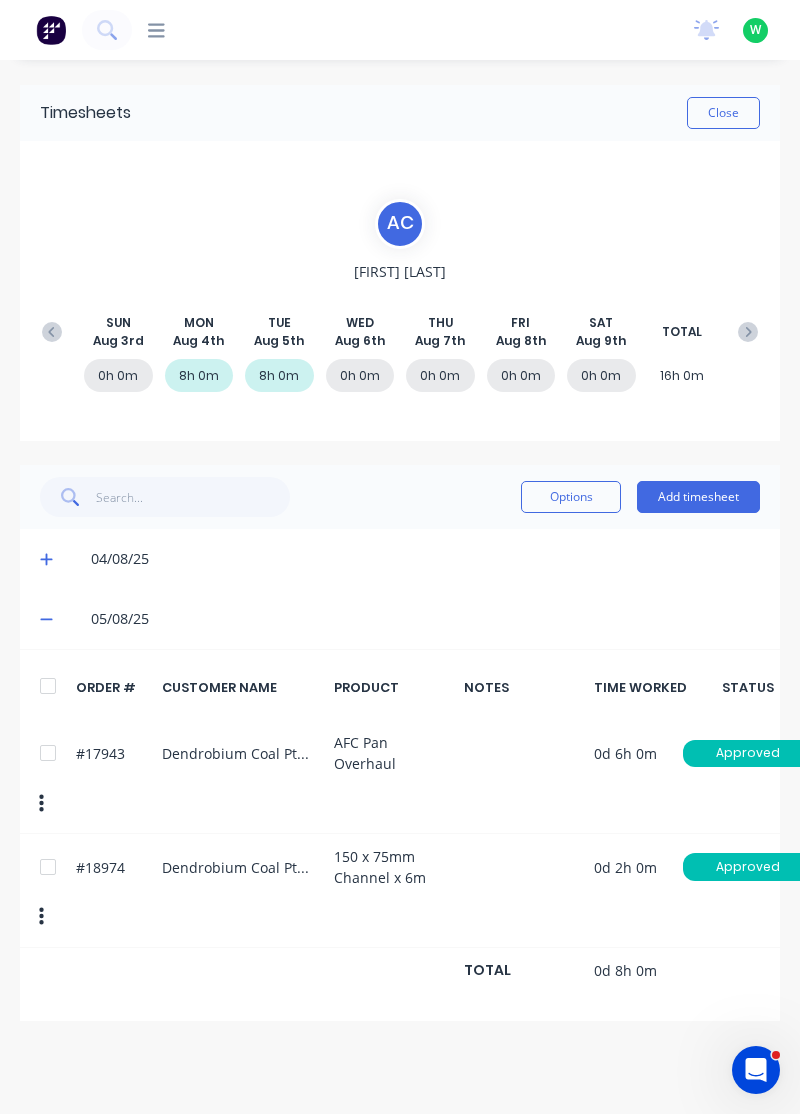 click on "Add timesheet" at bounding box center (698, 497) 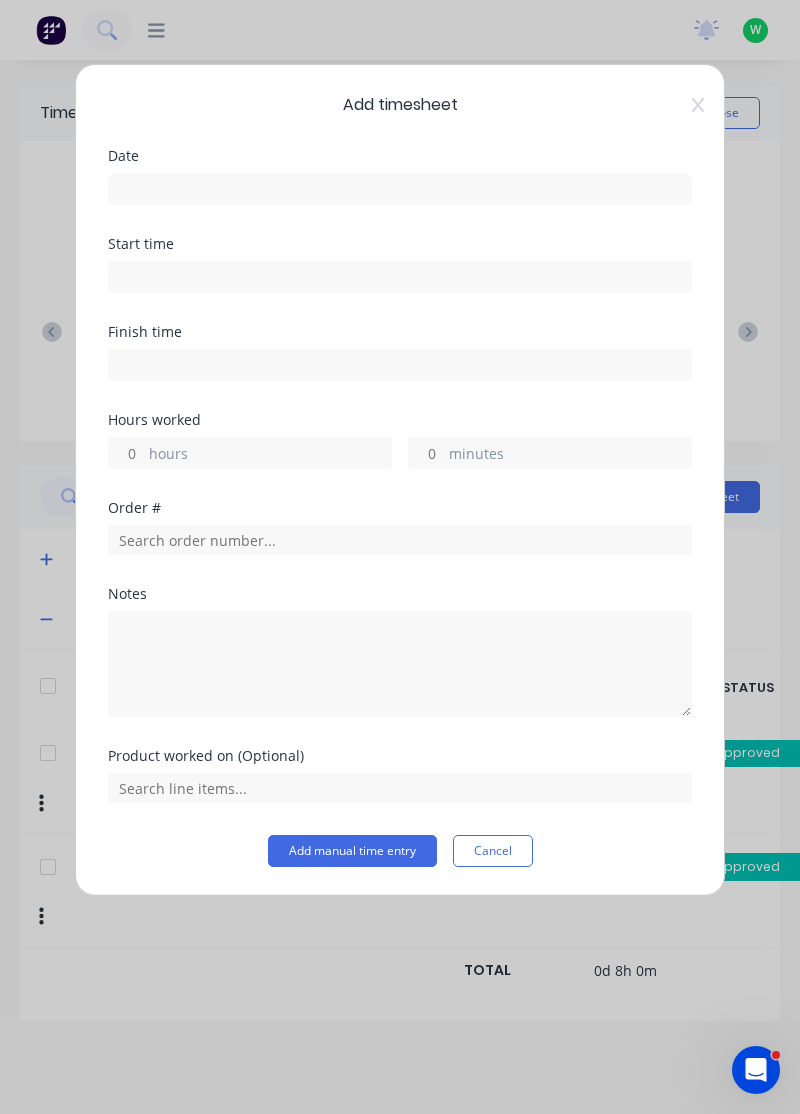 click at bounding box center [400, 189] 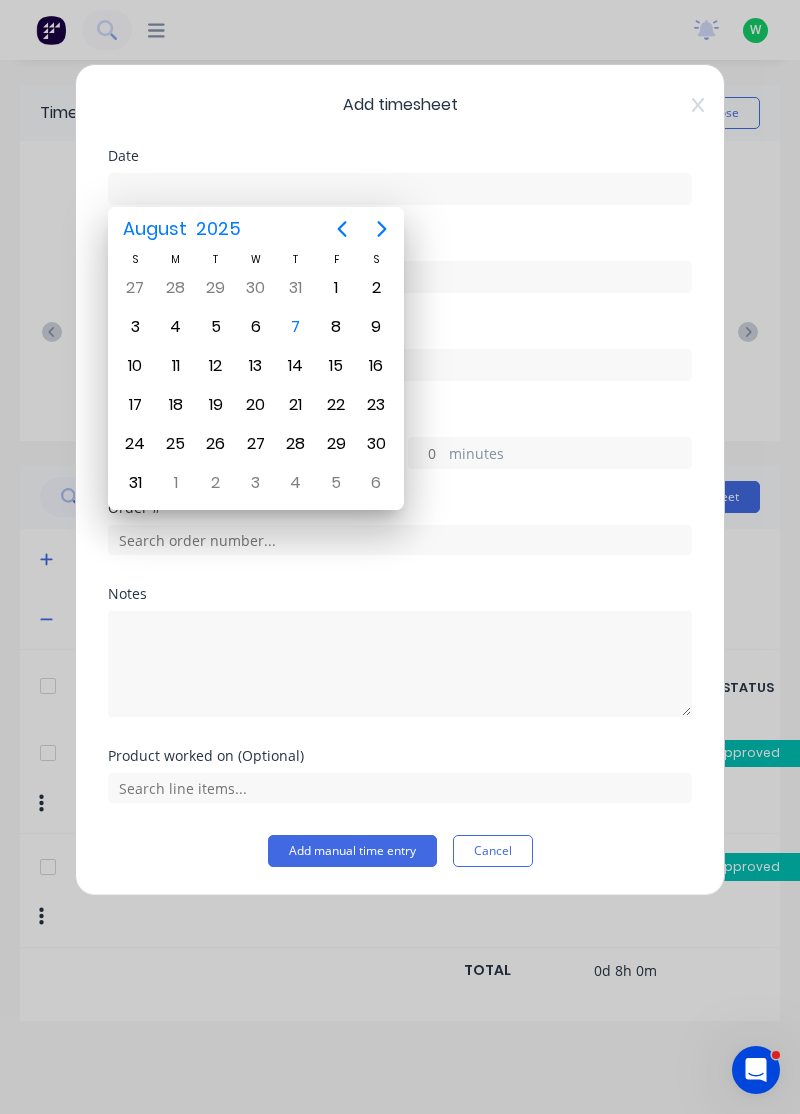 click on "6" at bounding box center [256, 327] 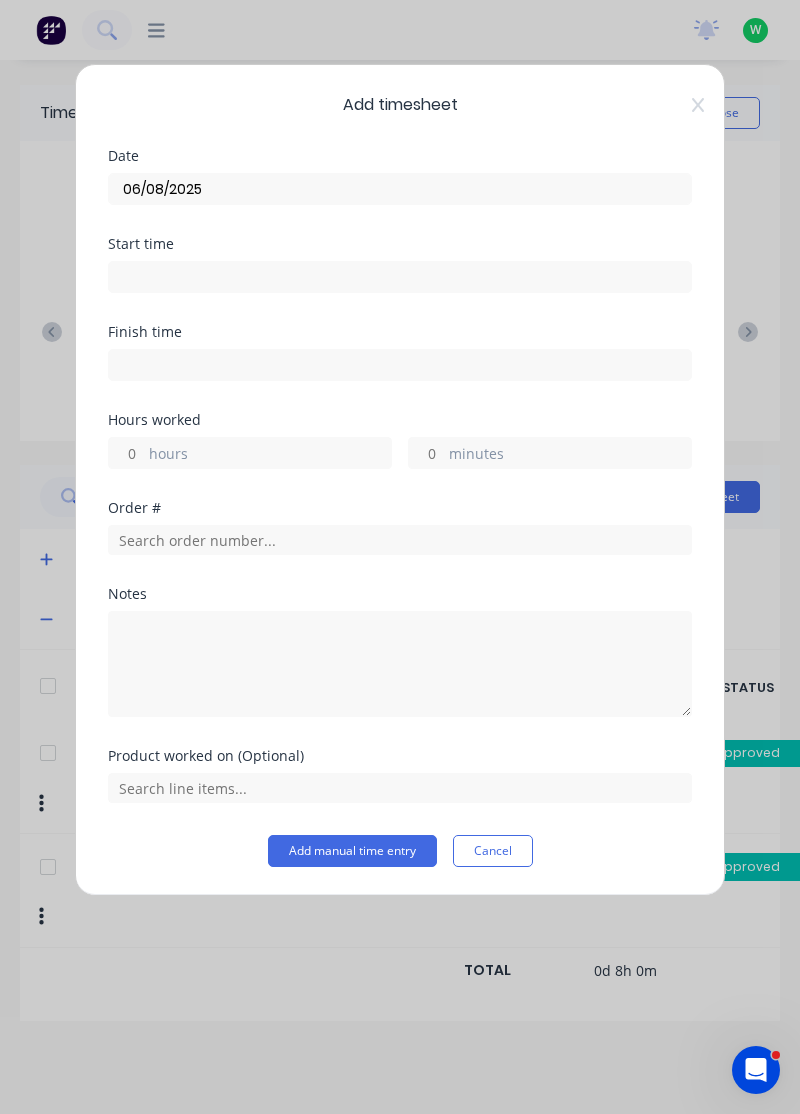 click on "Hours worked" at bounding box center (400, 420) 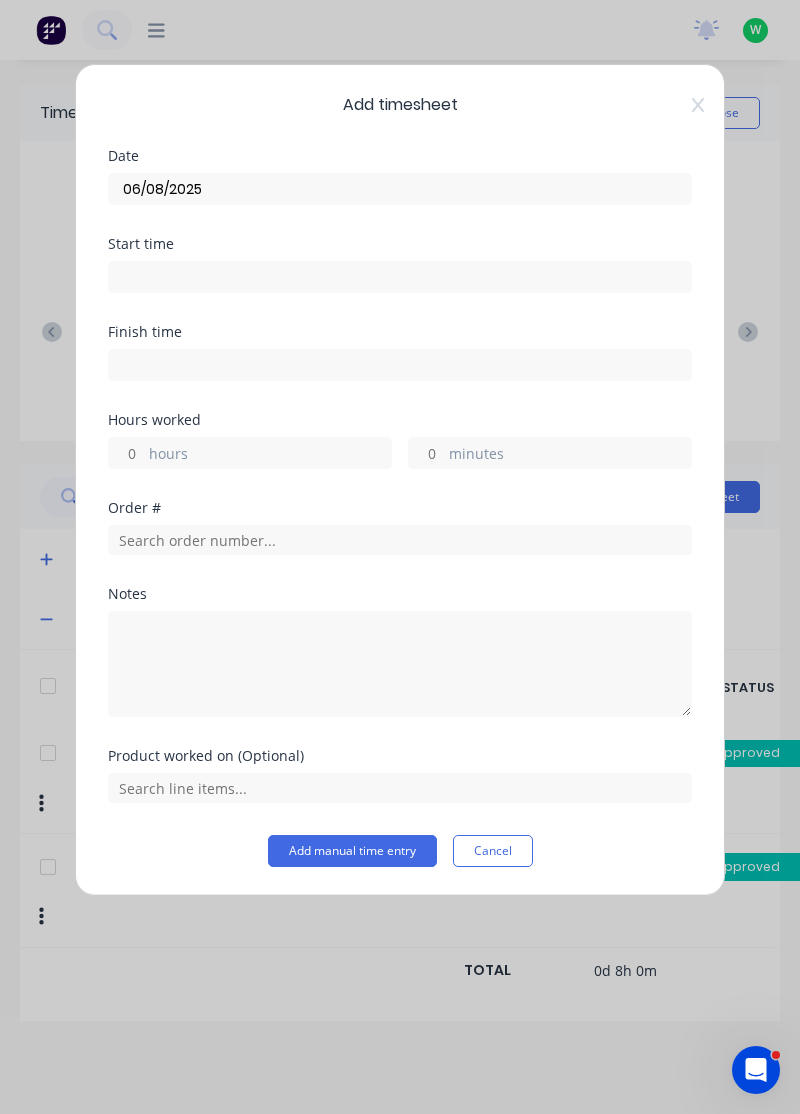 click on "hours" at bounding box center (270, 455) 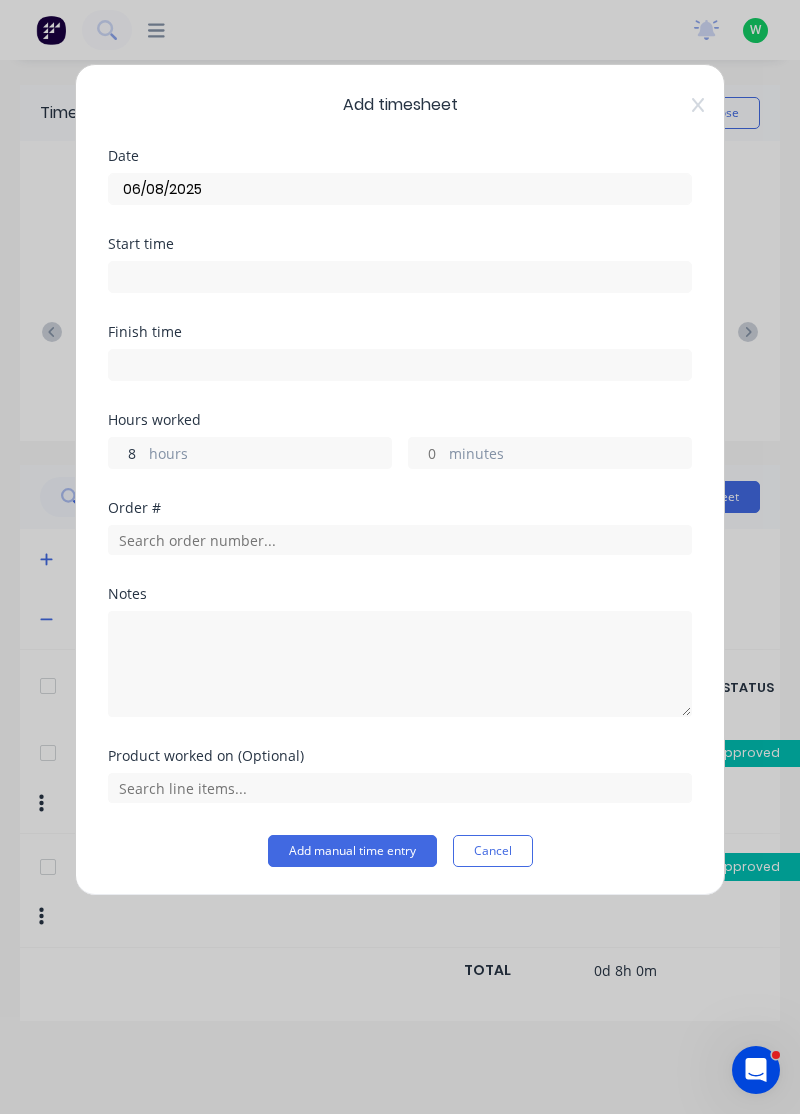 type on "8" 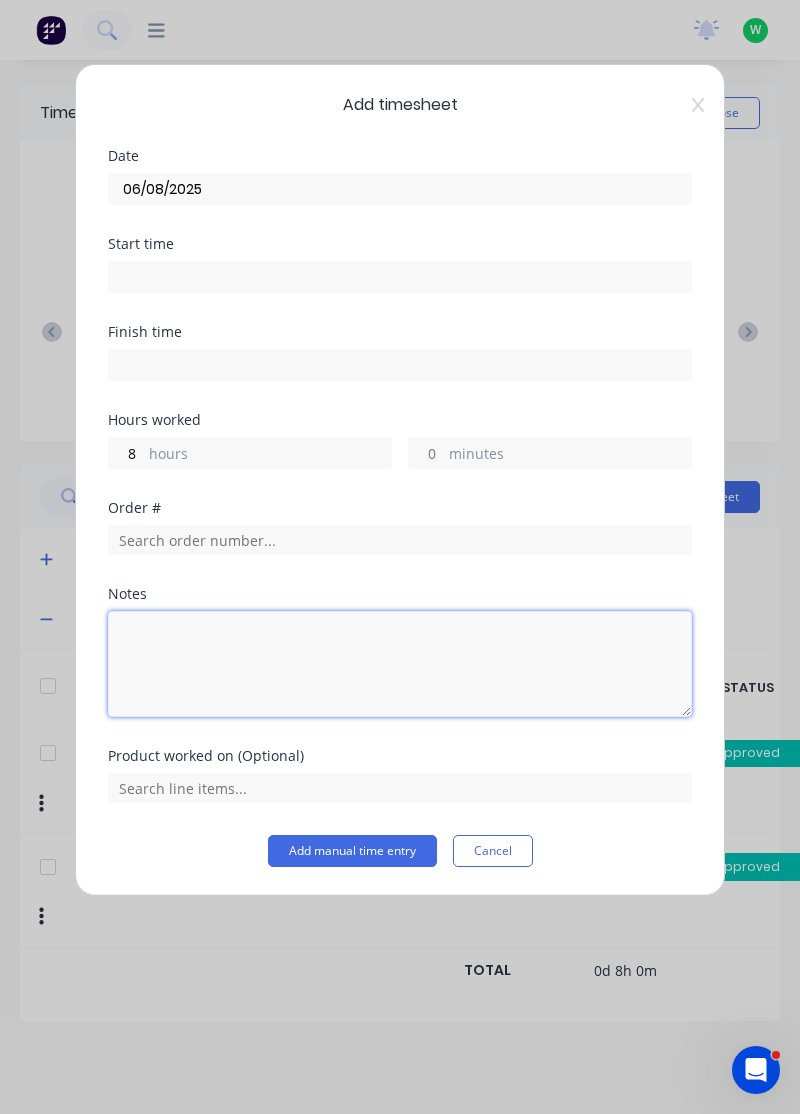 click at bounding box center [400, 664] 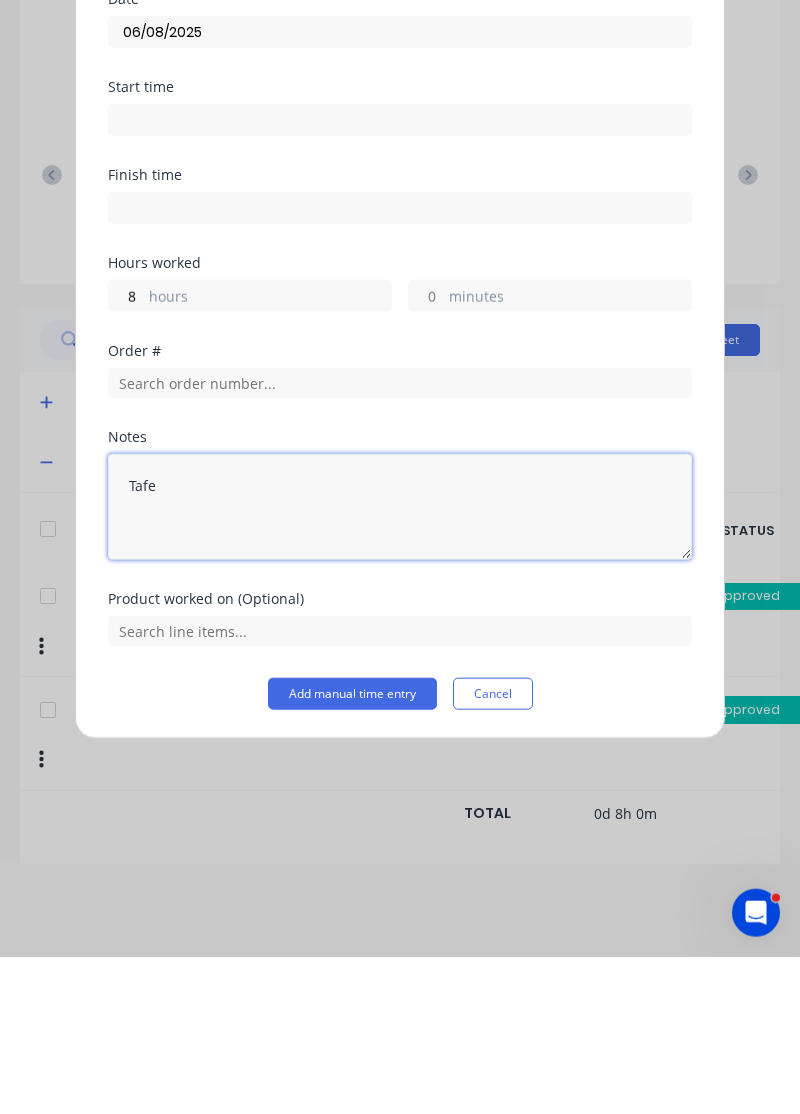 type on "Tafe" 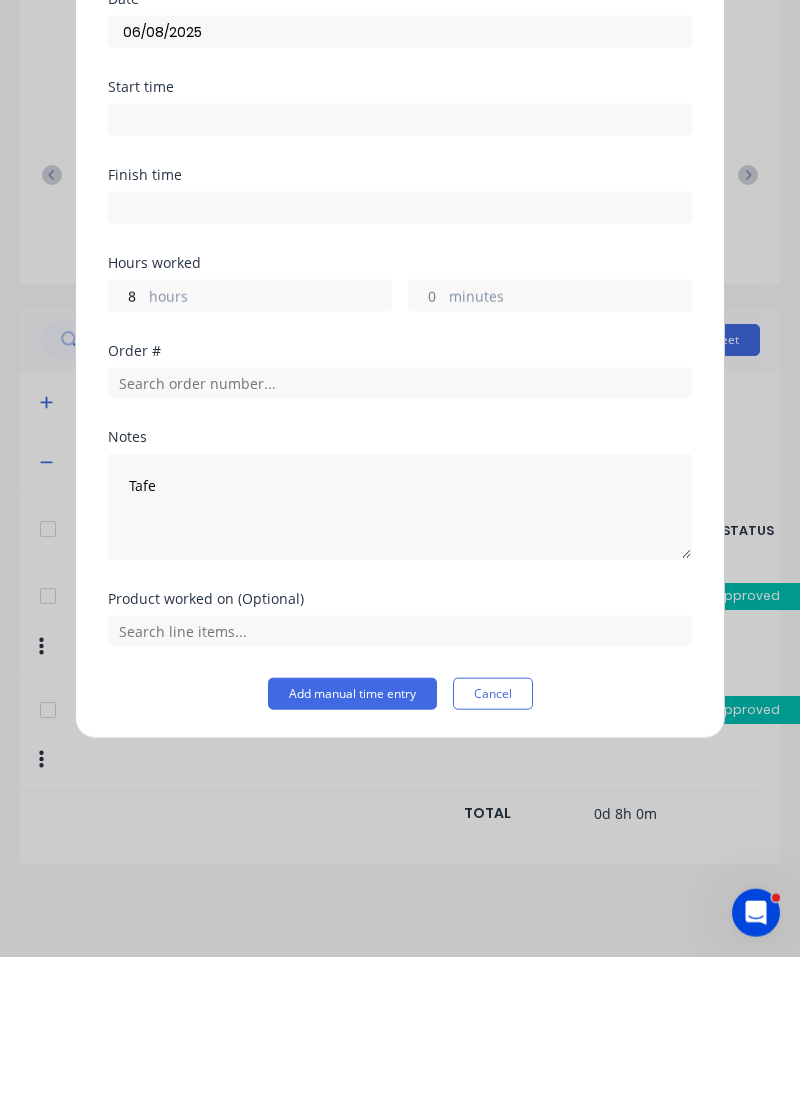 click on "Add manual time entry" at bounding box center [352, 851] 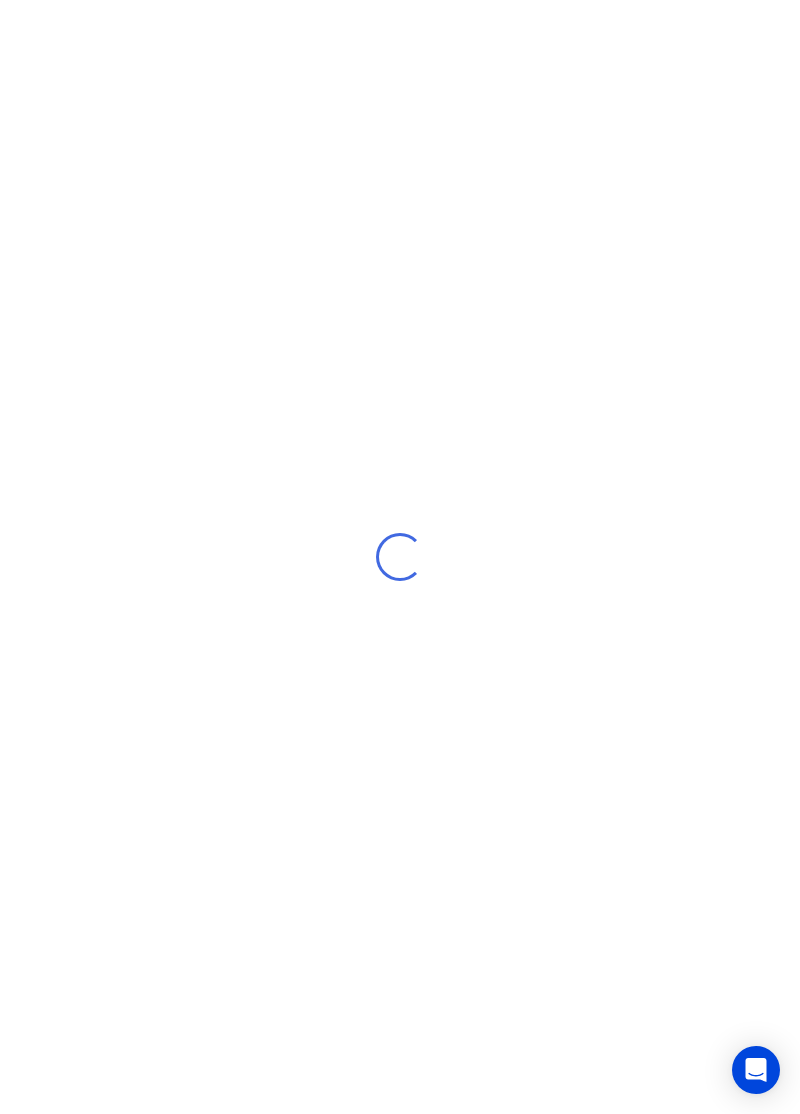 scroll, scrollTop: 0, scrollLeft: 0, axis: both 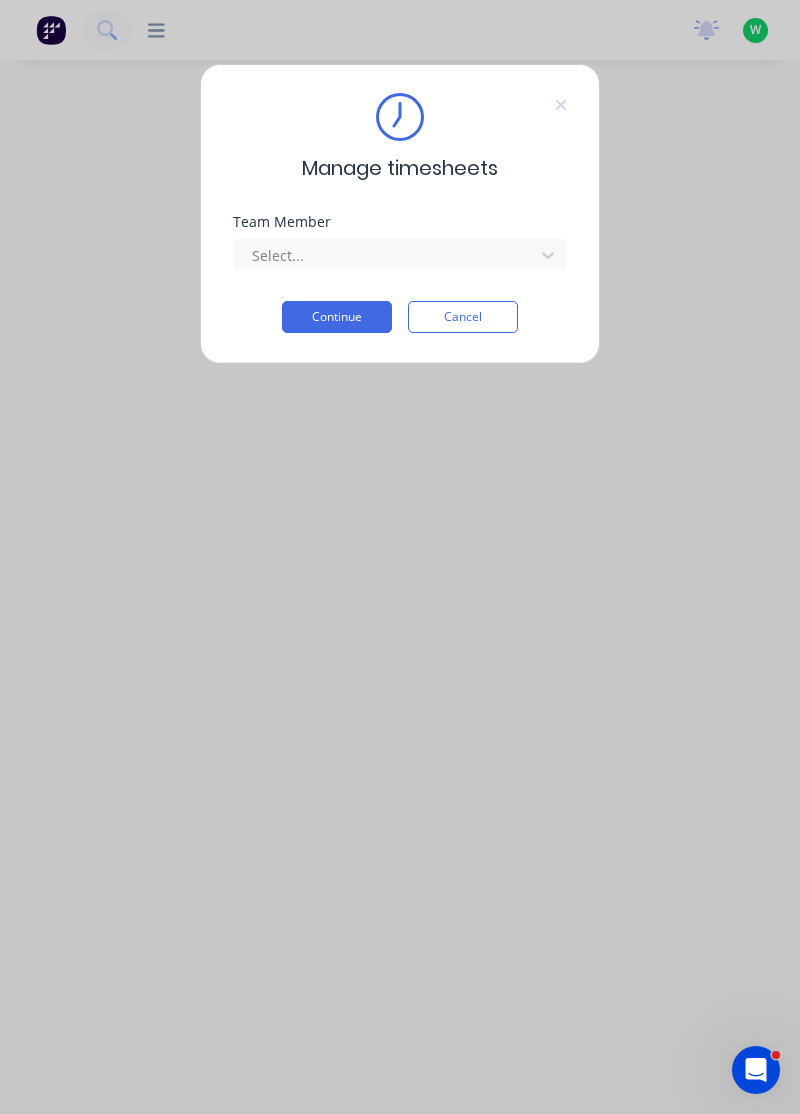 click on "Manage timesheets Team Member Select... Continue   Cancel" at bounding box center (400, 214) 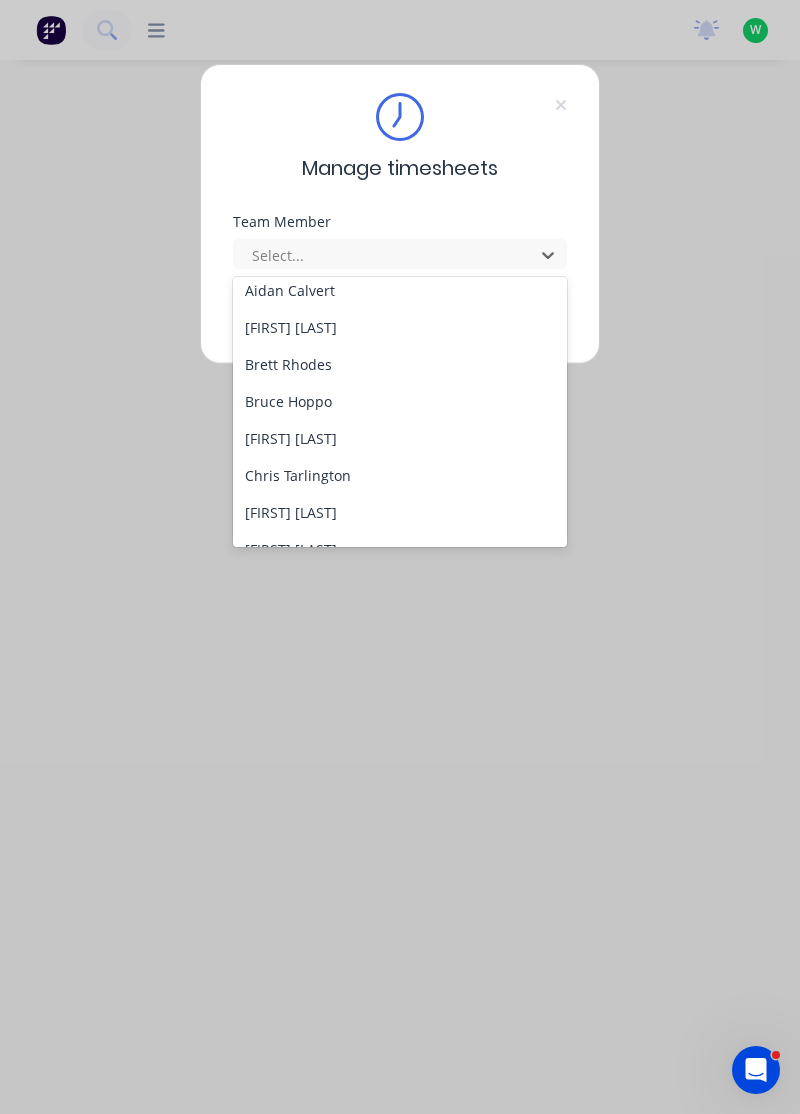 scroll, scrollTop: 88, scrollLeft: 0, axis: vertical 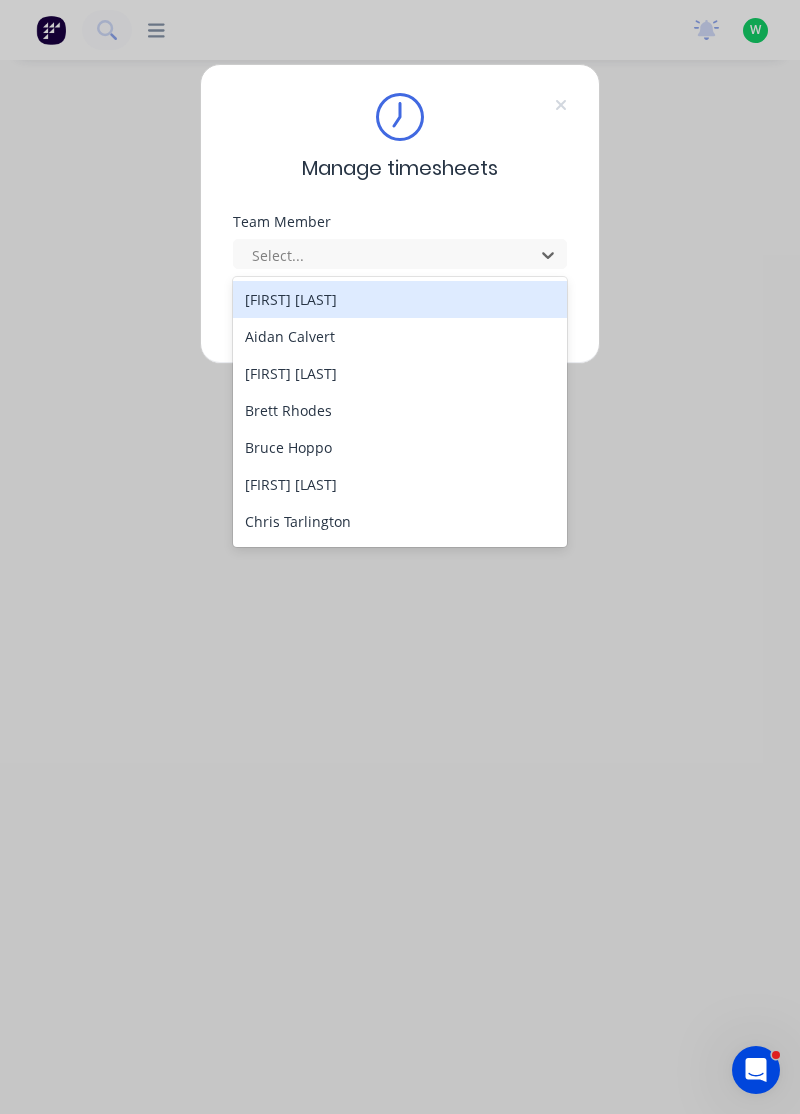 click on "Bruce Hoppo" at bounding box center (400, 447) 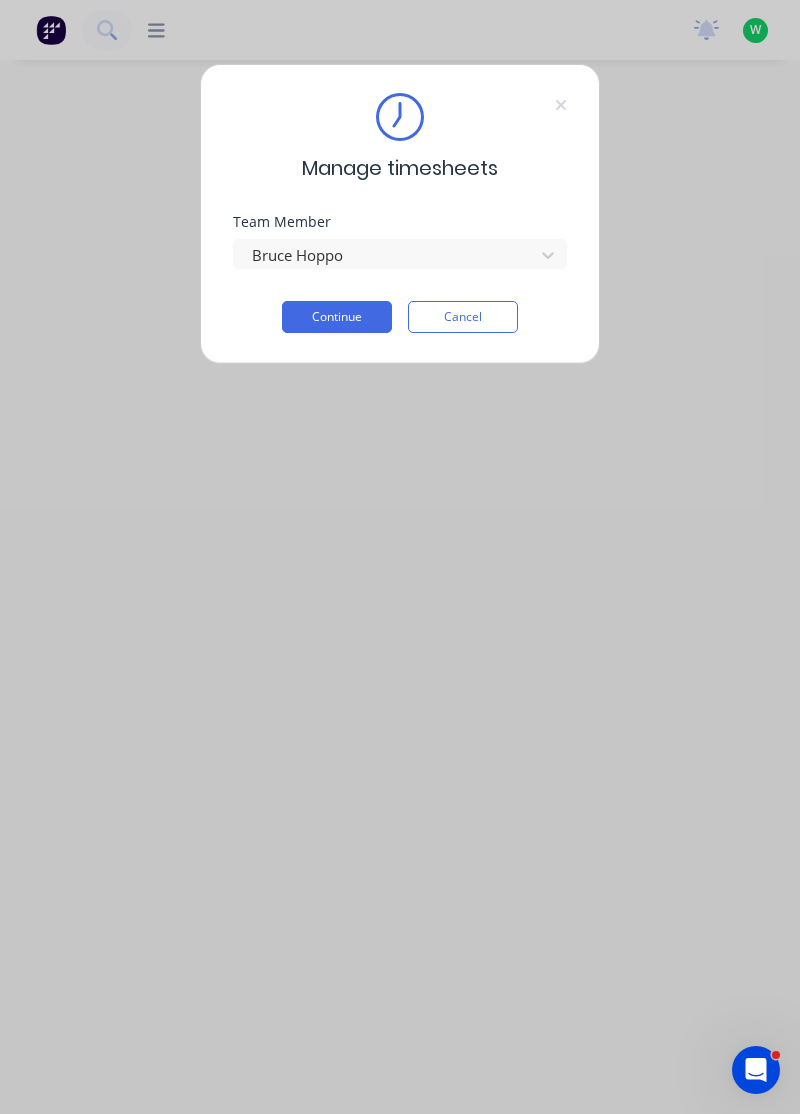 click on "Continue" at bounding box center (337, 317) 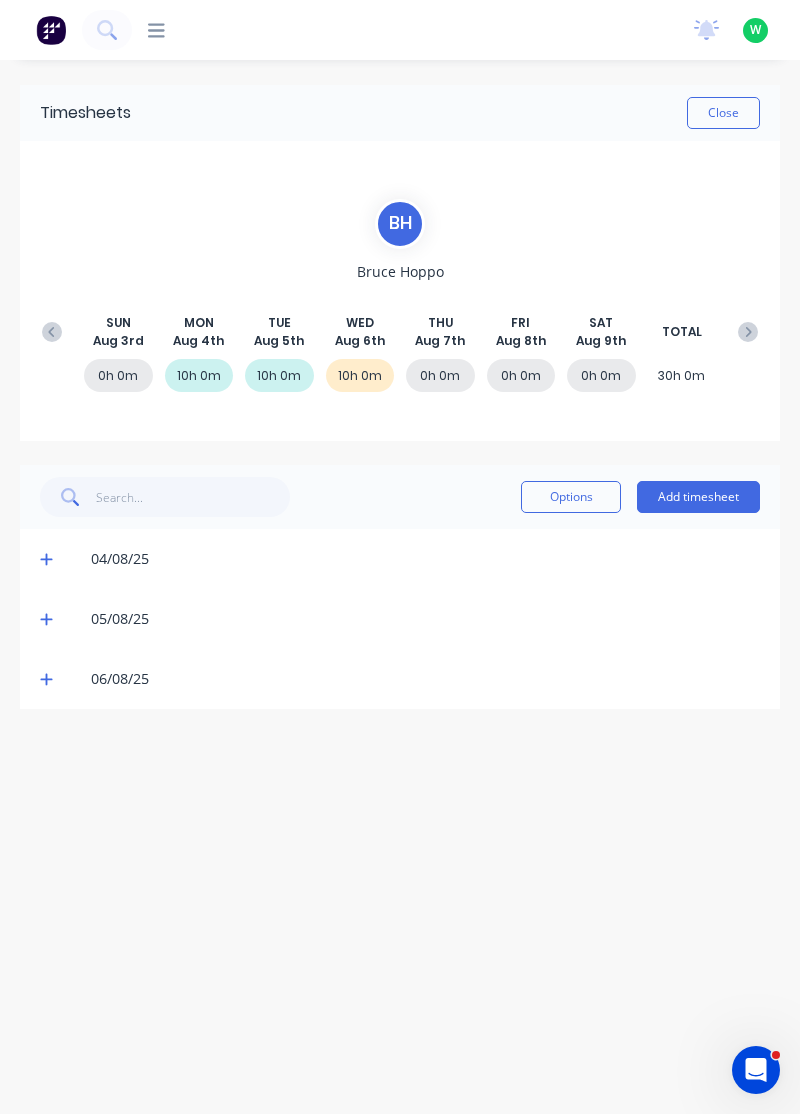 click 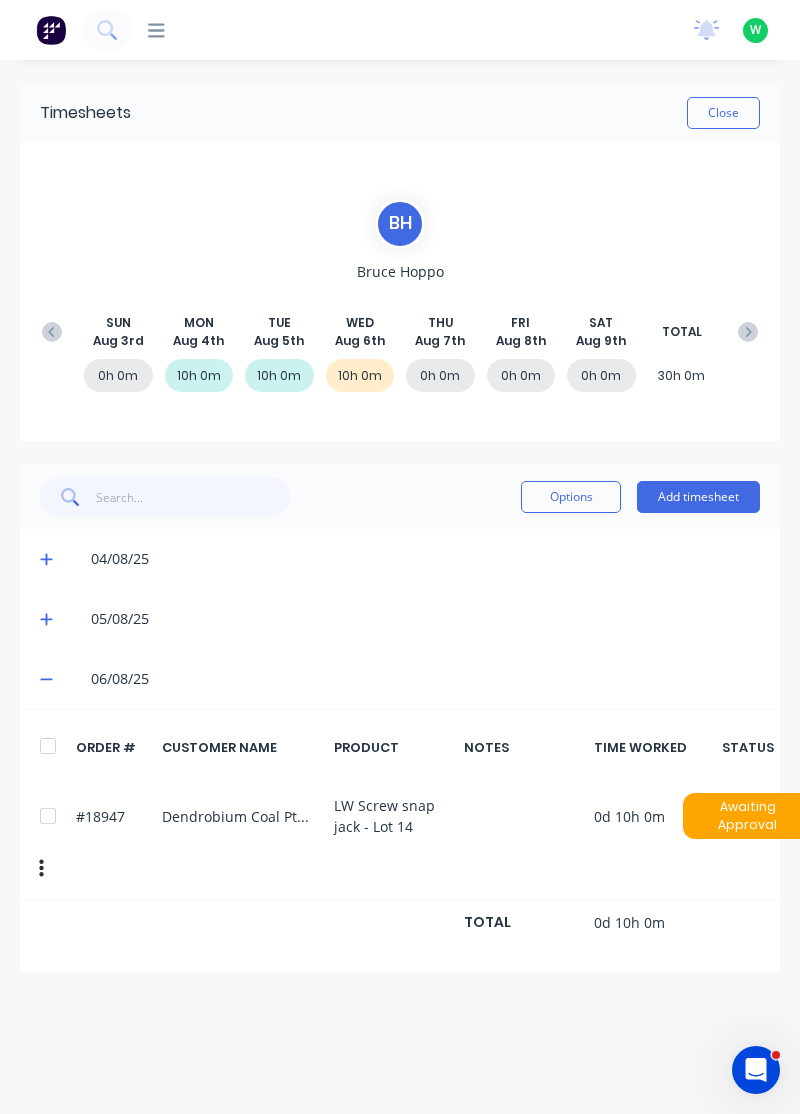click 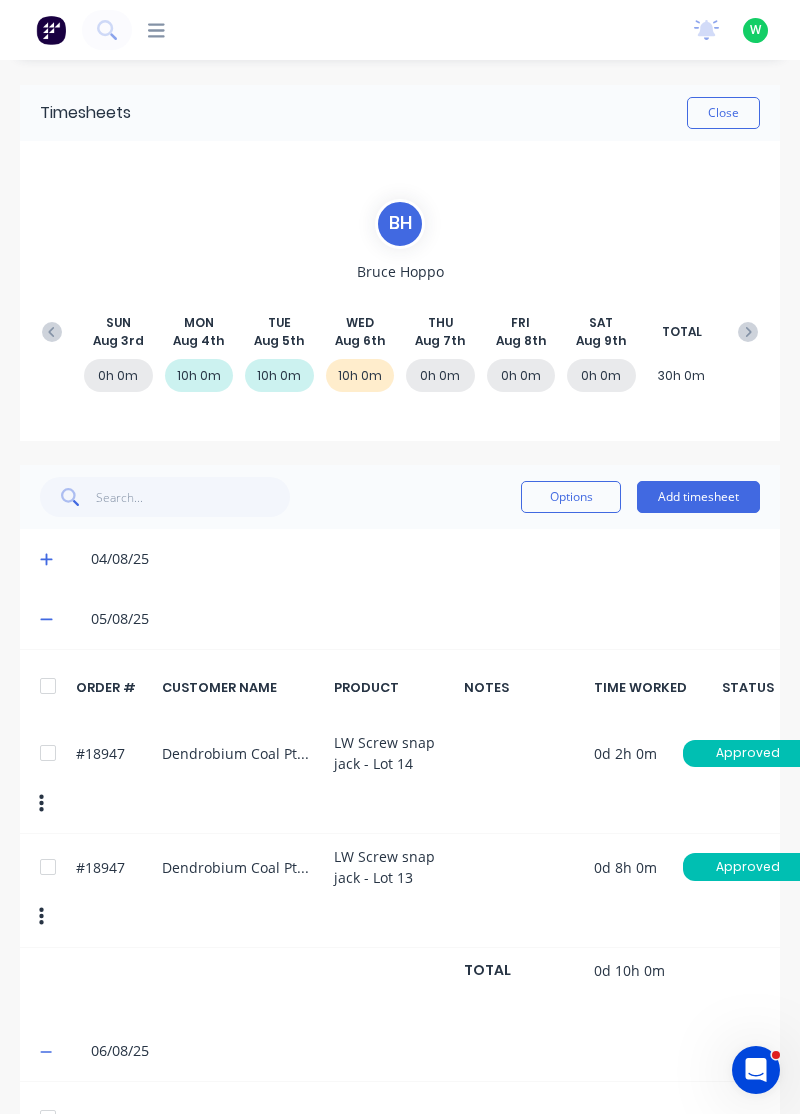 click 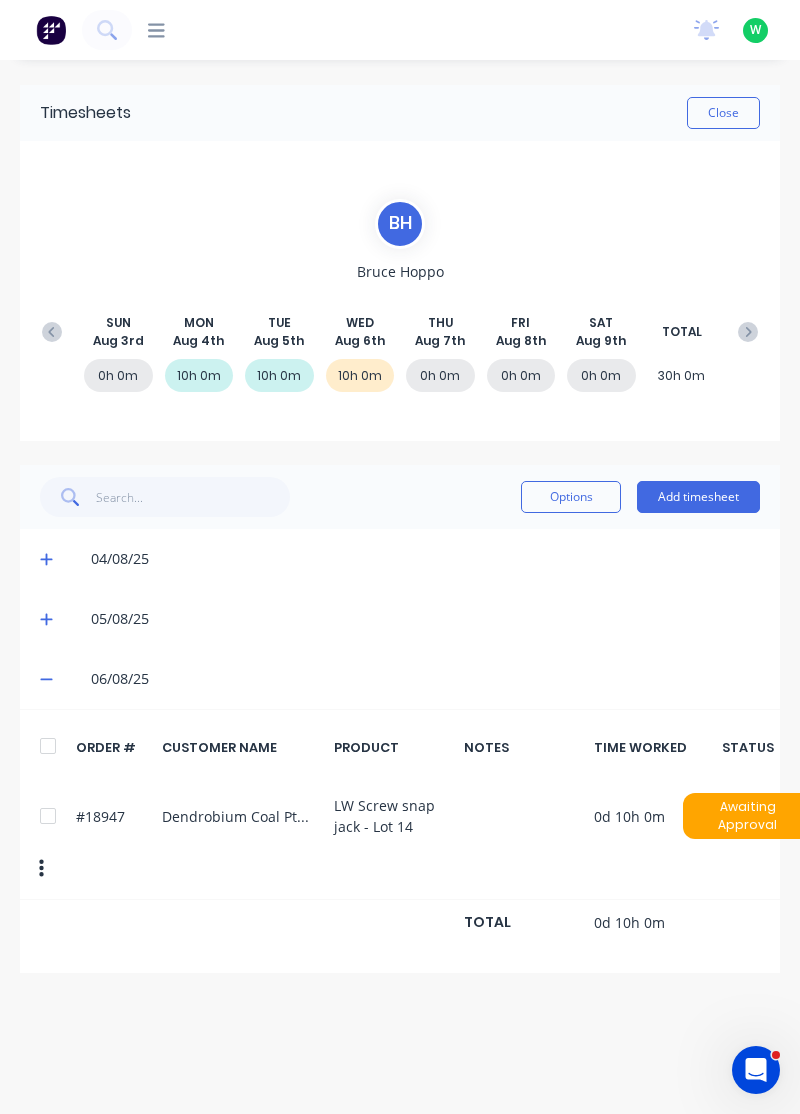 click 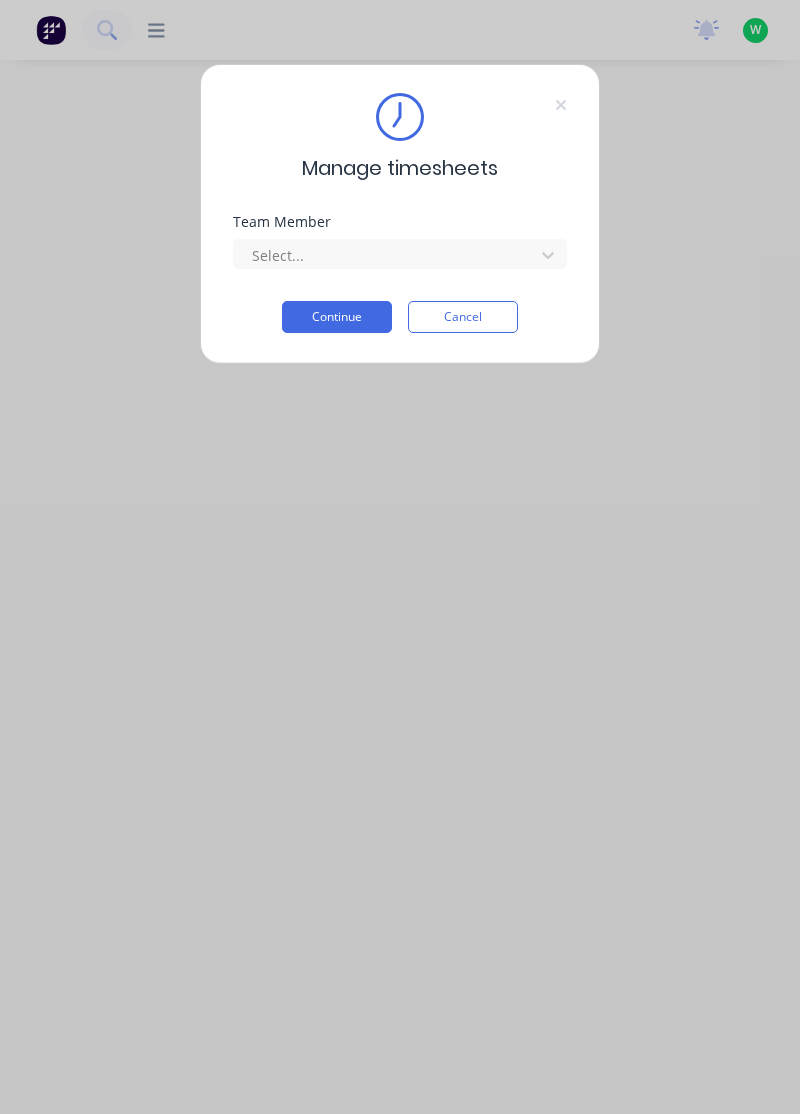 scroll, scrollTop: 0, scrollLeft: 0, axis: both 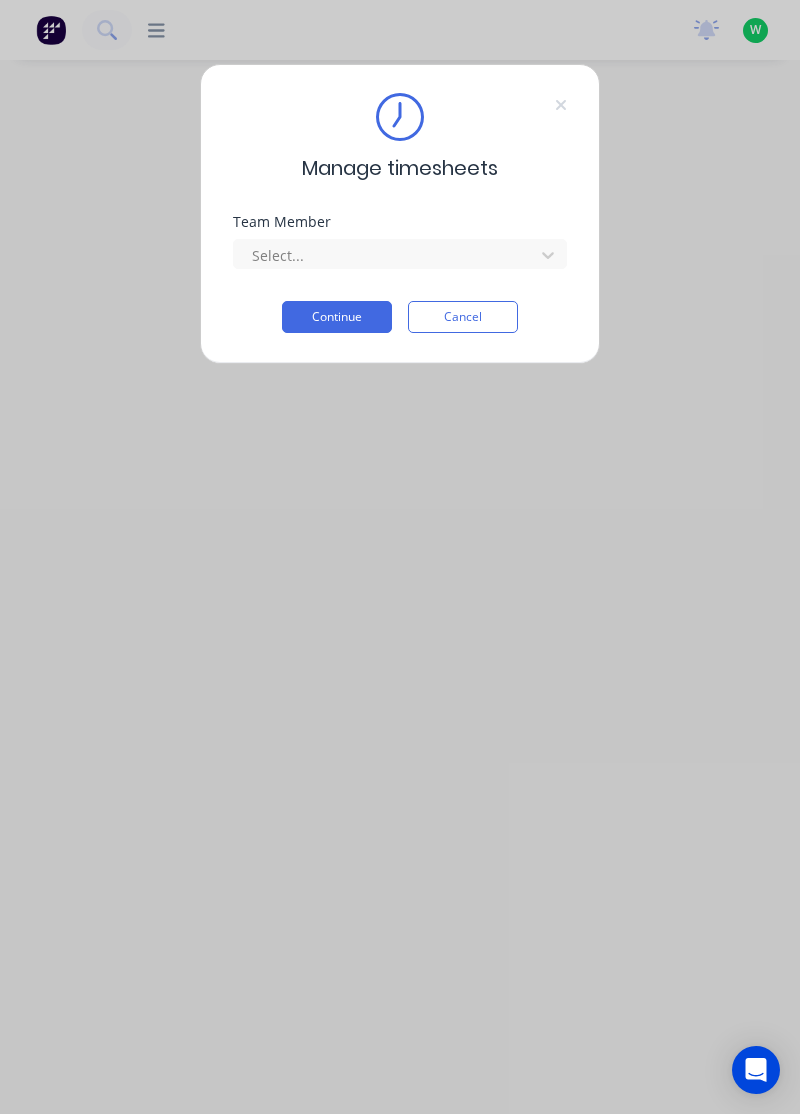 click at bounding box center [252, 255] 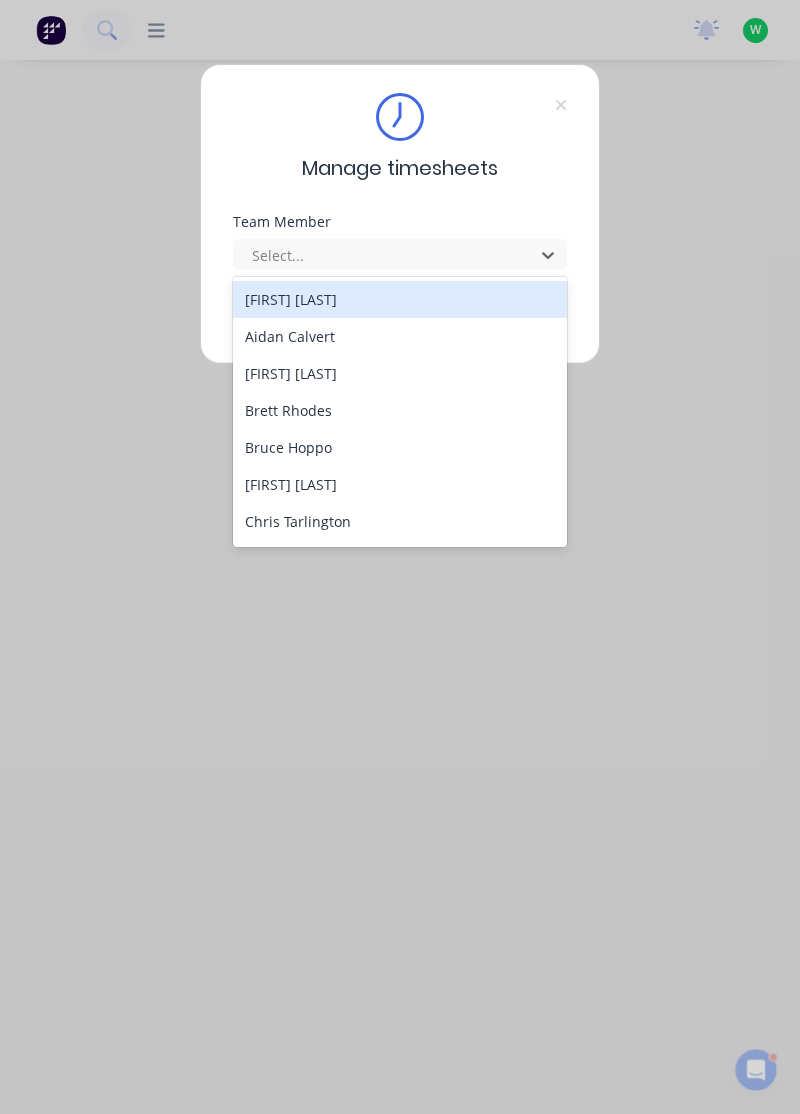 scroll, scrollTop: 0, scrollLeft: 0, axis: both 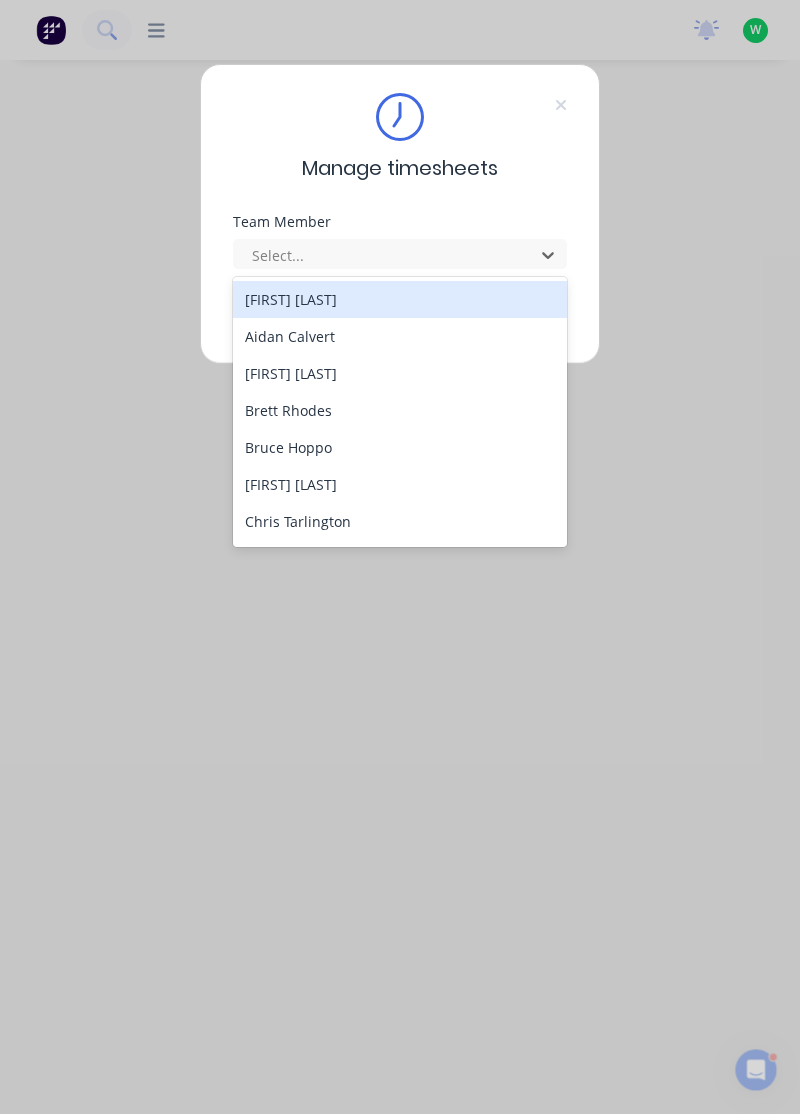 click on "[FIRST] [LAST]" at bounding box center [400, 484] 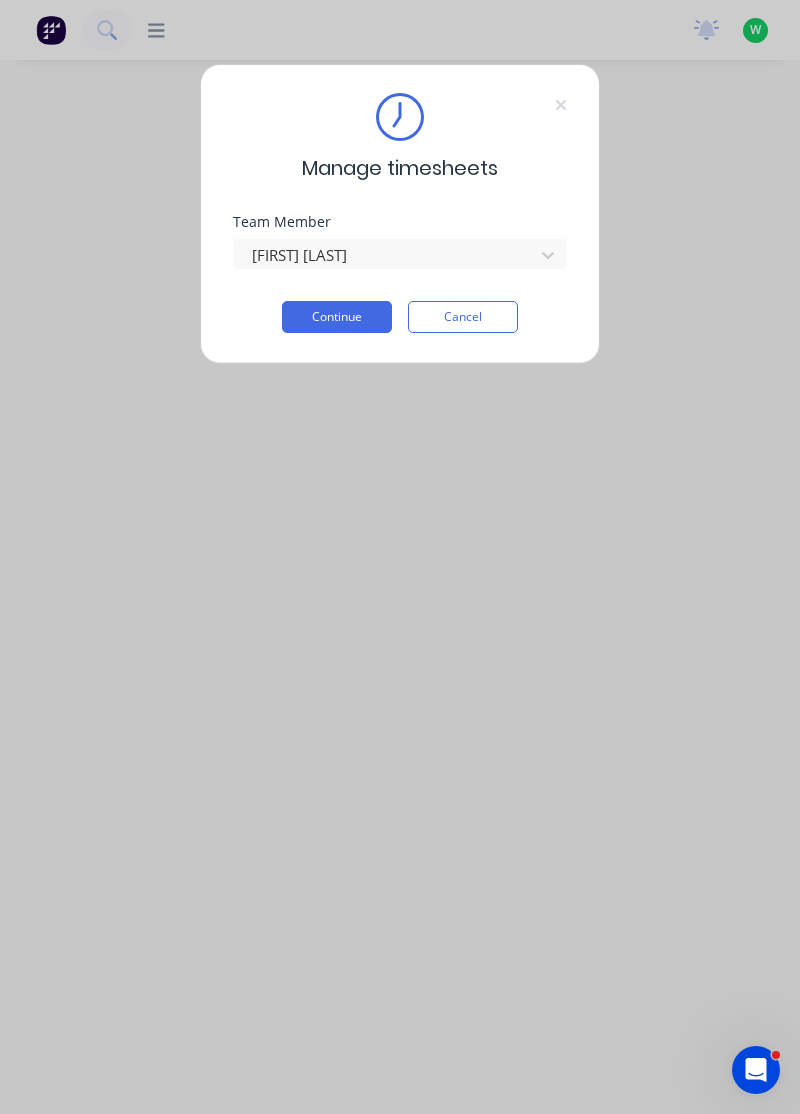 click on "Continue" at bounding box center (337, 317) 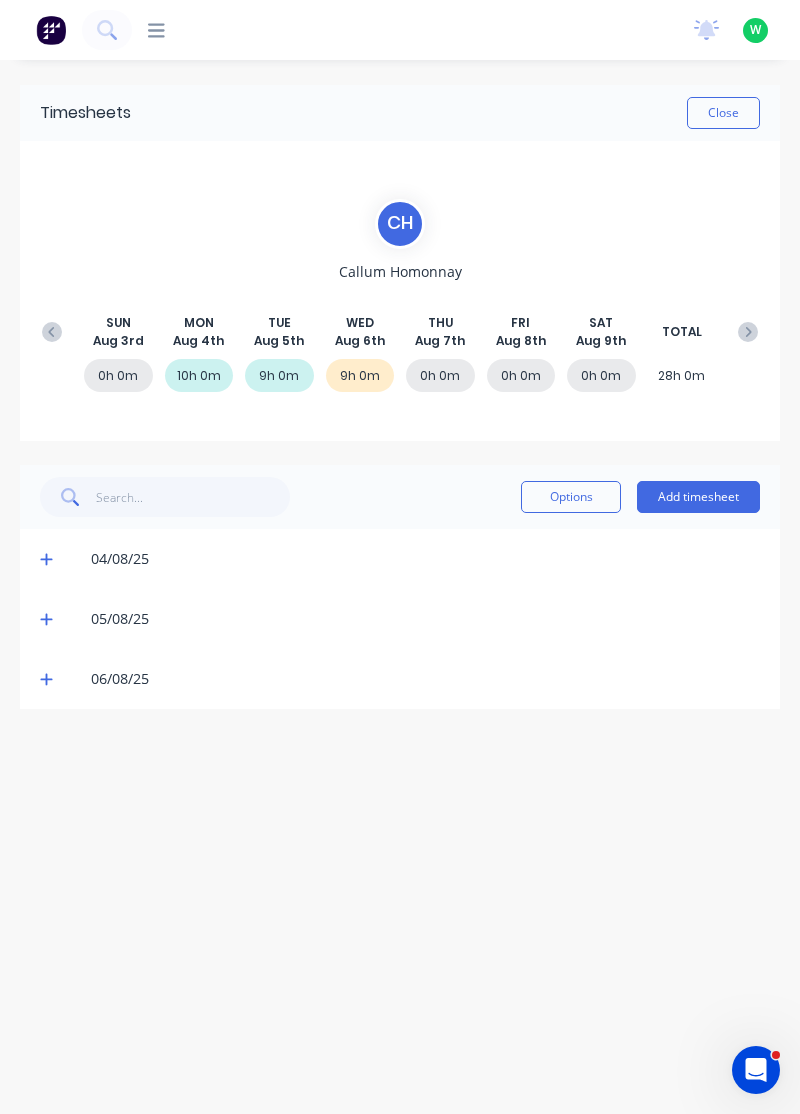 click on "06/08/25" at bounding box center (400, 679) 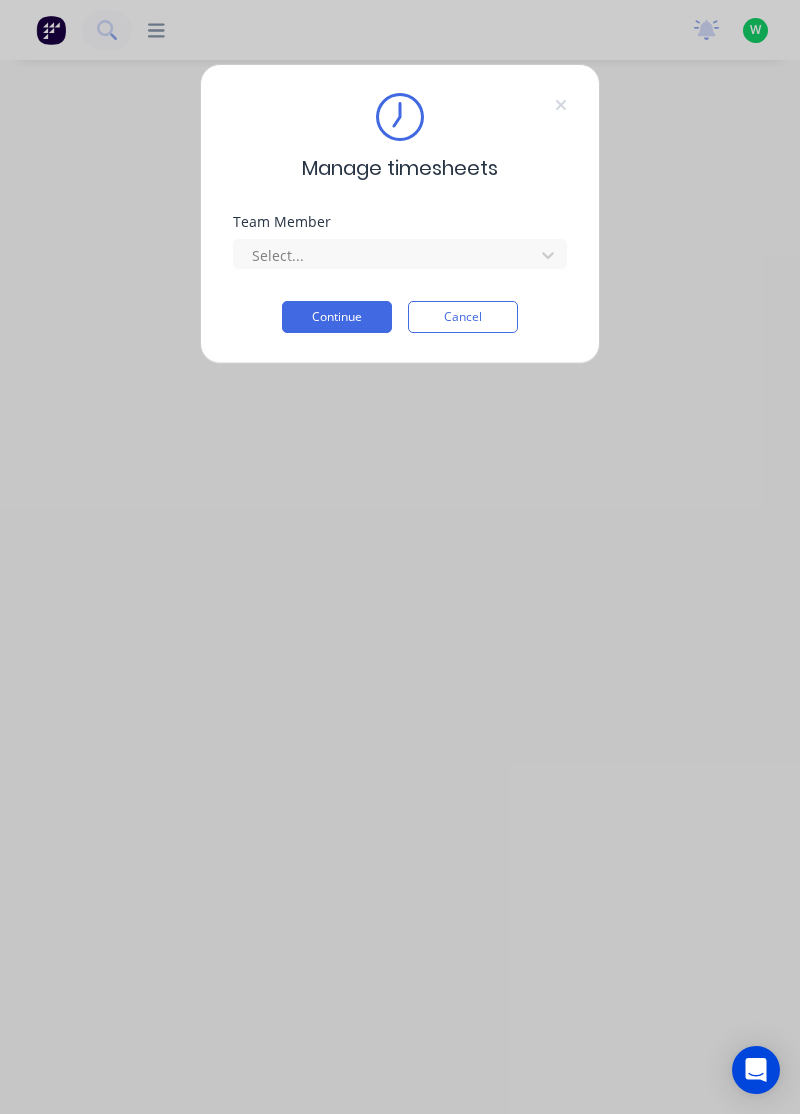 scroll, scrollTop: 0, scrollLeft: 0, axis: both 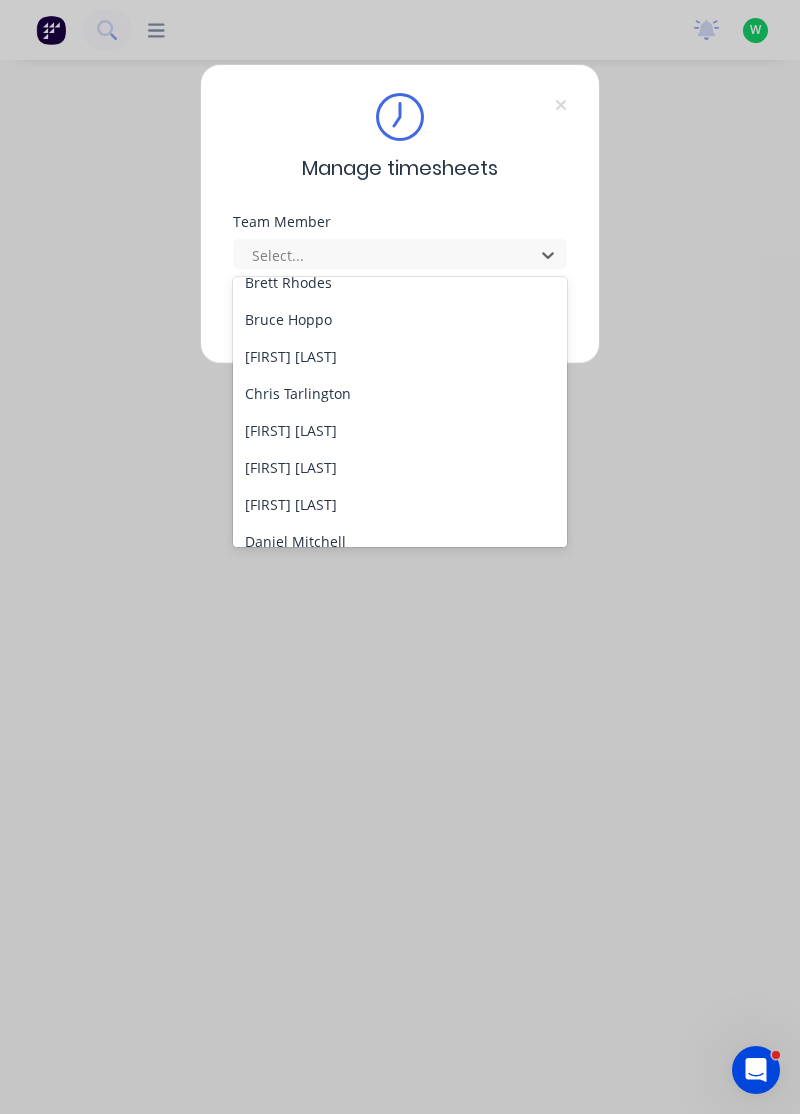 click on "Chris Tarlington" at bounding box center (400, 393) 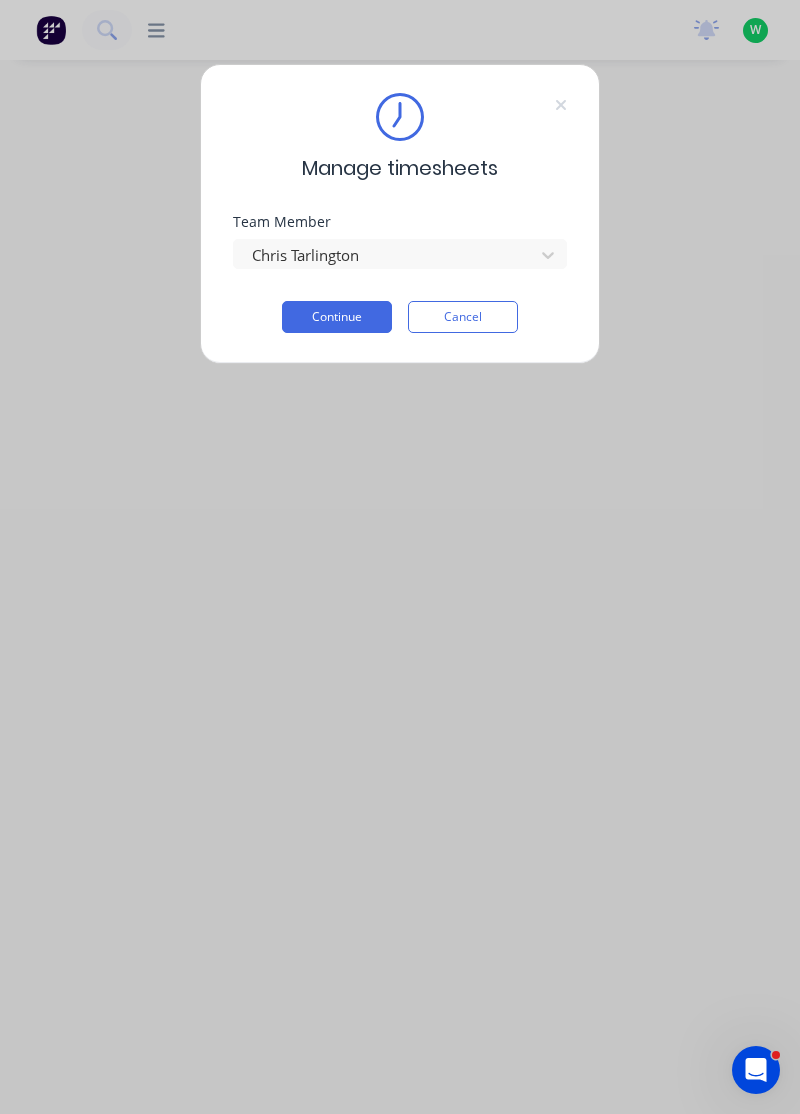 click on "Continue" at bounding box center (337, 317) 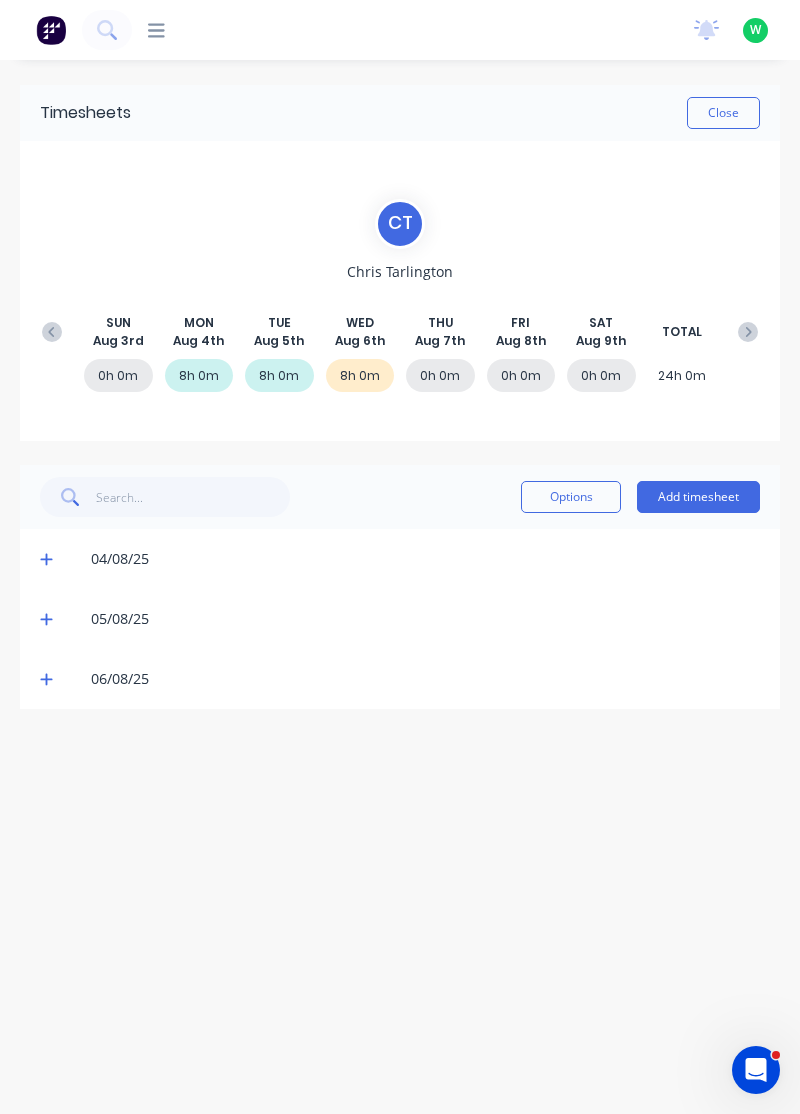 click 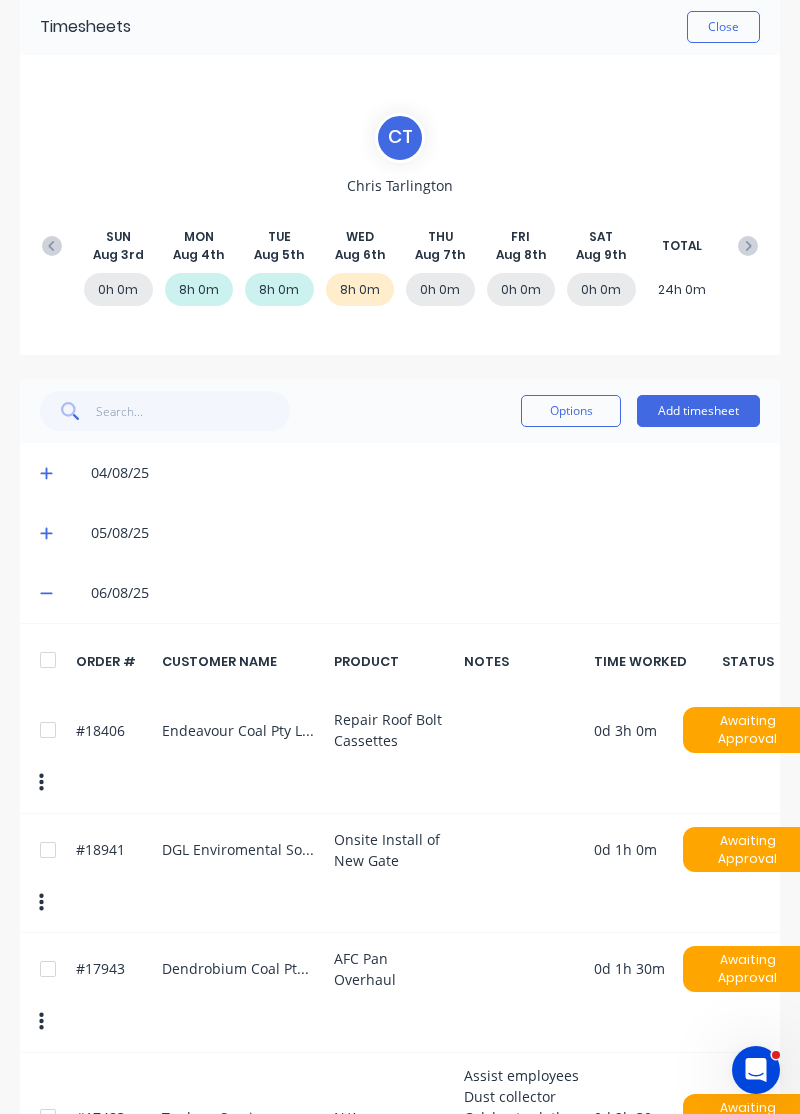 scroll, scrollTop: 0, scrollLeft: 0, axis: both 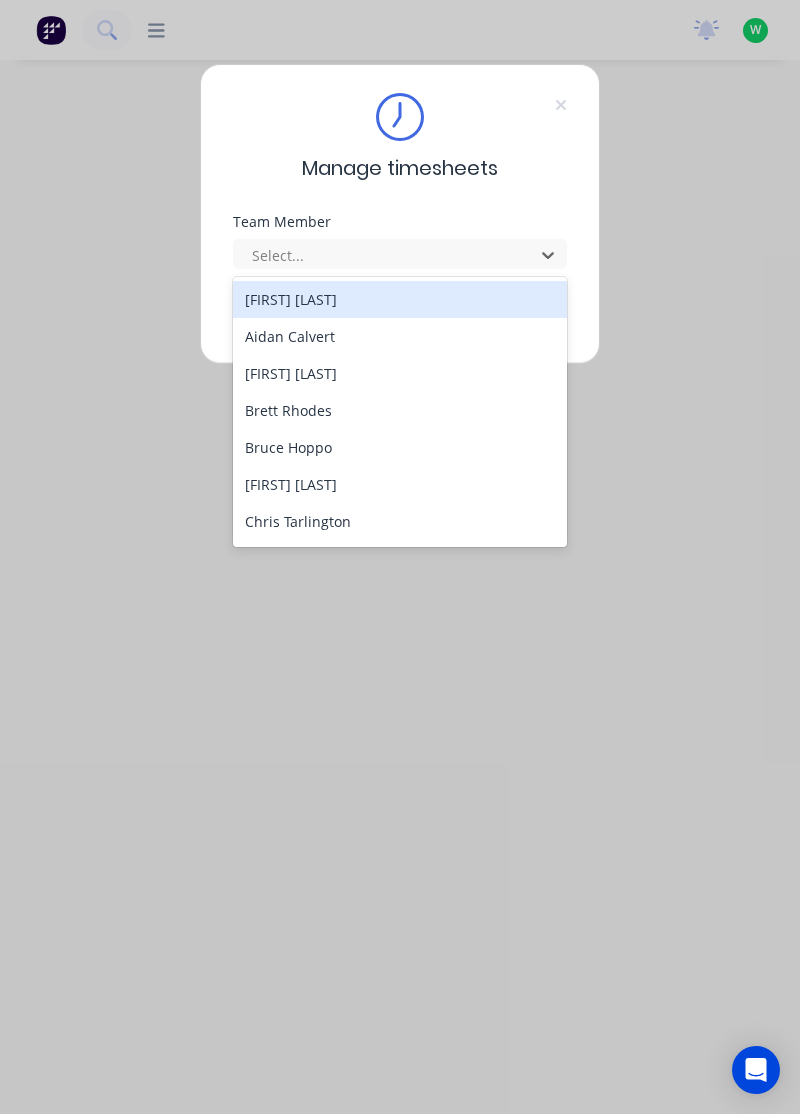 click on "[FIRST] [LAST]" at bounding box center (400, 299) 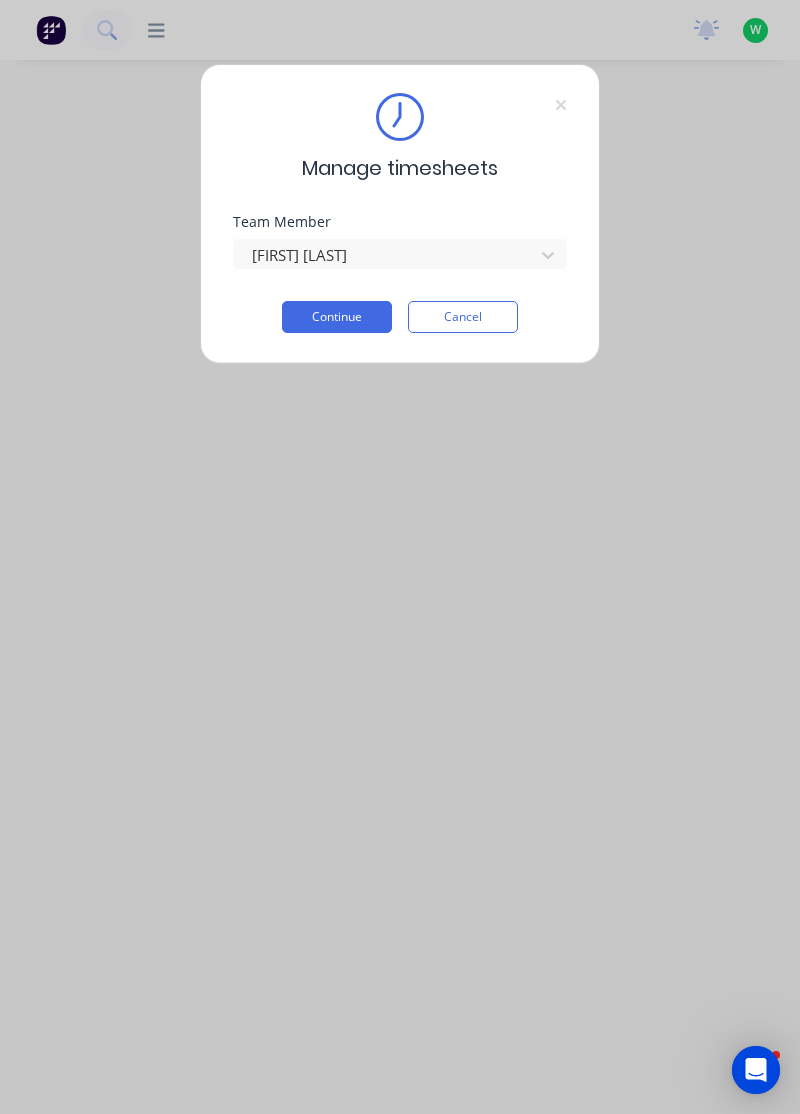 scroll, scrollTop: 0, scrollLeft: 0, axis: both 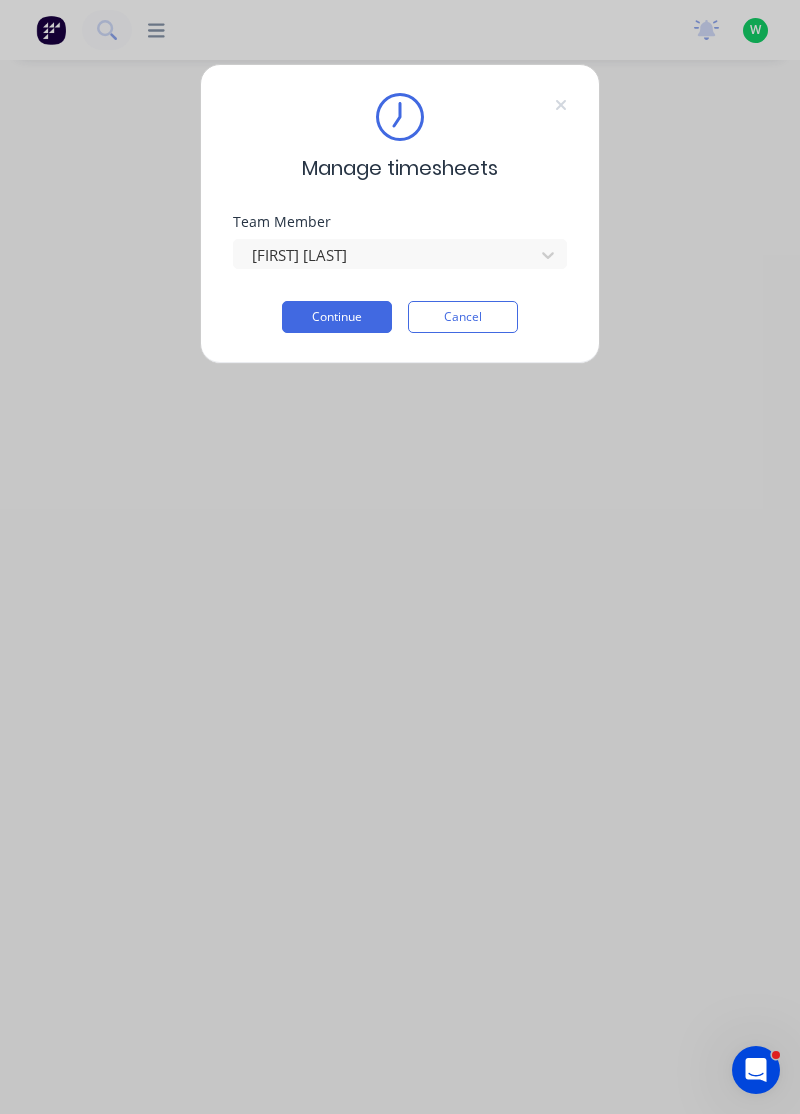 click on "Continue" at bounding box center [337, 317] 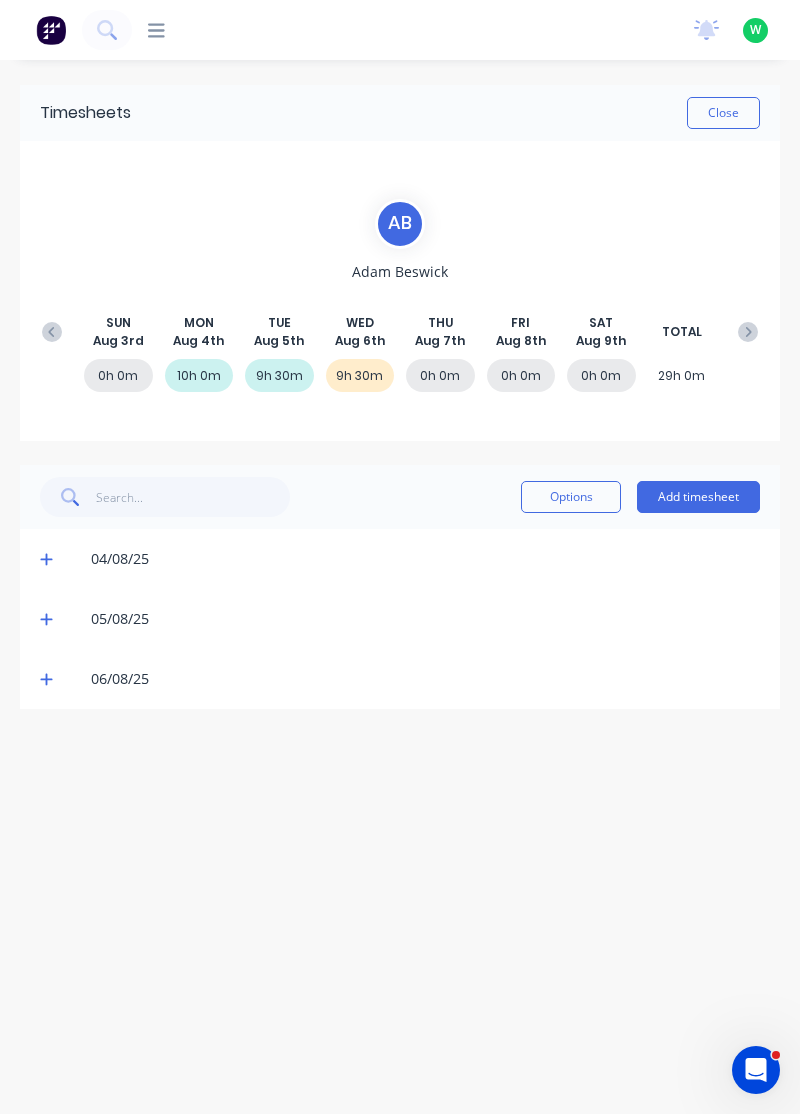 click on "Options" at bounding box center (571, 497) 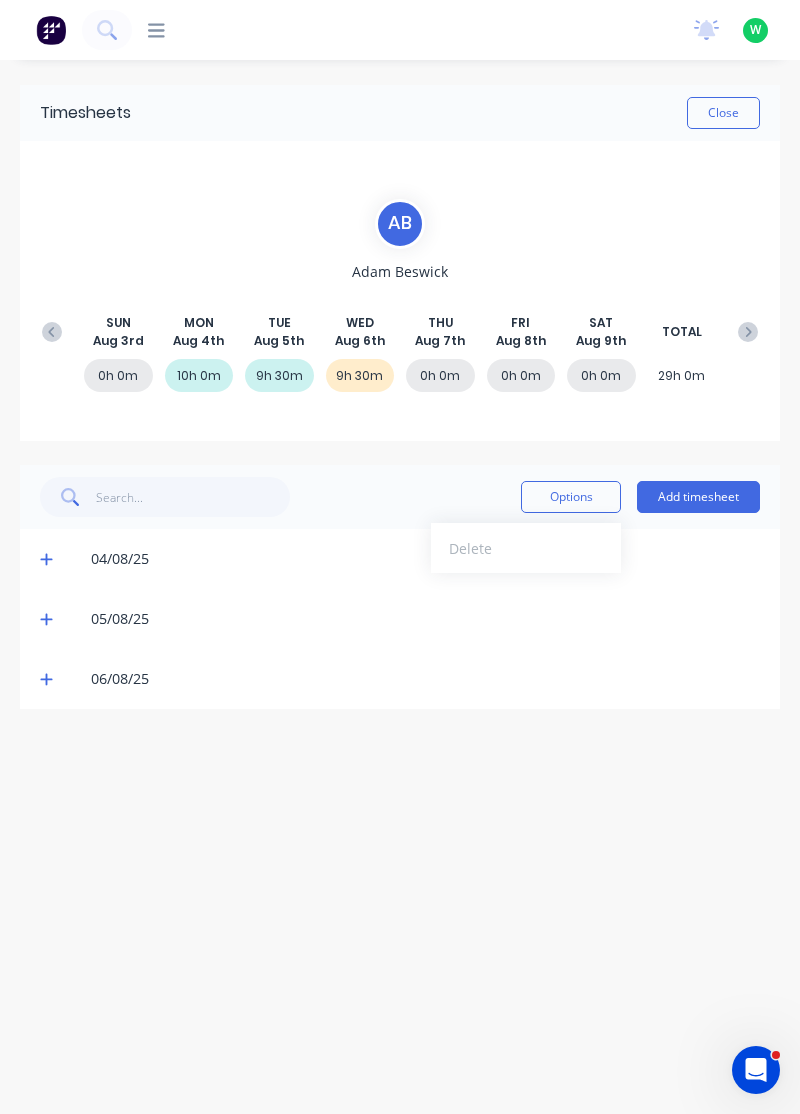 click at bounding box center (49, 679) 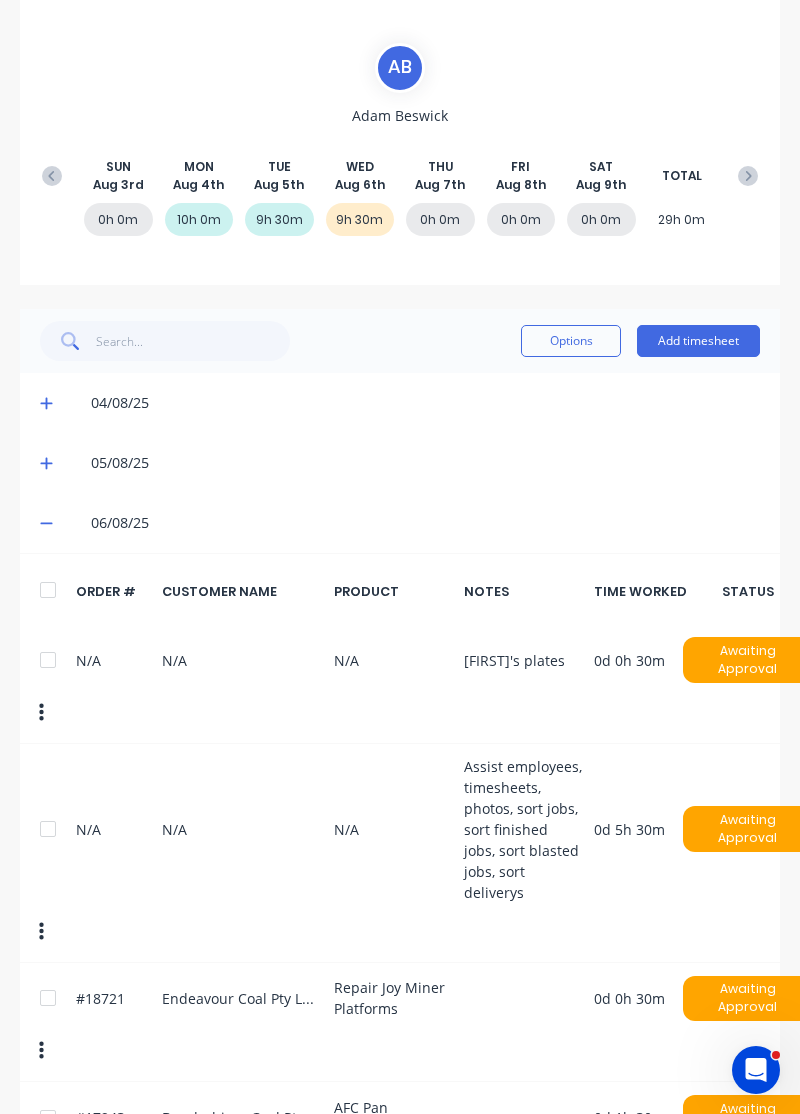 scroll, scrollTop: 154, scrollLeft: 0, axis: vertical 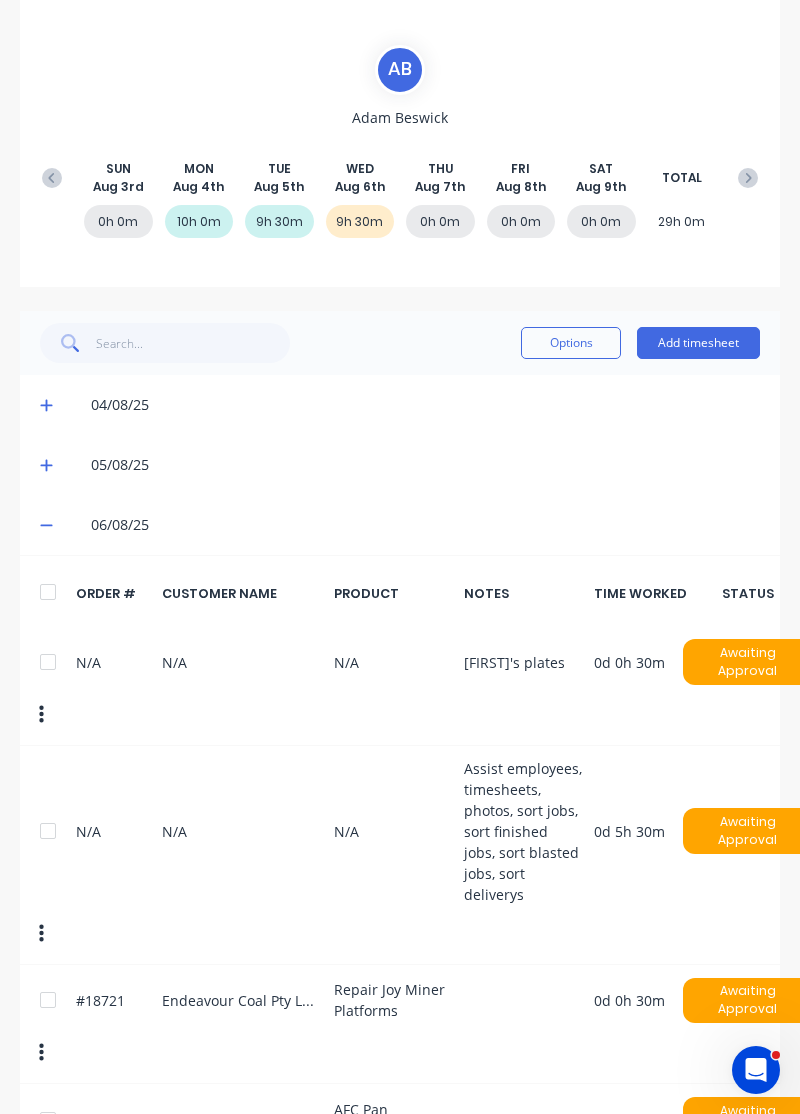 click at bounding box center (48, 831) 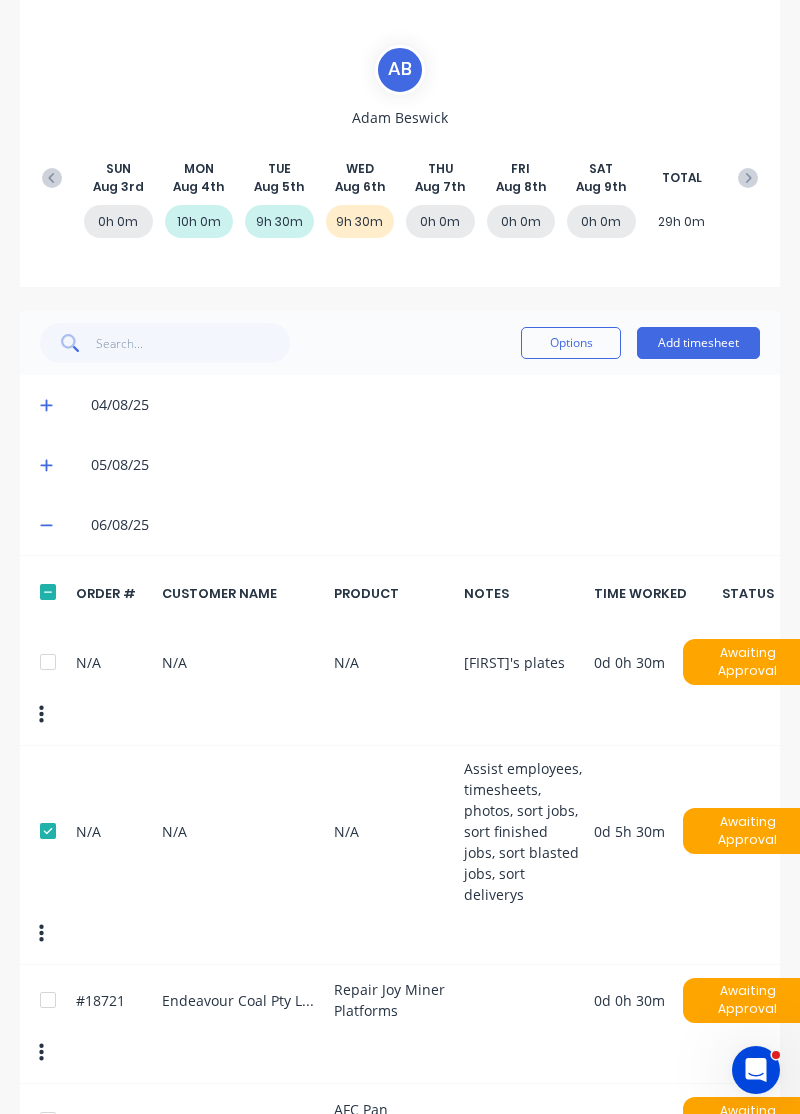 click on "Options" at bounding box center [571, 343] 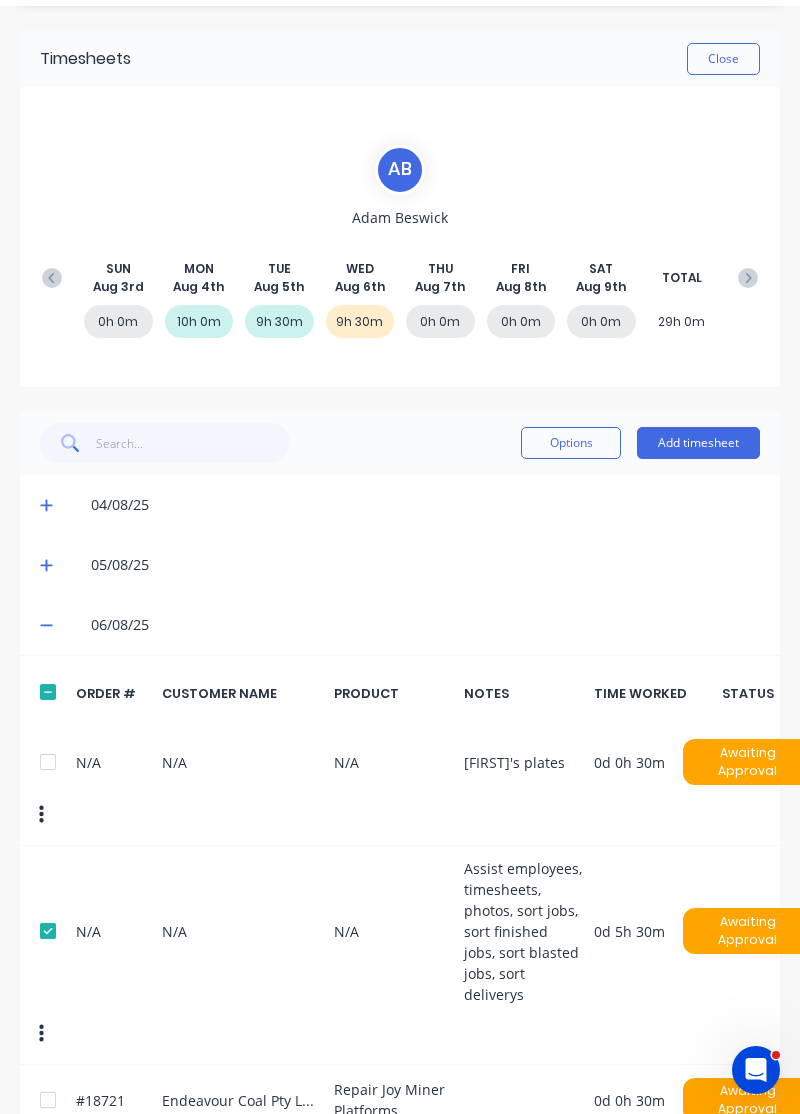 scroll, scrollTop: 0, scrollLeft: 0, axis: both 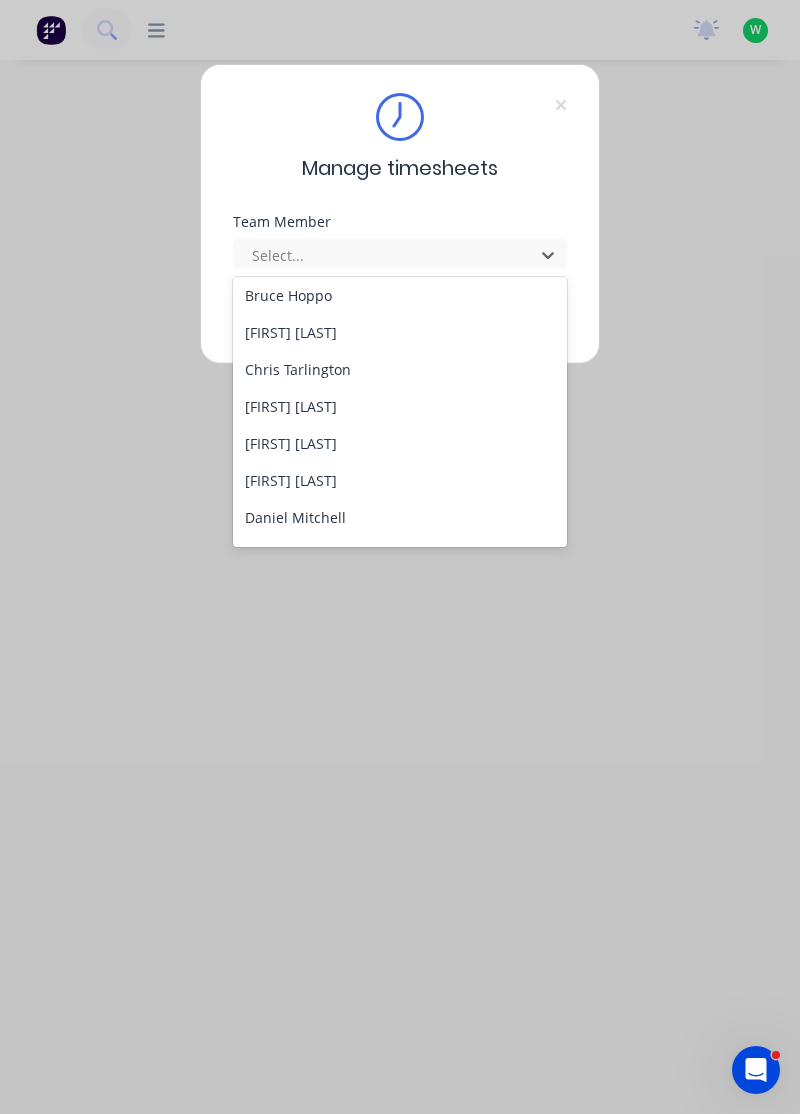 click on "[FIRST] [LAST]" at bounding box center (400, 406) 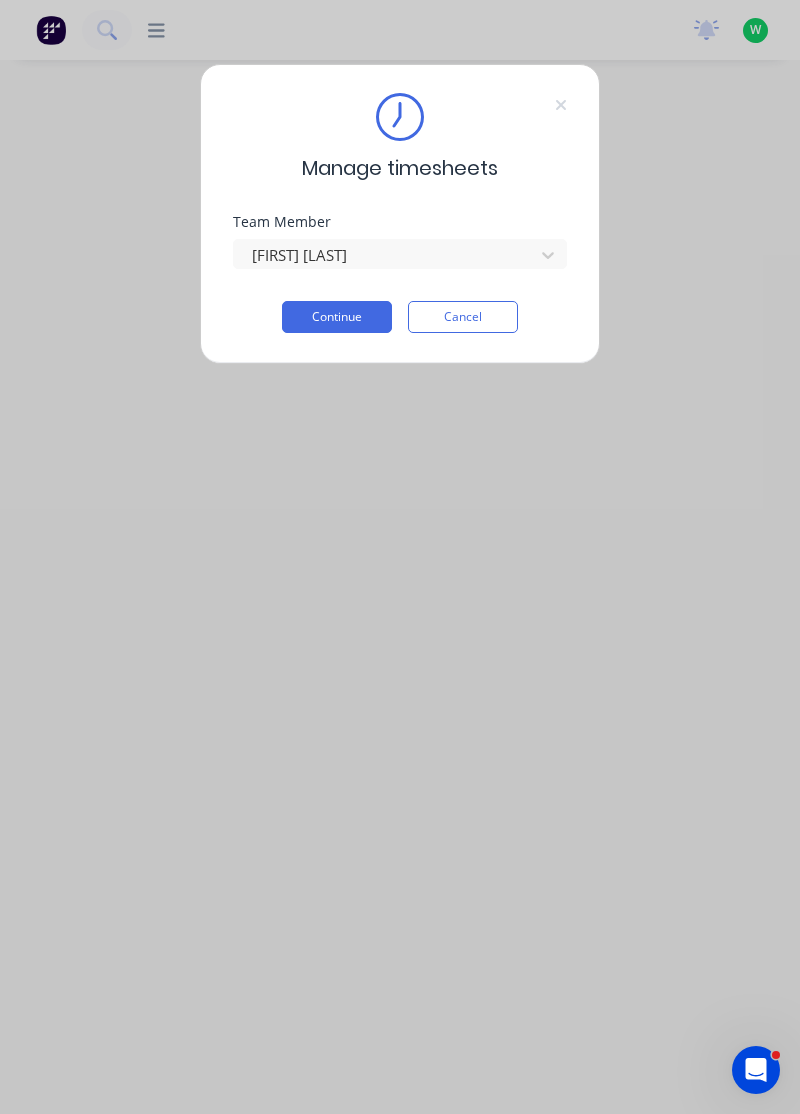 click on "Continue" at bounding box center [337, 317] 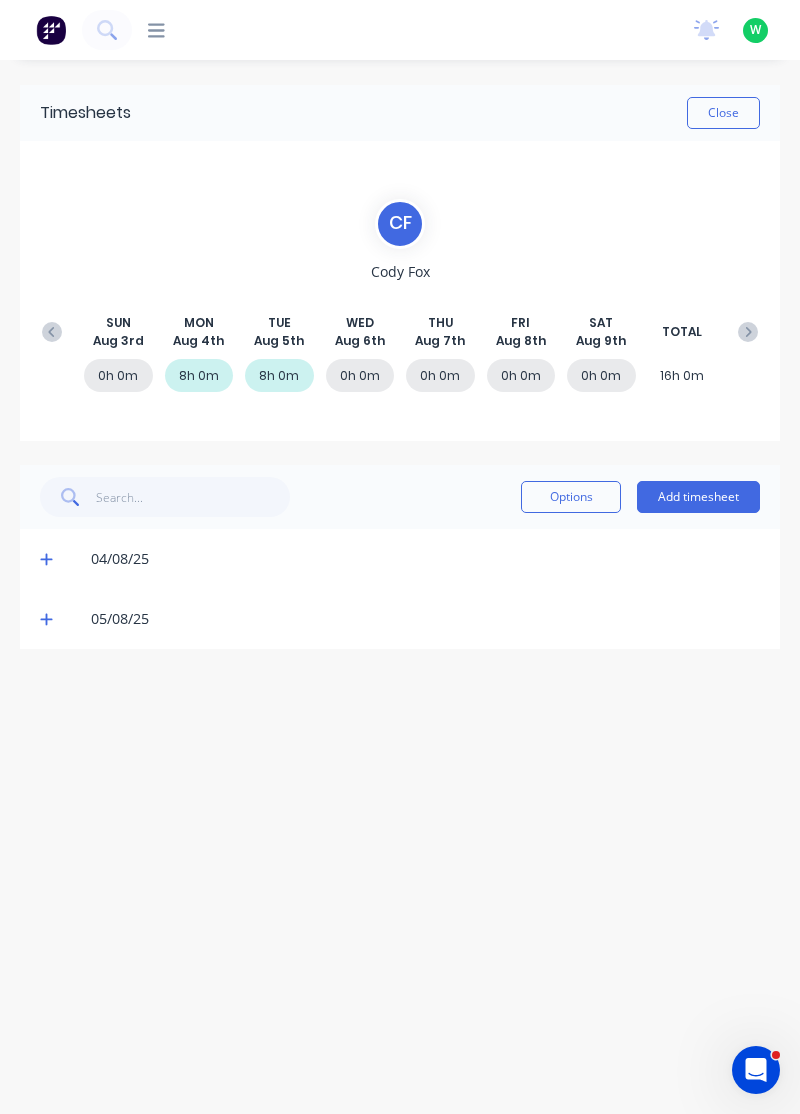 click on "05/08/25" at bounding box center [400, 619] 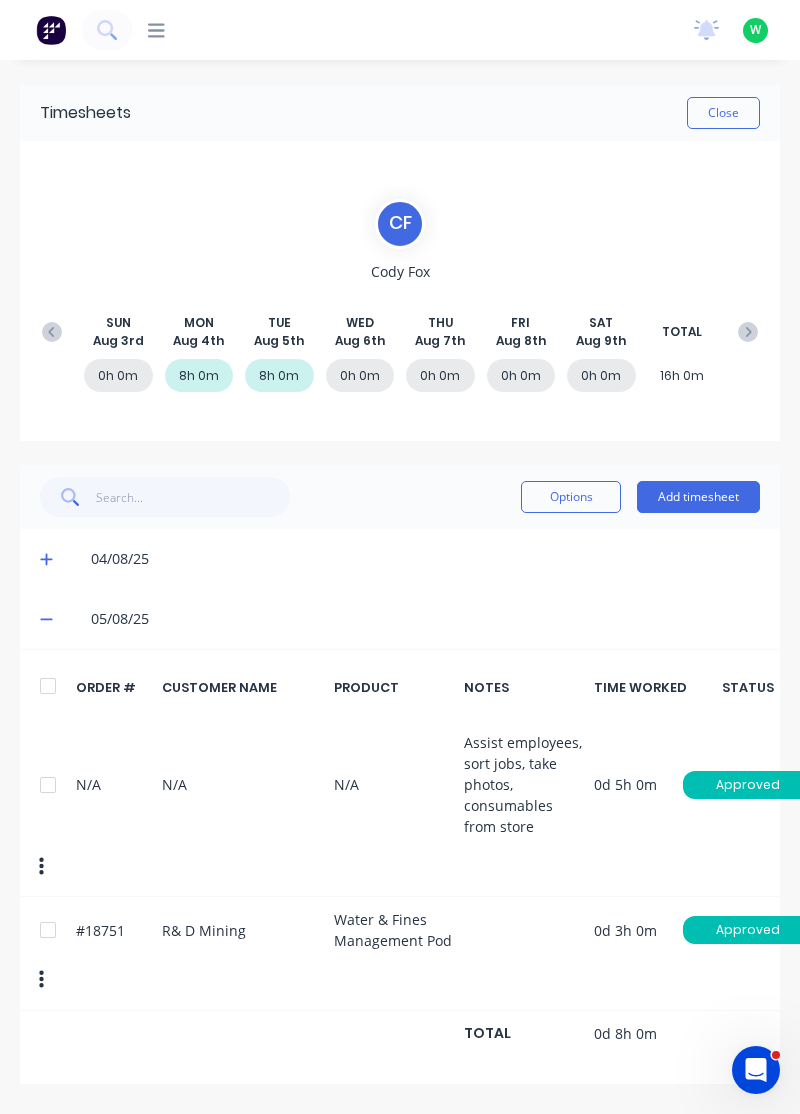 click on "Add timesheet" at bounding box center (698, 497) 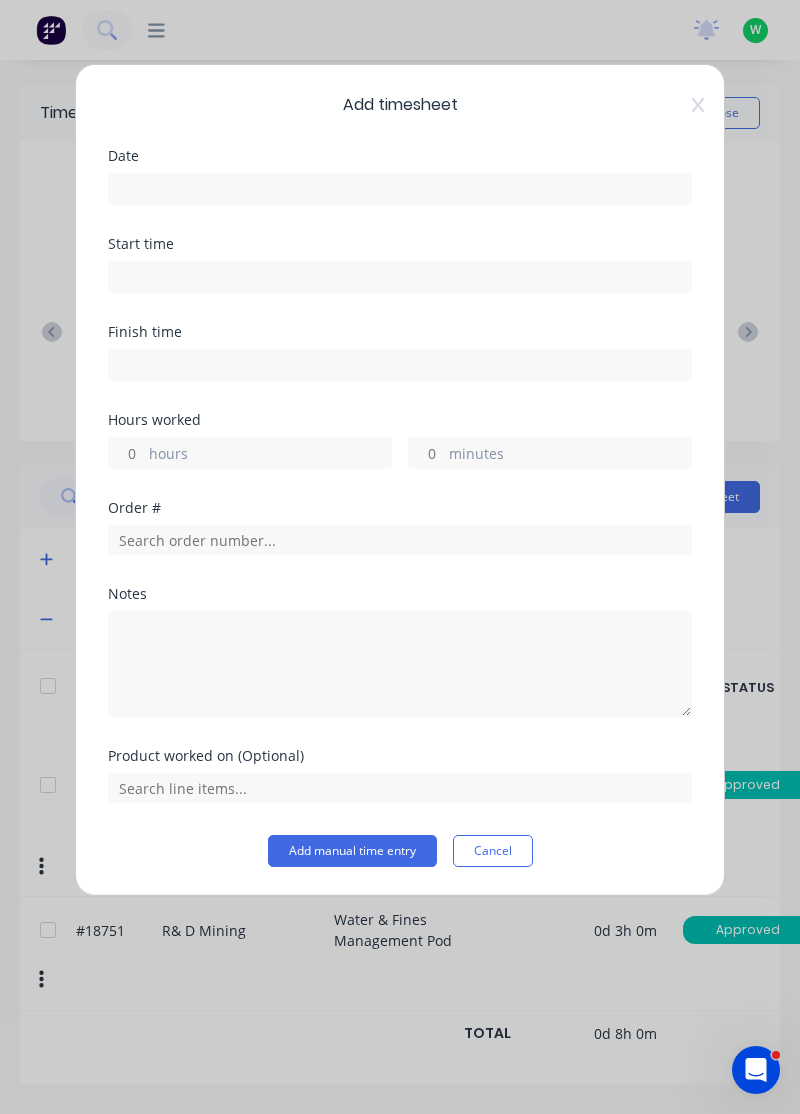click at bounding box center [400, 189] 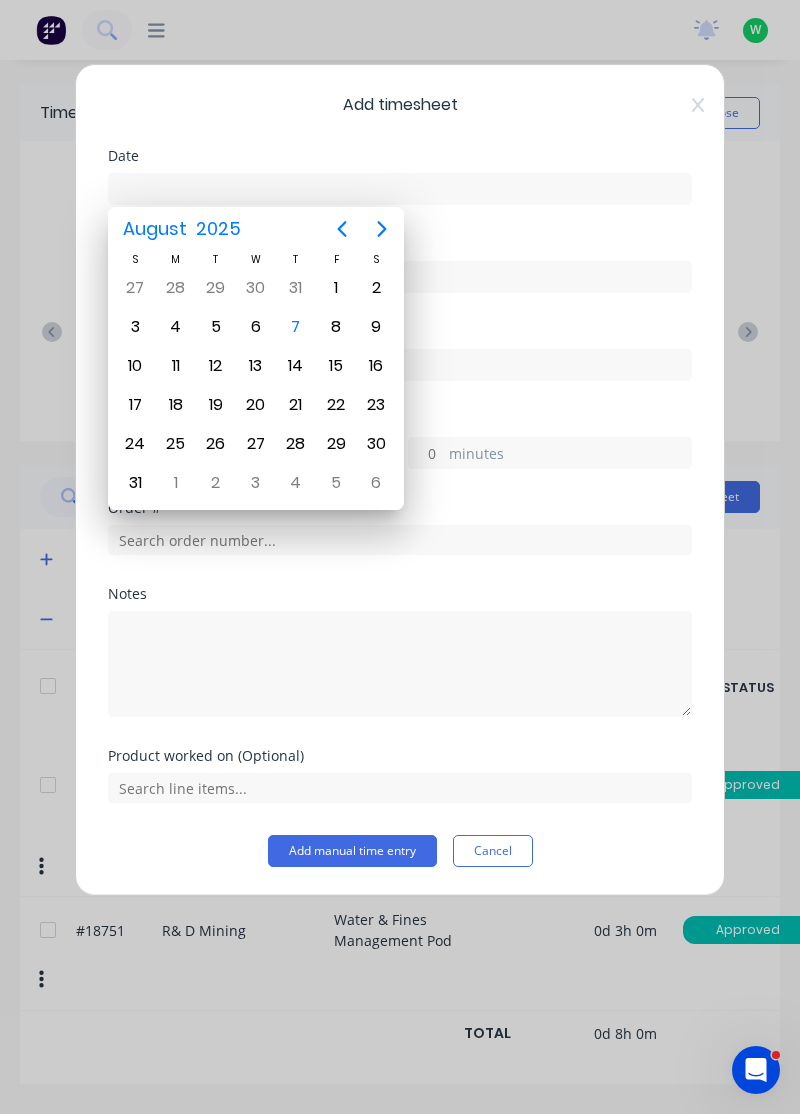 click on "6" at bounding box center (256, 327) 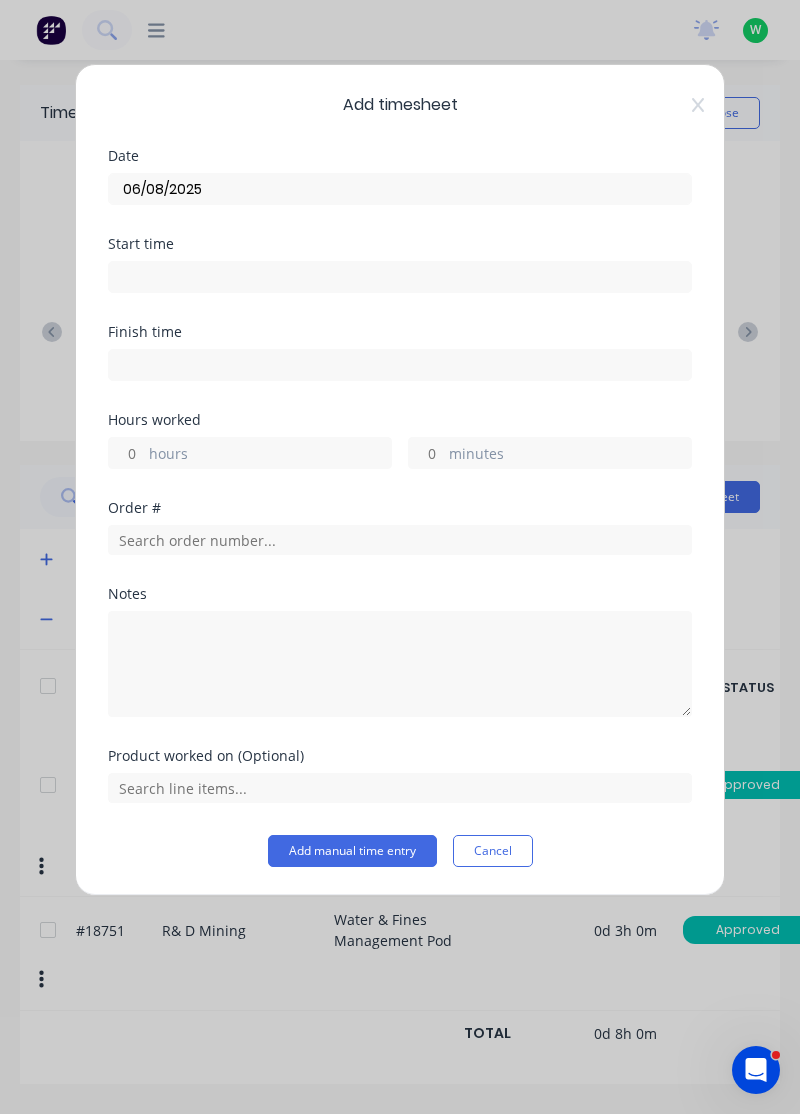click on "hours" at bounding box center (270, 455) 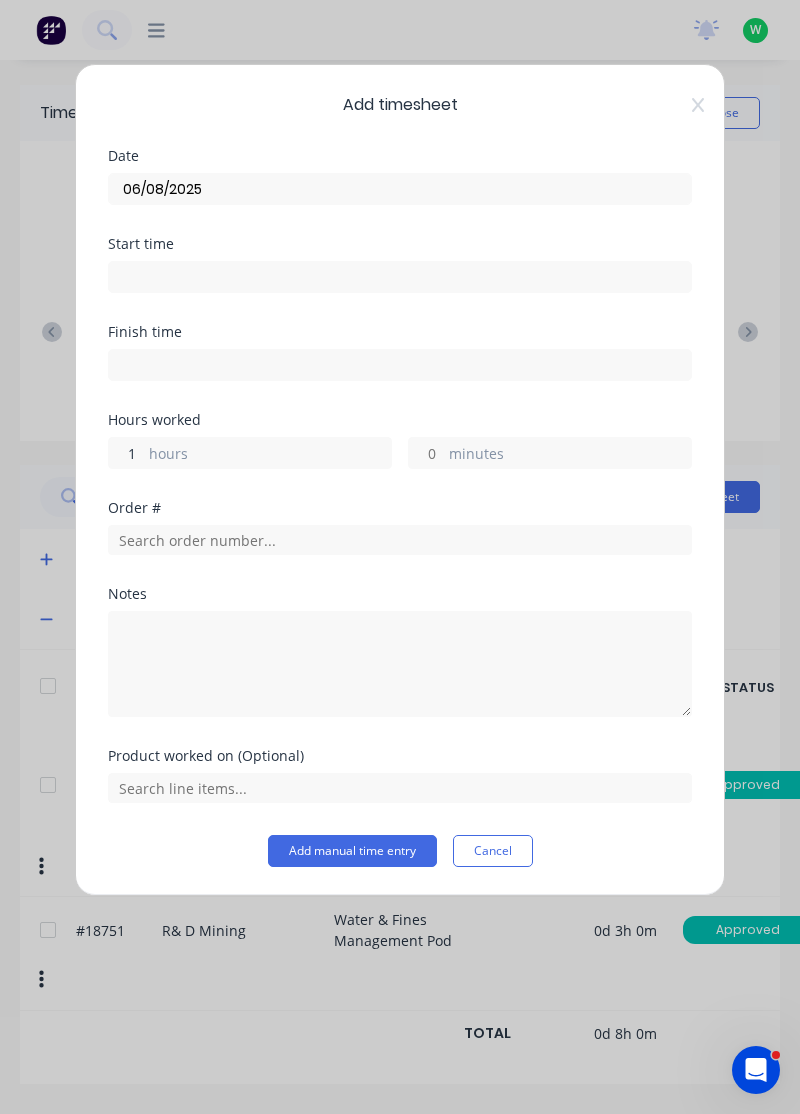 type on "1" 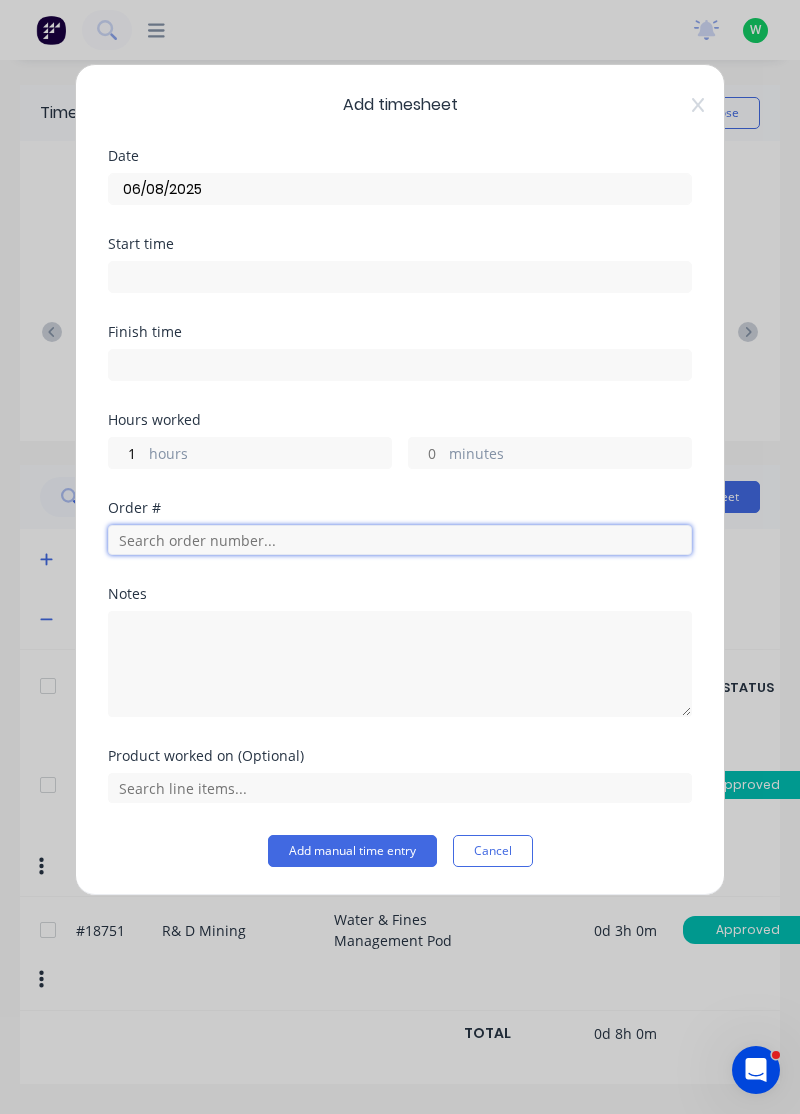 click at bounding box center (400, 540) 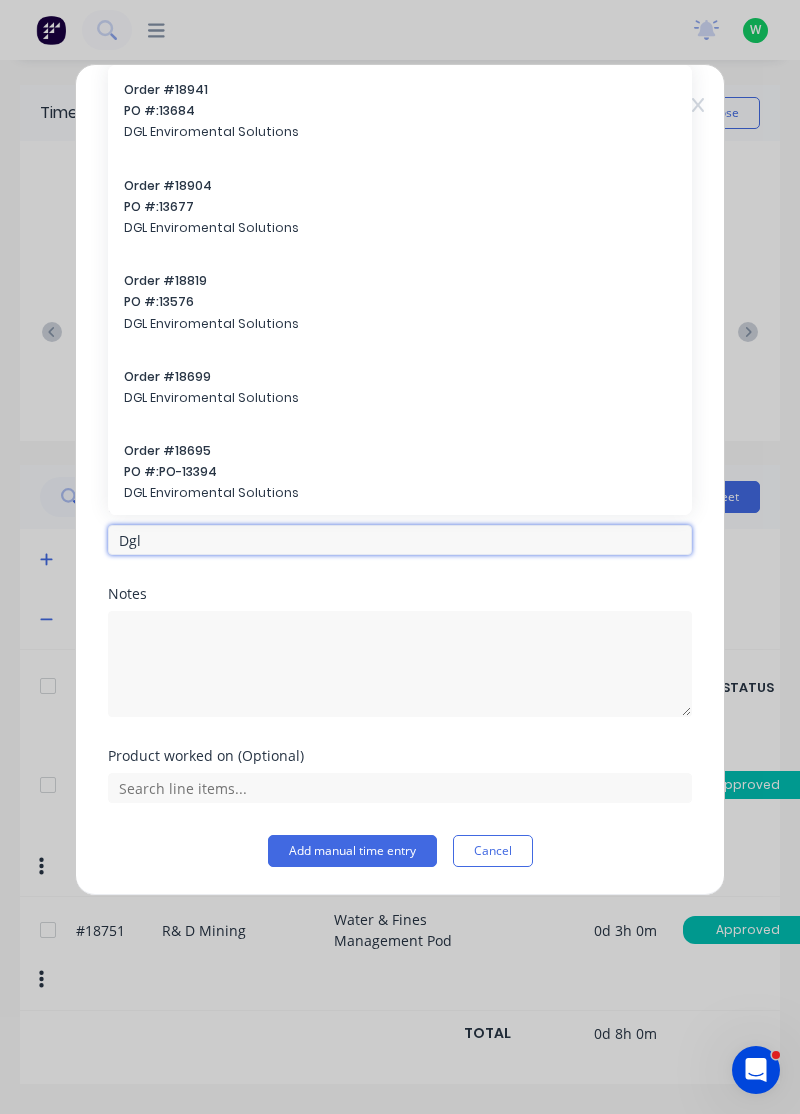 type on "Dgl" 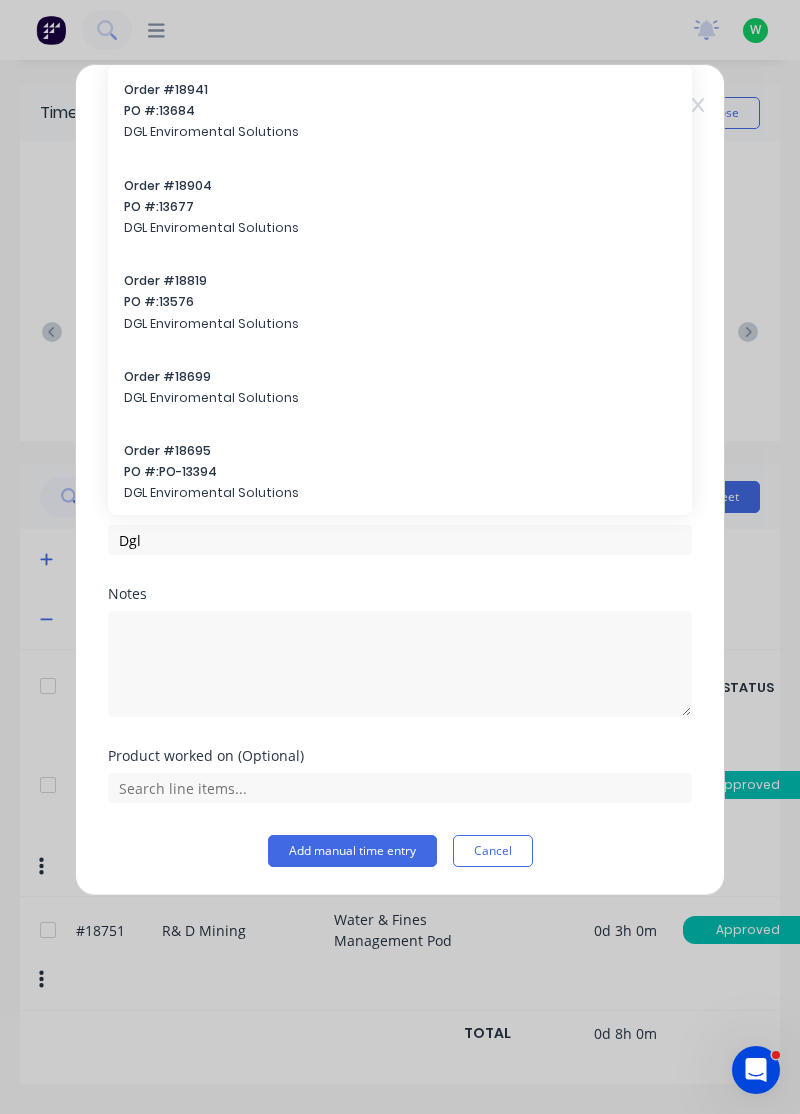click on "PO #:  13677" at bounding box center (400, 207) 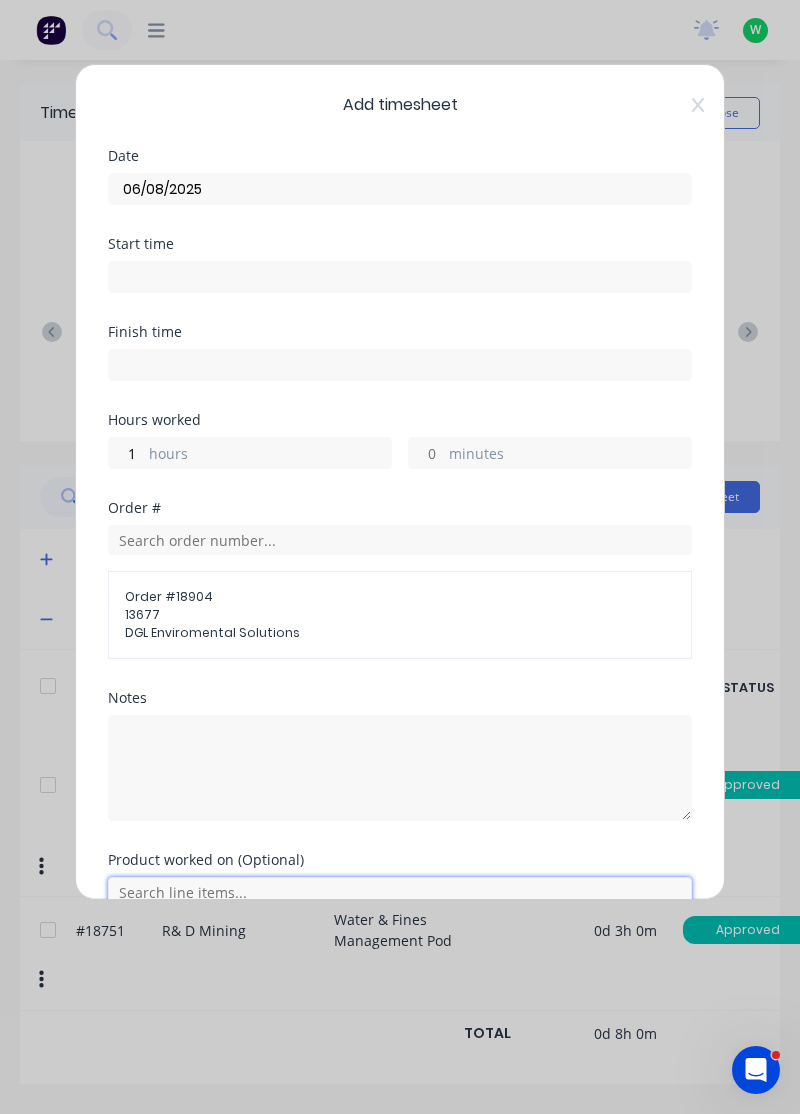click at bounding box center (400, 892) 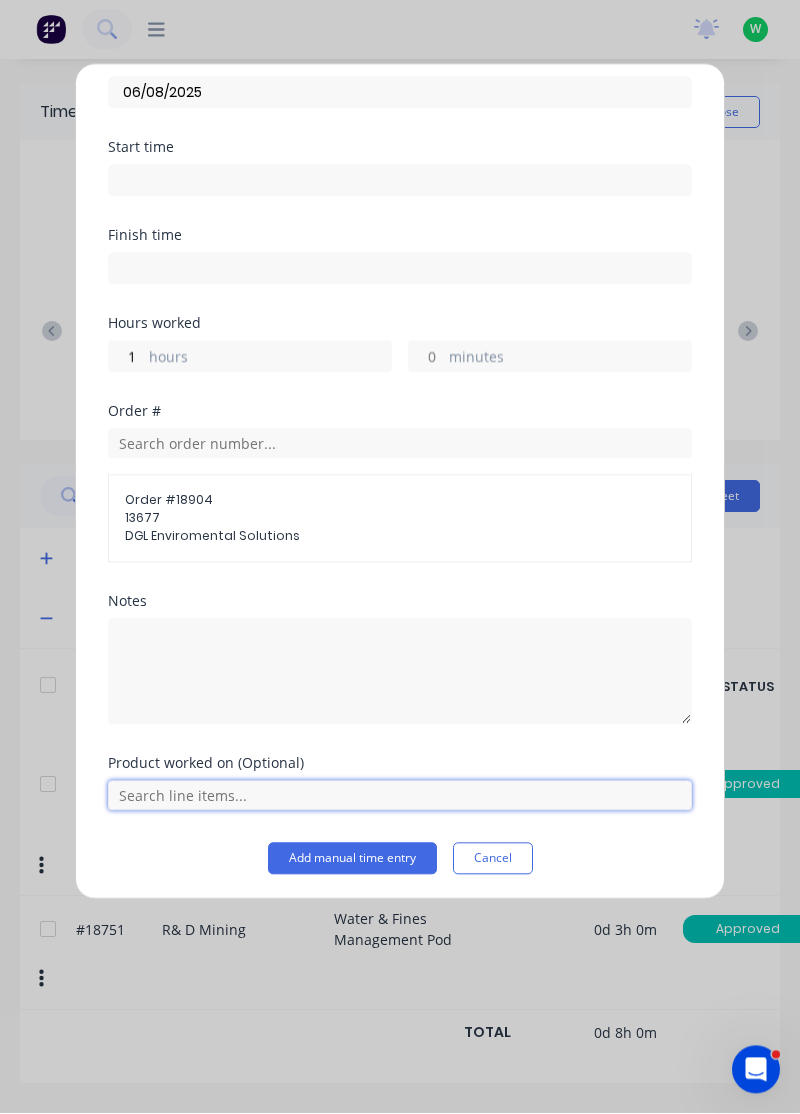 scroll, scrollTop: 25, scrollLeft: 0, axis: vertical 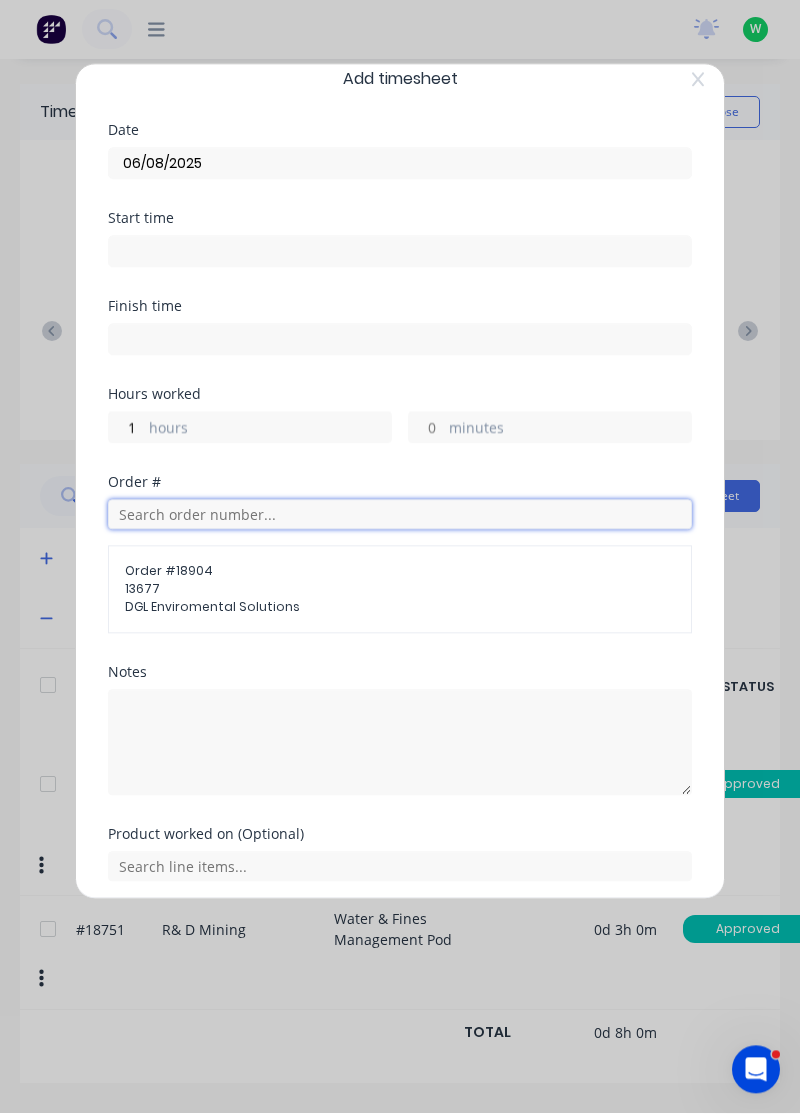 click at bounding box center [400, 515] 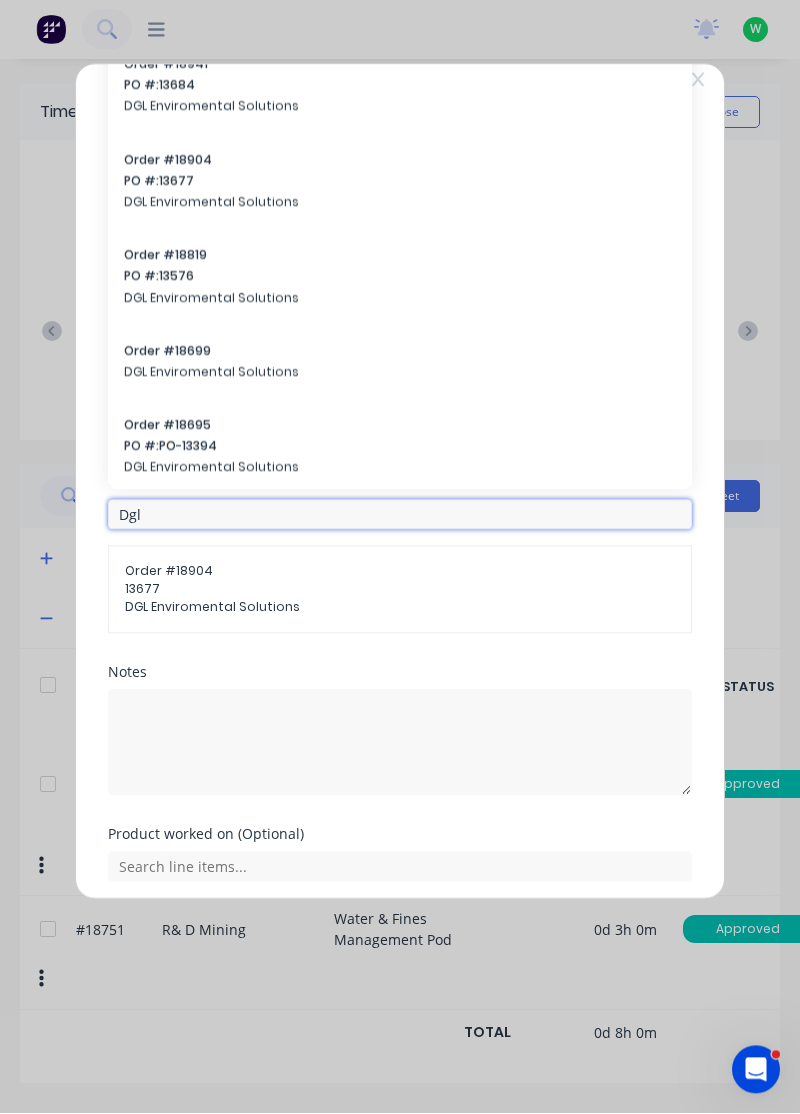 scroll, scrollTop: 0, scrollLeft: 0, axis: both 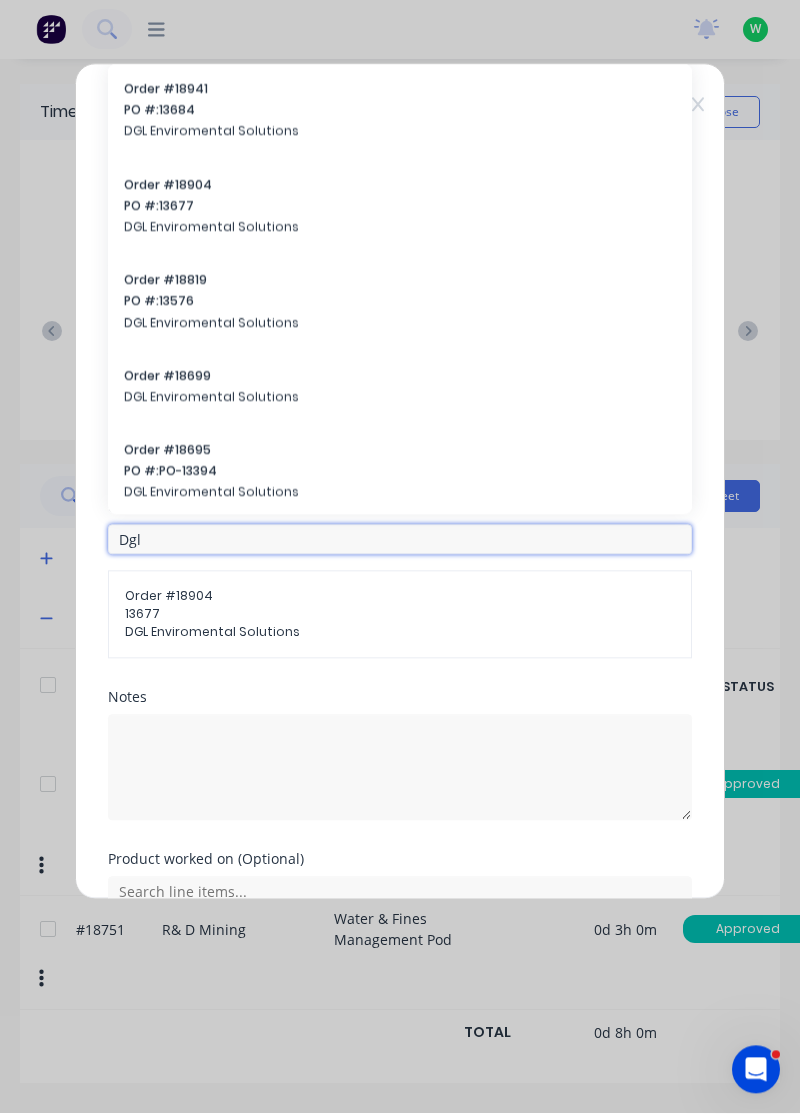type on "Dgl" 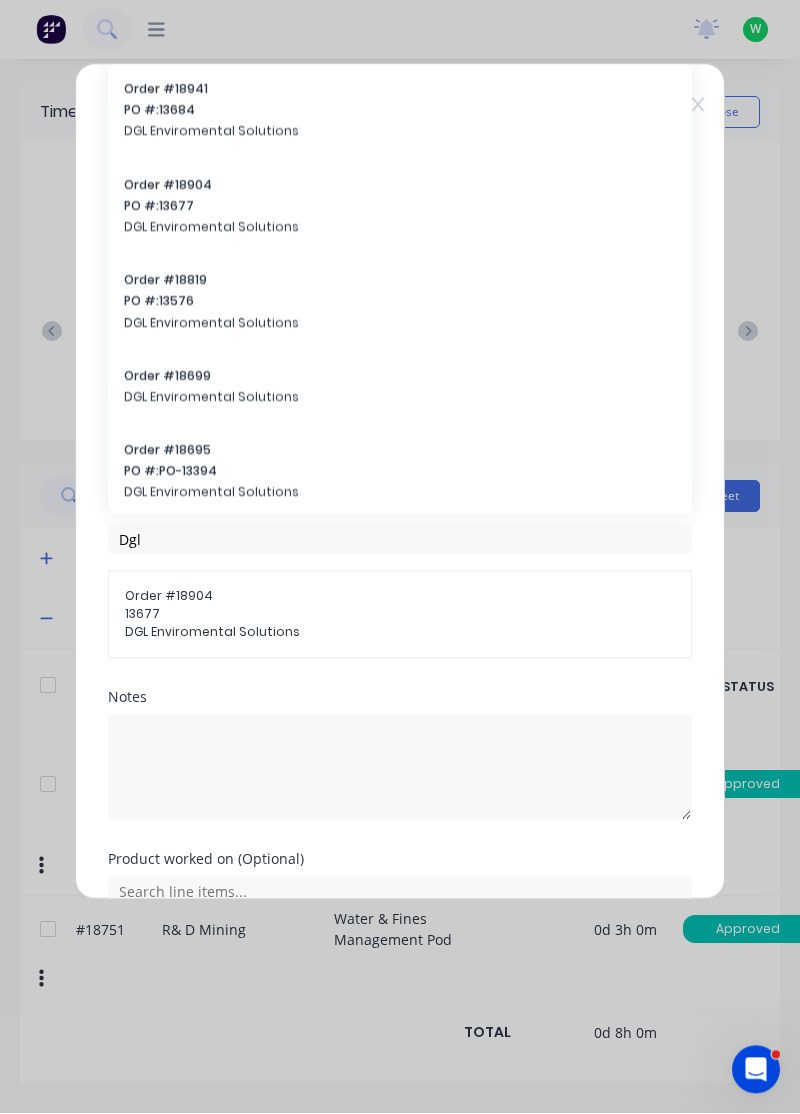 click on "PO #:  13684" at bounding box center (400, 111) 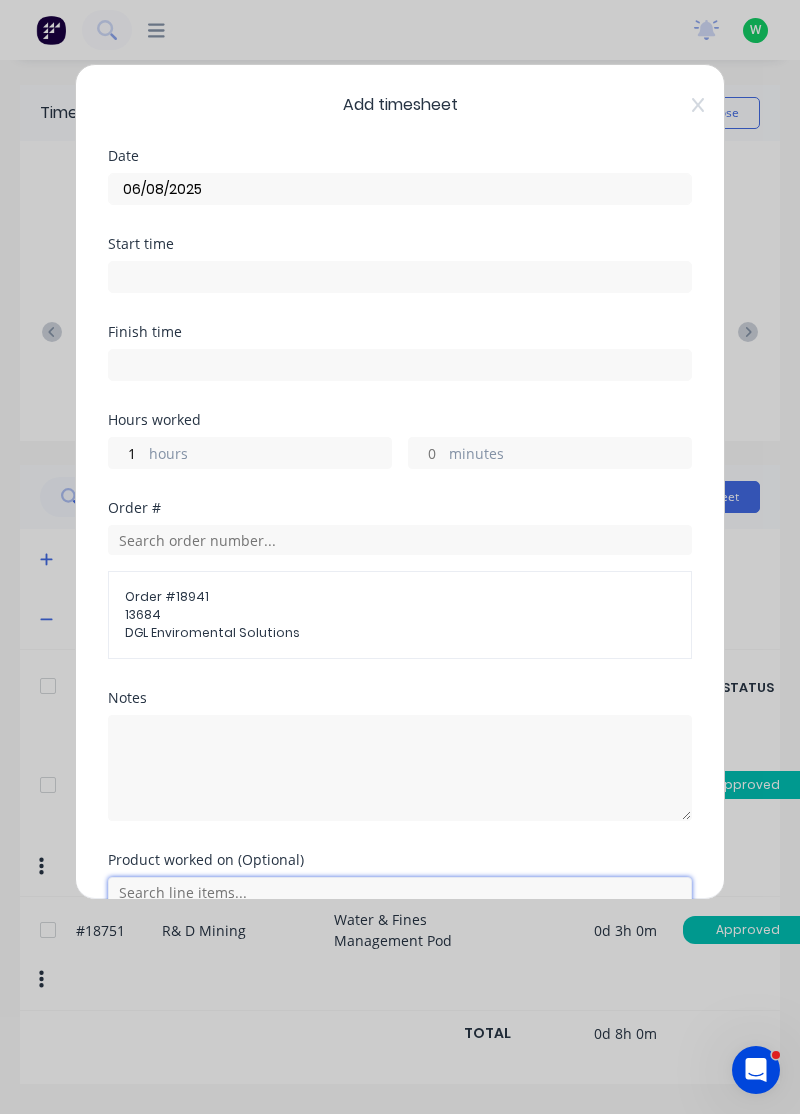 click at bounding box center [400, 892] 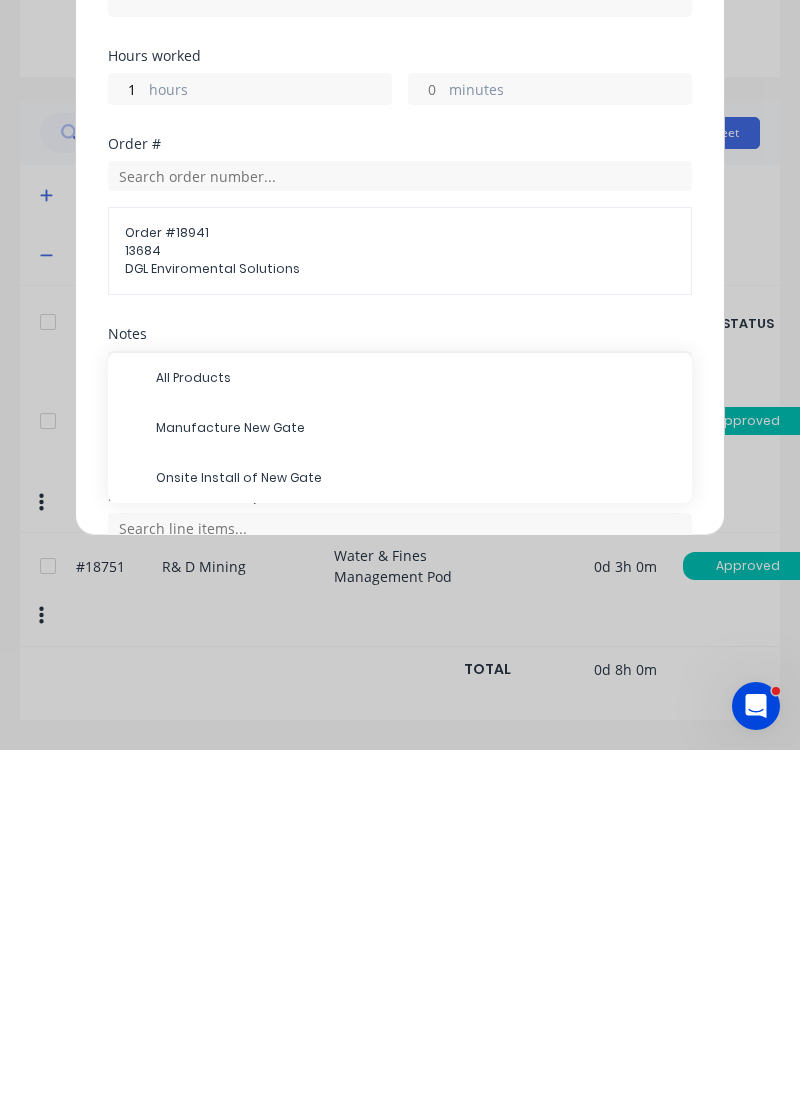 click on "Onsite Install of New Gate" at bounding box center (416, 842) 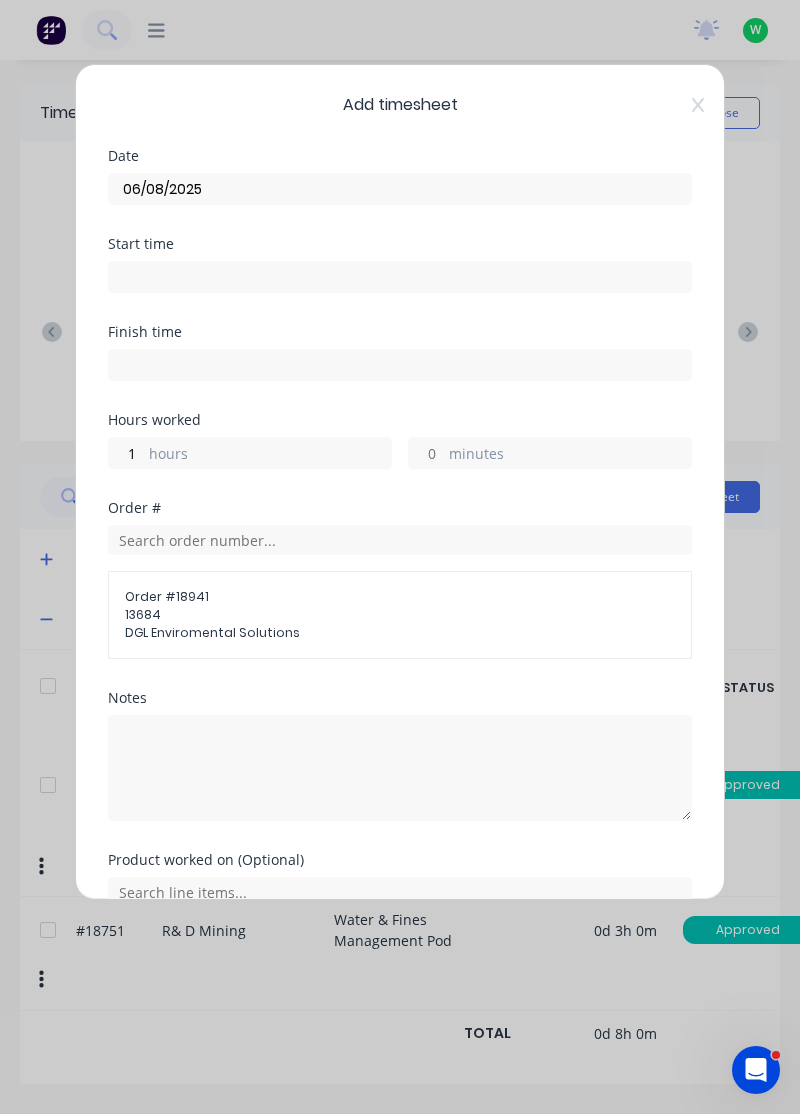 scroll, scrollTop: 92, scrollLeft: 0, axis: vertical 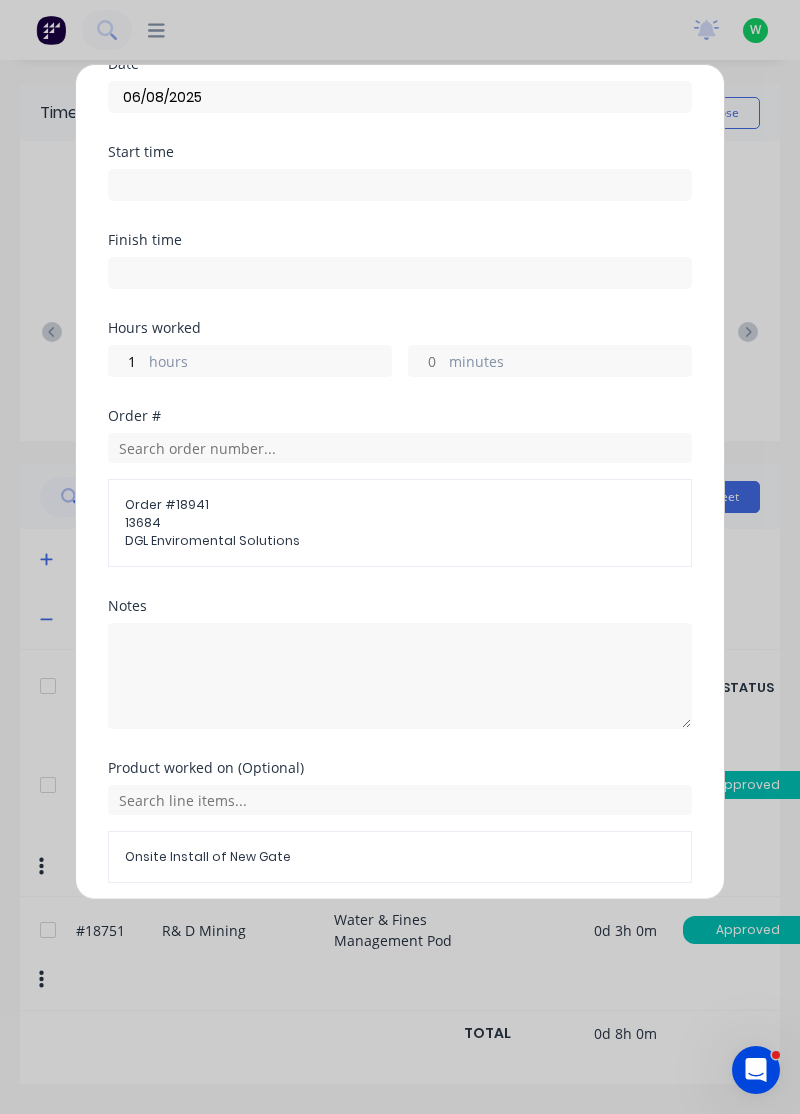 click on "Add manual time entry" at bounding box center [352, 931] 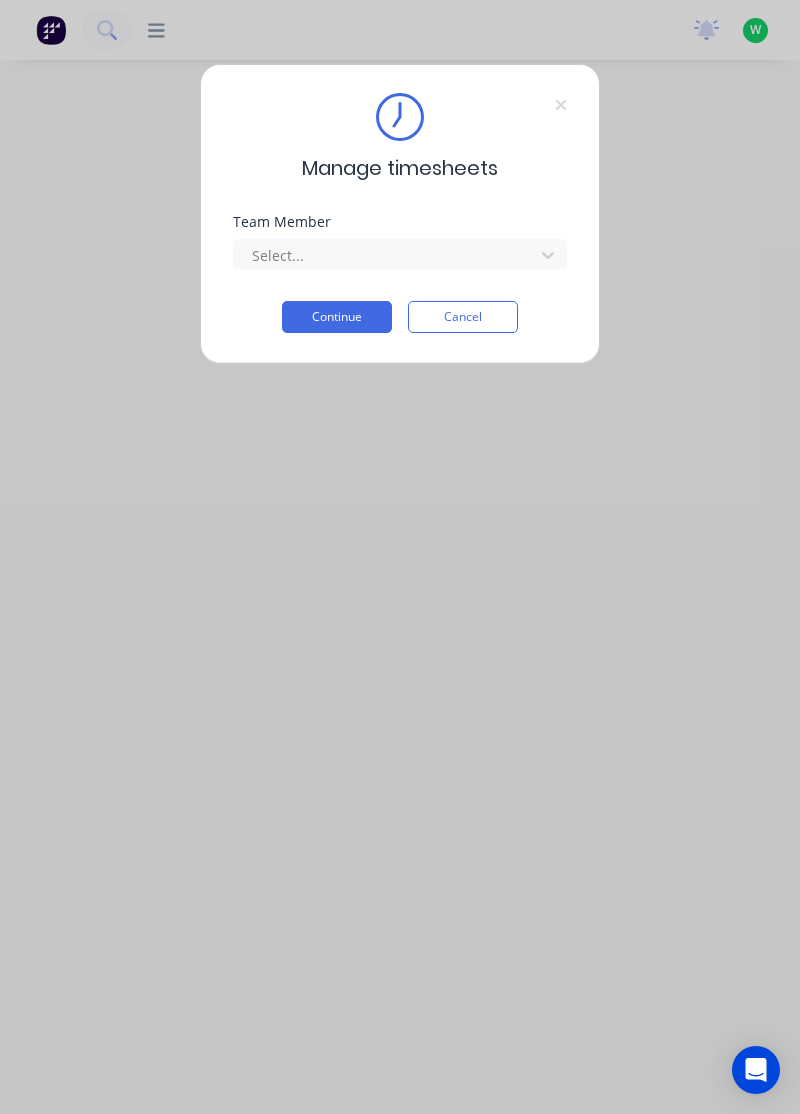 scroll, scrollTop: 0, scrollLeft: 0, axis: both 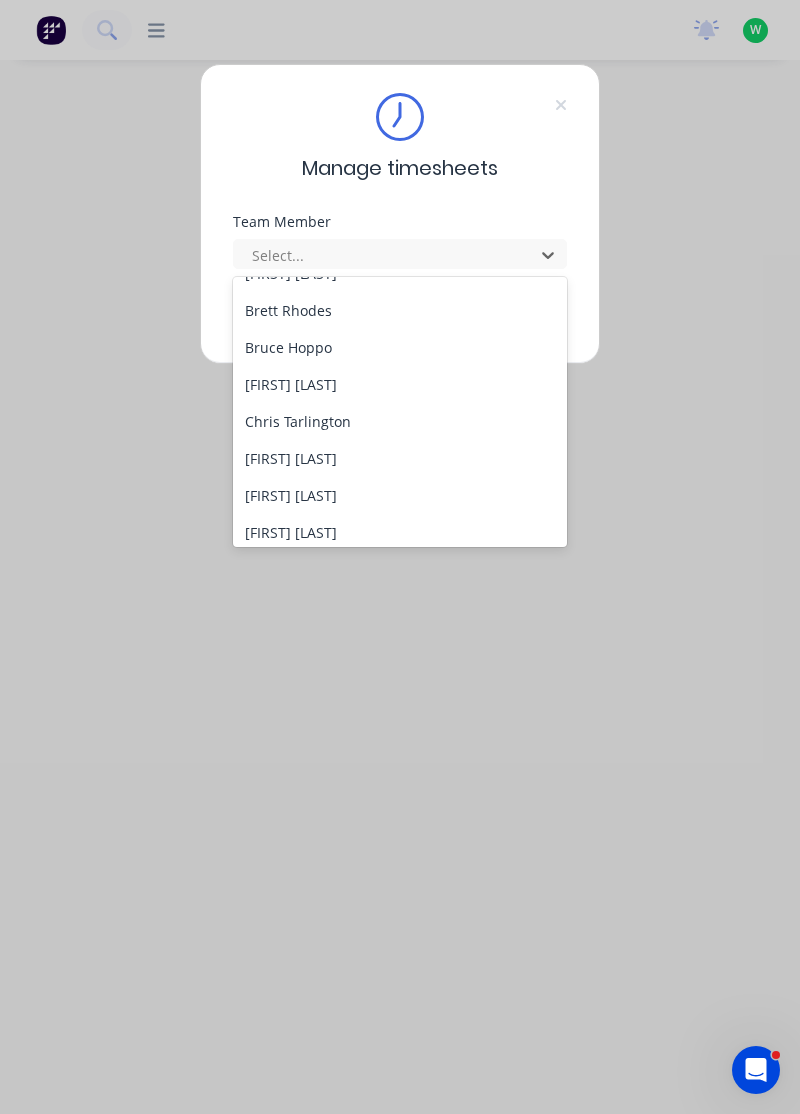 click on "[FIRST] [LAST]" at bounding box center (400, 458) 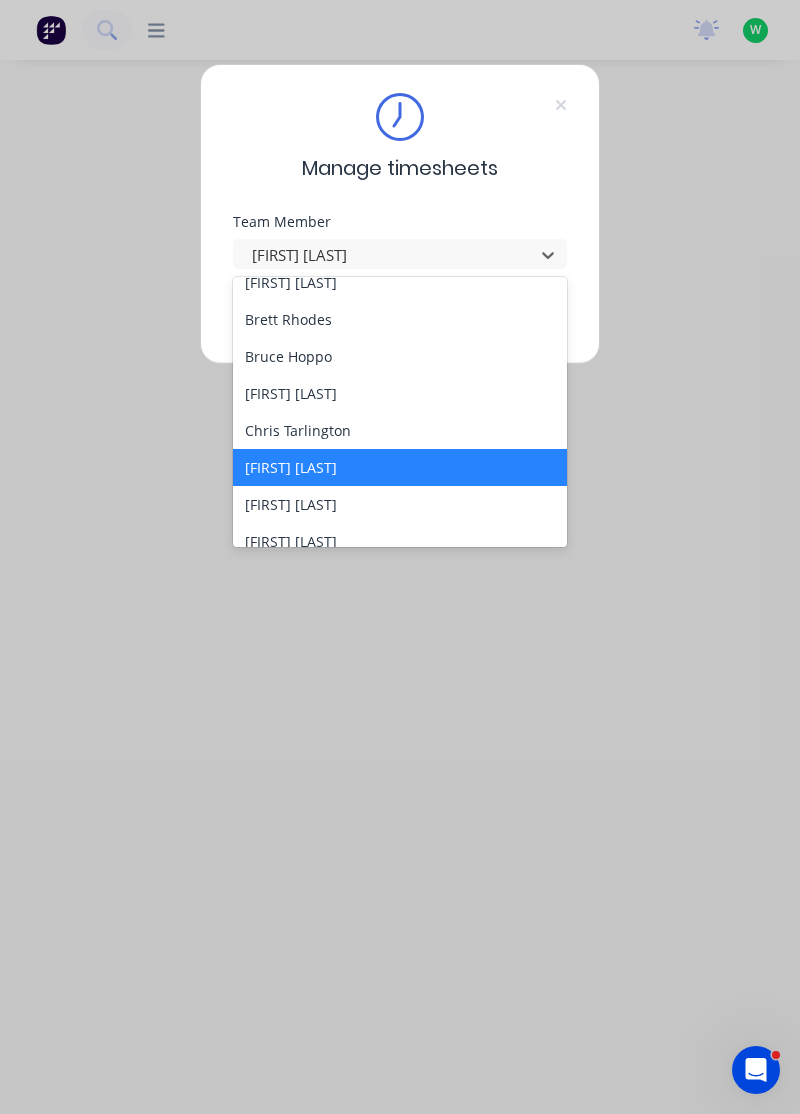 scroll, scrollTop: 149, scrollLeft: 0, axis: vertical 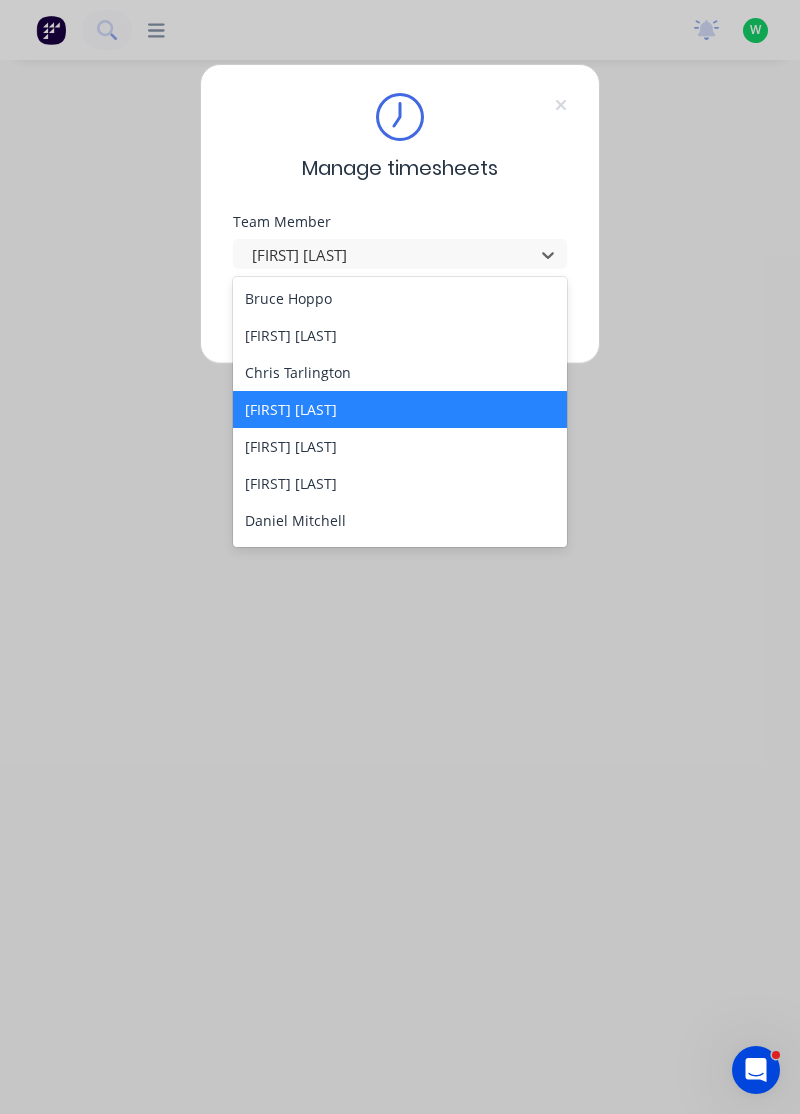 click on "[FIRST] [LAST]" at bounding box center (400, 446) 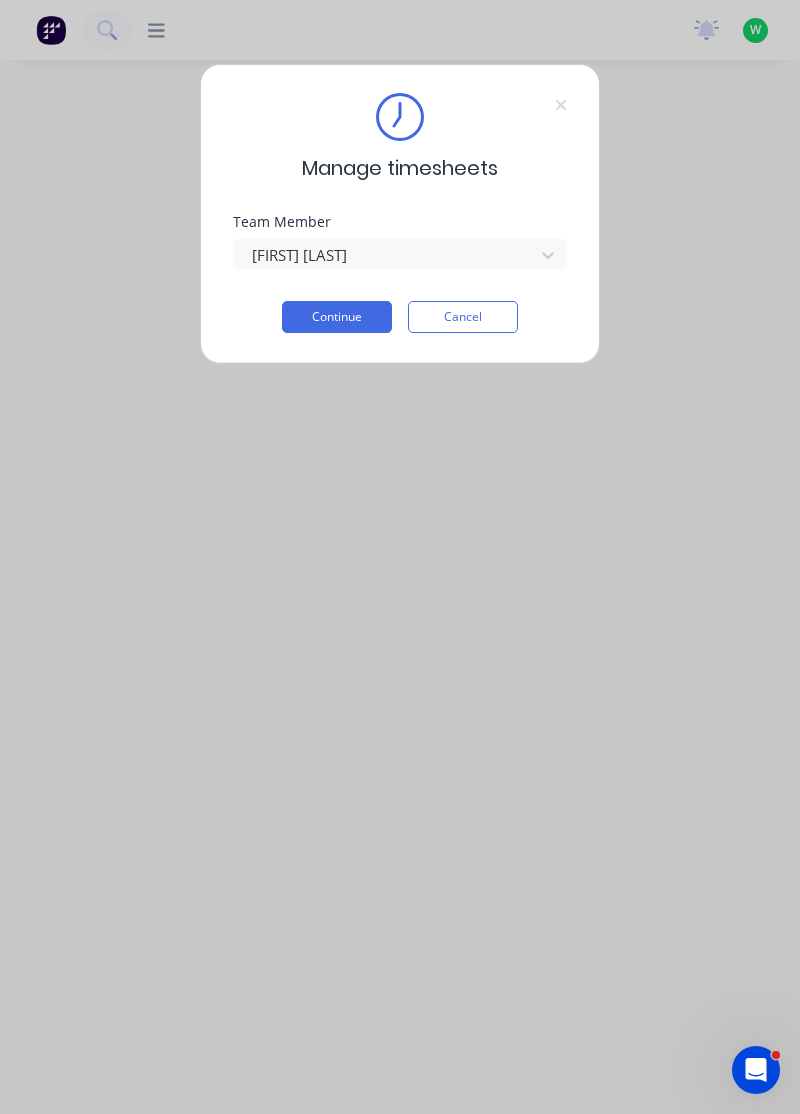 click on "Continue" at bounding box center (337, 317) 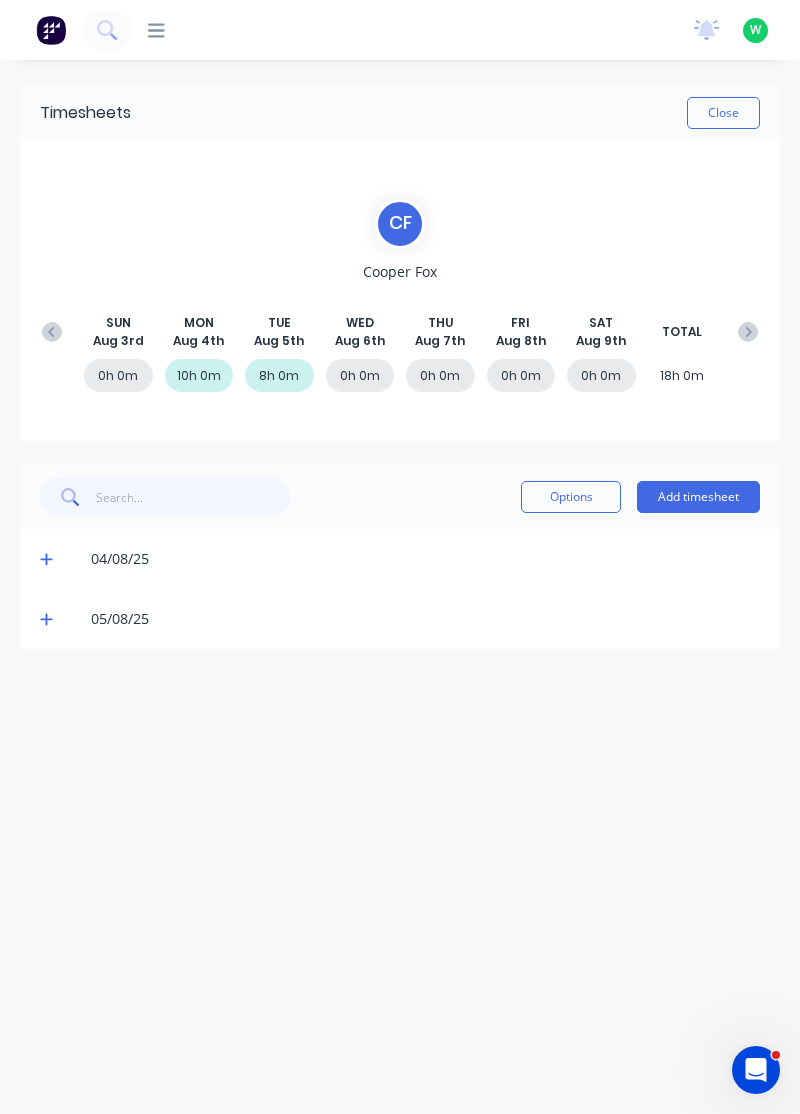 click on "05/08/25" at bounding box center [400, 619] 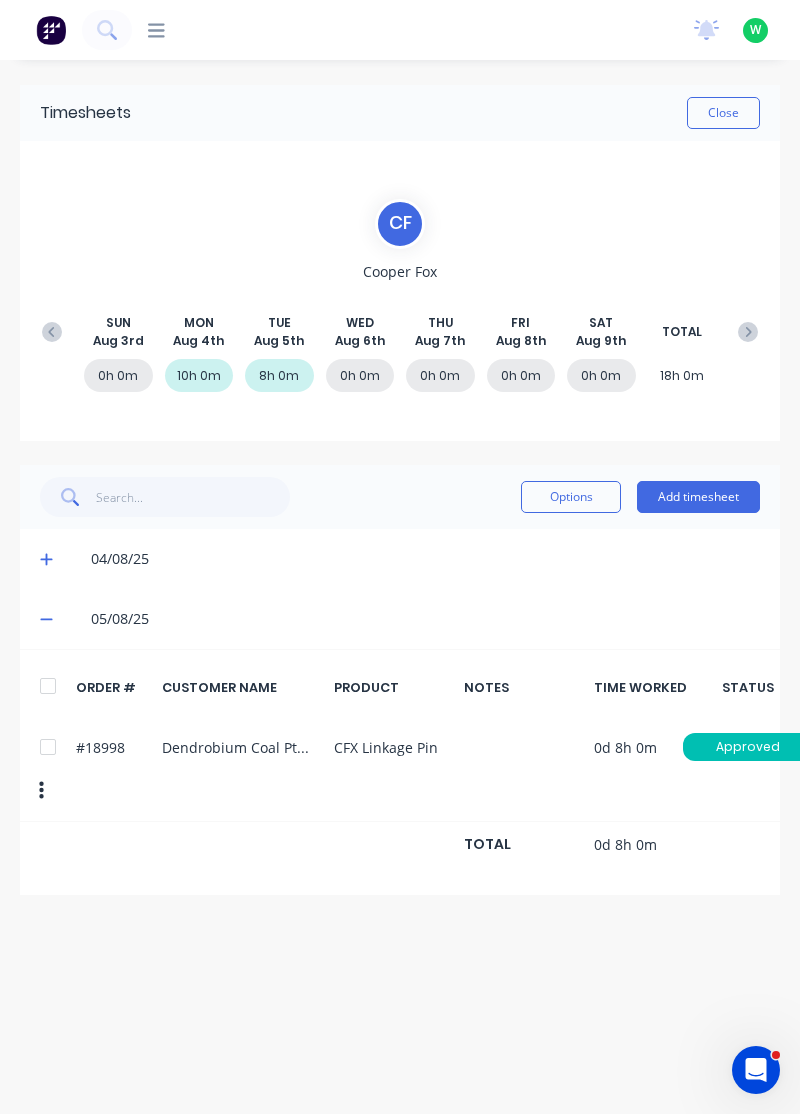 click 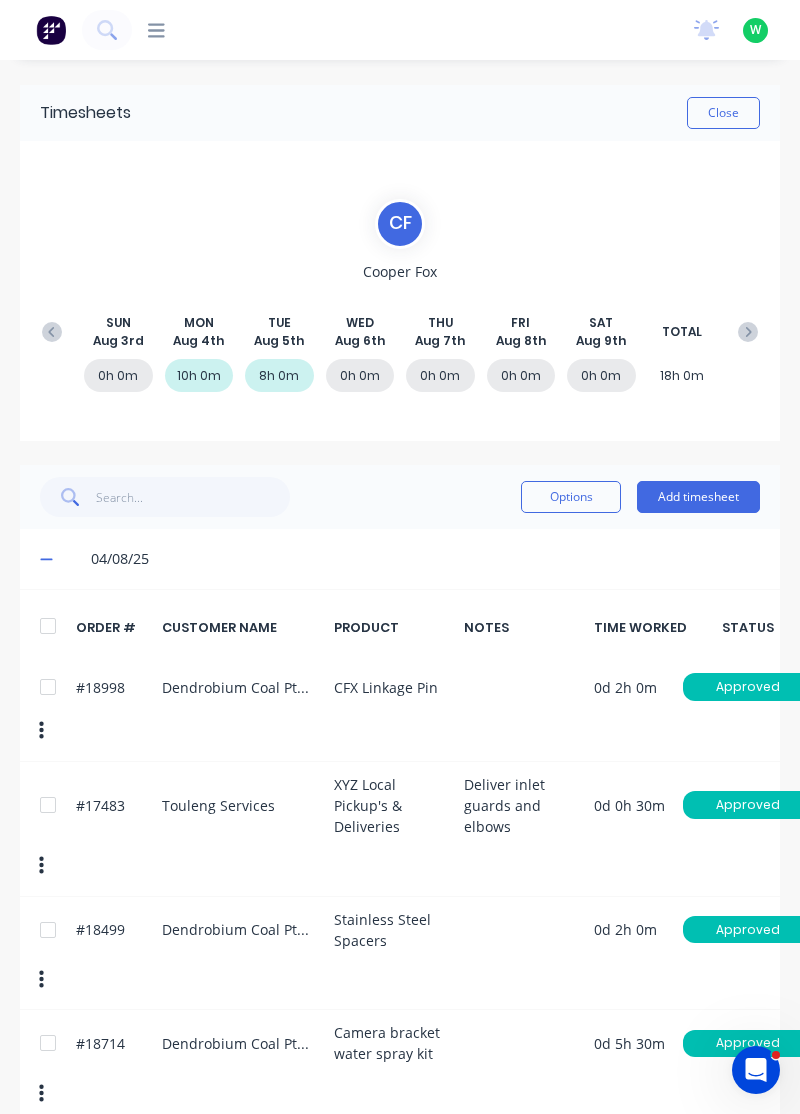 click 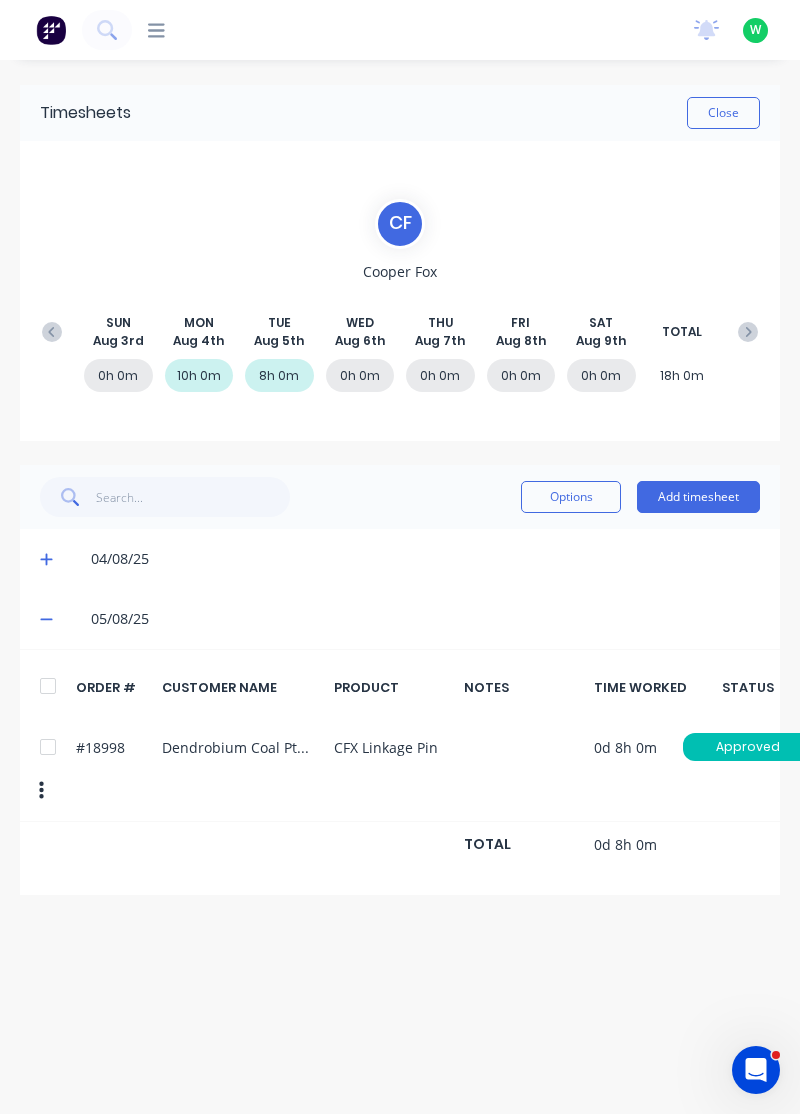 click 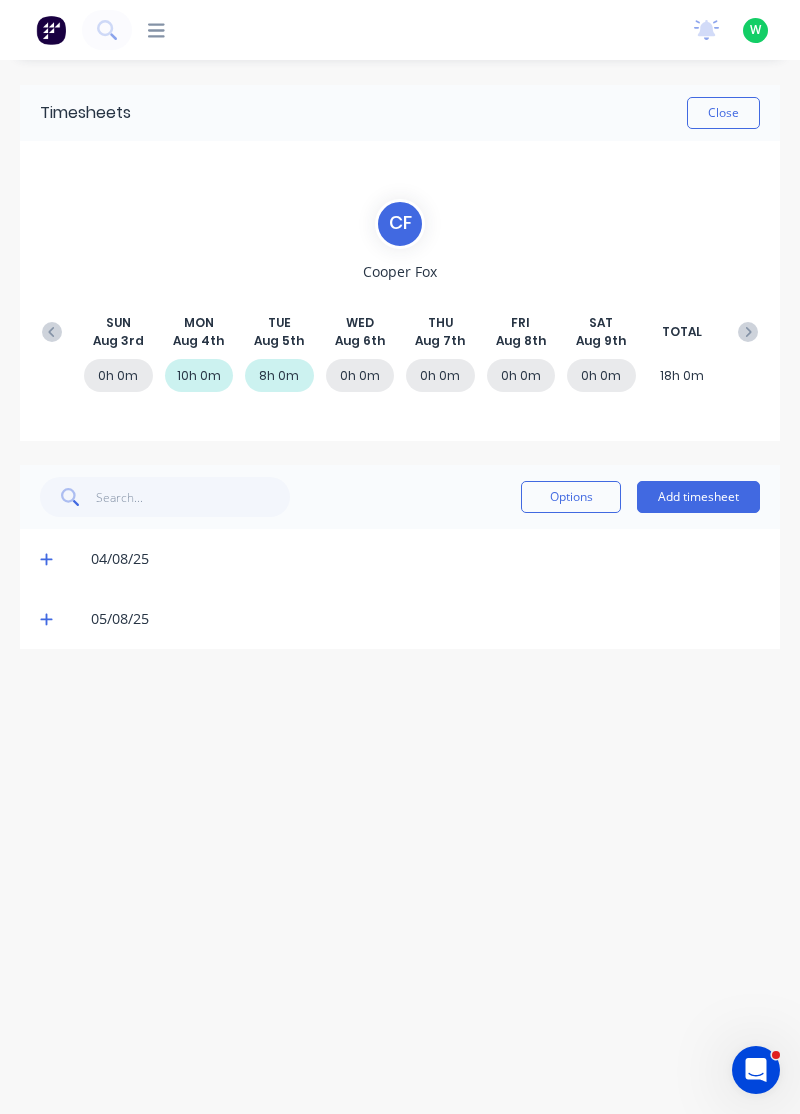 click on "Add timesheet" at bounding box center (698, 497) 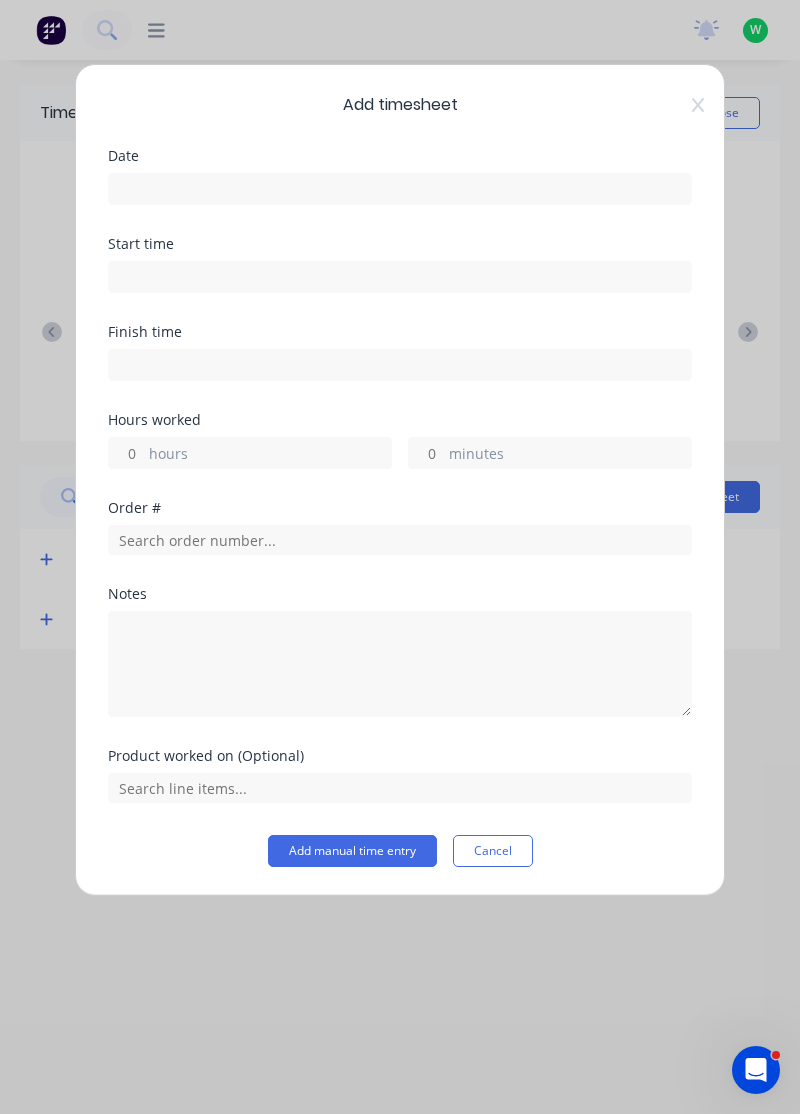 click at bounding box center (400, 189) 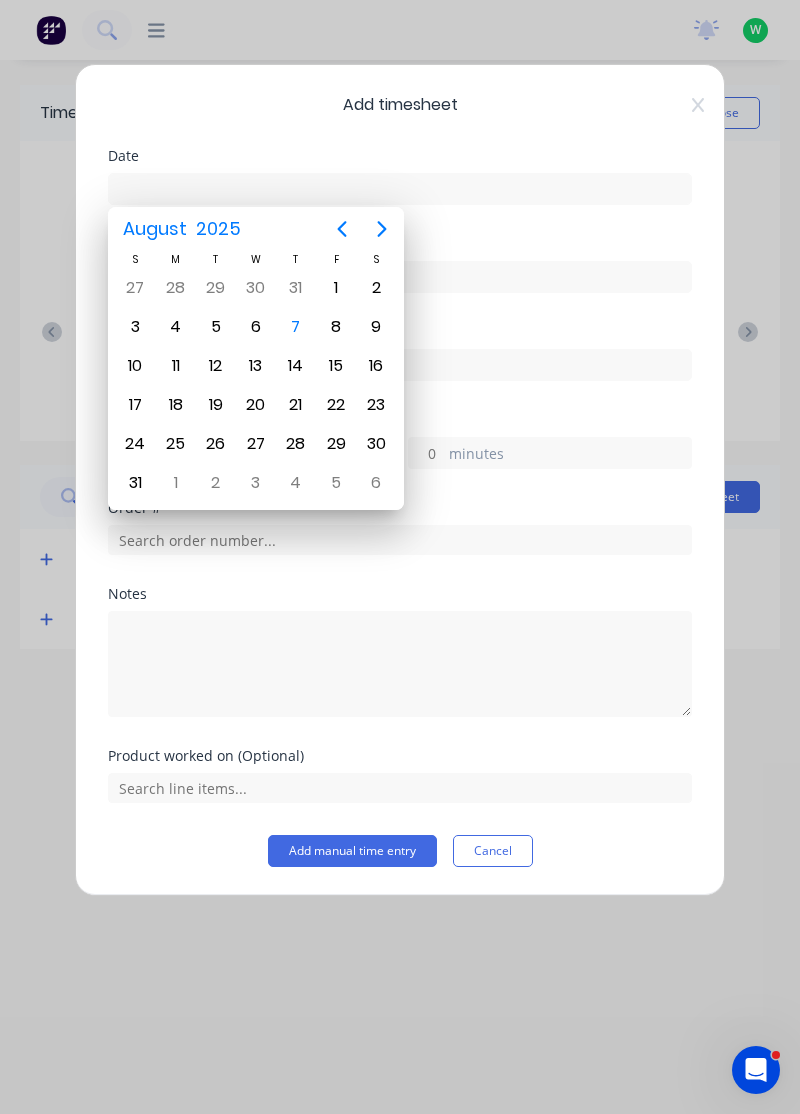 click on "6" at bounding box center (256, 327) 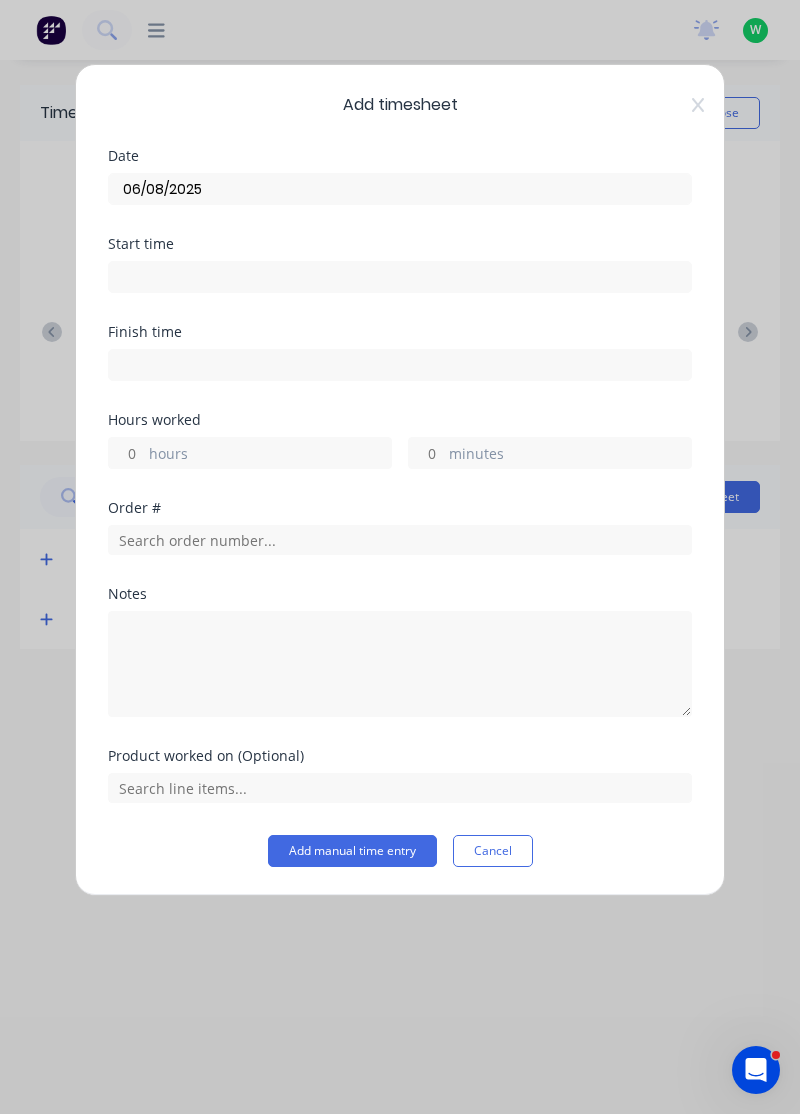 type on "06/08/2025" 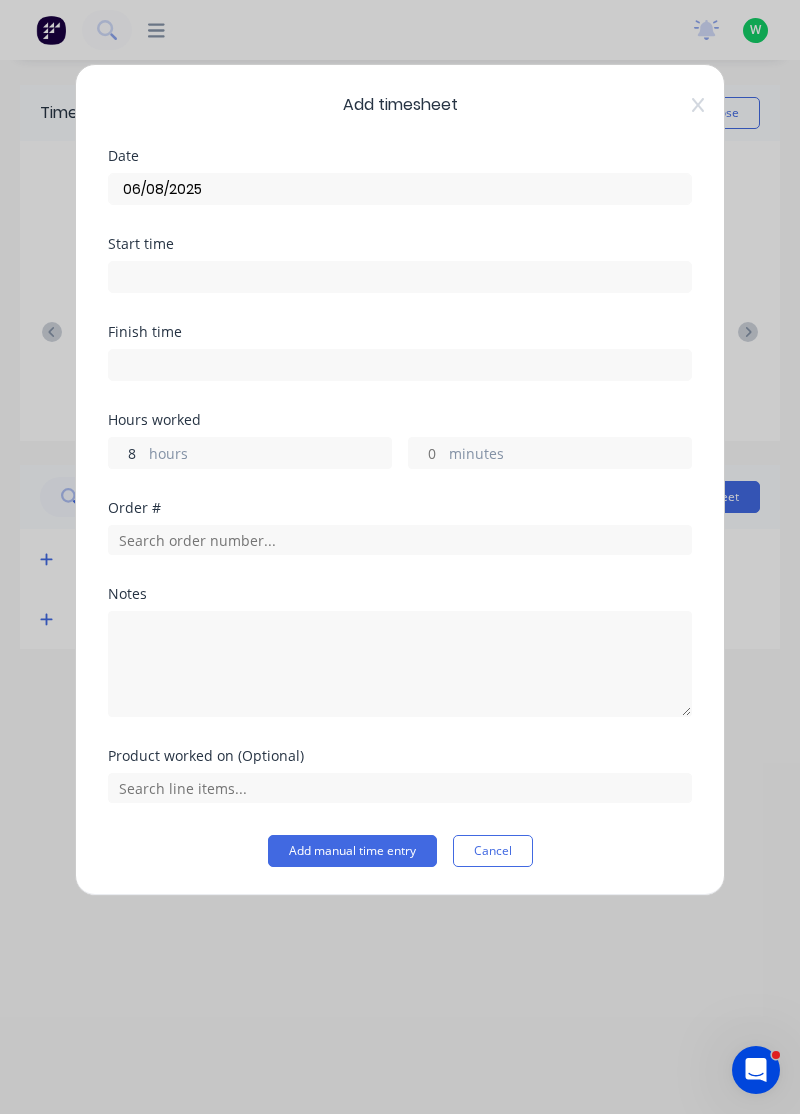 type on "8" 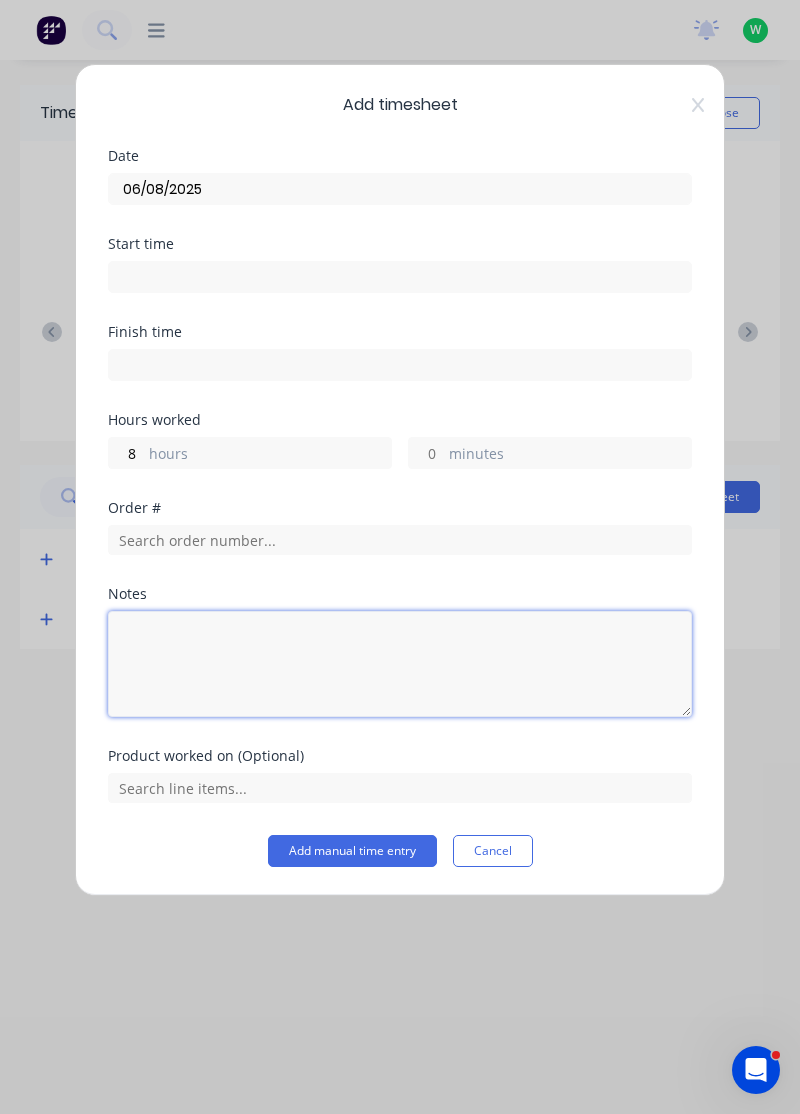 click at bounding box center (400, 664) 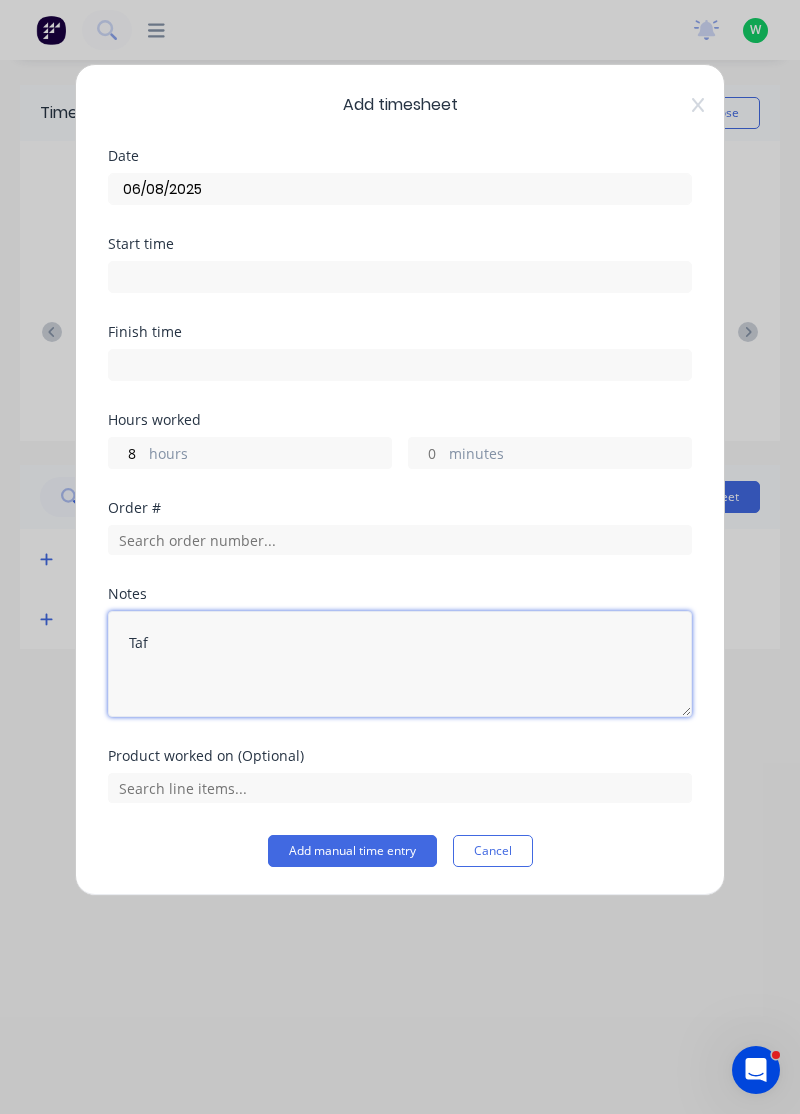 type on "Tafe" 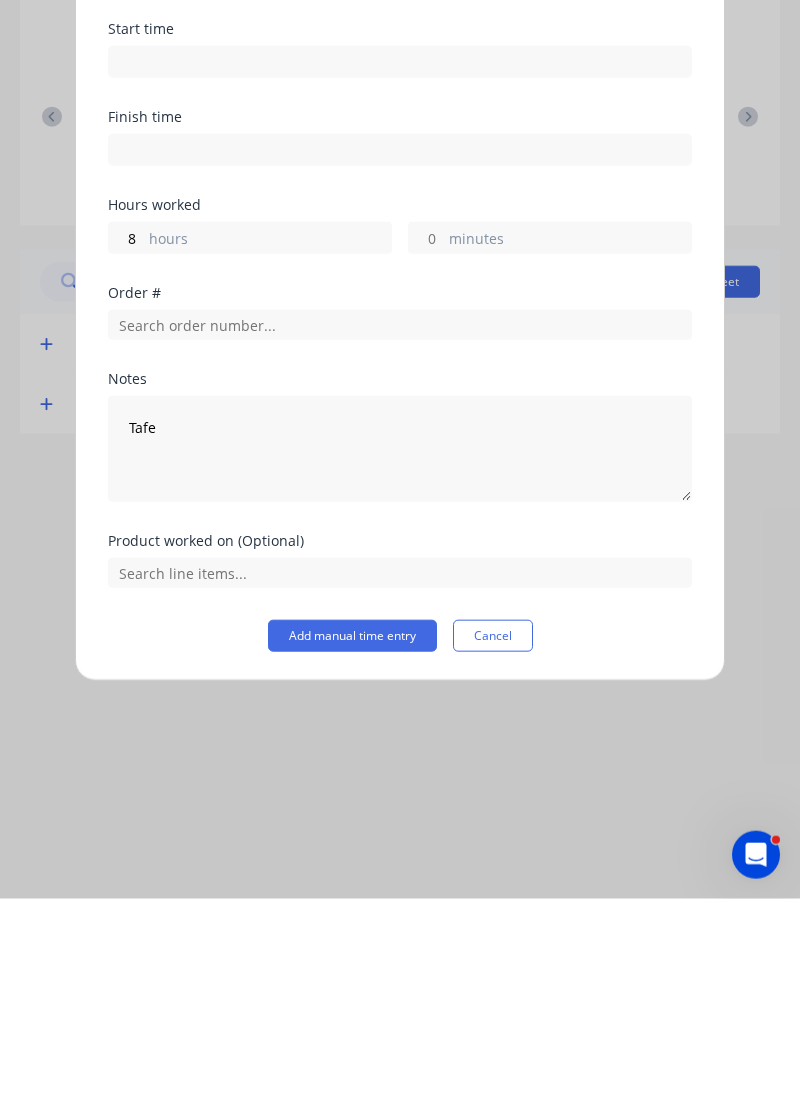 click on "Add manual time entry" at bounding box center (352, 851) 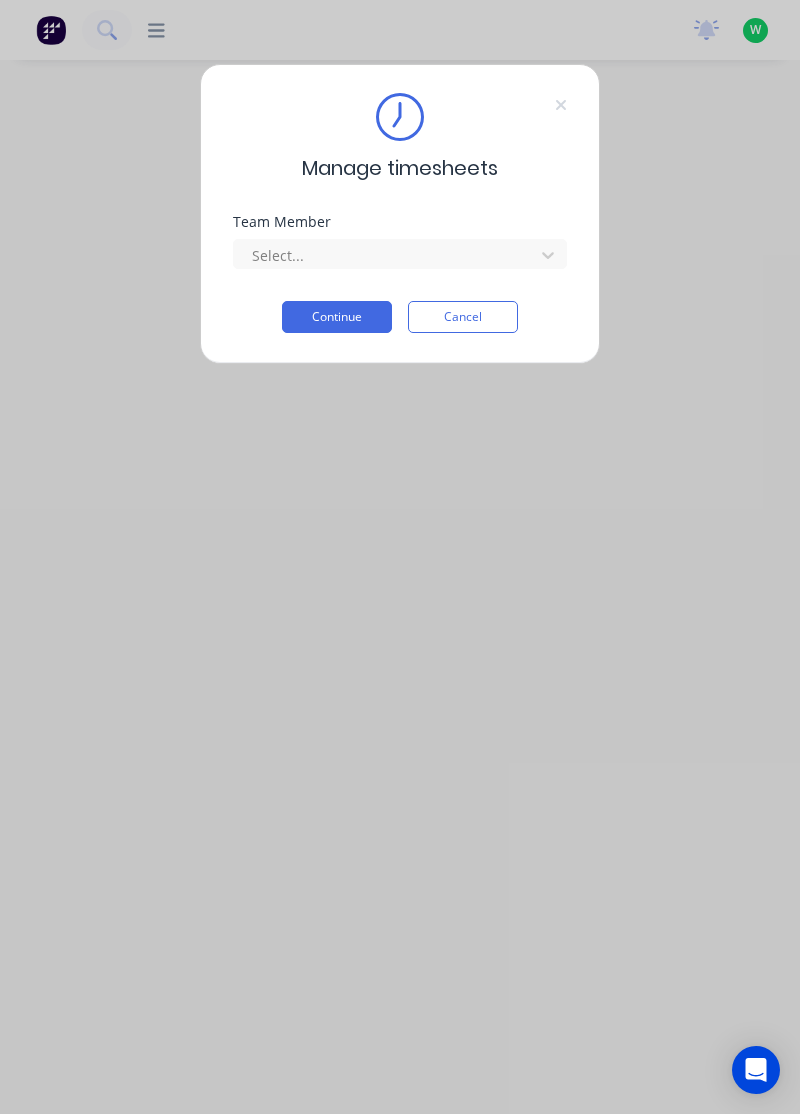 scroll, scrollTop: 0, scrollLeft: 0, axis: both 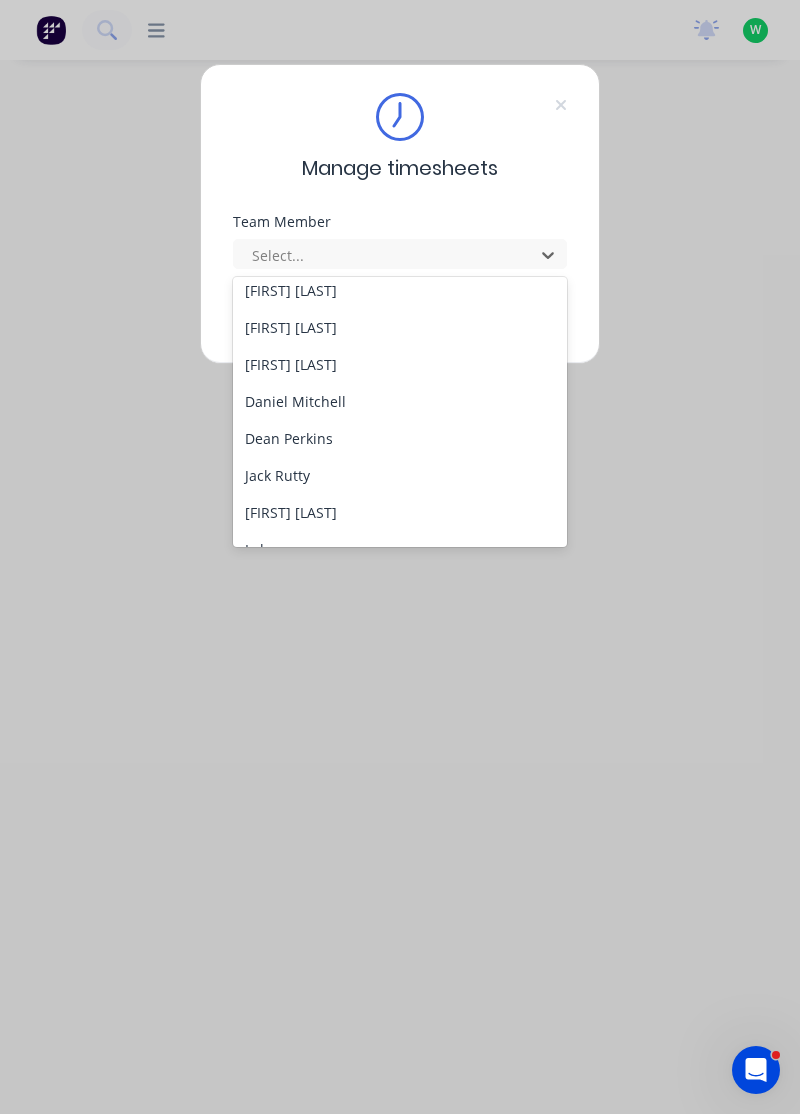 click on "Daniel Mitchell" at bounding box center [400, 401] 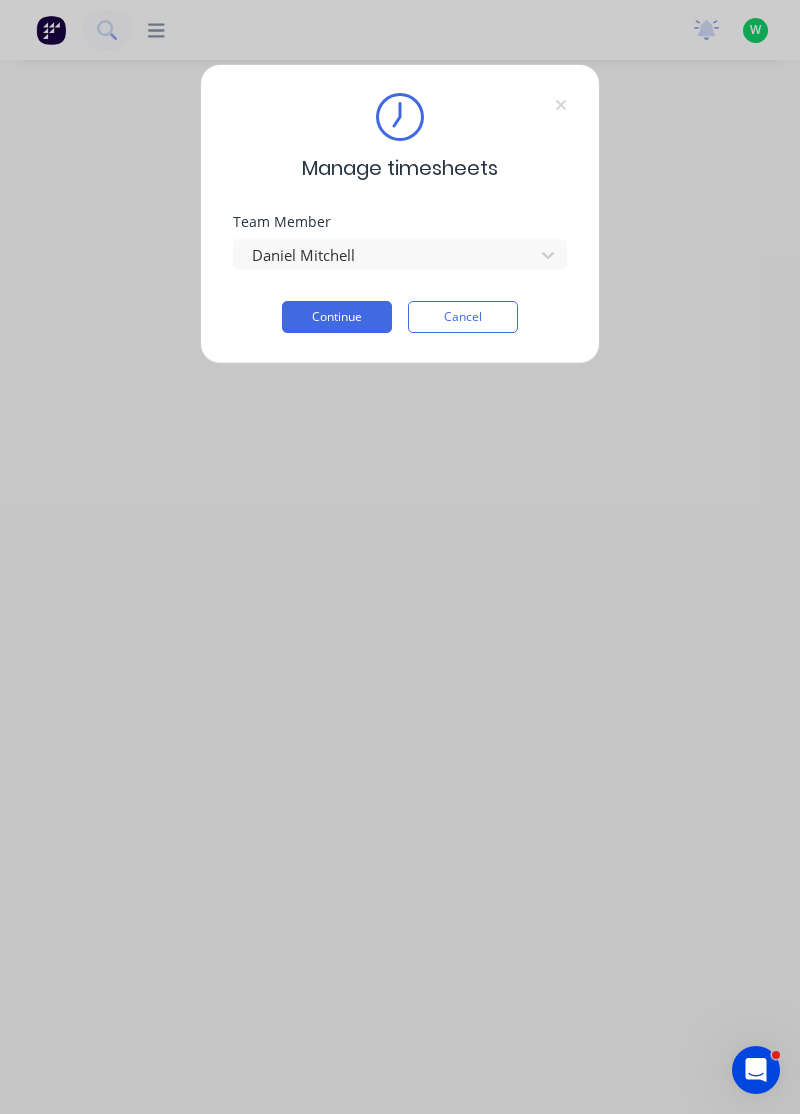 click on "Continue" at bounding box center [337, 317] 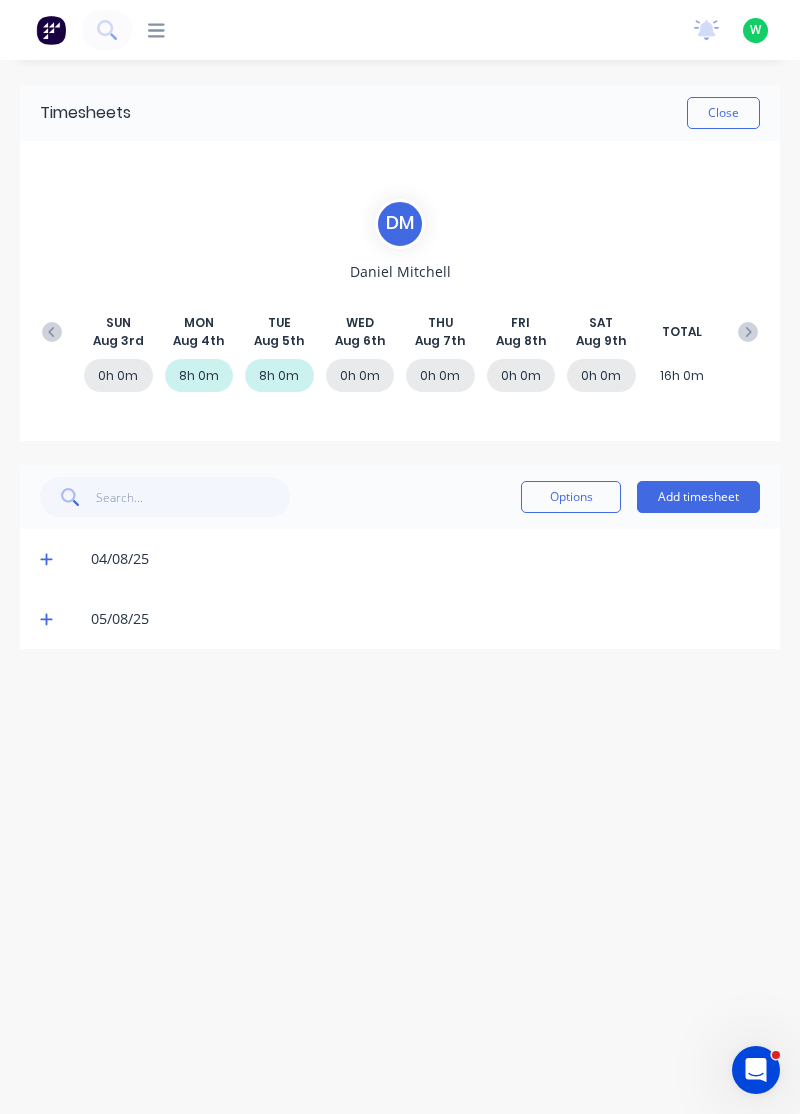click on "Add timesheet" at bounding box center (698, 497) 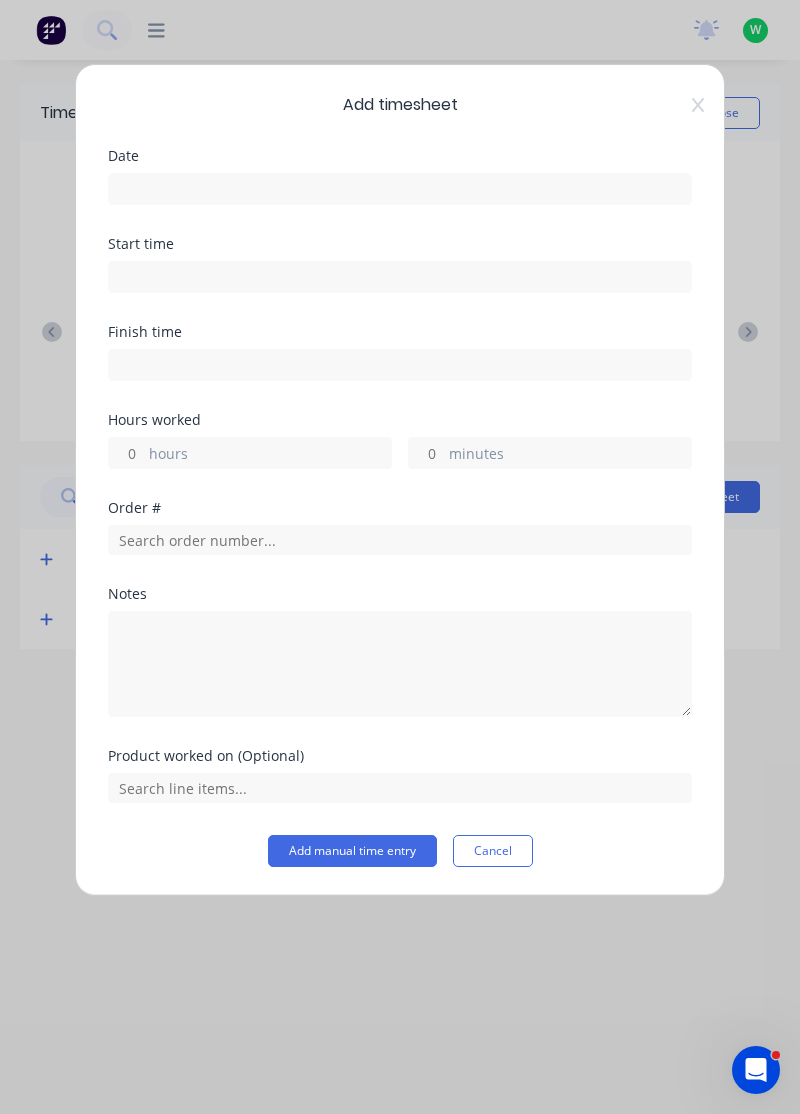 click at bounding box center (400, 189) 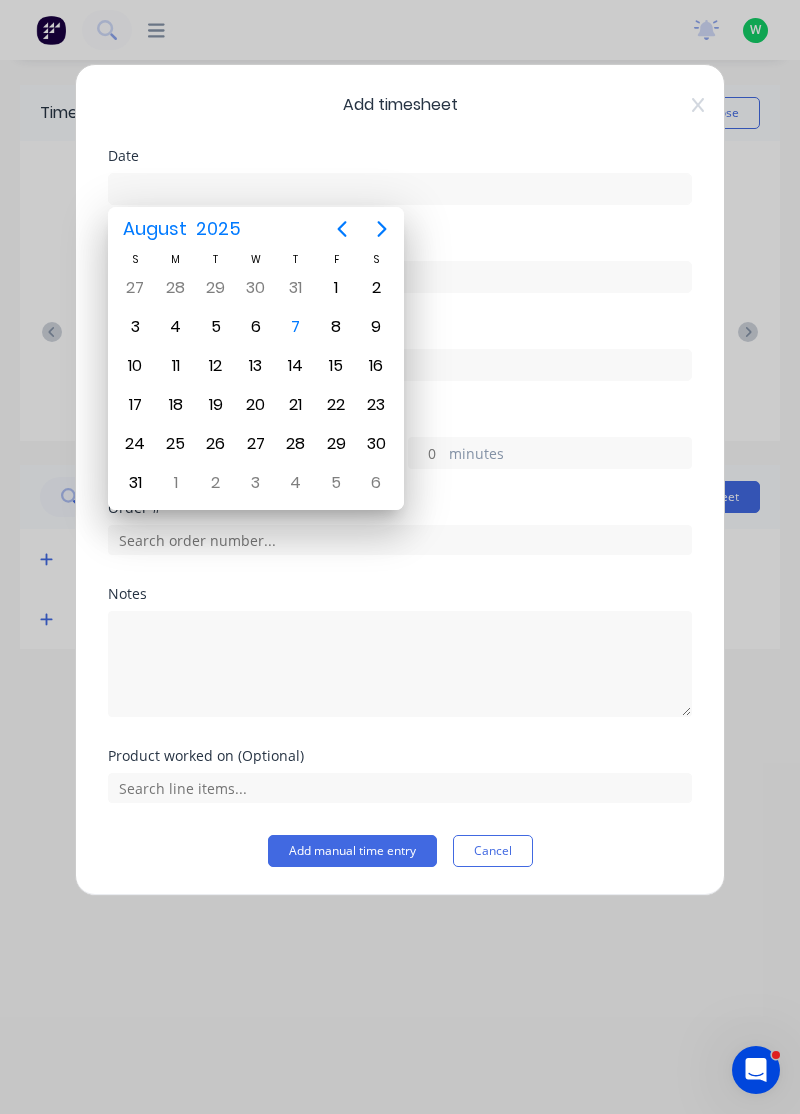 click on "6" at bounding box center (256, 327) 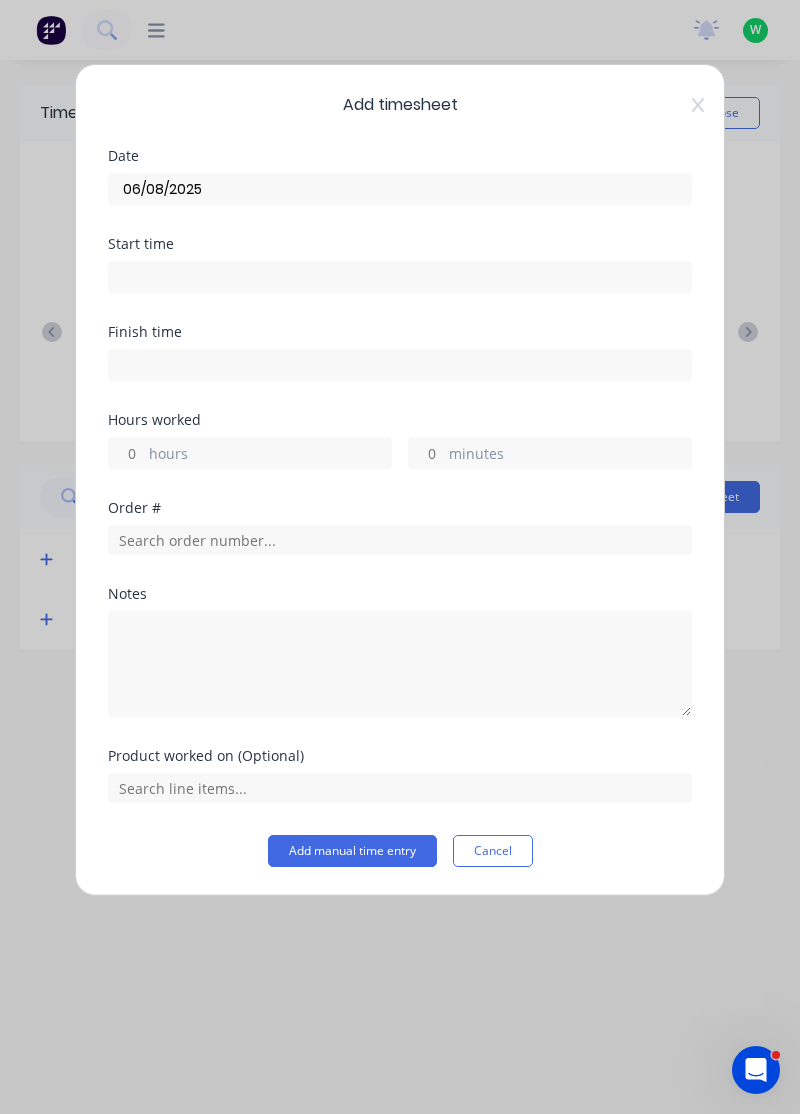 click on "hours" at bounding box center [270, 455] 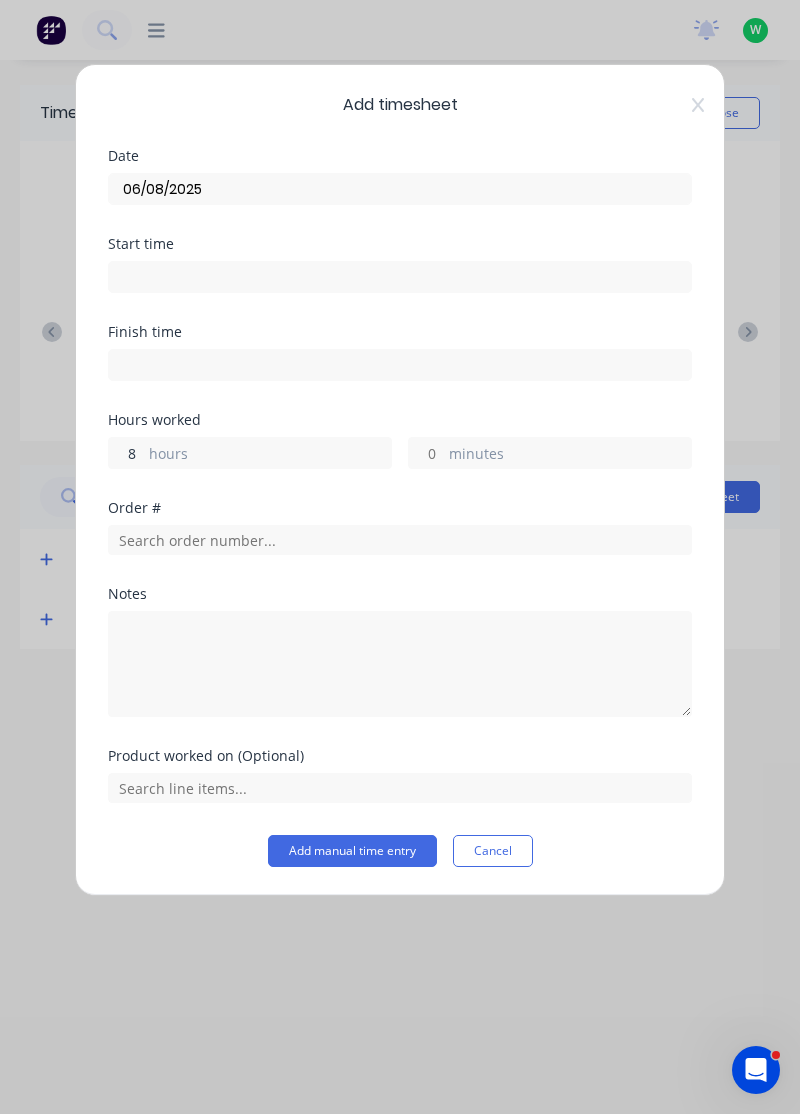 type on "8" 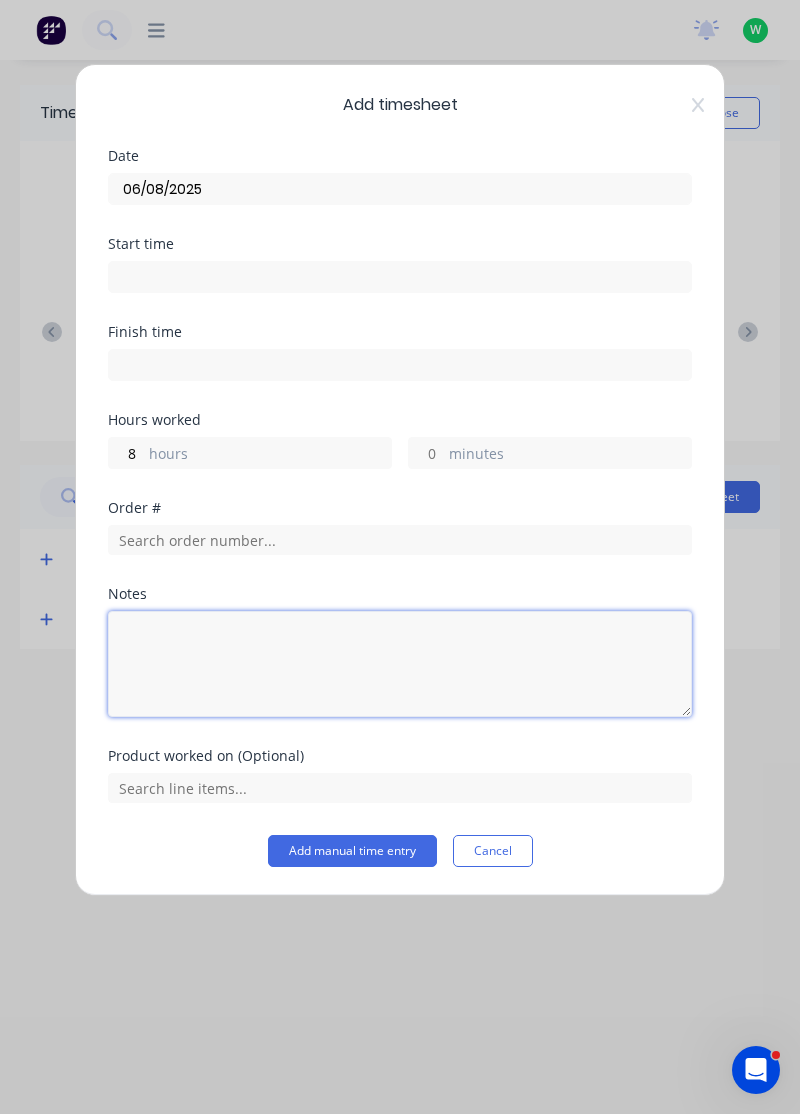 click at bounding box center (400, 664) 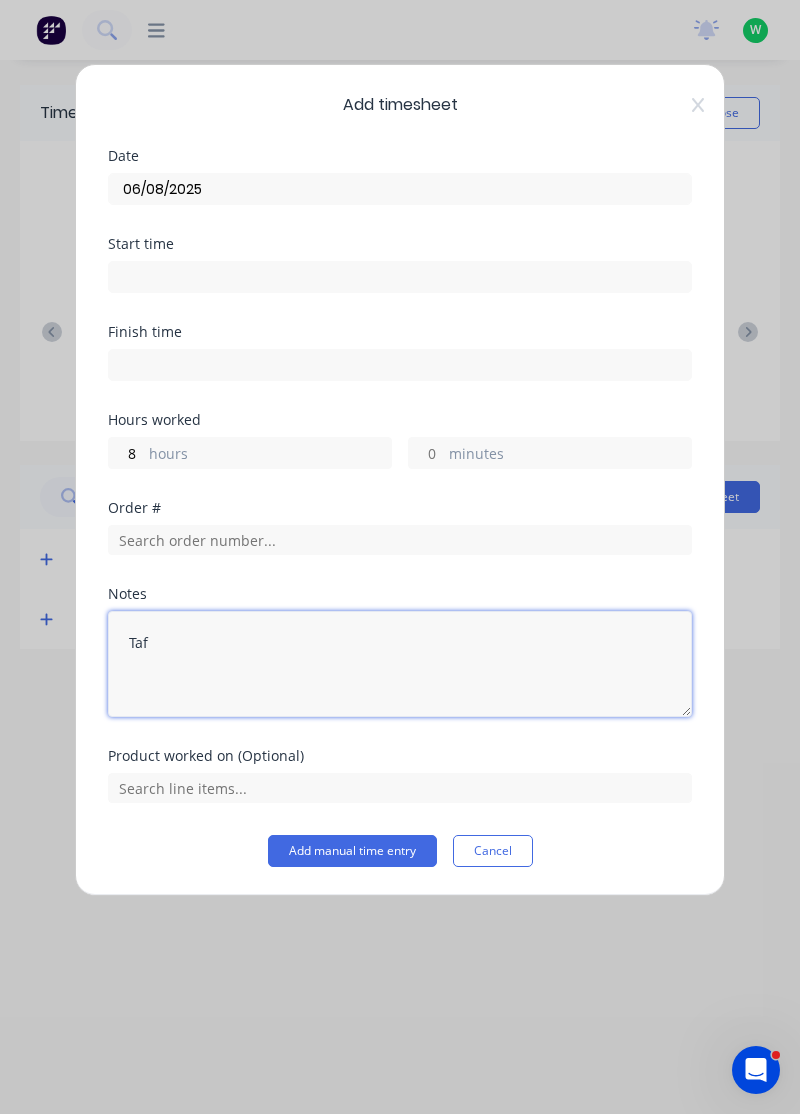 type on "Tafe" 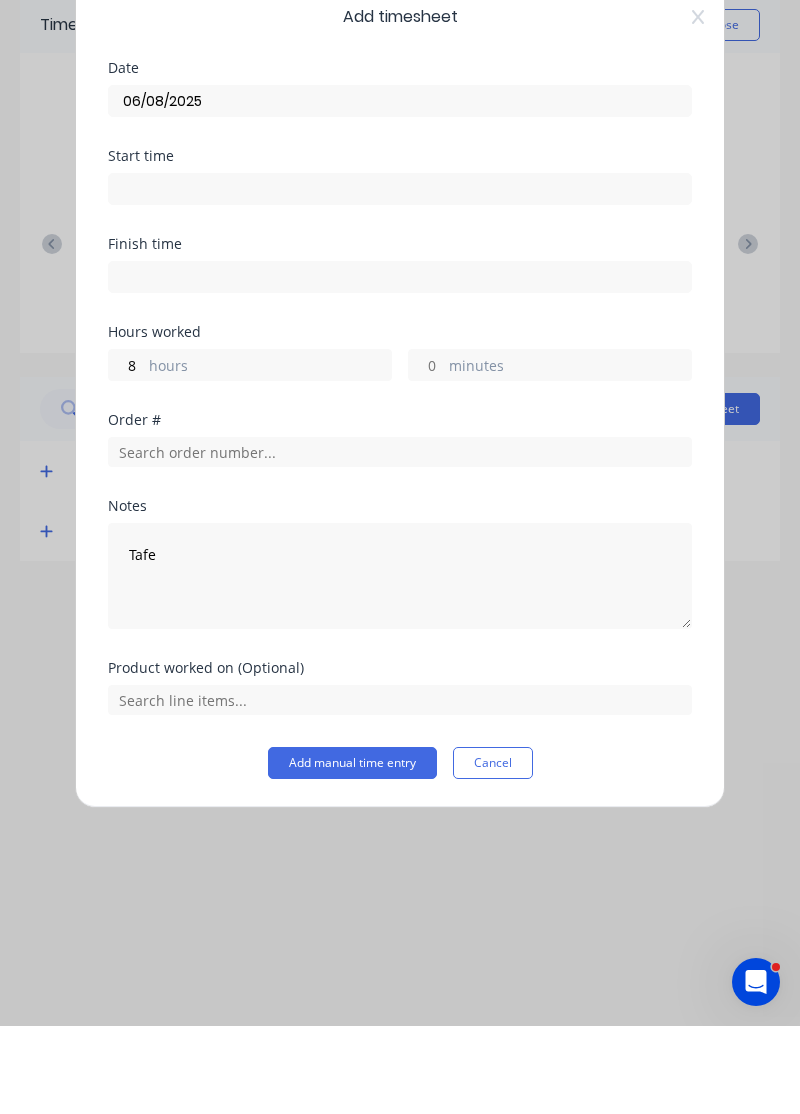 click on "Add manual time entry" at bounding box center (352, 851) 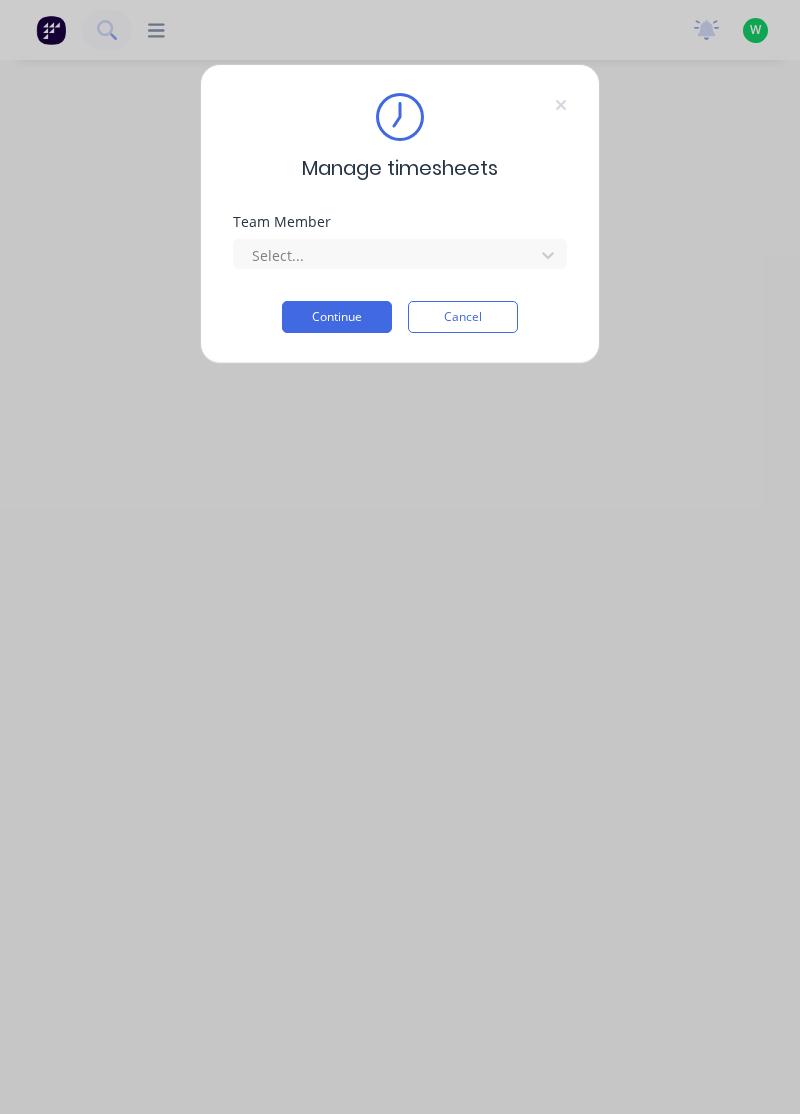 scroll, scrollTop: 0, scrollLeft: 0, axis: both 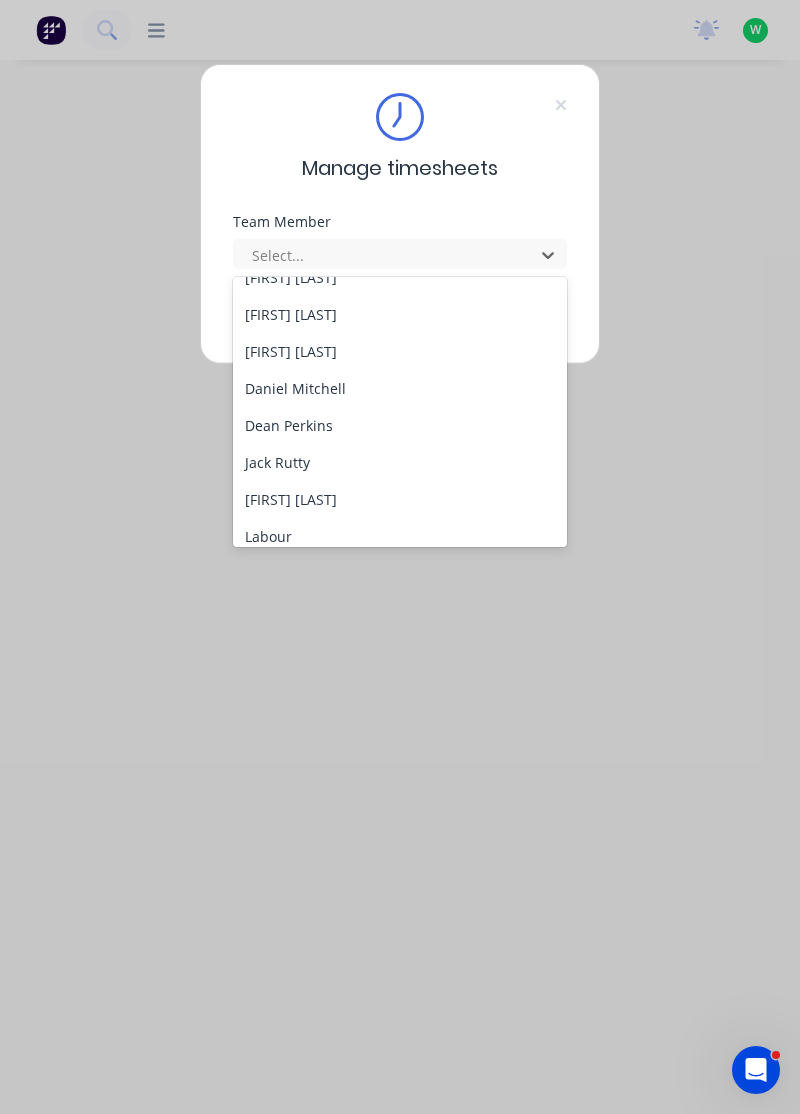click on "Jack Rutty" at bounding box center [400, 462] 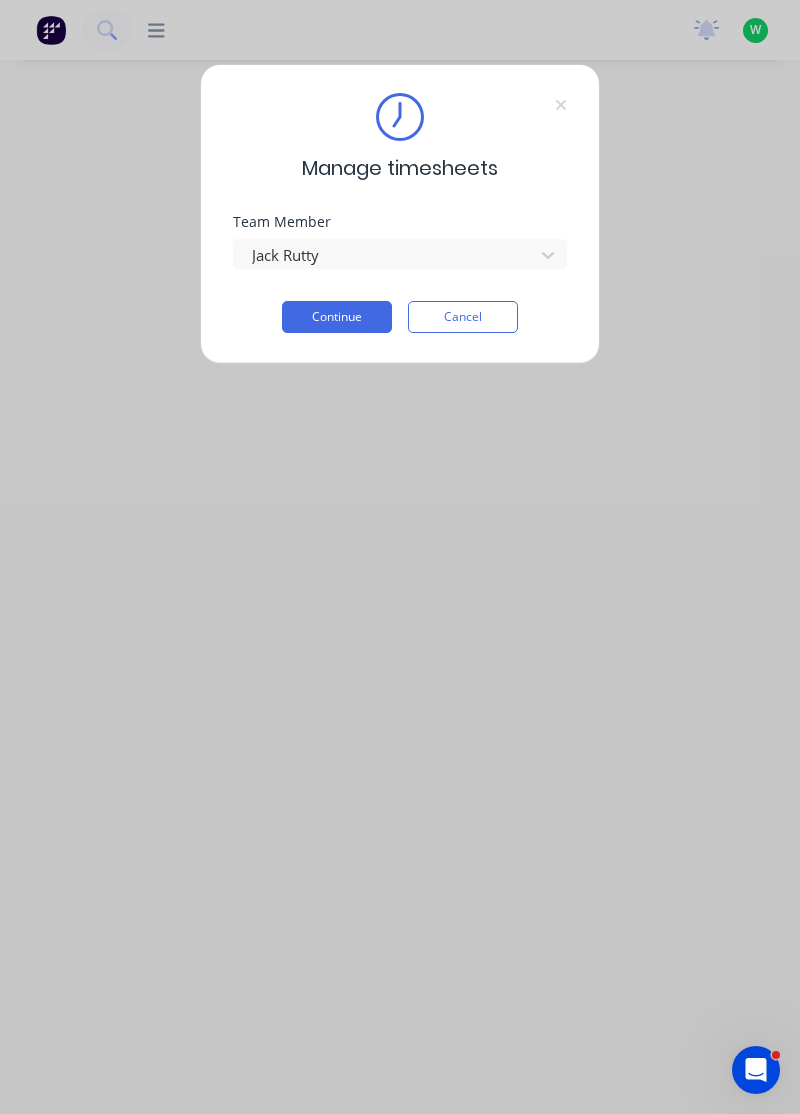click on "Continue" at bounding box center [337, 317] 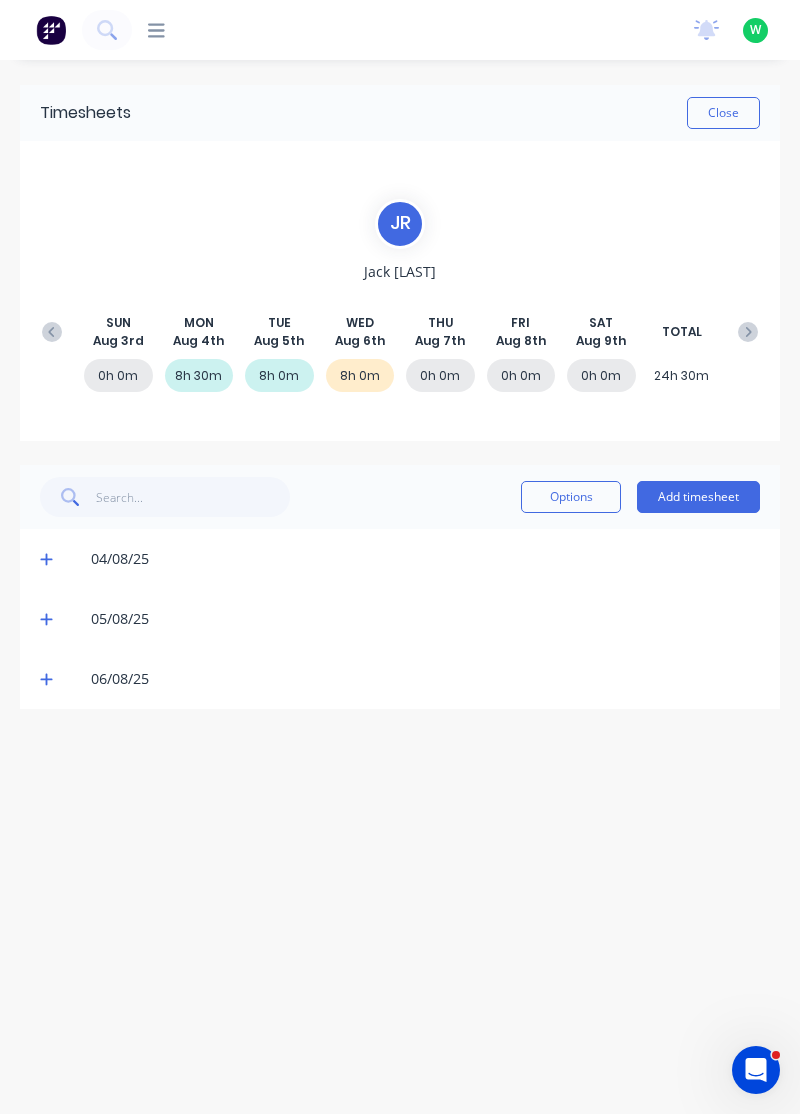 click 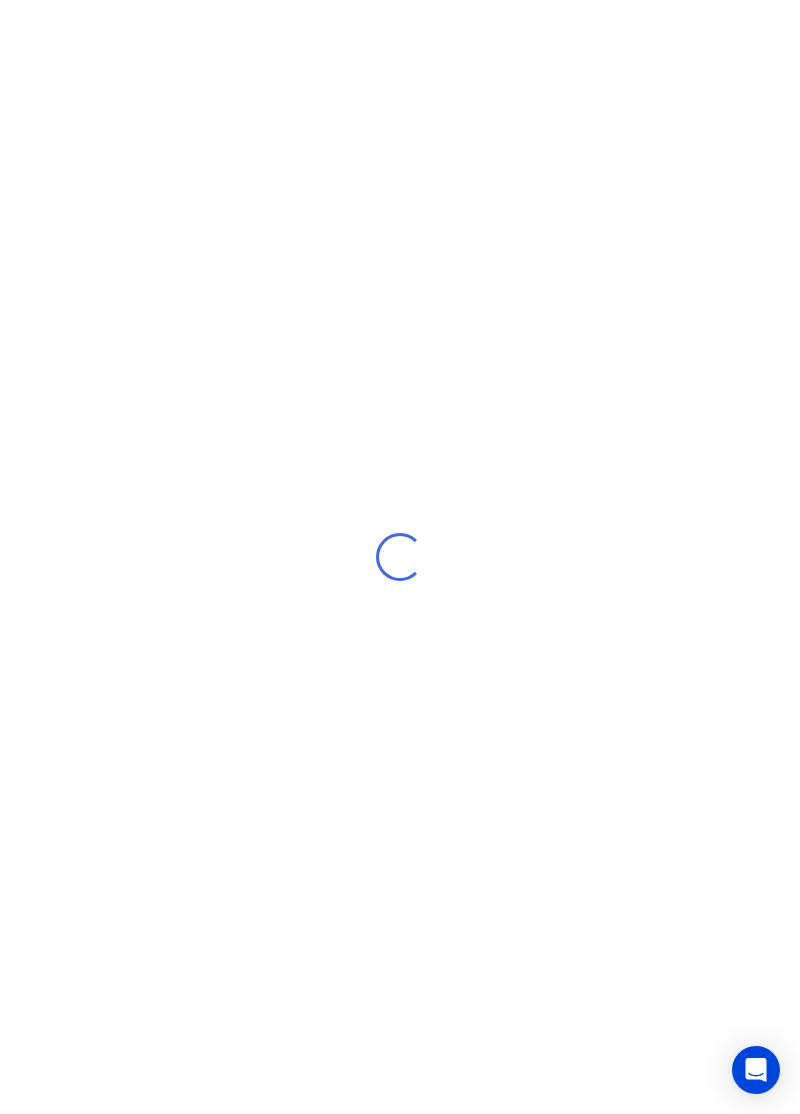 scroll, scrollTop: 0, scrollLeft: 0, axis: both 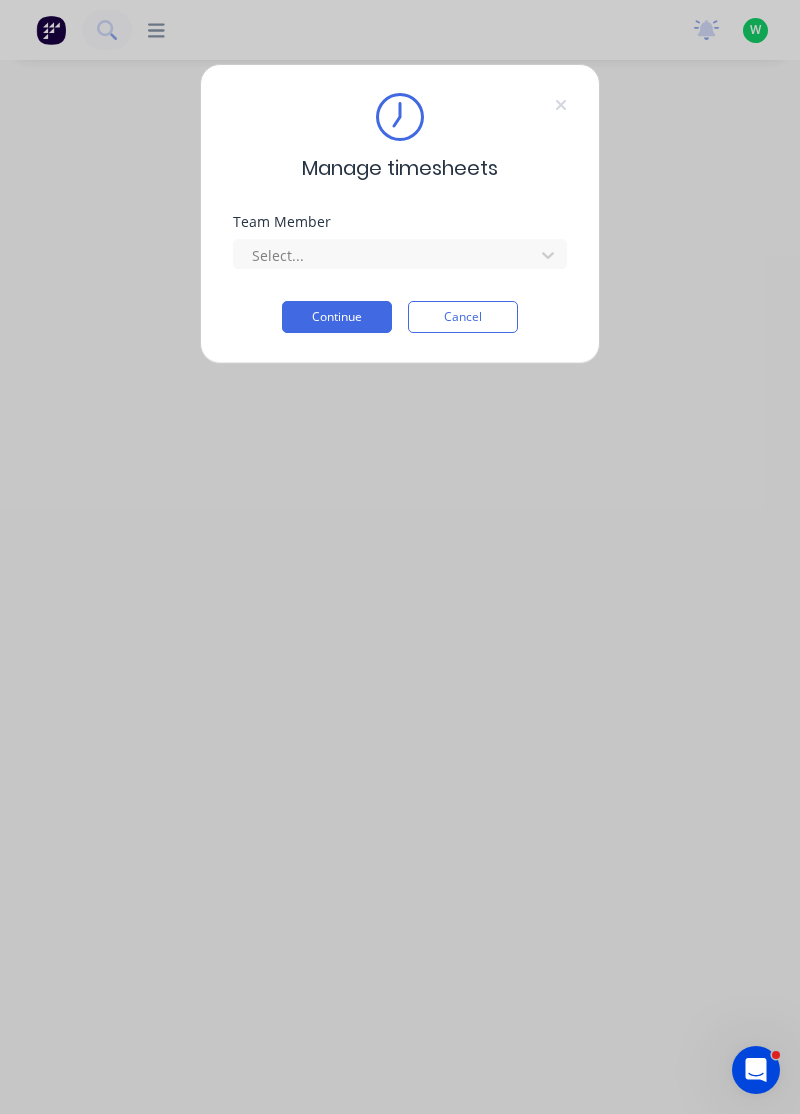 click on "Team Member" at bounding box center (400, 222) 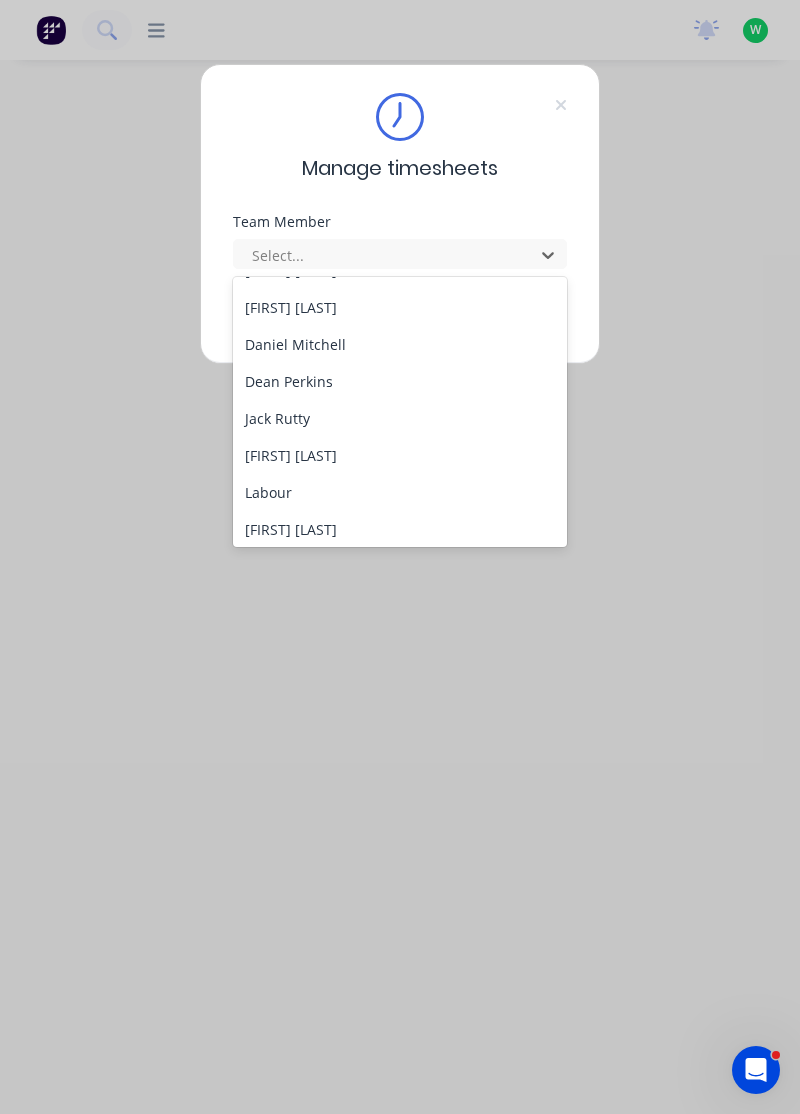 scroll, scrollTop: 336, scrollLeft: 0, axis: vertical 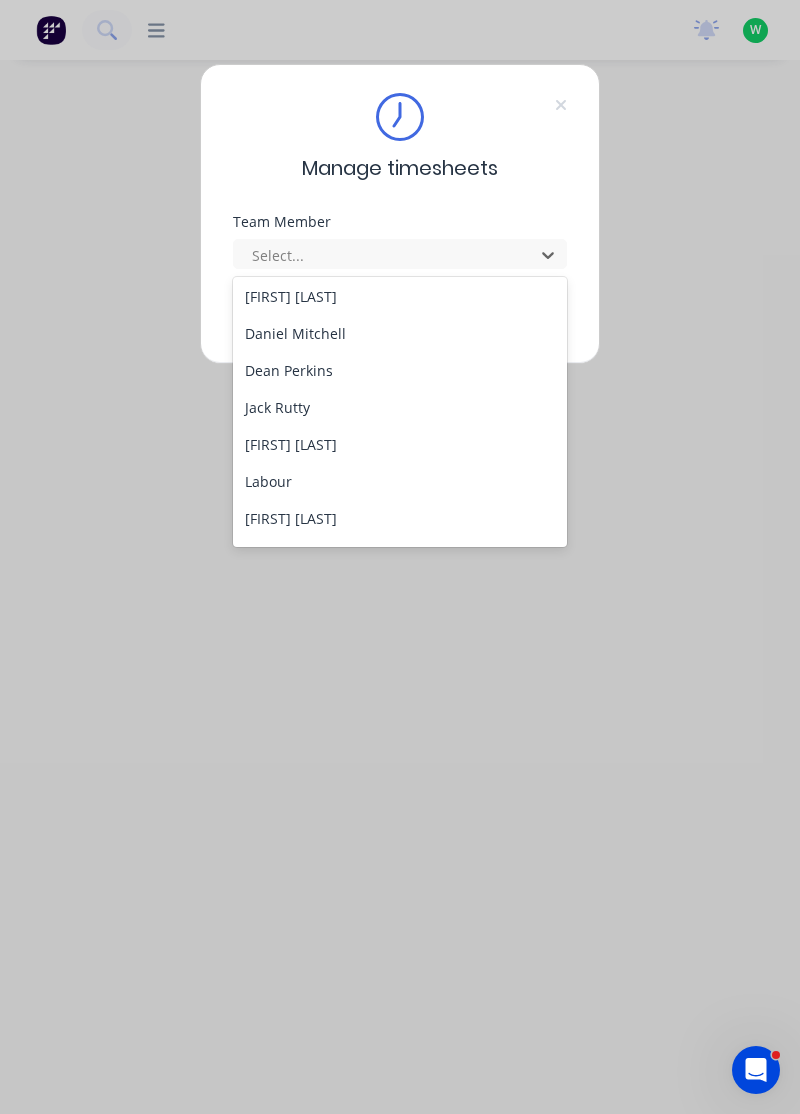 click on "[FIRST] [LAST]" at bounding box center (400, 444) 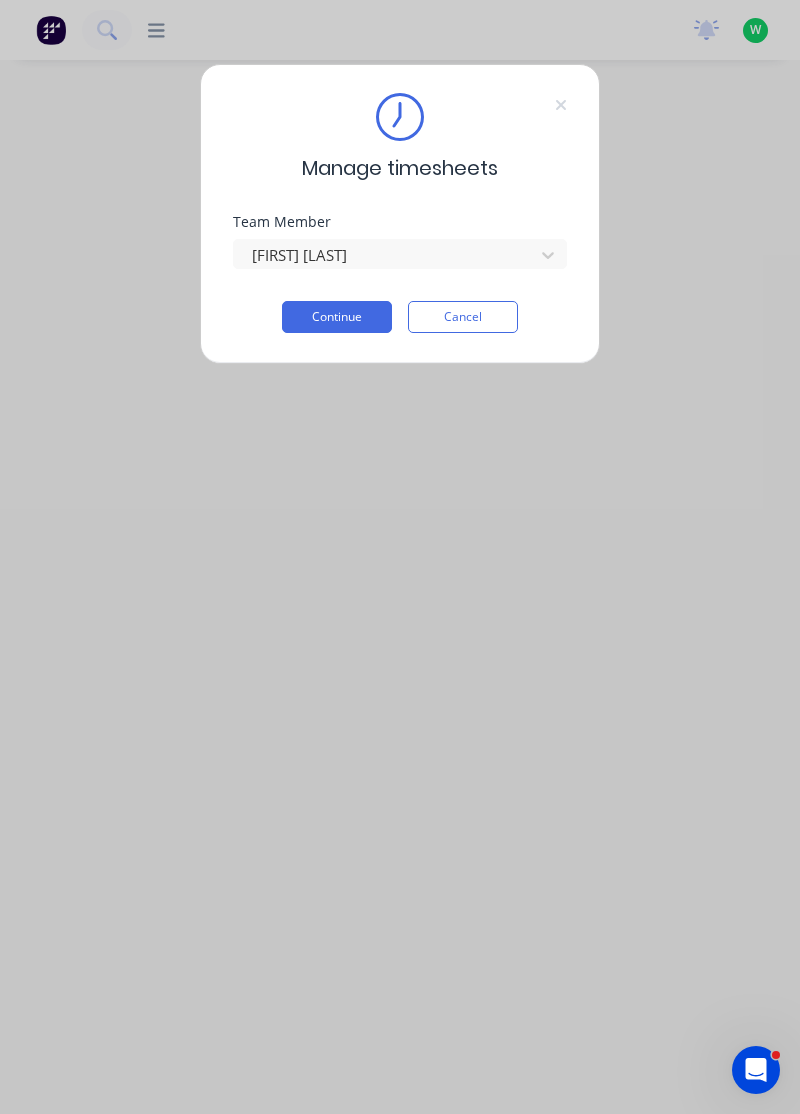click on "Continue" at bounding box center [337, 317] 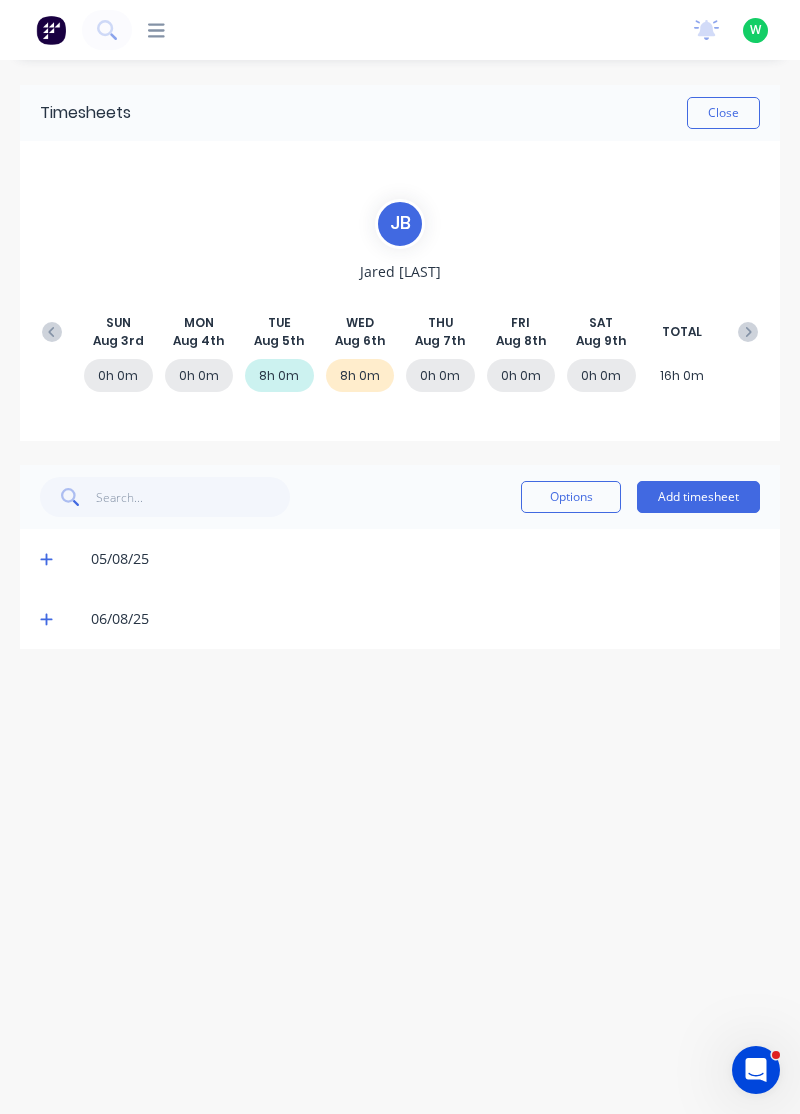 click 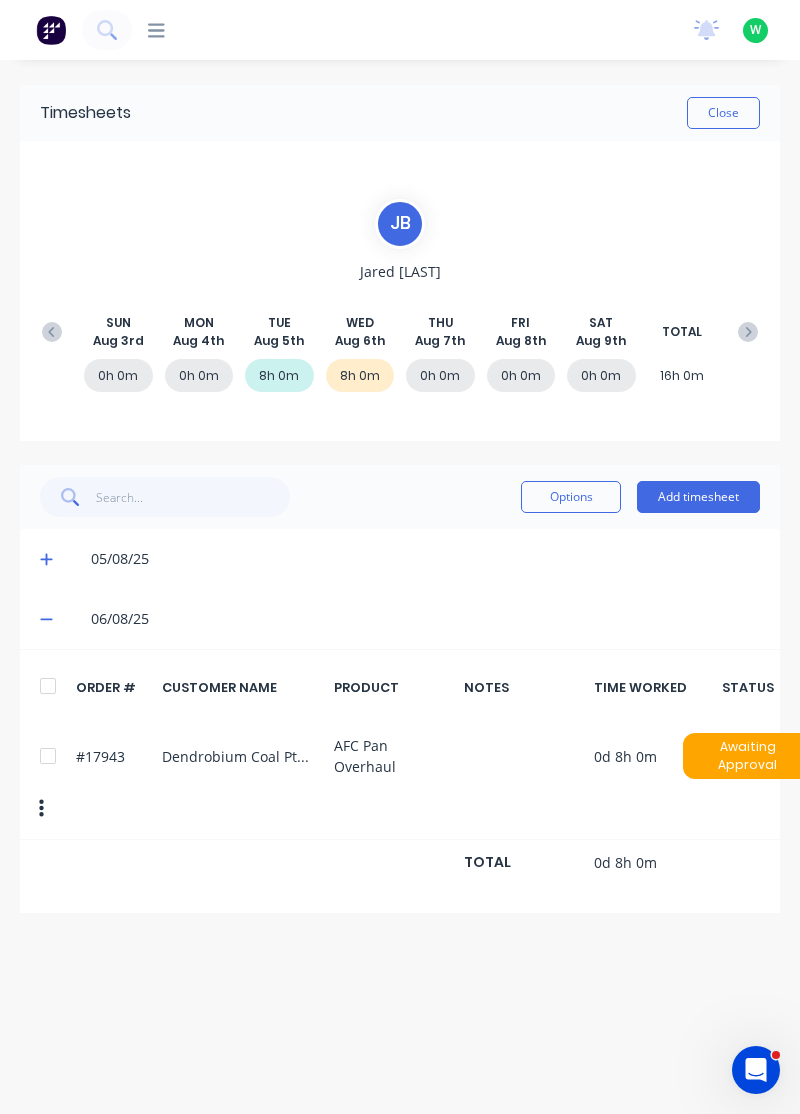 click 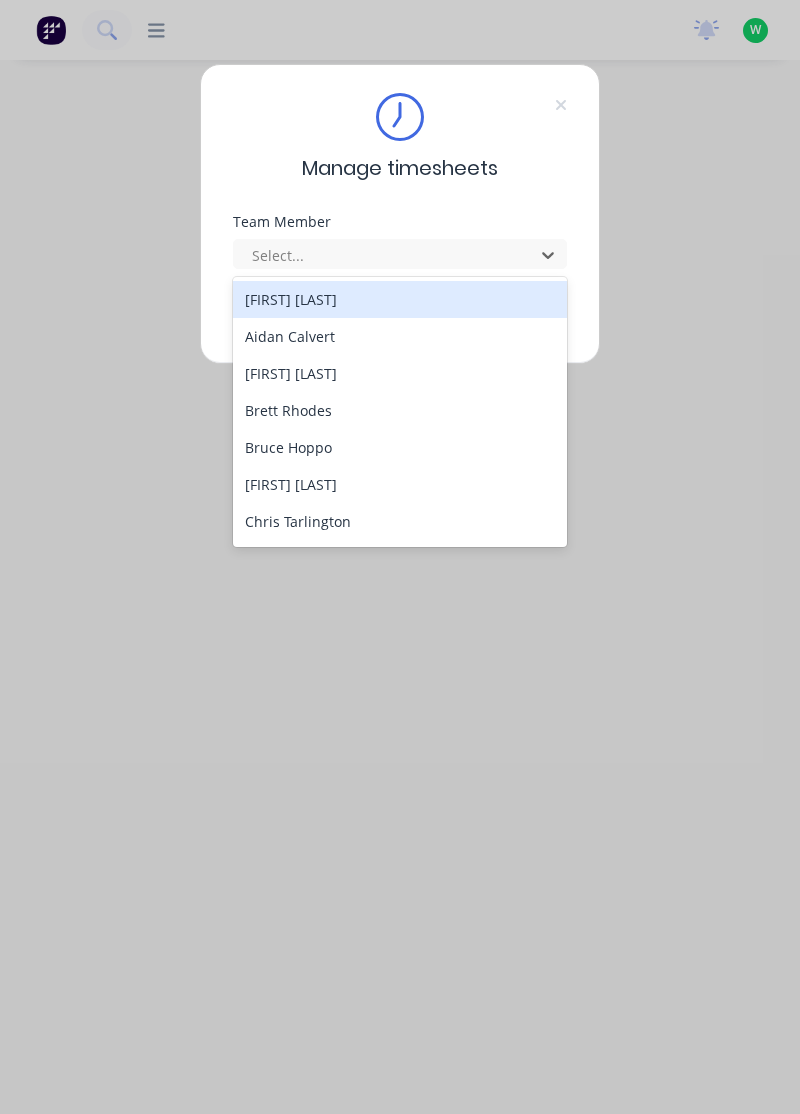 scroll, scrollTop: 0, scrollLeft: 0, axis: both 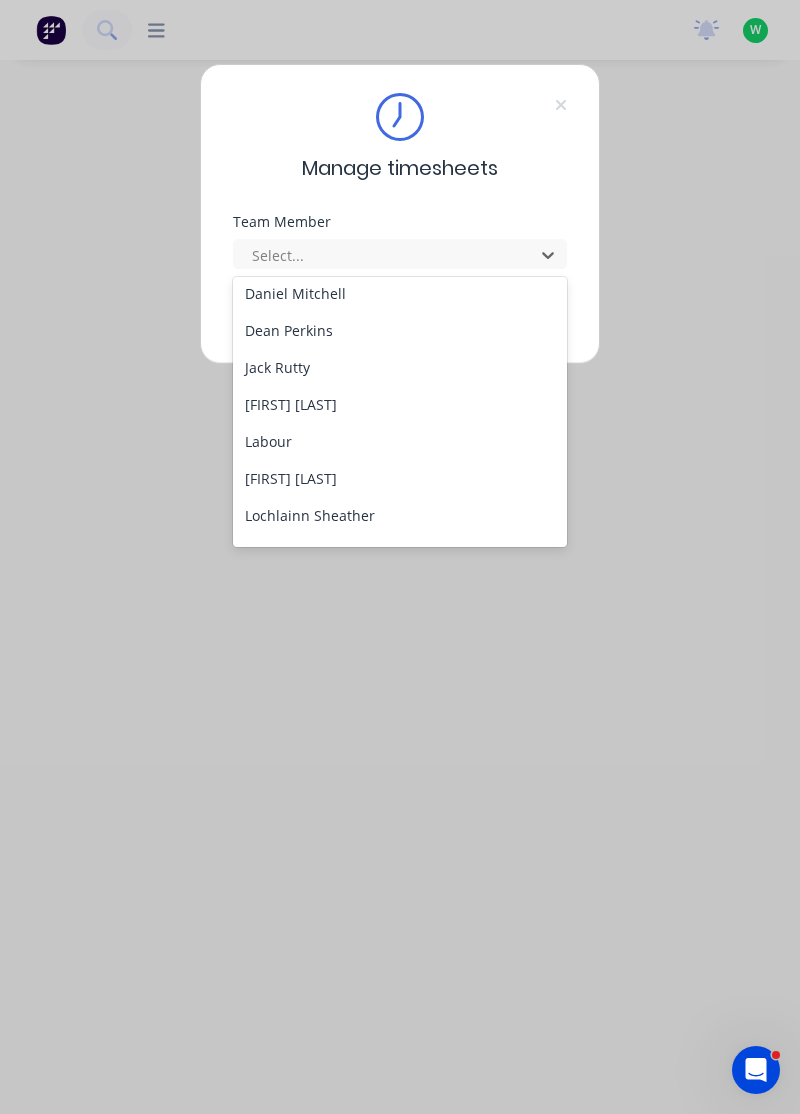 click on "[FIRST] [LAST]" at bounding box center [400, 478] 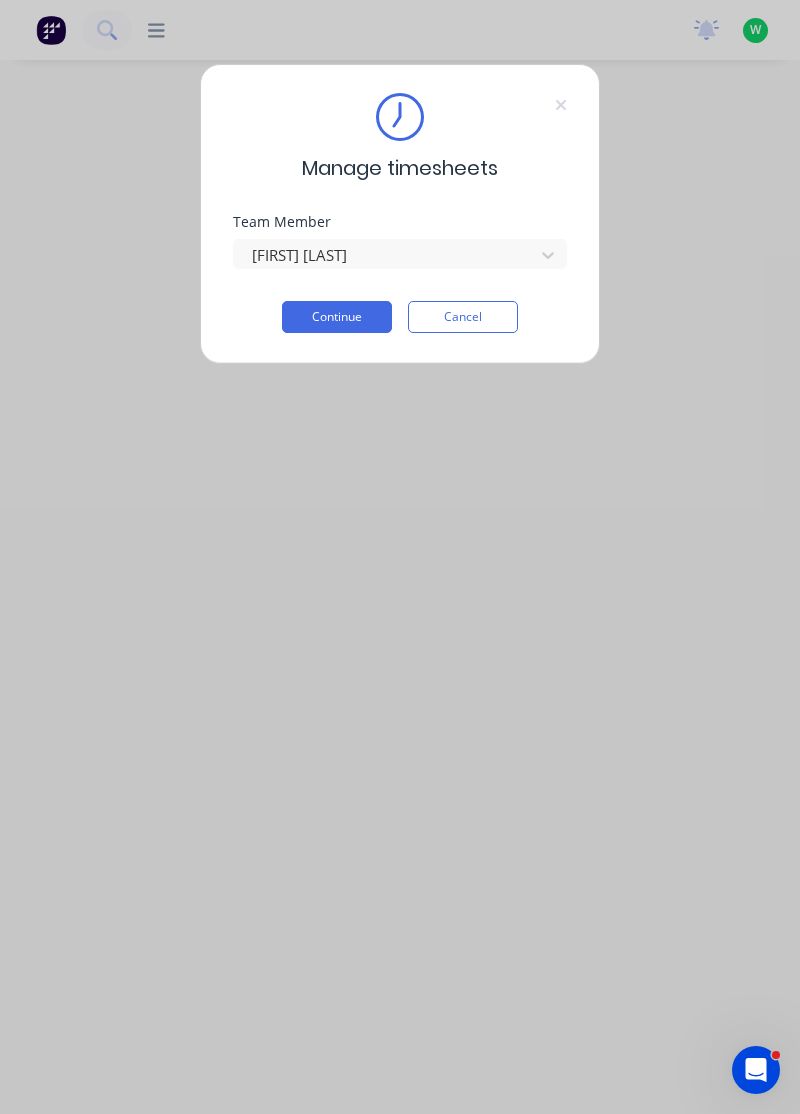 click on "Continue" at bounding box center (337, 317) 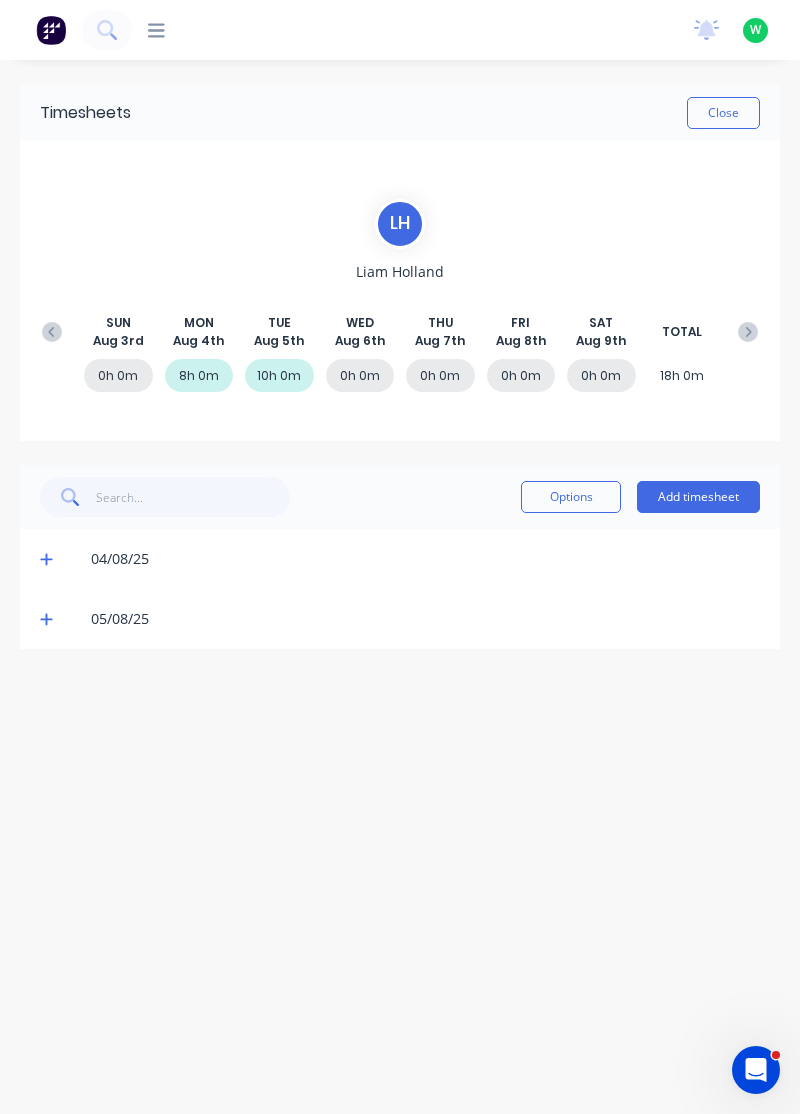 click 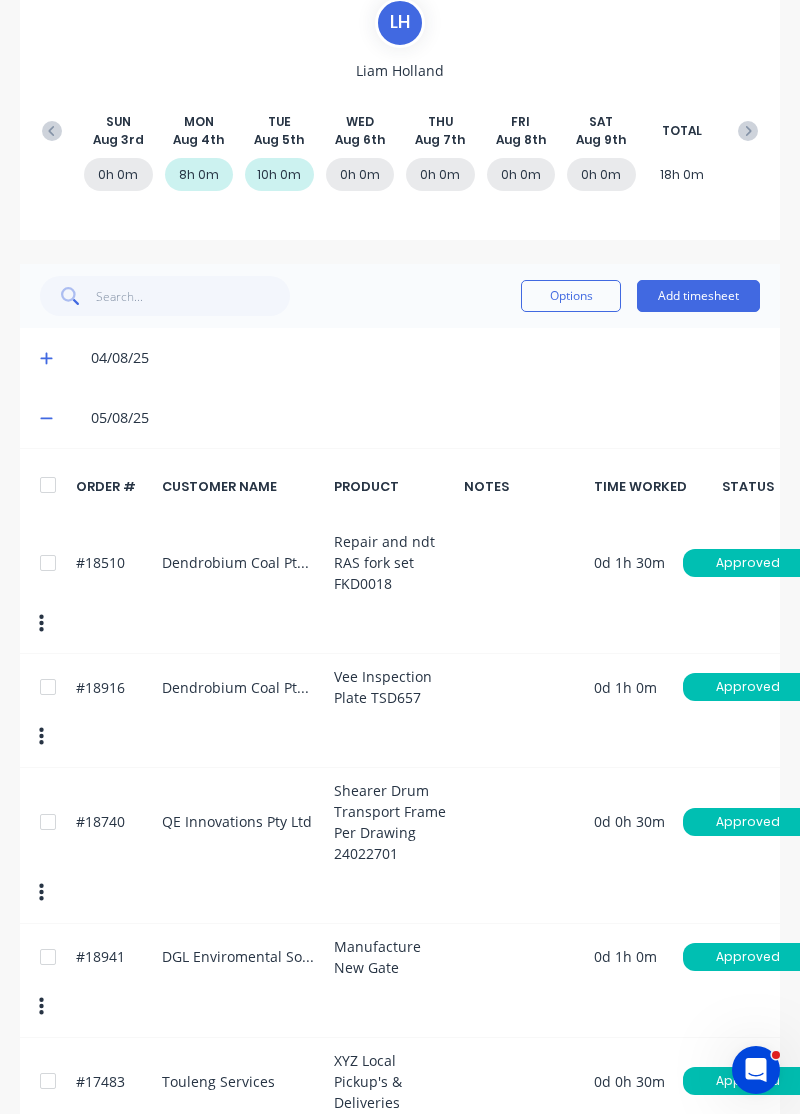 scroll, scrollTop: 0, scrollLeft: 0, axis: both 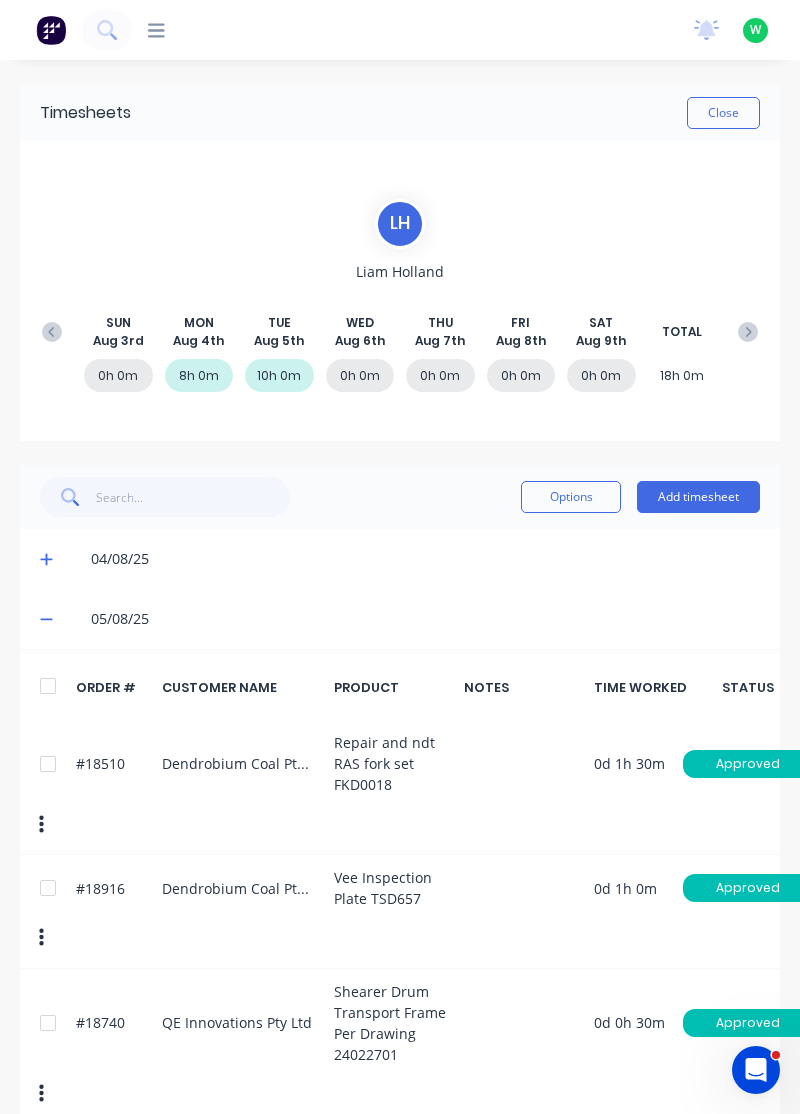 click on "Add timesheet" at bounding box center [698, 497] 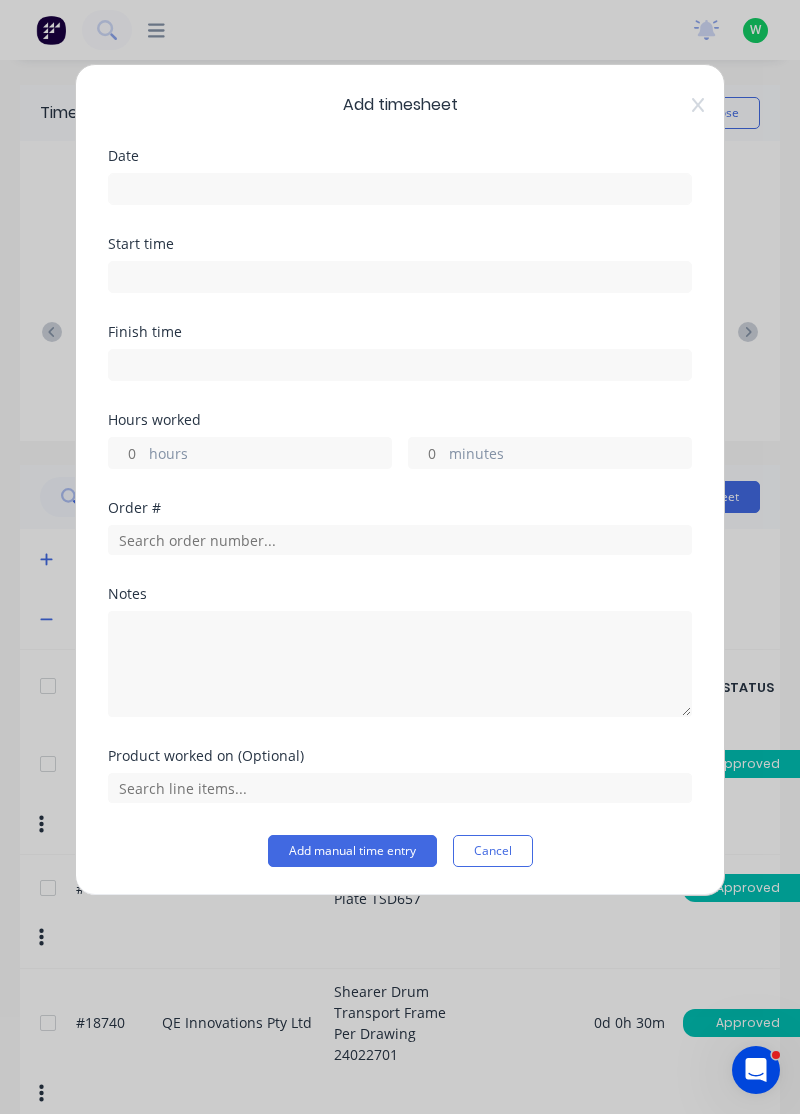 click at bounding box center [400, 189] 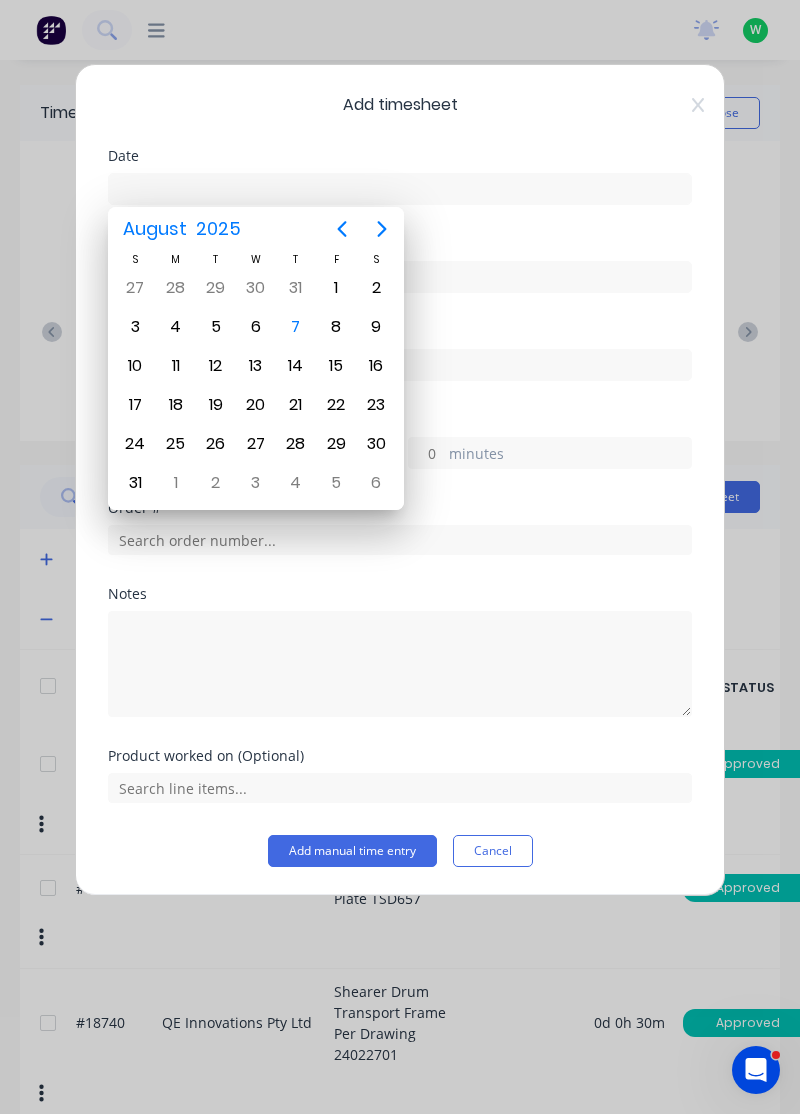 click on "6" at bounding box center (256, 327) 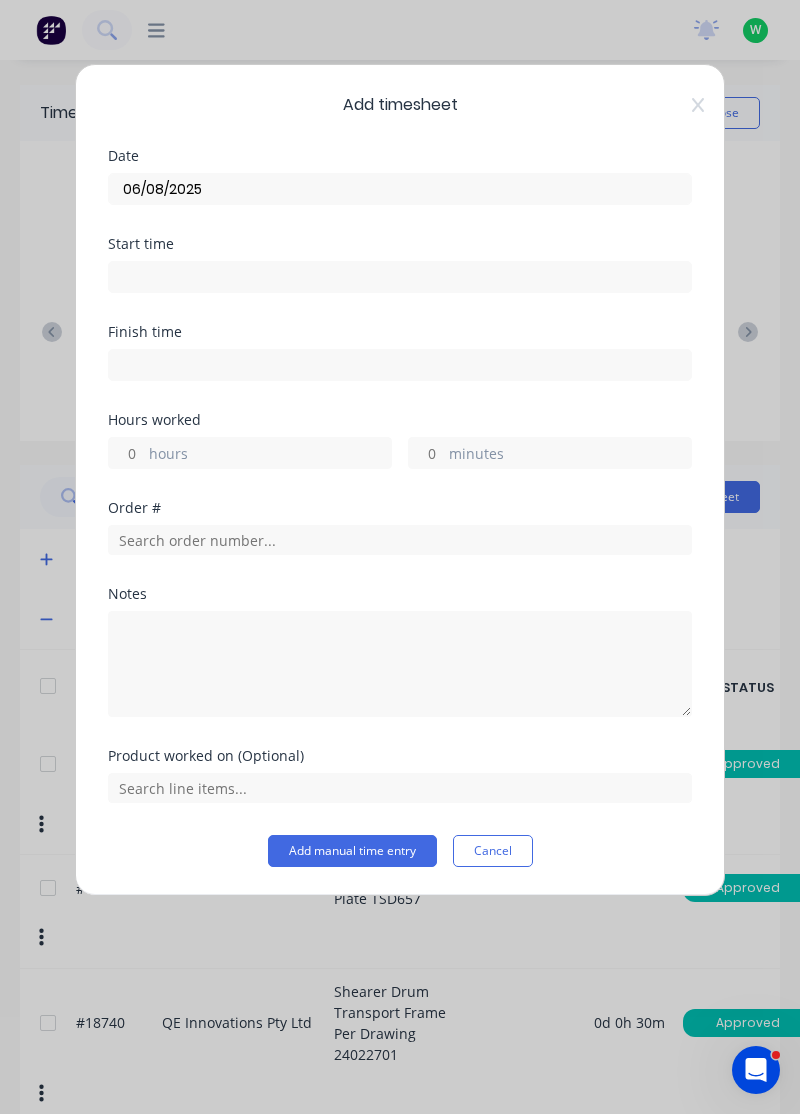 click on "hours" at bounding box center [270, 455] 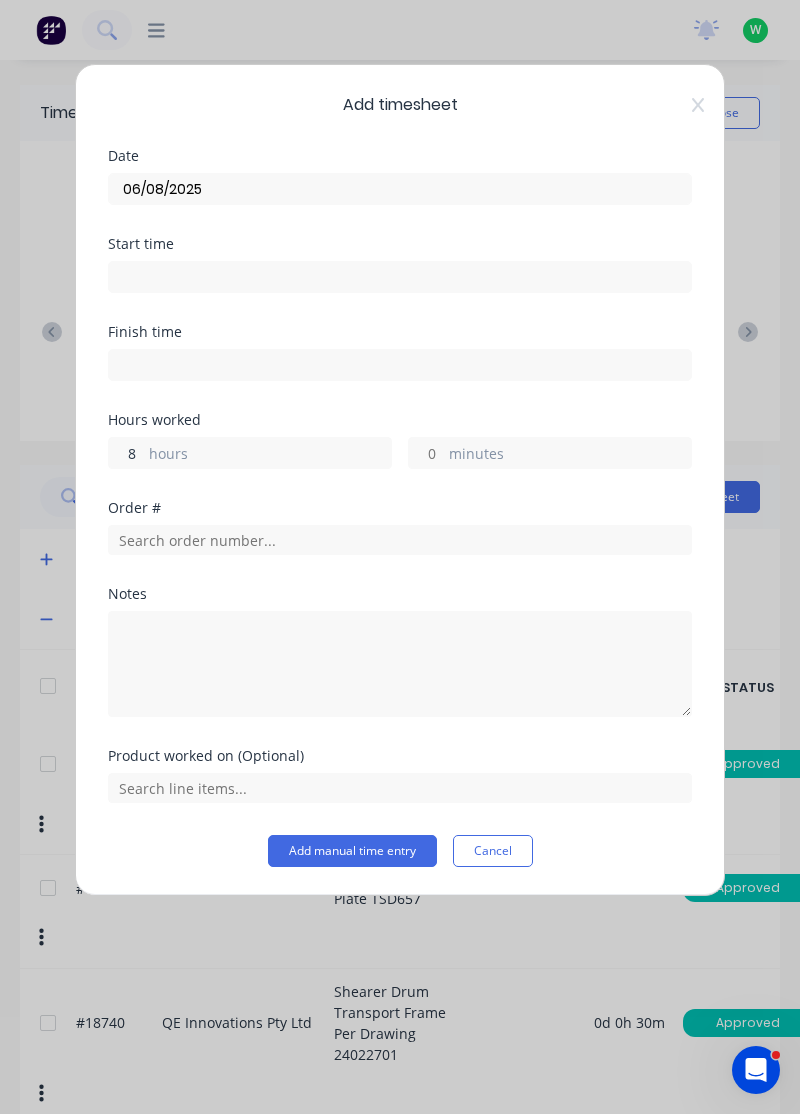 type on "8" 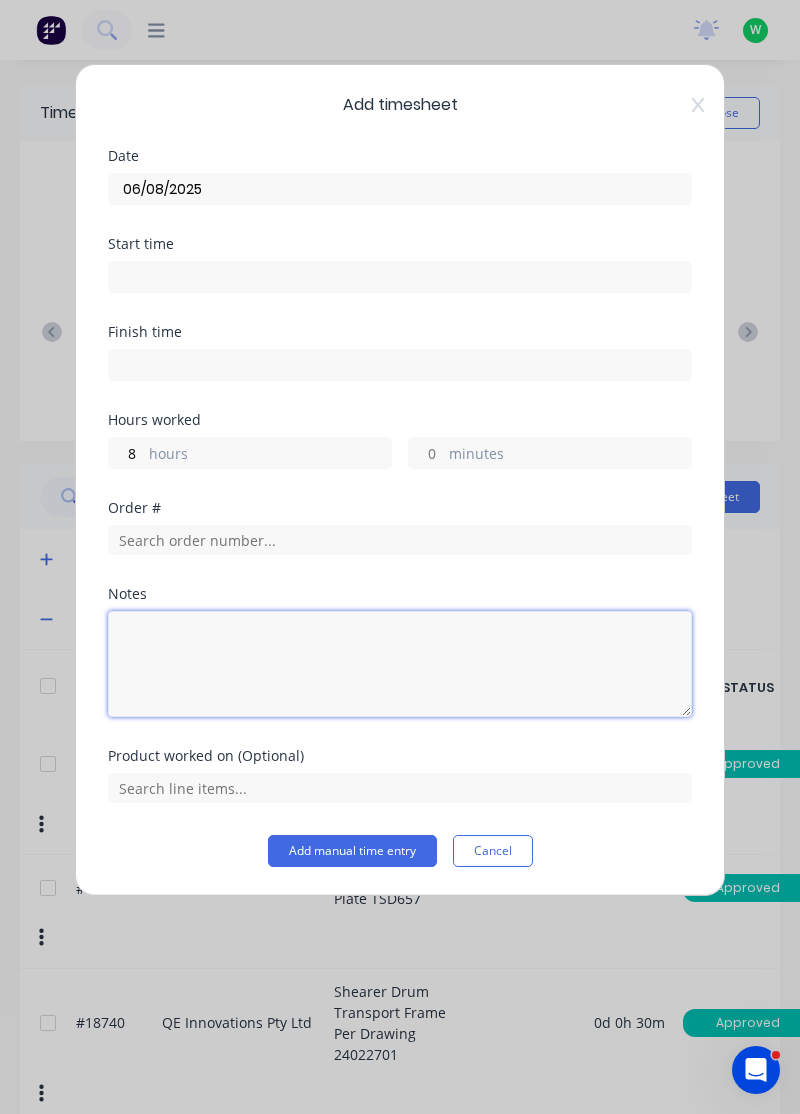 click at bounding box center (400, 664) 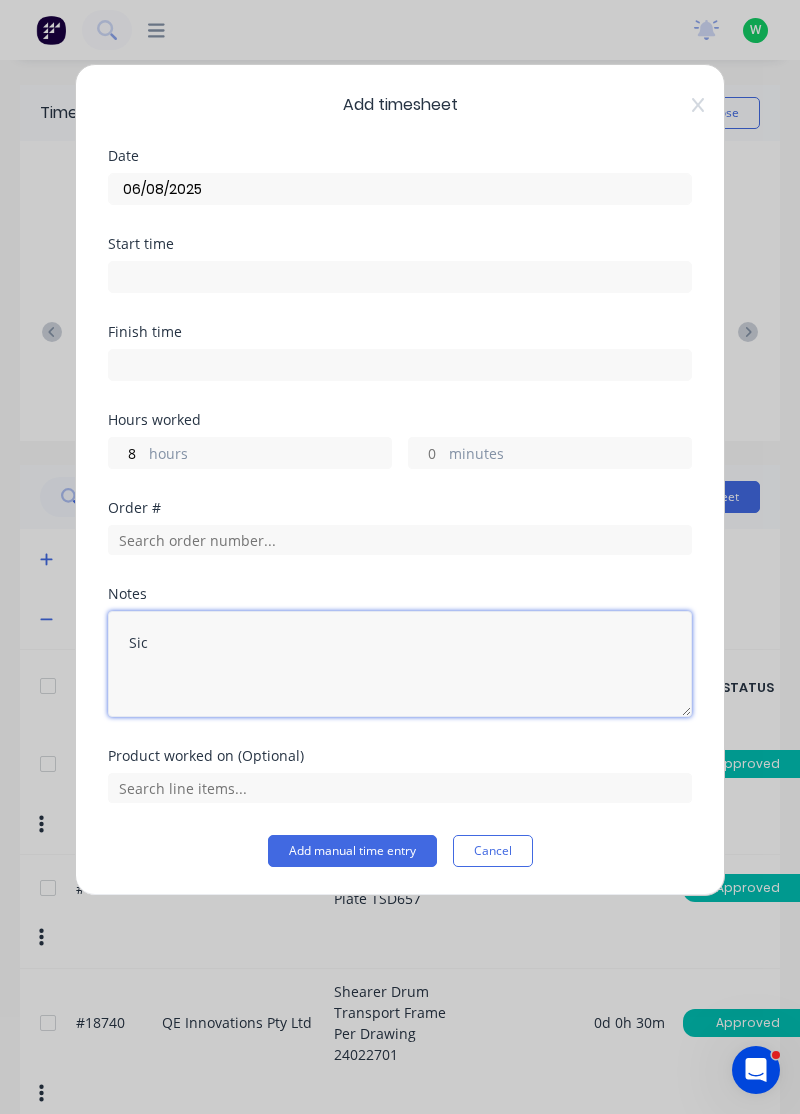 type on "Sick" 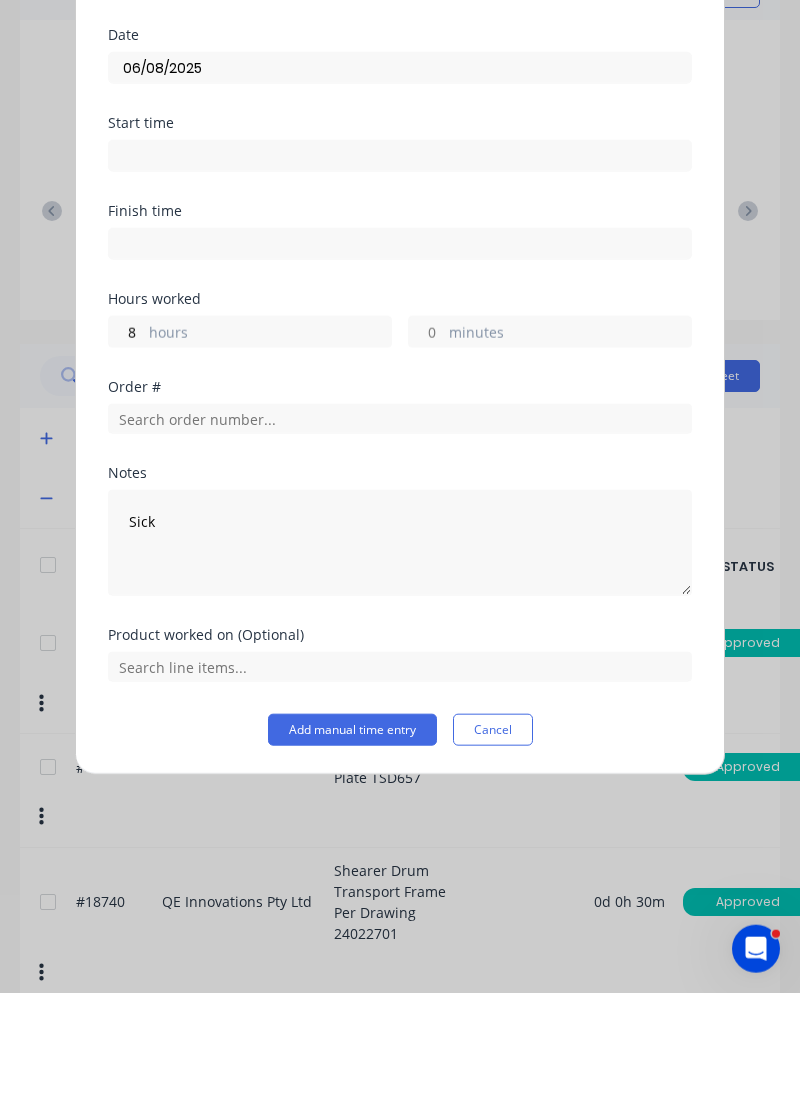 click on "Add manual time entry" at bounding box center [352, 851] 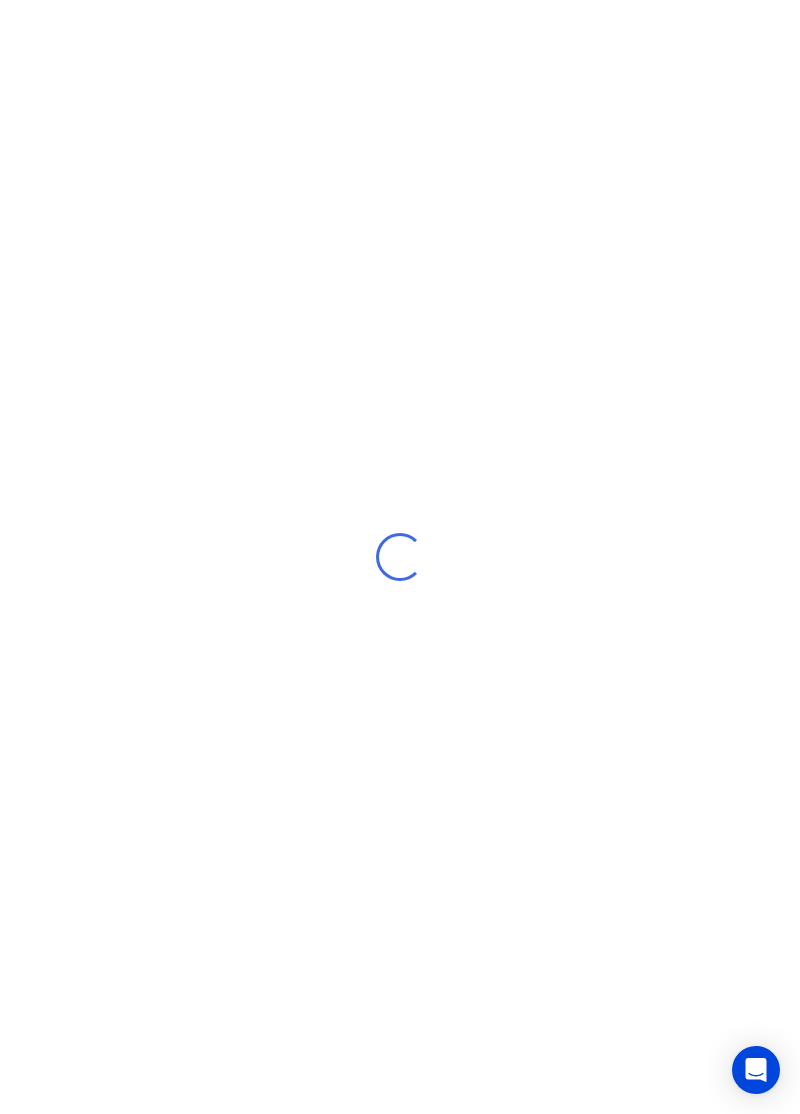 scroll, scrollTop: 0, scrollLeft: 0, axis: both 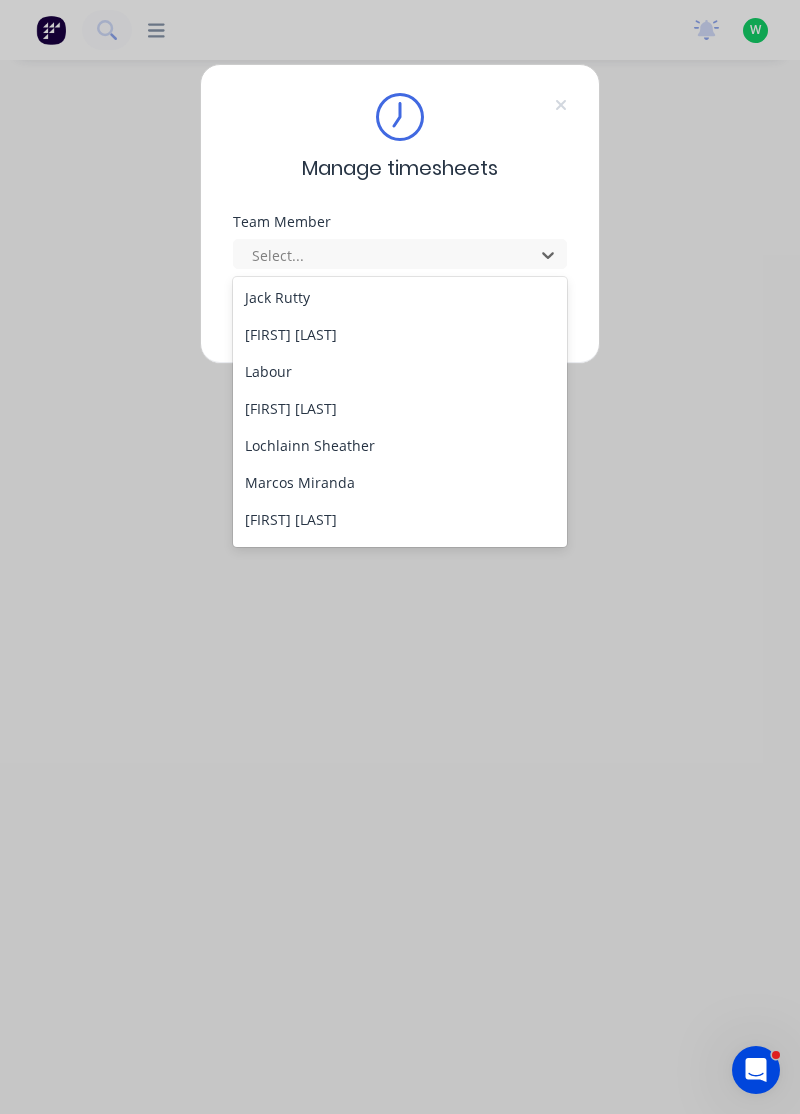 click on "Lochlainn Sheather" at bounding box center [400, 445] 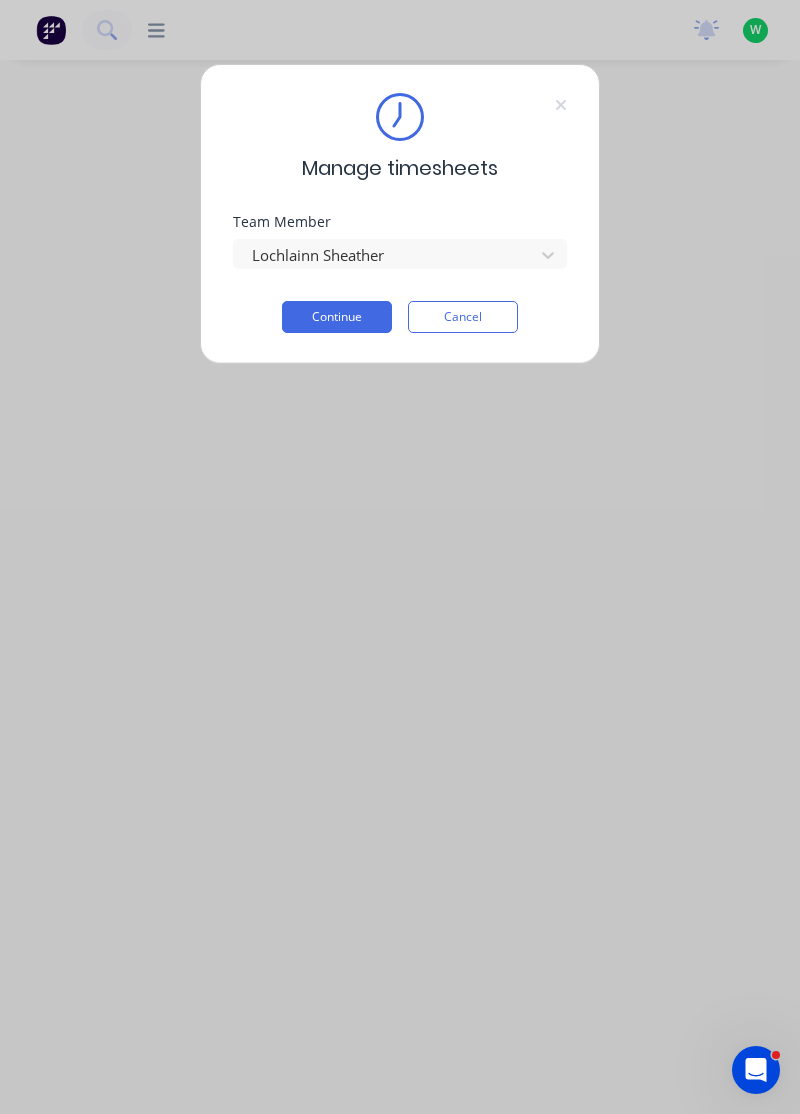 click on "Continue" at bounding box center (337, 317) 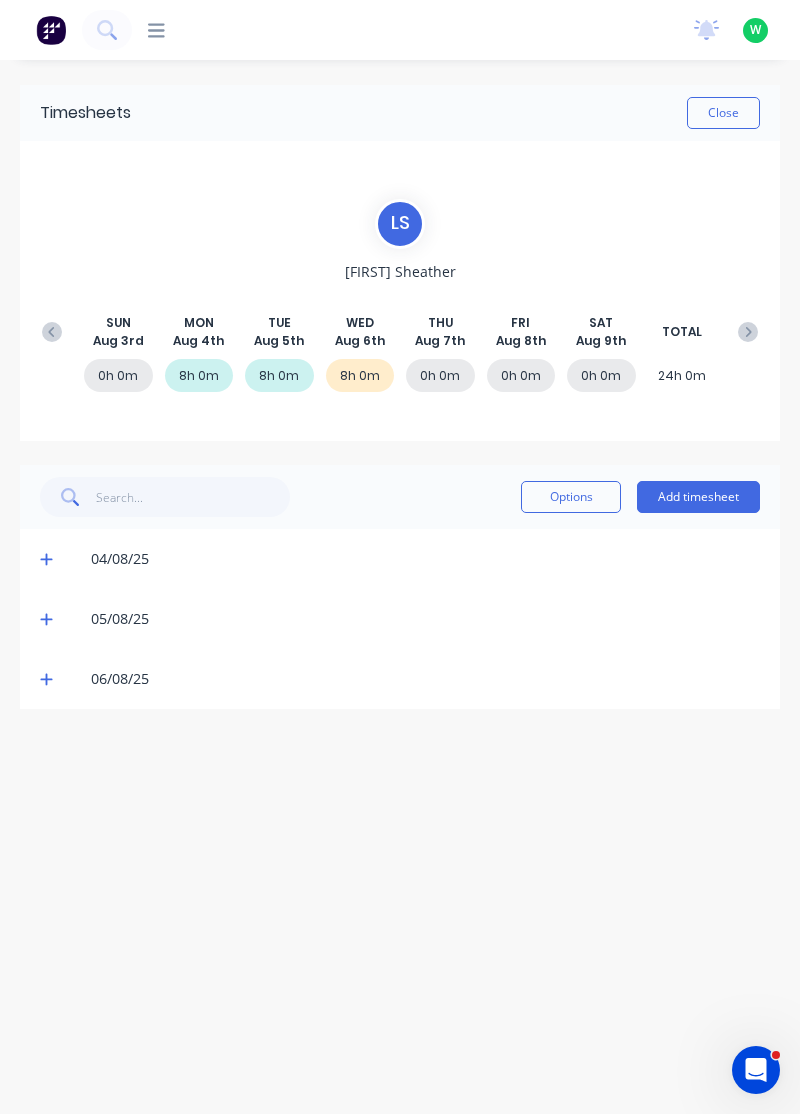 click 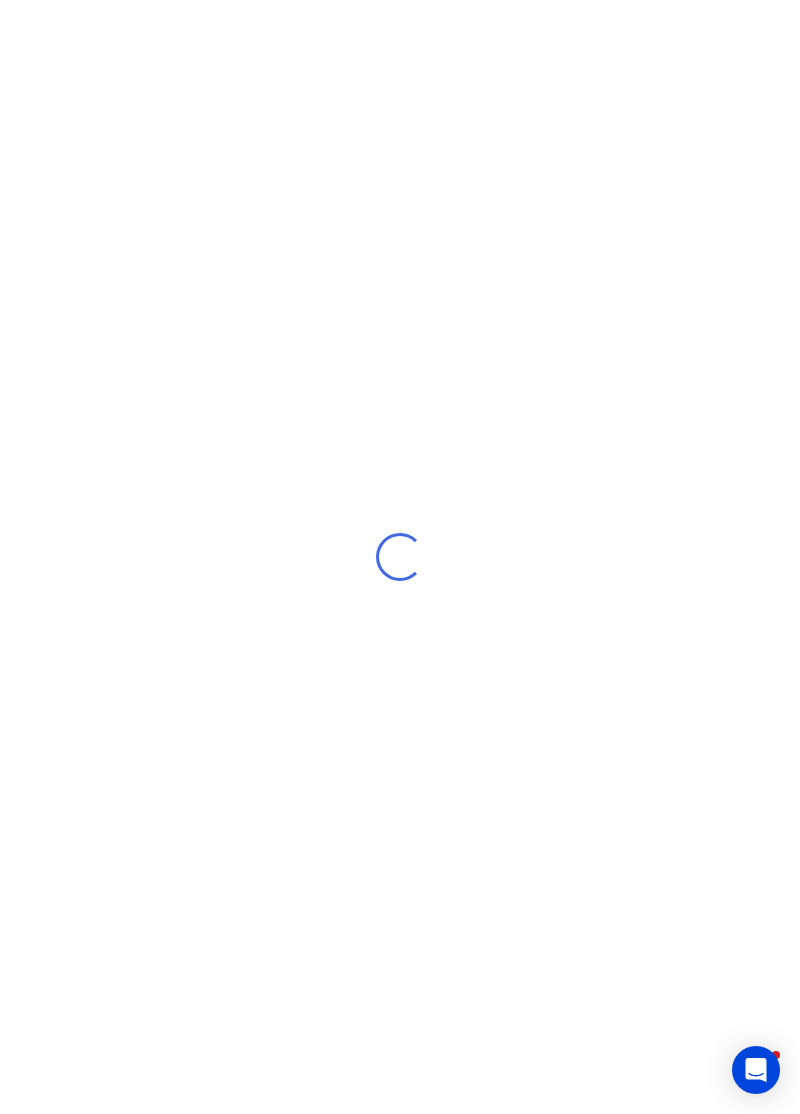scroll, scrollTop: 0, scrollLeft: 0, axis: both 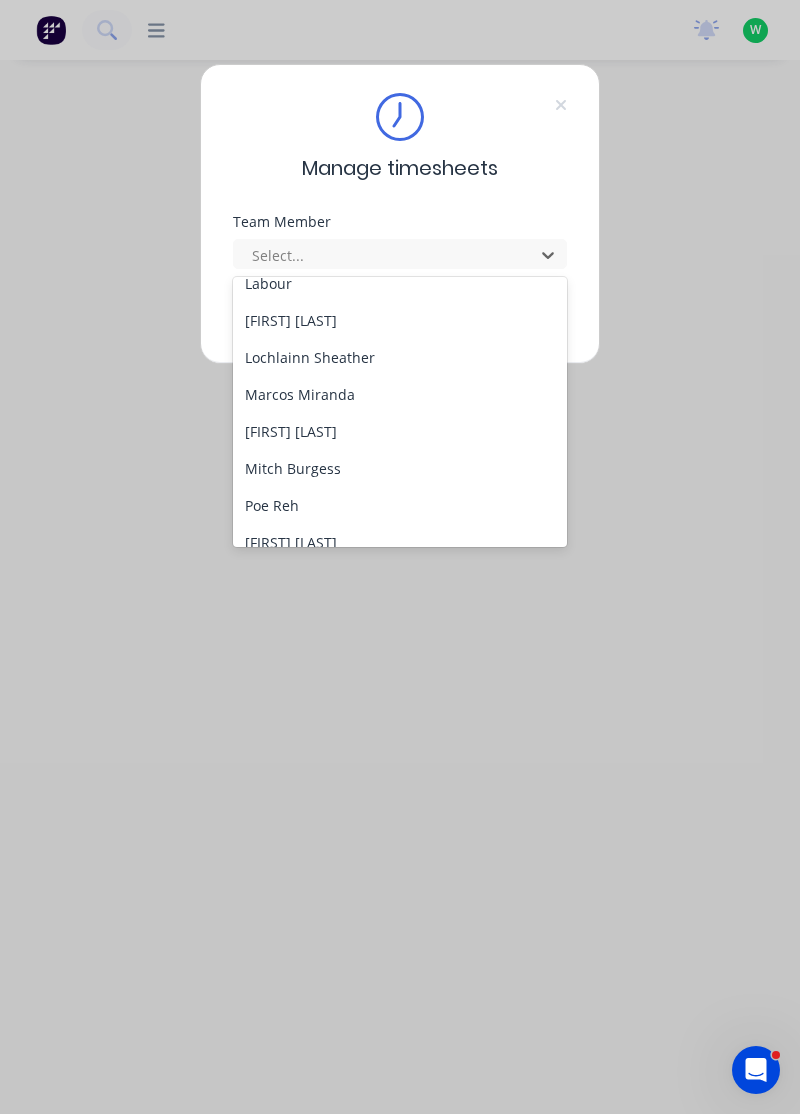 click on "Marcos Miranda" at bounding box center (400, 394) 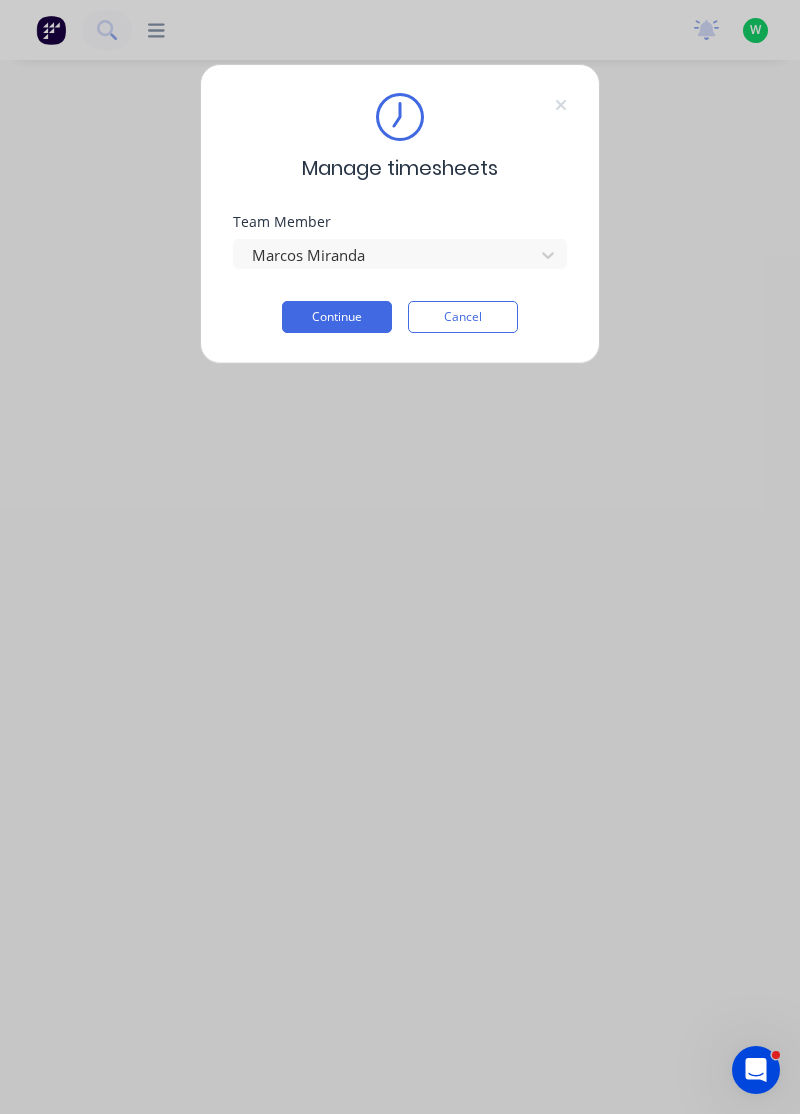 click on "Continue" at bounding box center [337, 317] 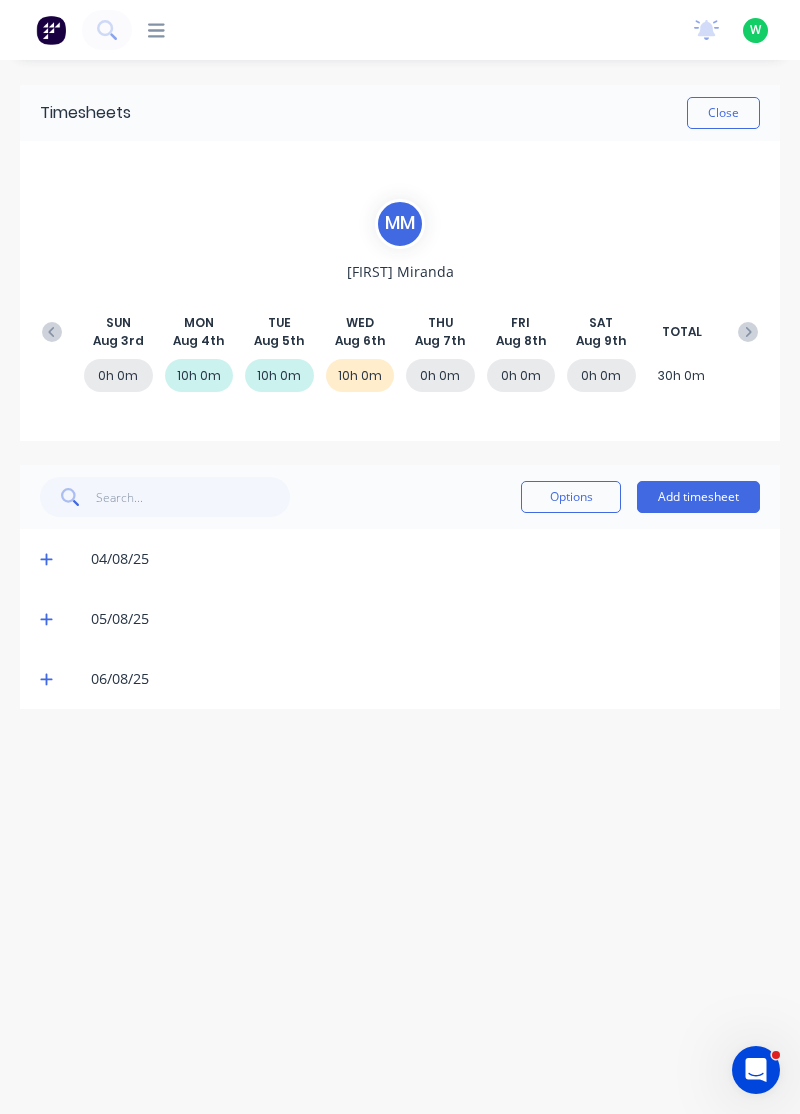 click 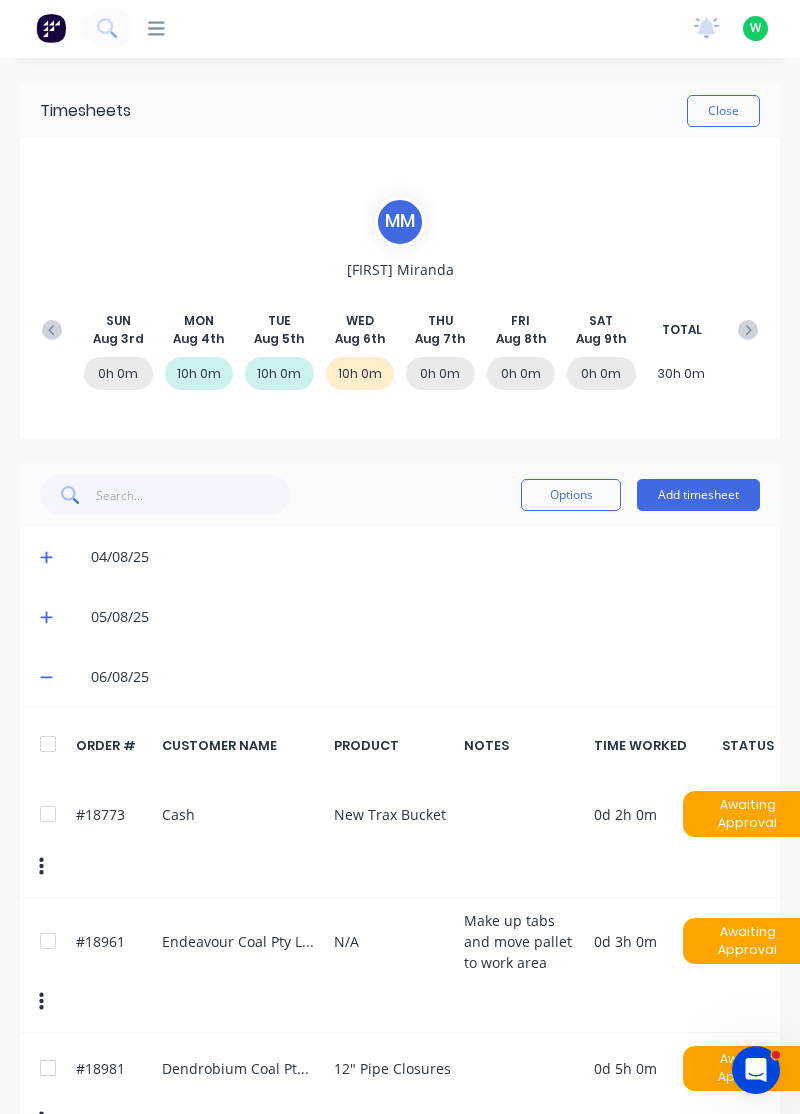 scroll, scrollTop: 0, scrollLeft: 0, axis: both 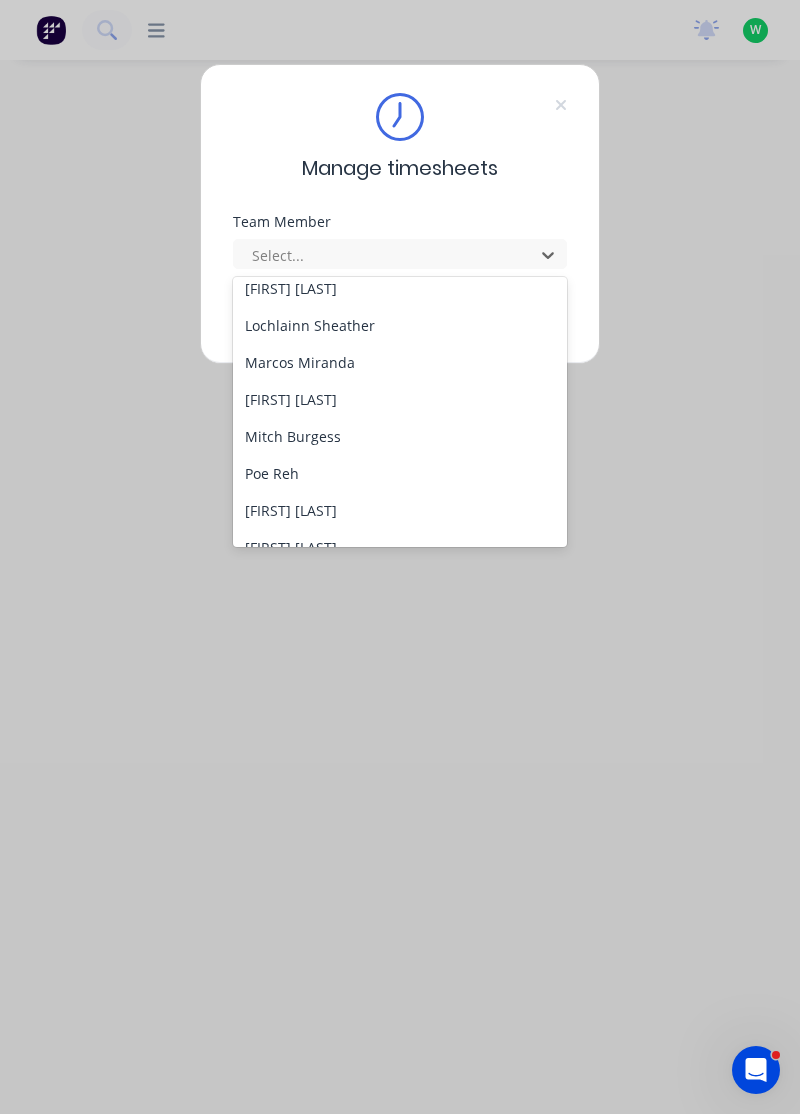 click on "Mitch Burgess" at bounding box center [400, 436] 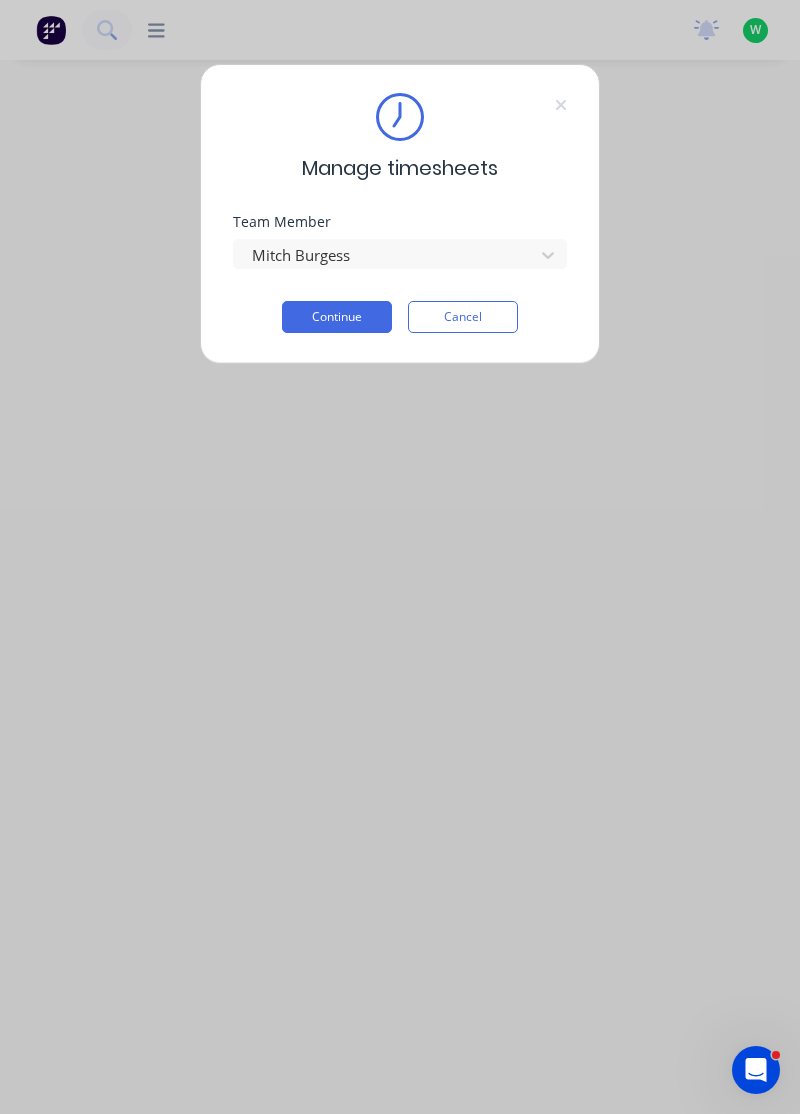 click on "Continue" at bounding box center (337, 317) 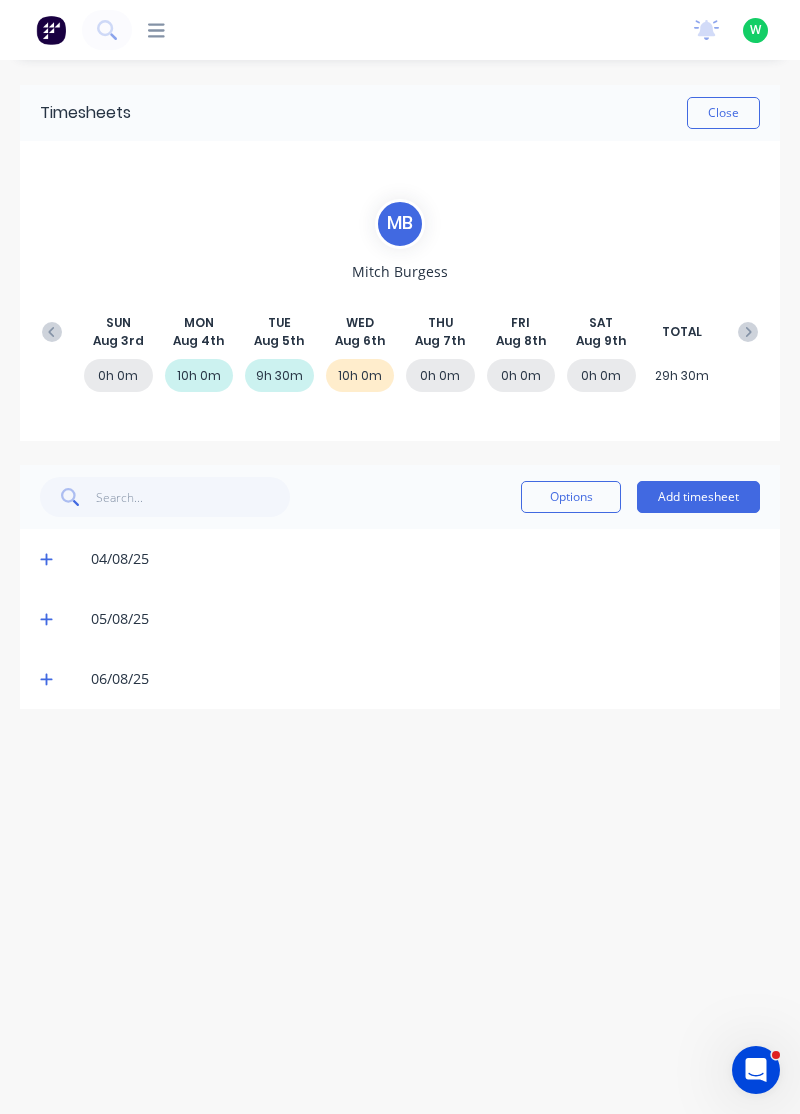 click 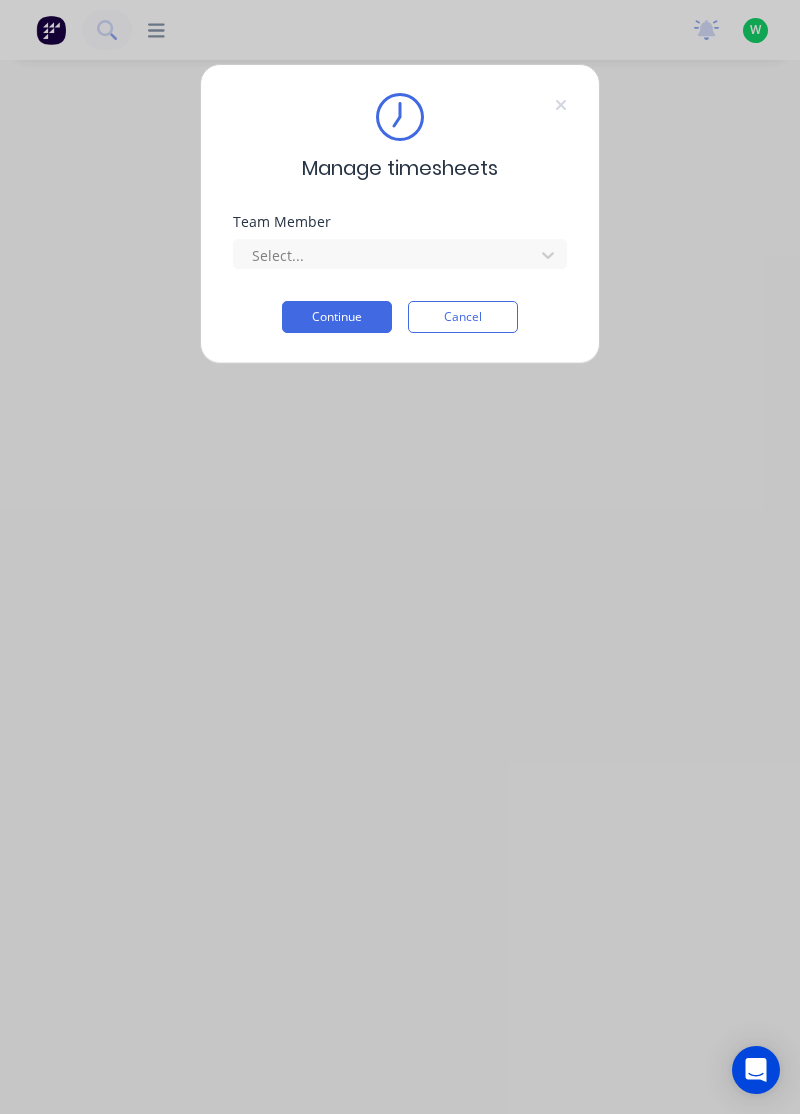 scroll, scrollTop: 0, scrollLeft: 0, axis: both 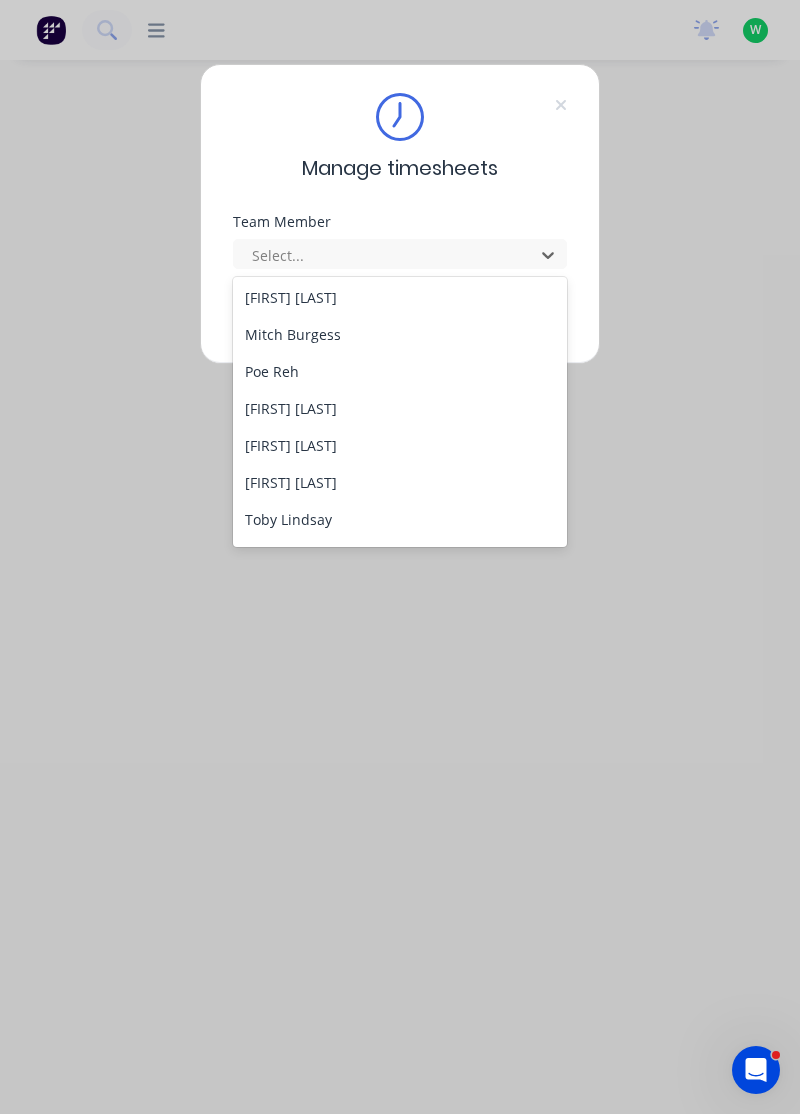 click on "Poe Reh" at bounding box center [400, 371] 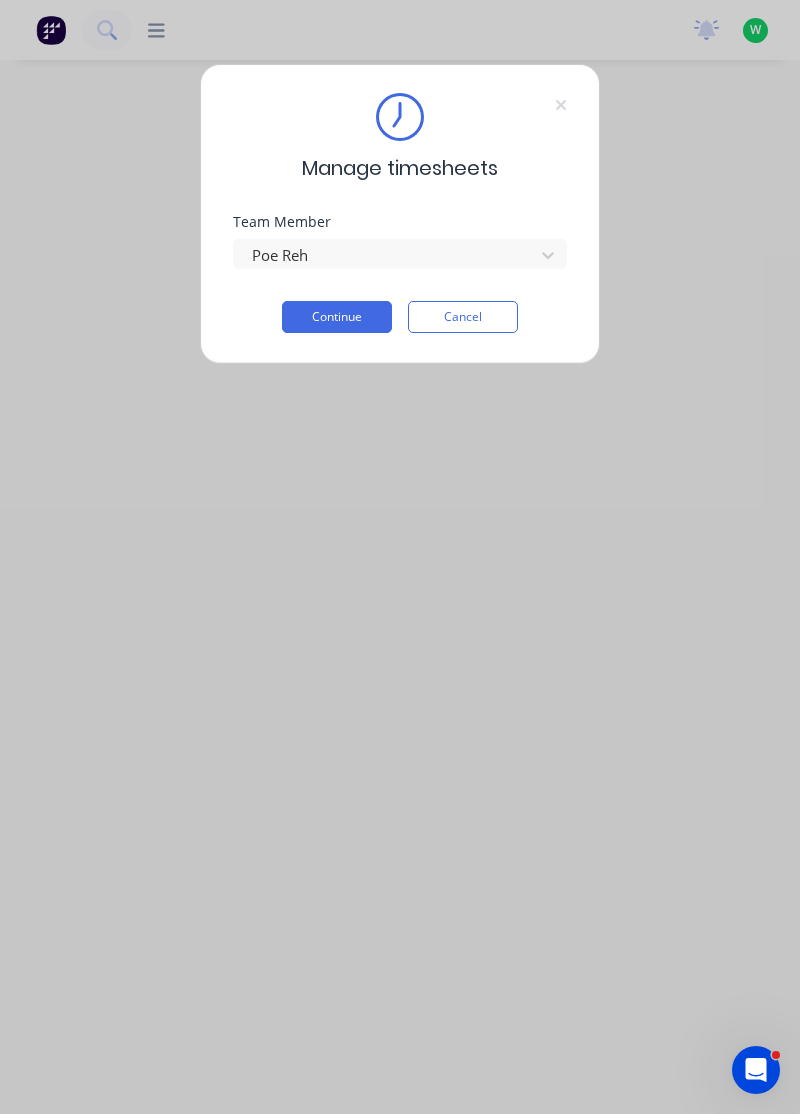 click on "Continue" at bounding box center (337, 317) 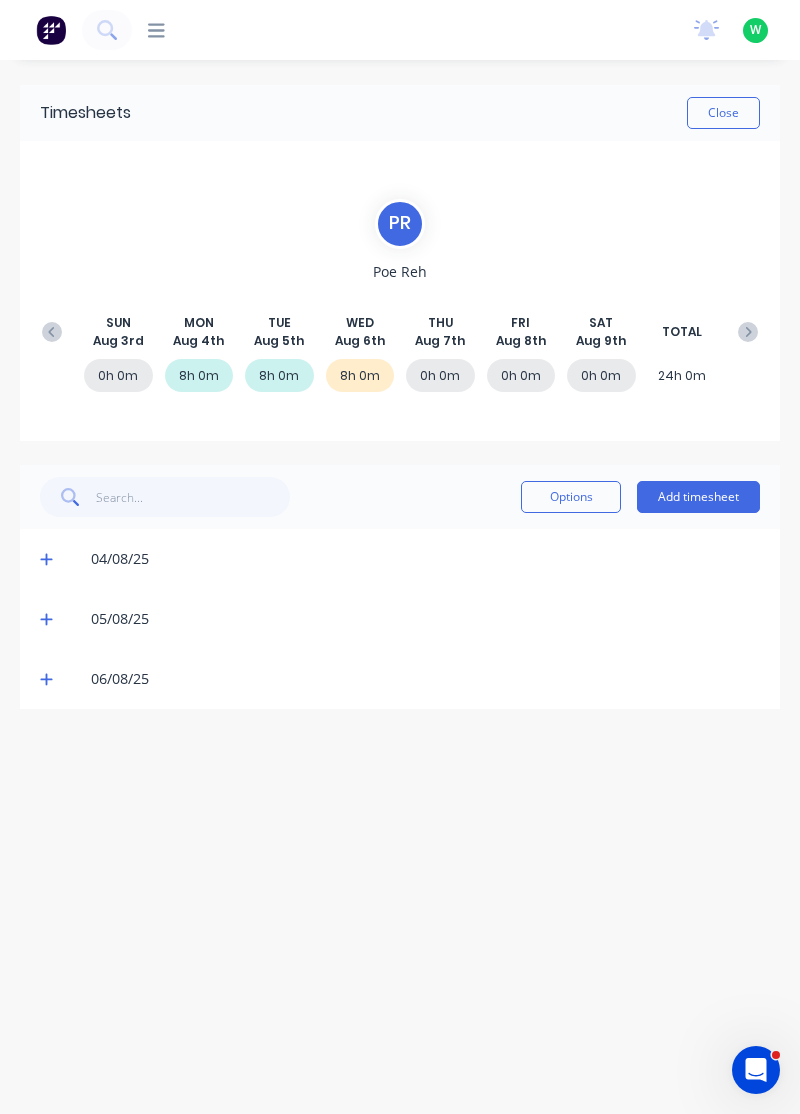 click at bounding box center [49, 679] 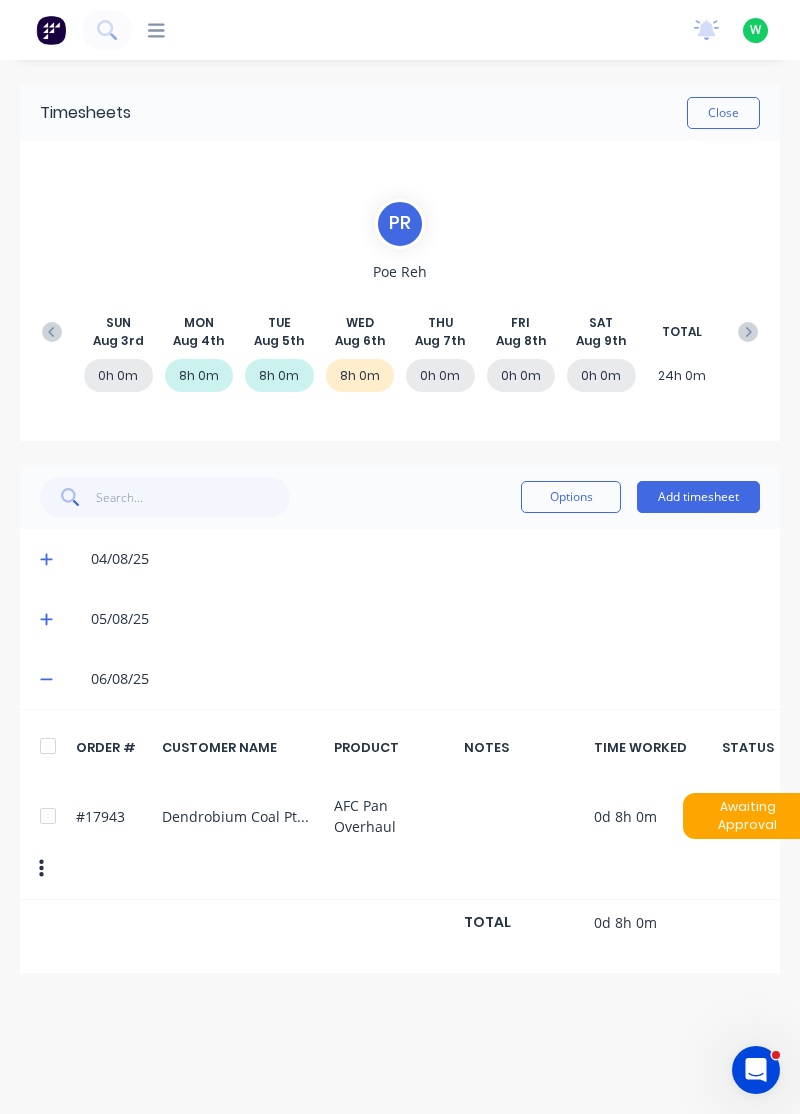 click 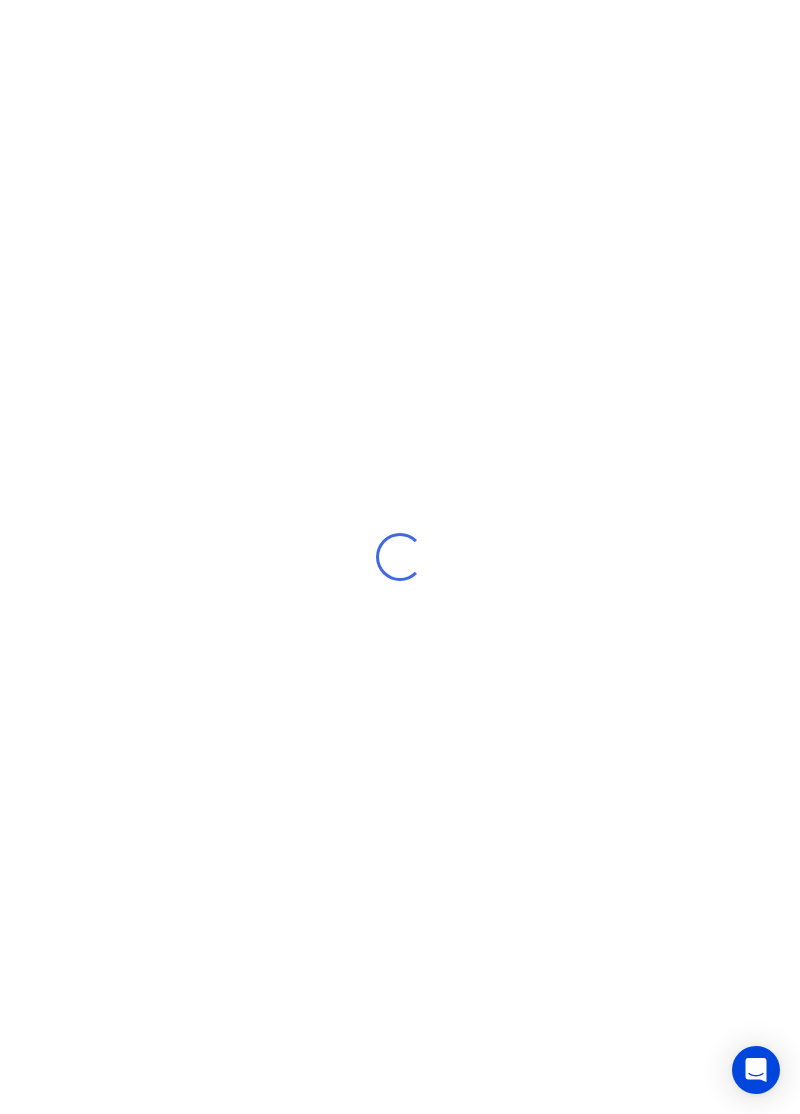 scroll, scrollTop: 0, scrollLeft: 0, axis: both 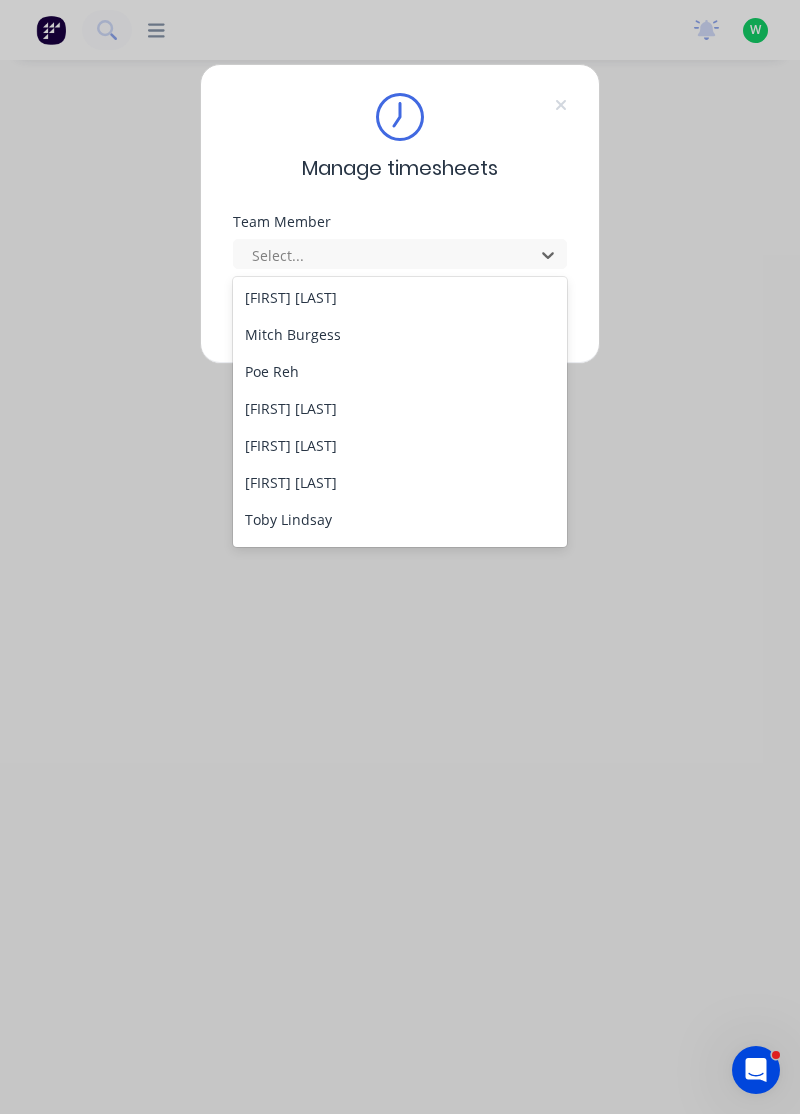 click on "[FIRST] [LAST]" at bounding box center [400, 408] 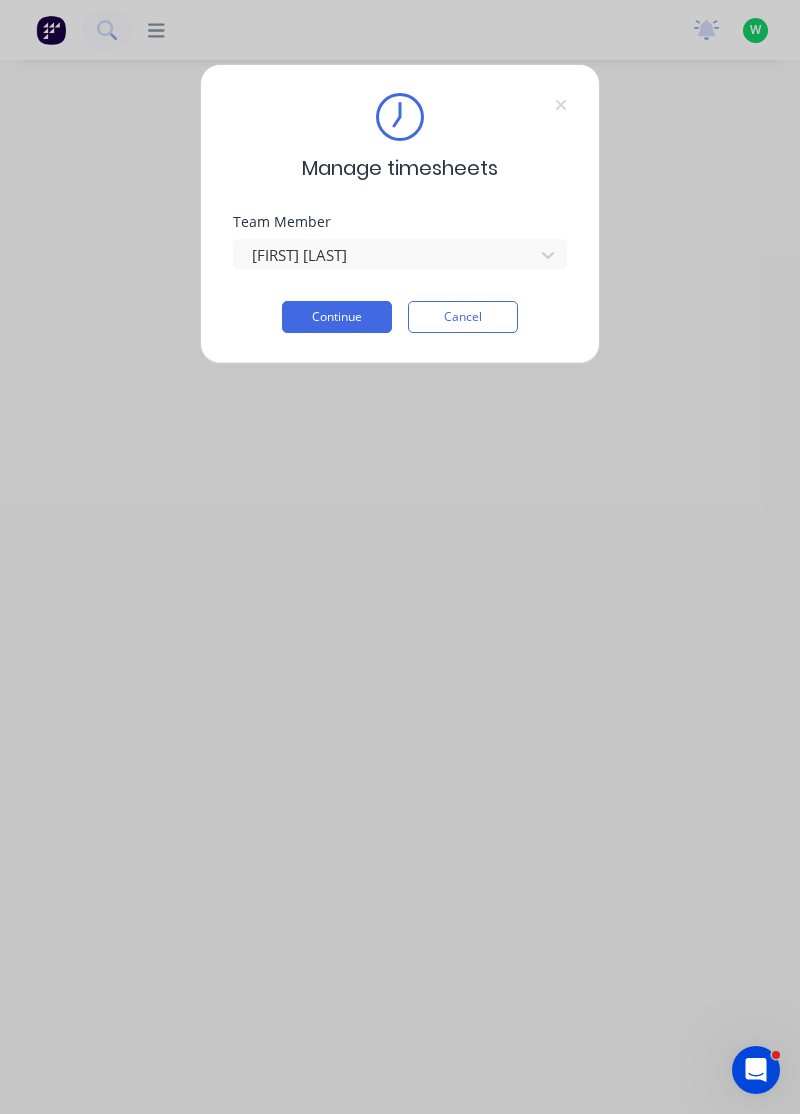 click on "Continue" at bounding box center [337, 317] 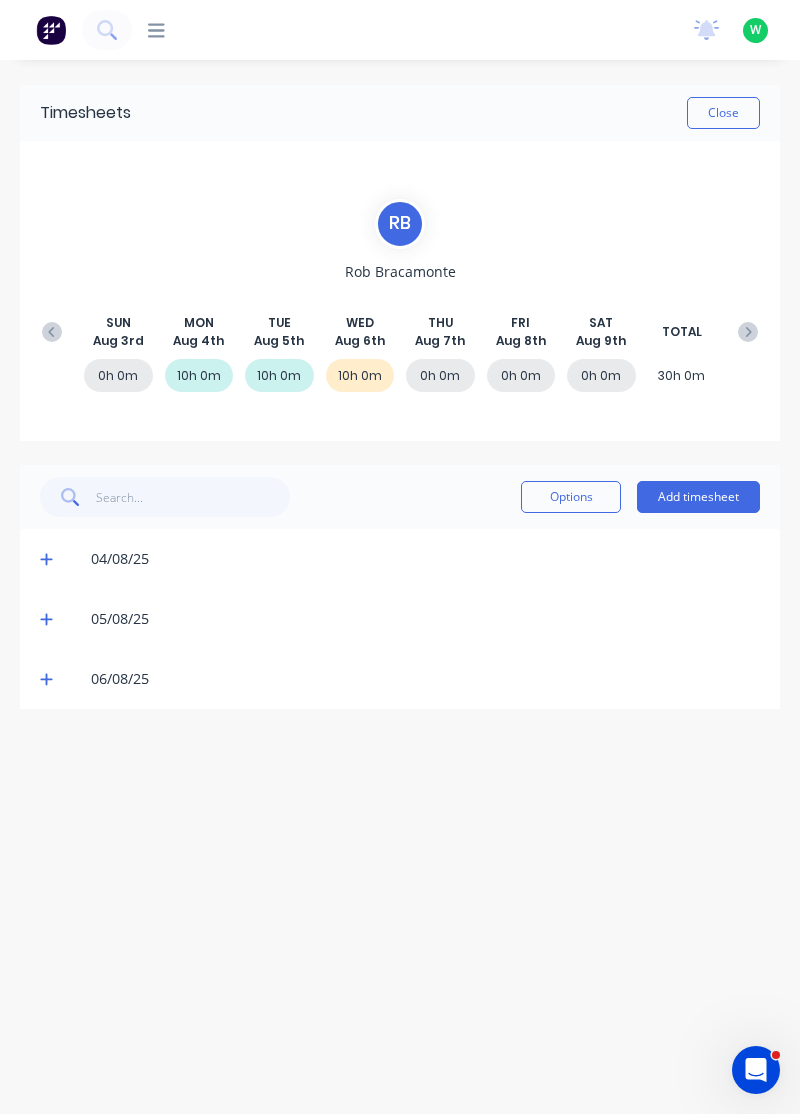 click 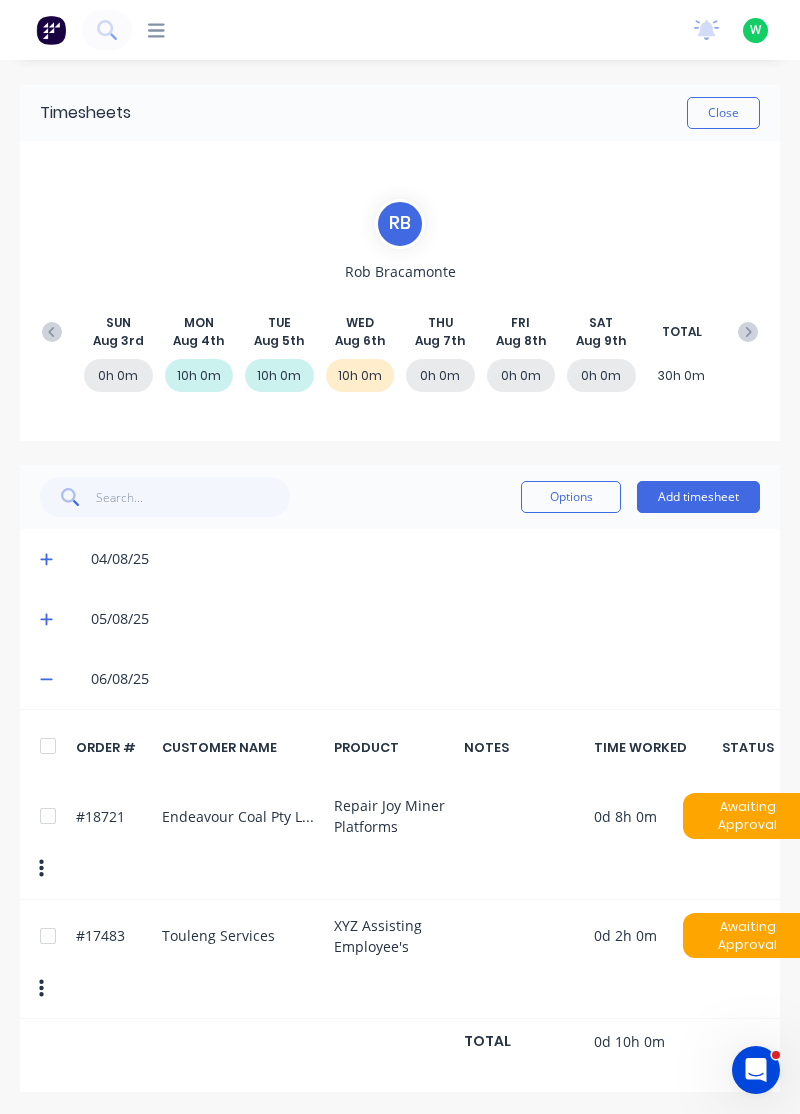 click 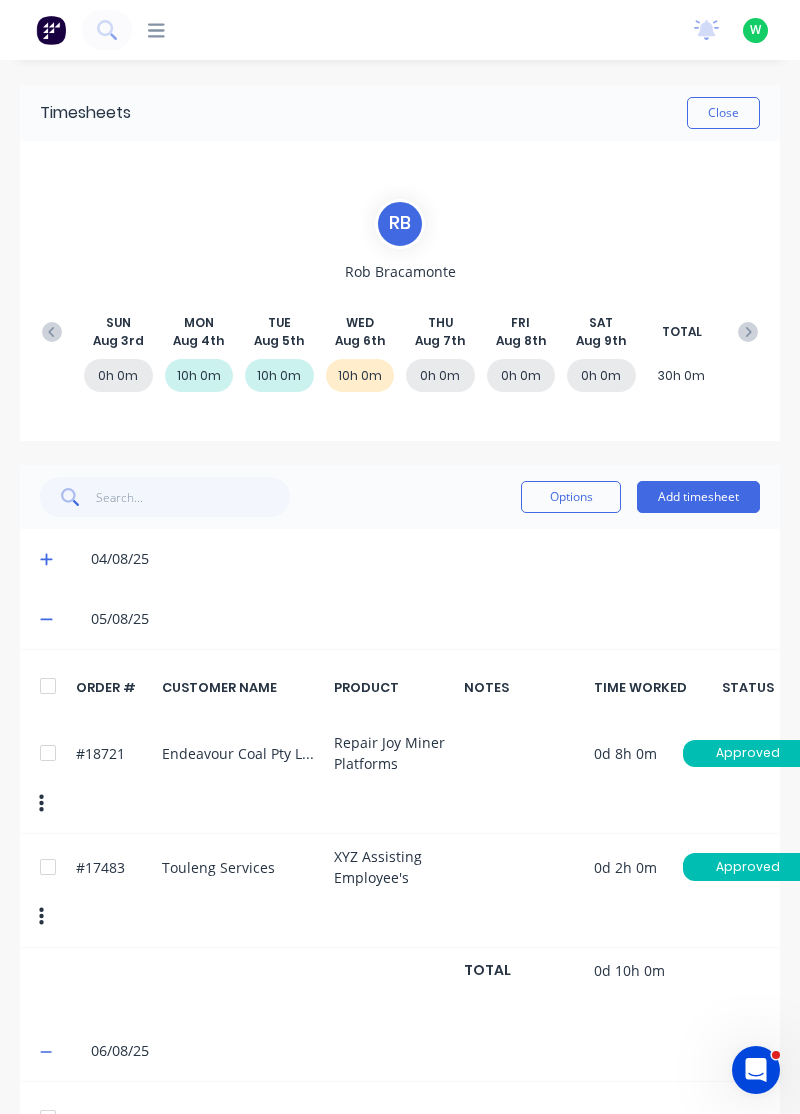 click 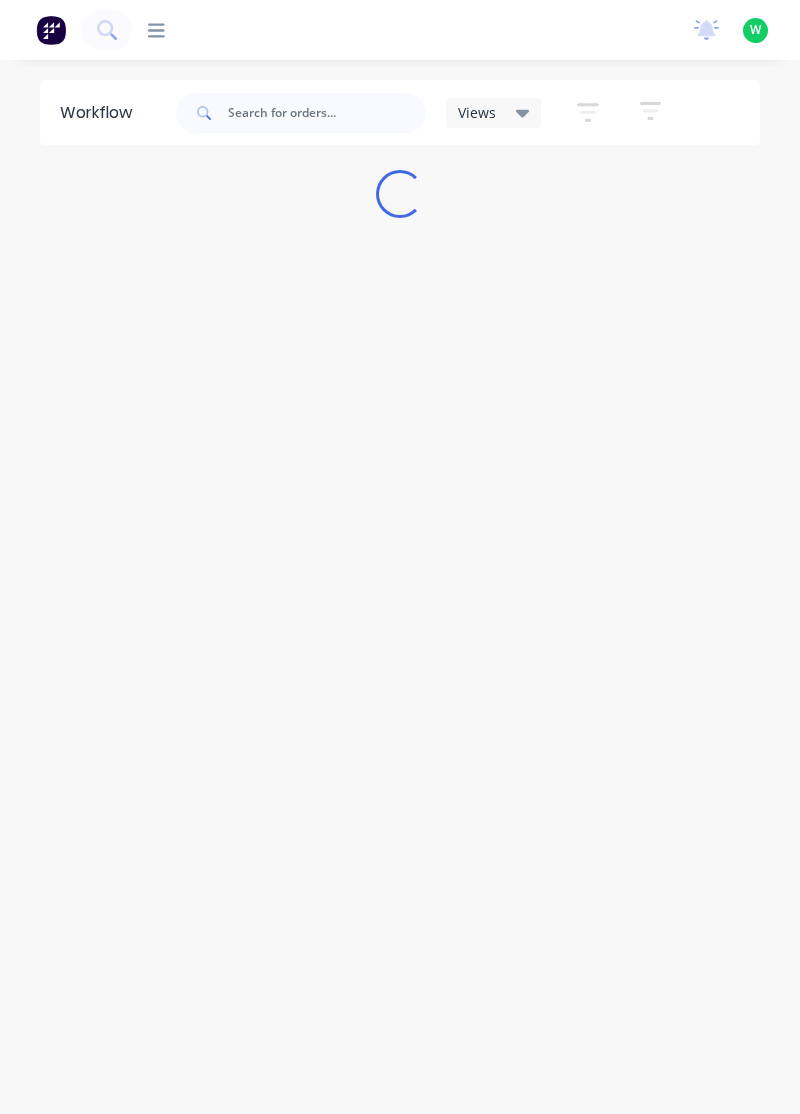 scroll, scrollTop: 0, scrollLeft: 0, axis: both 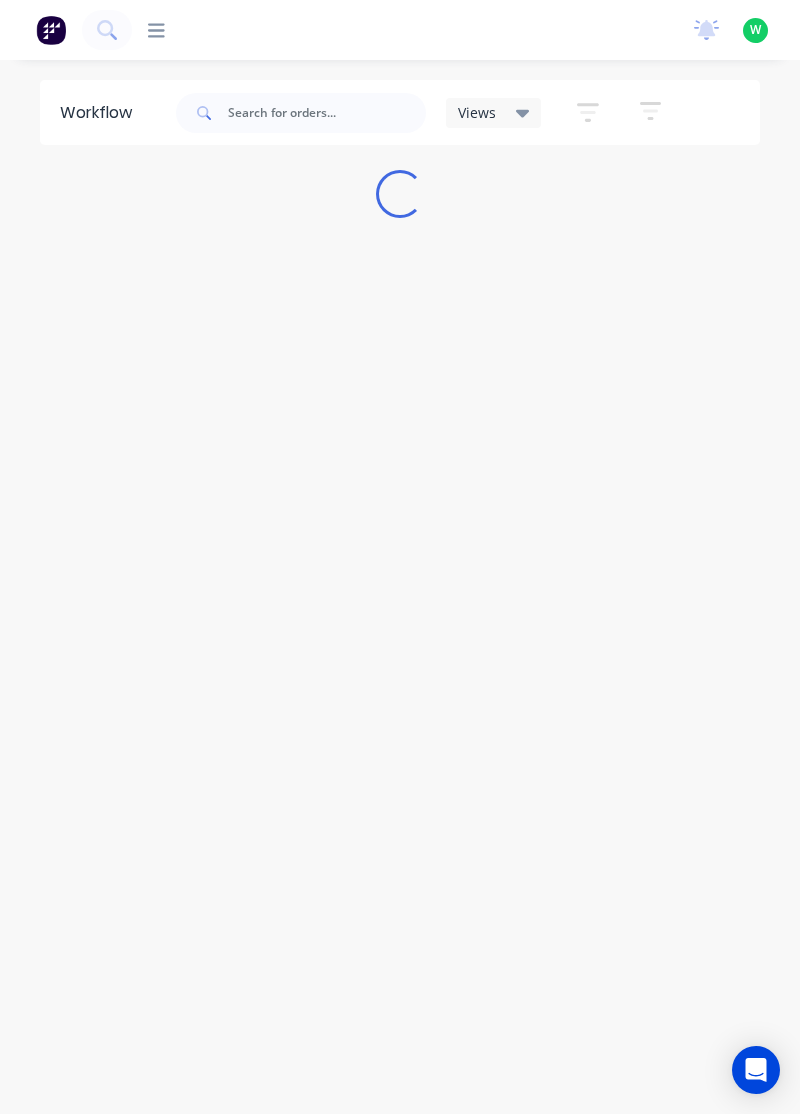 click 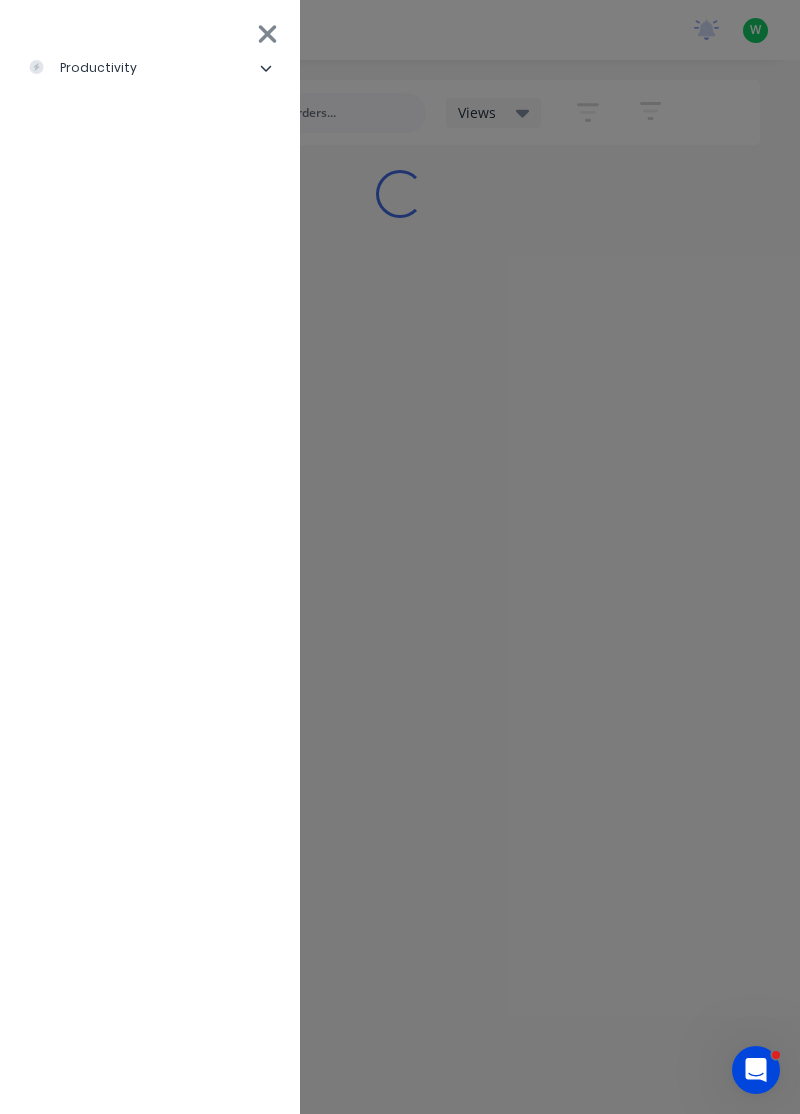 scroll, scrollTop: 0, scrollLeft: 0, axis: both 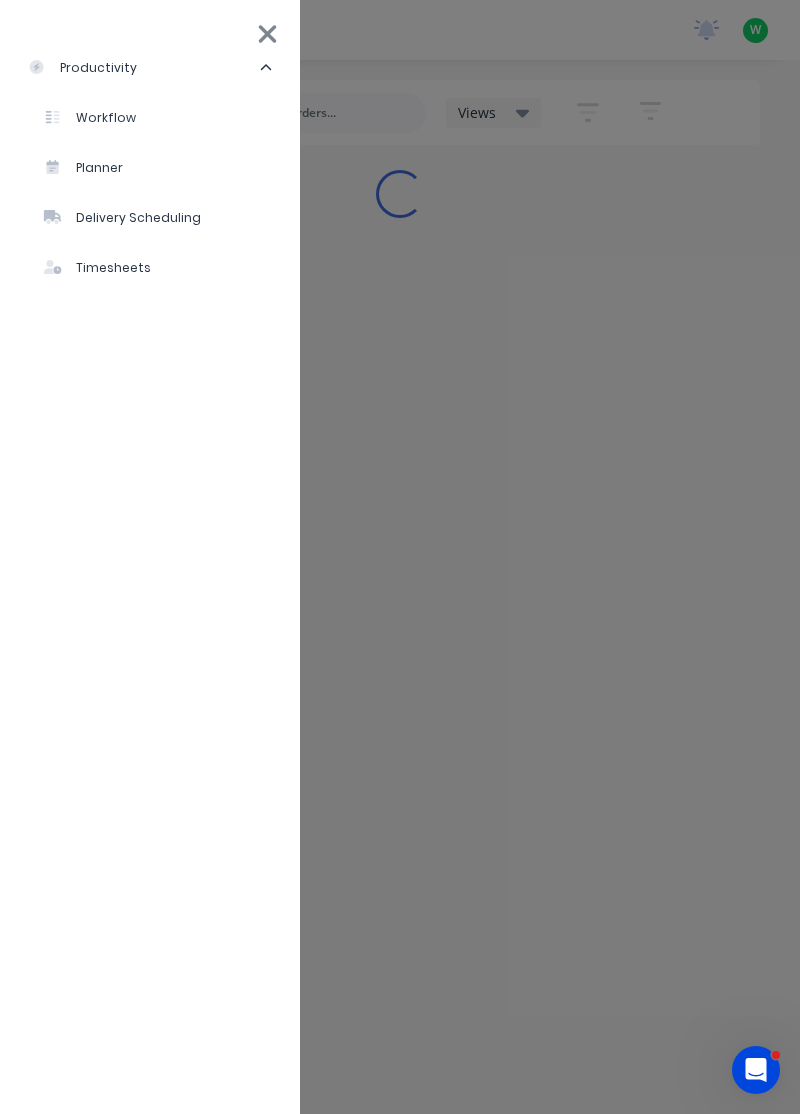 click on "Workflow" at bounding box center [90, 118] 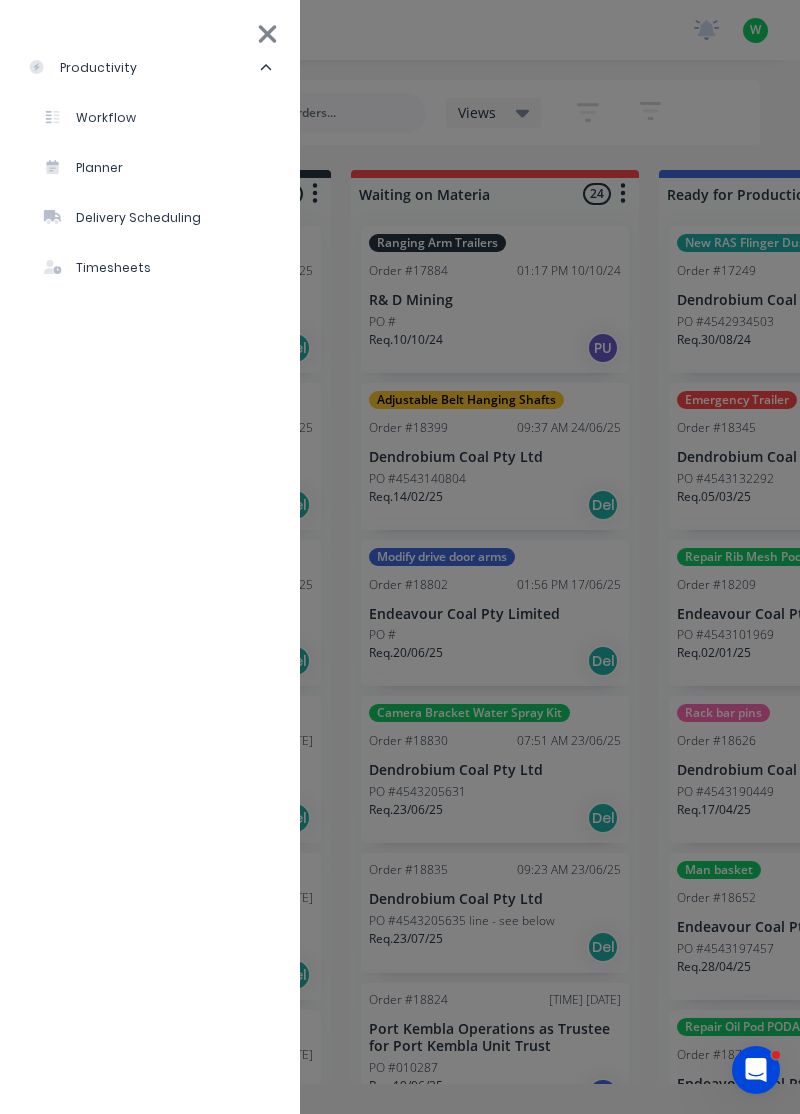click on "Delivery Scheduling" at bounding box center (158, 218) 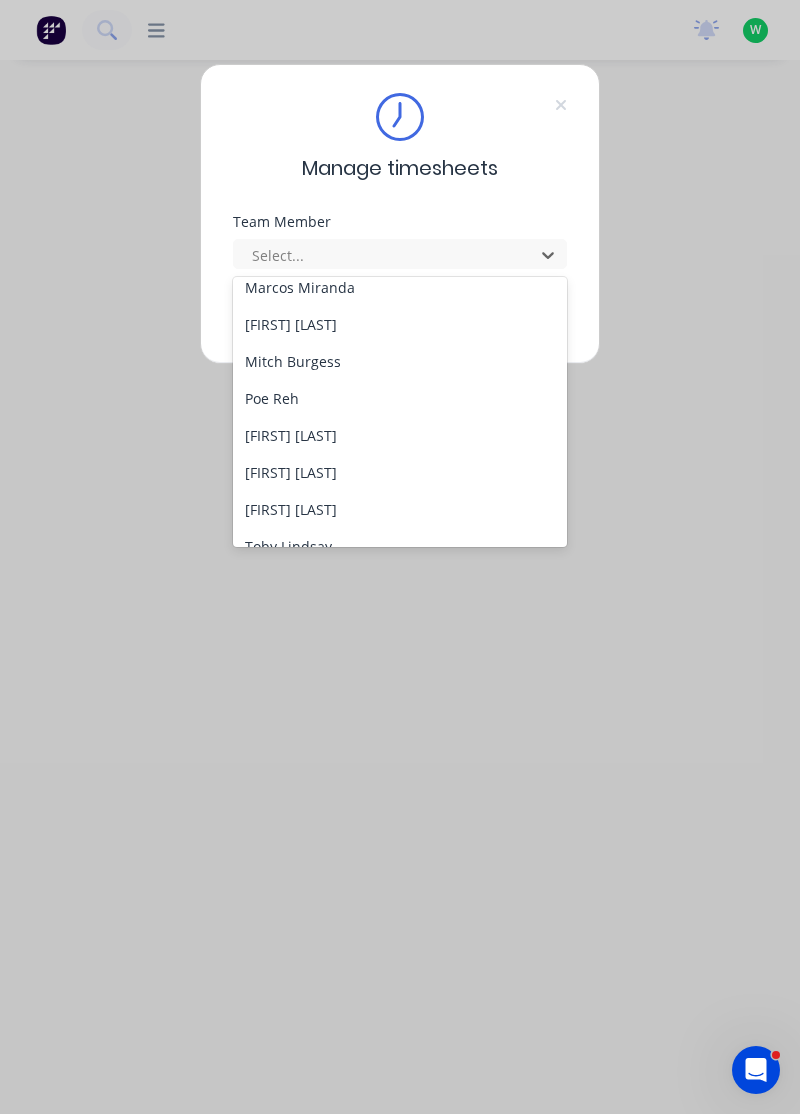scroll, scrollTop: 640, scrollLeft: 0, axis: vertical 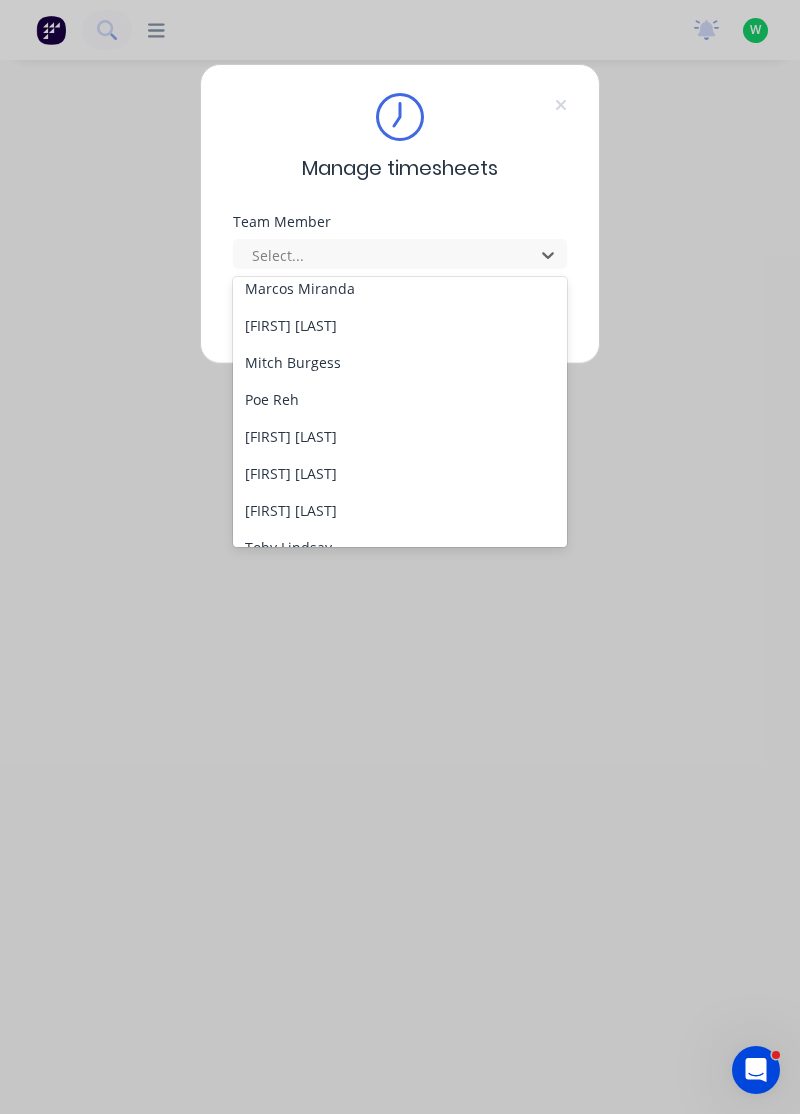 click on "[FIRST] [LAST]" at bounding box center [400, 436] 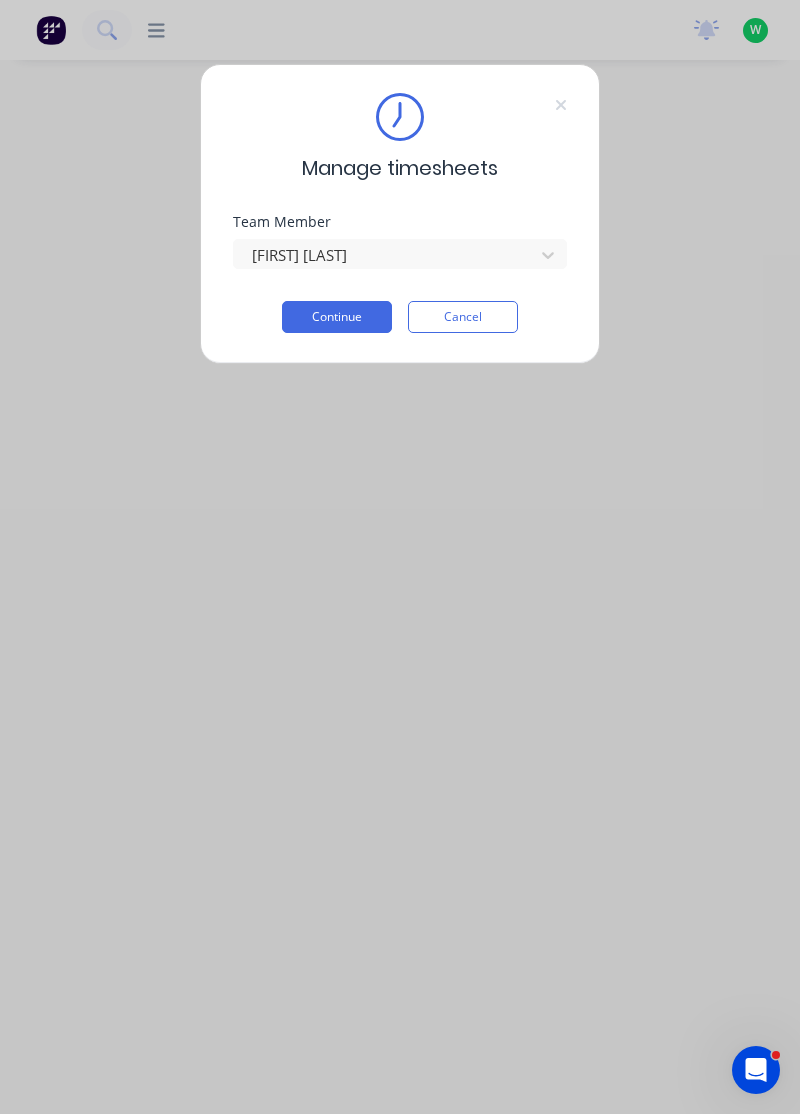 click on "Continue" at bounding box center [337, 317] 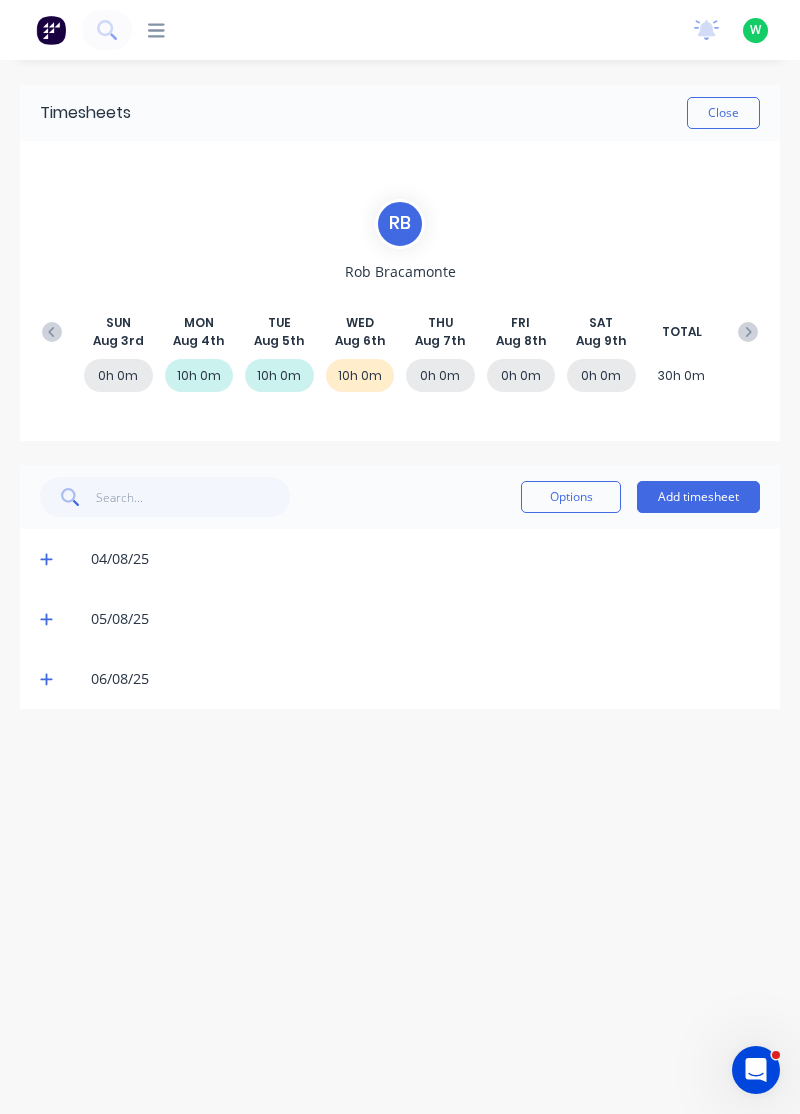 click on "06/08/25" at bounding box center [400, 679] 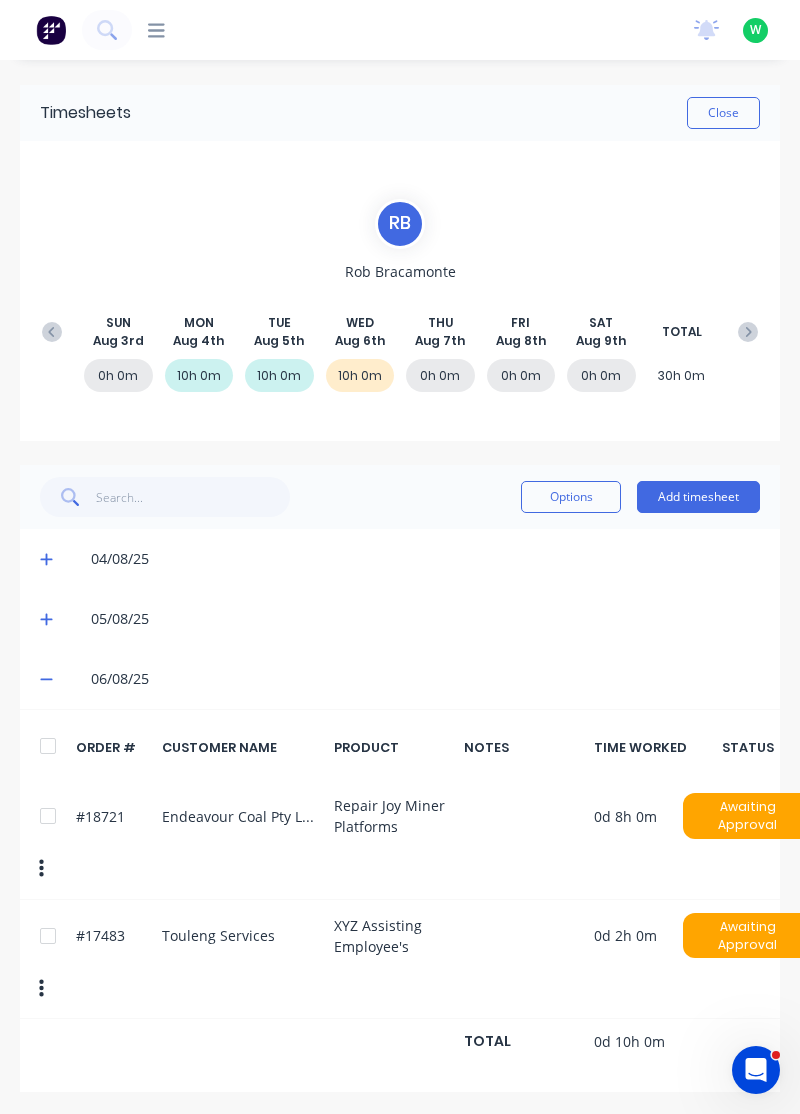 click on "Add timesheet" at bounding box center (698, 497) 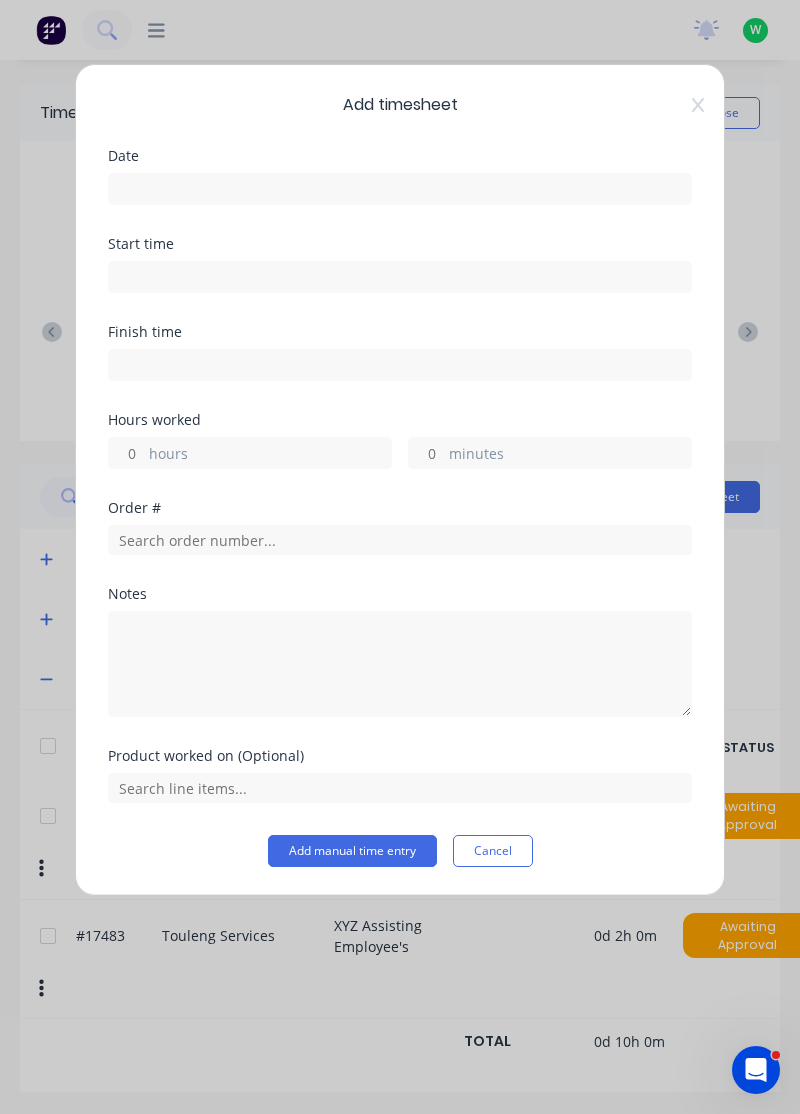 click at bounding box center [400, 189] 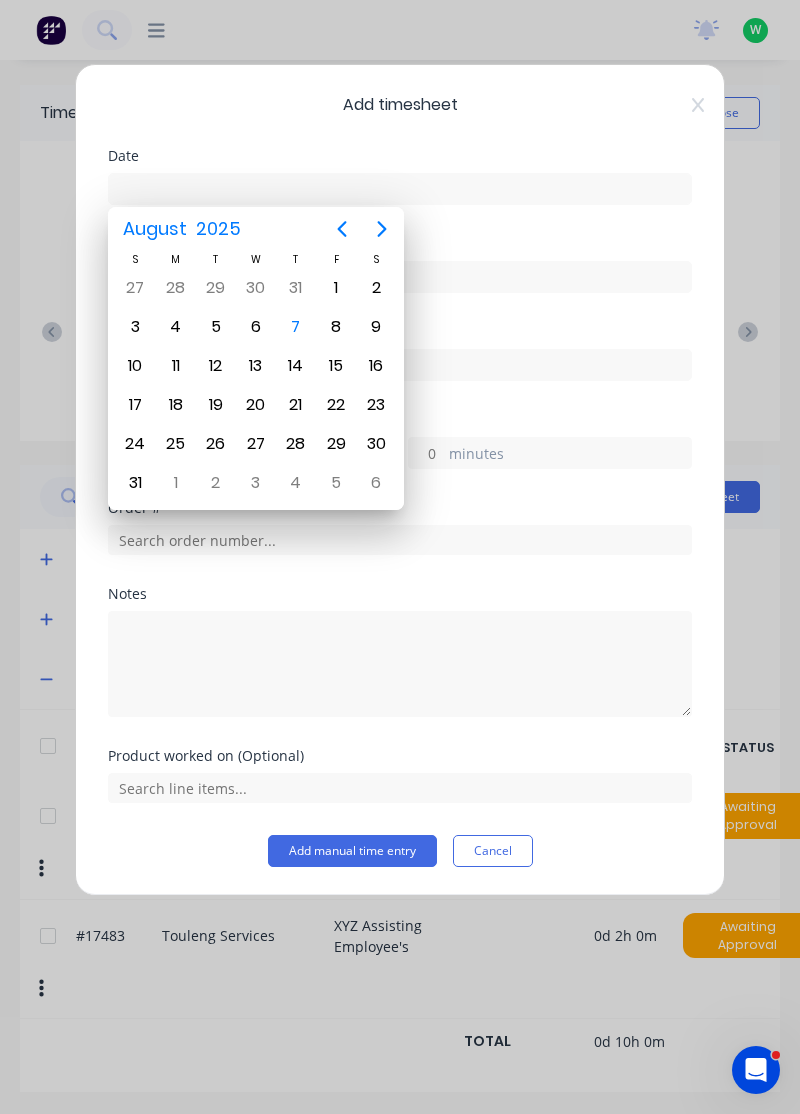 click on "6" at bounding box center (256, 327) 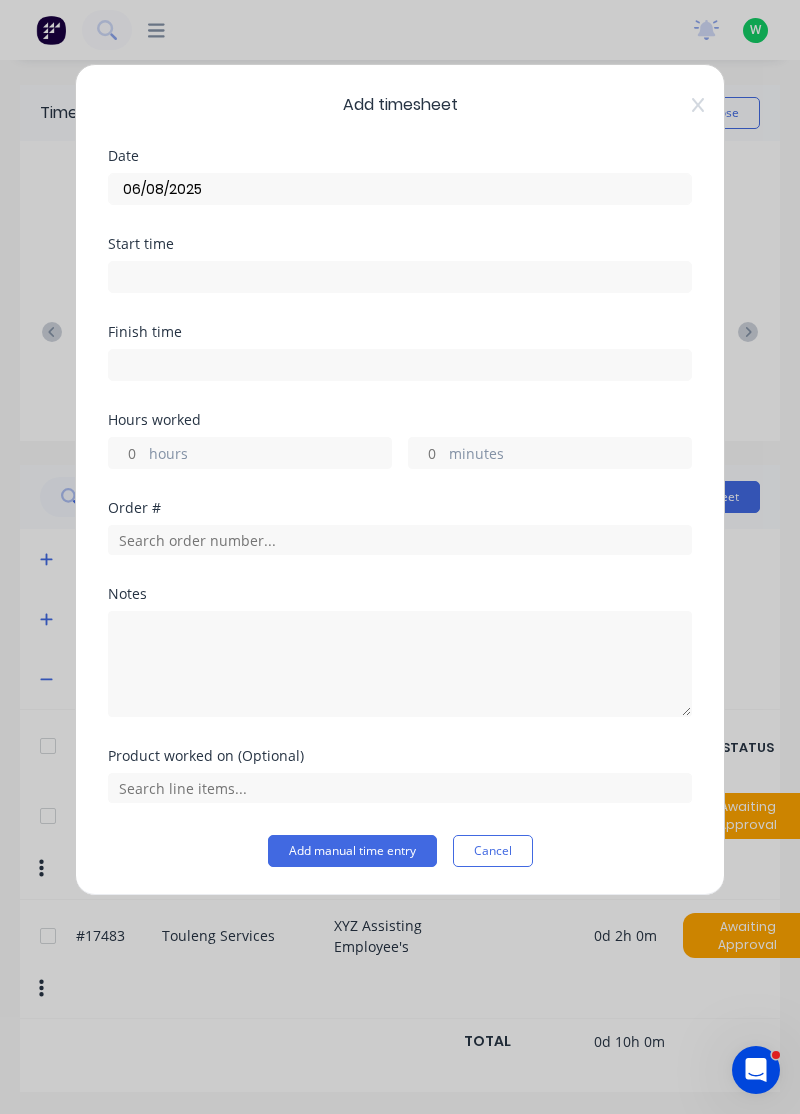 click on "hours" at bounding box center (270, 455) 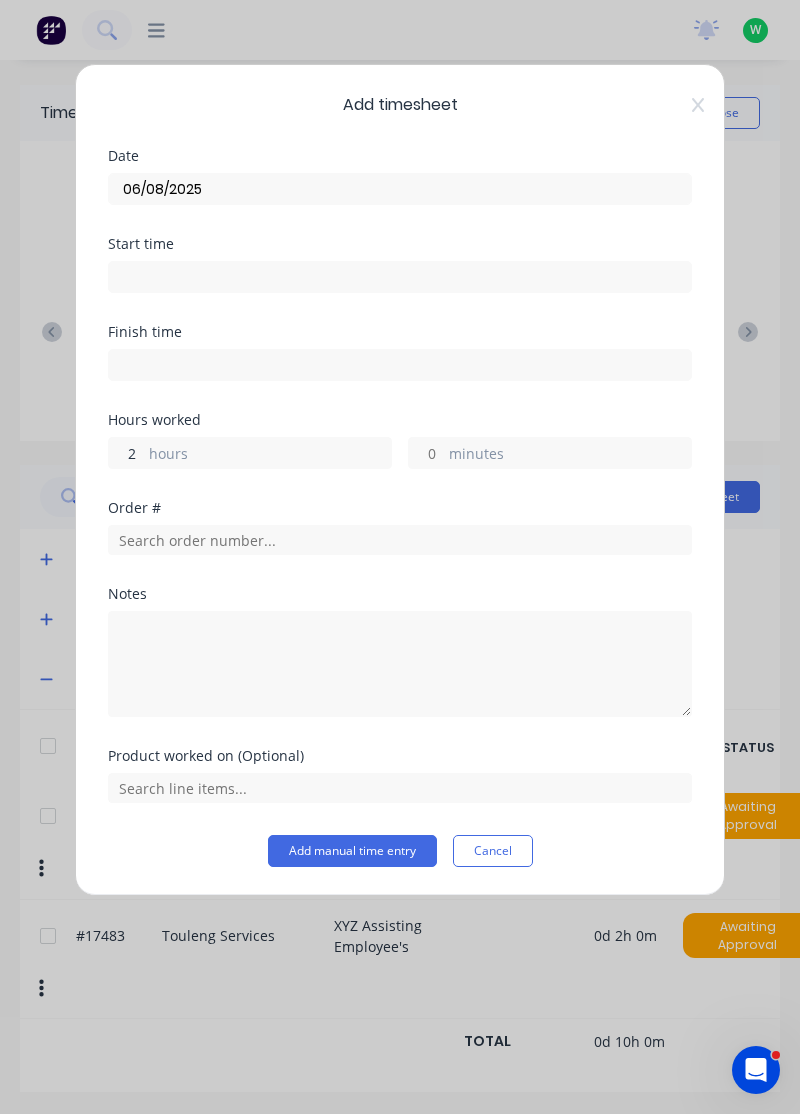 type on "2" 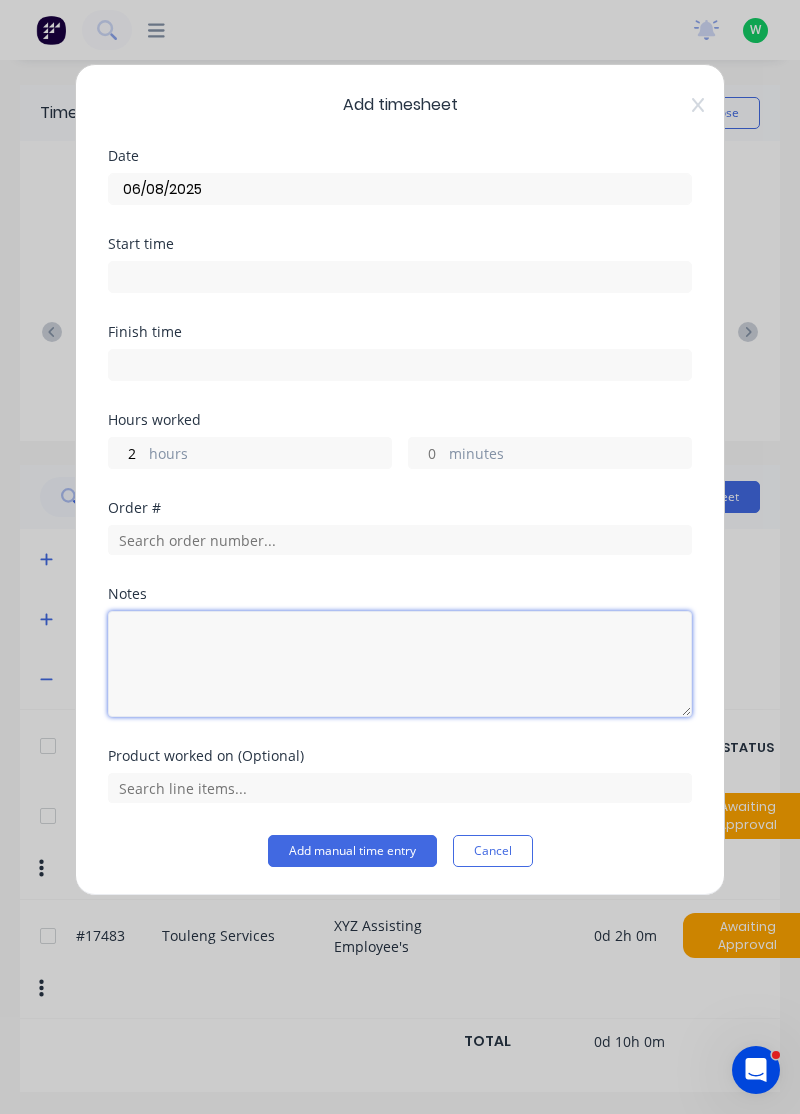 click at bounding box center (400, 664) 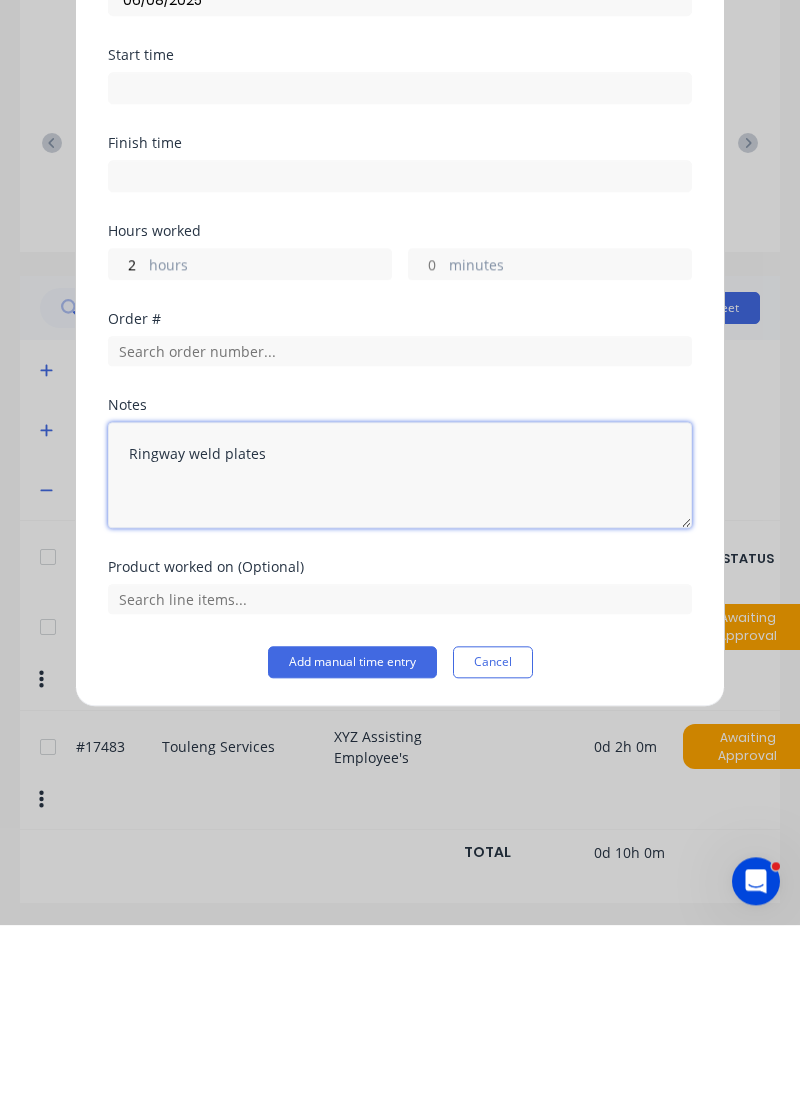 type on "Ringway weld plates" 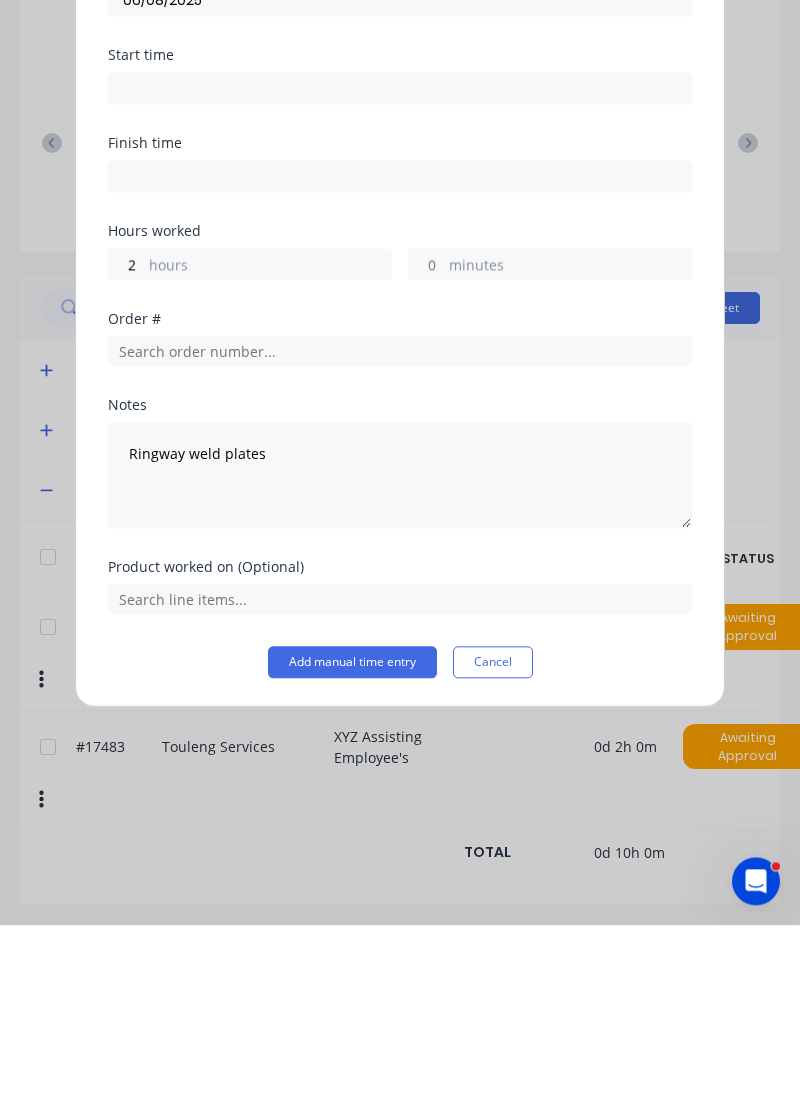 click on "Add manual time entry" at bounding box center [352, 851] 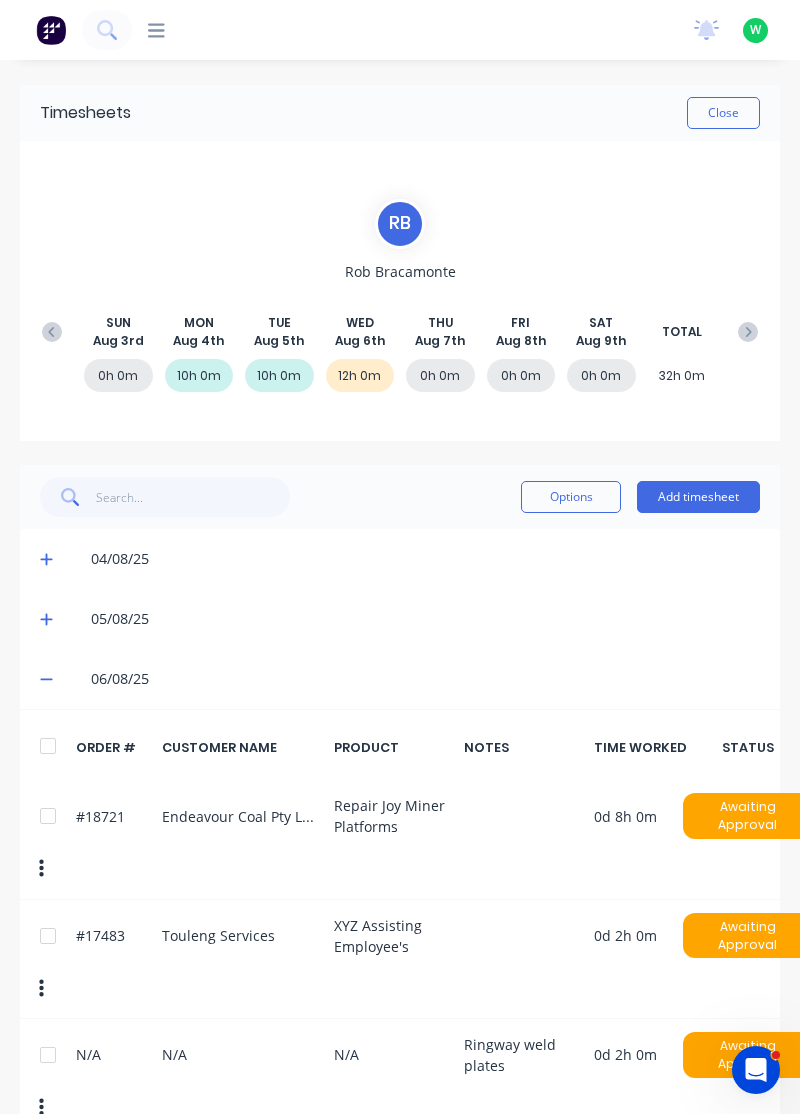 click on "Options     Add timesheet" at bounding box center [400, 497] 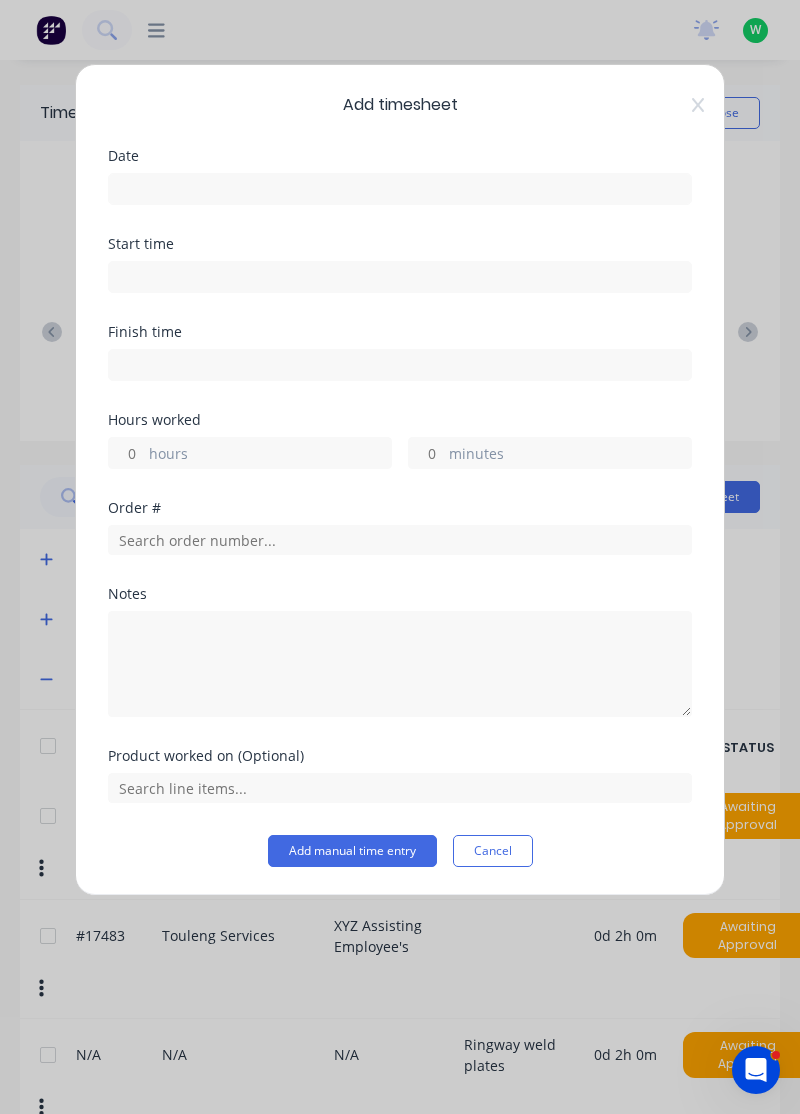 click at bounding box center [400, 189] 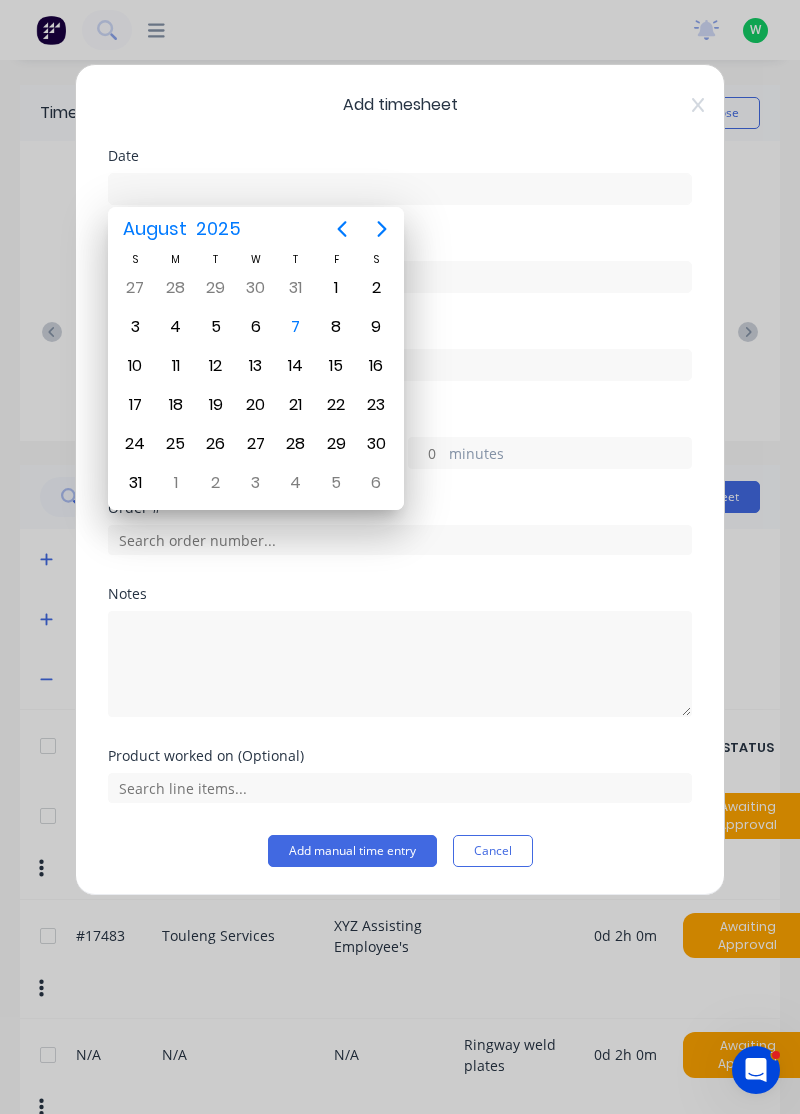 click on "6" at bounding box center (256, 327) 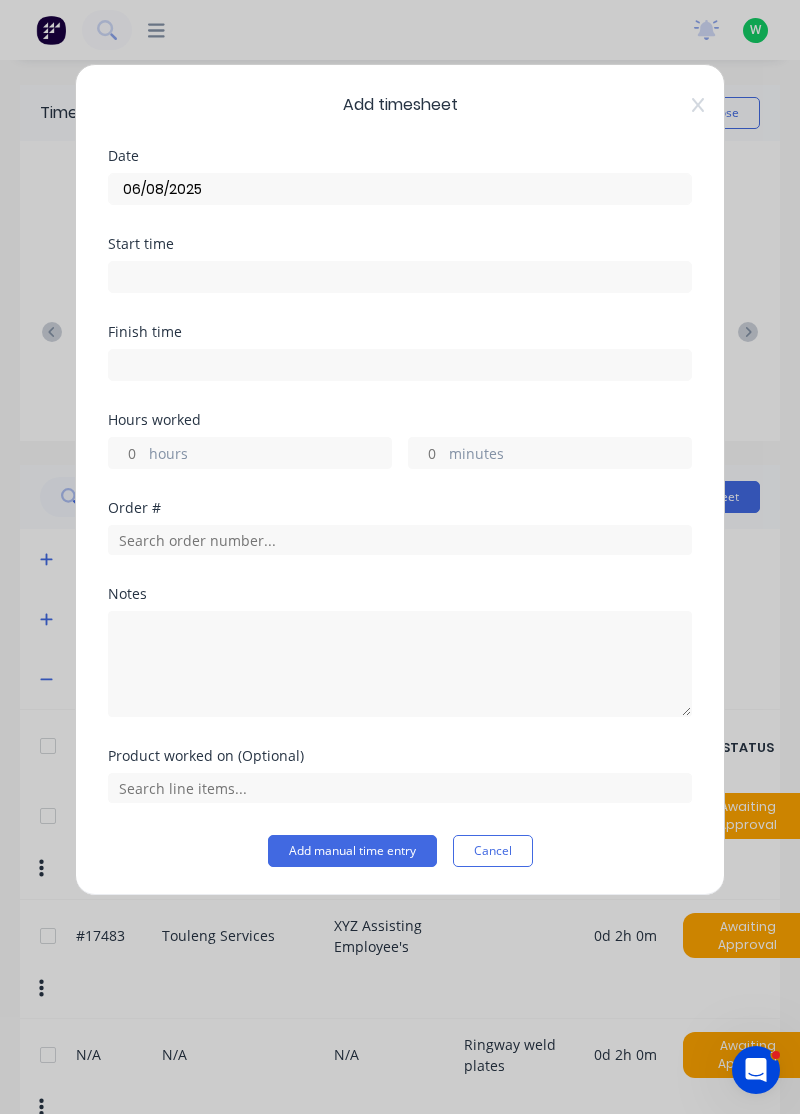click on "hours" at bounding box center [270, 455] 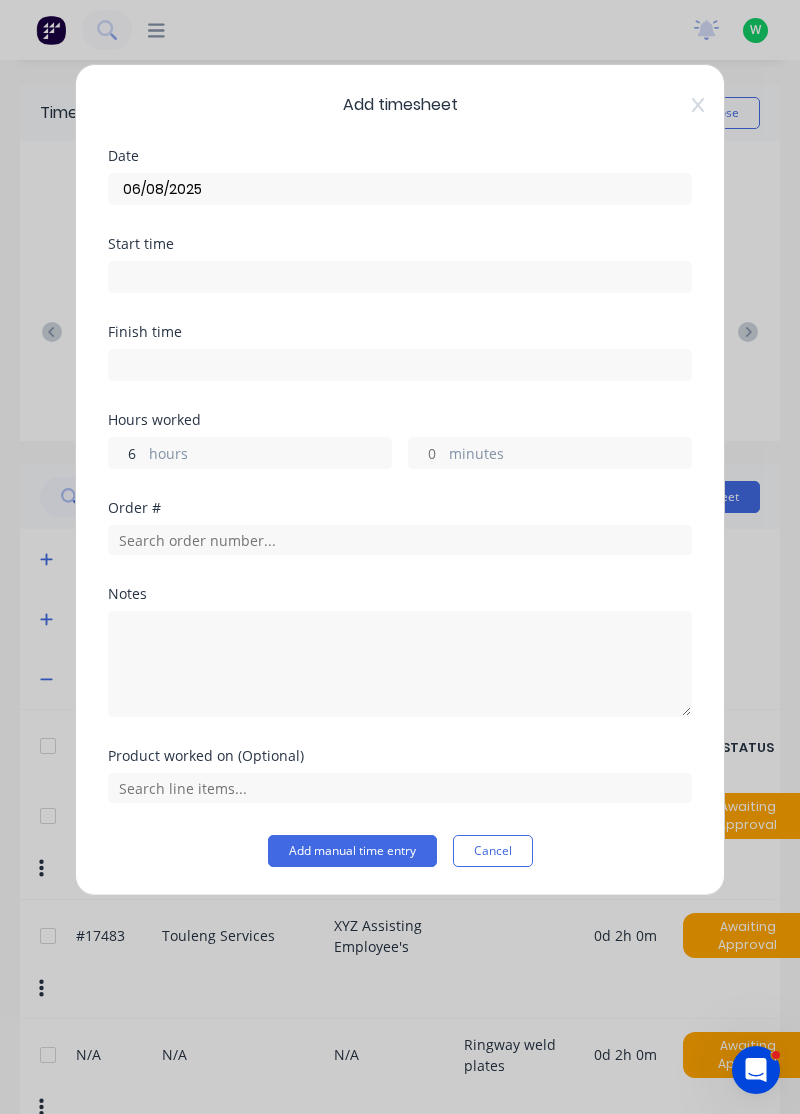type on "6" 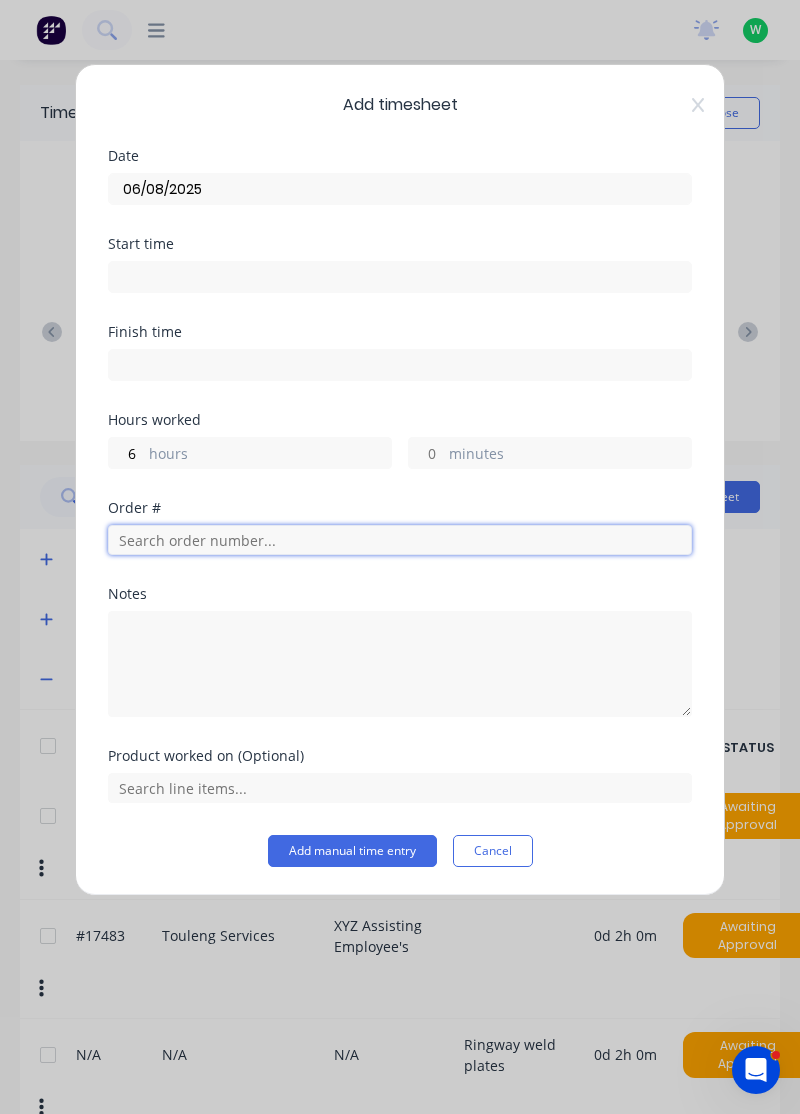 click at bounding box center (400, 540) 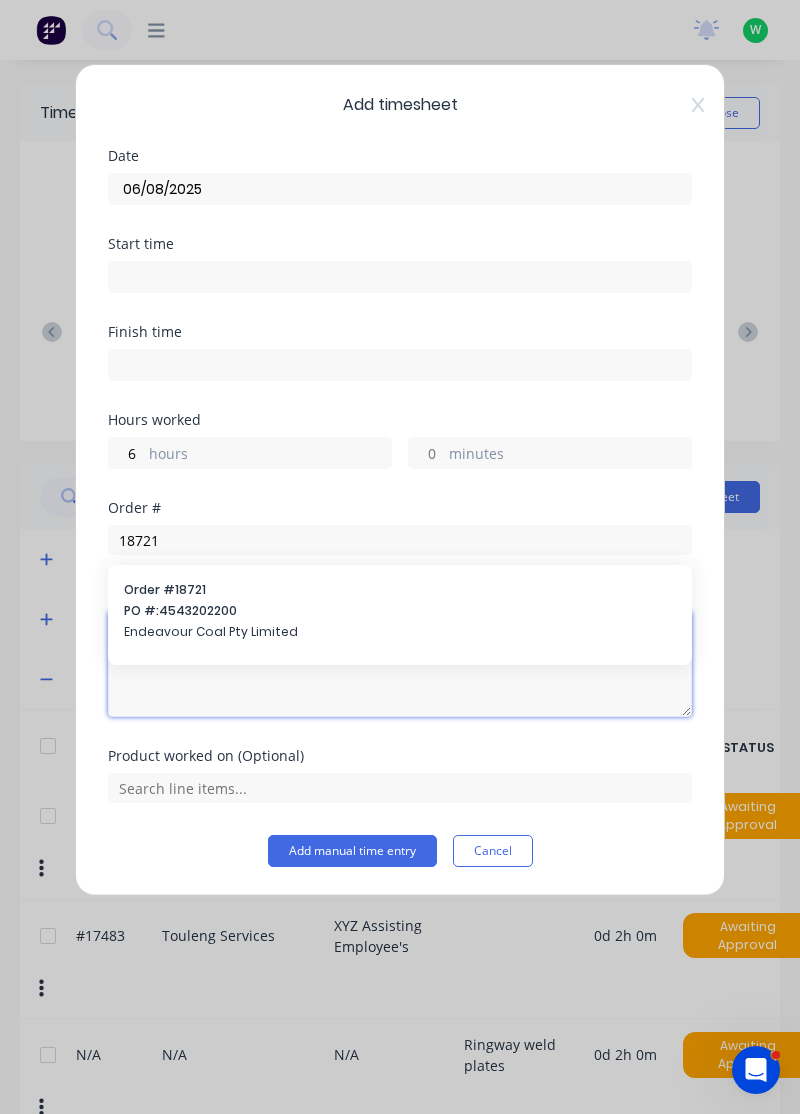 click at bounding box center [400, 664] 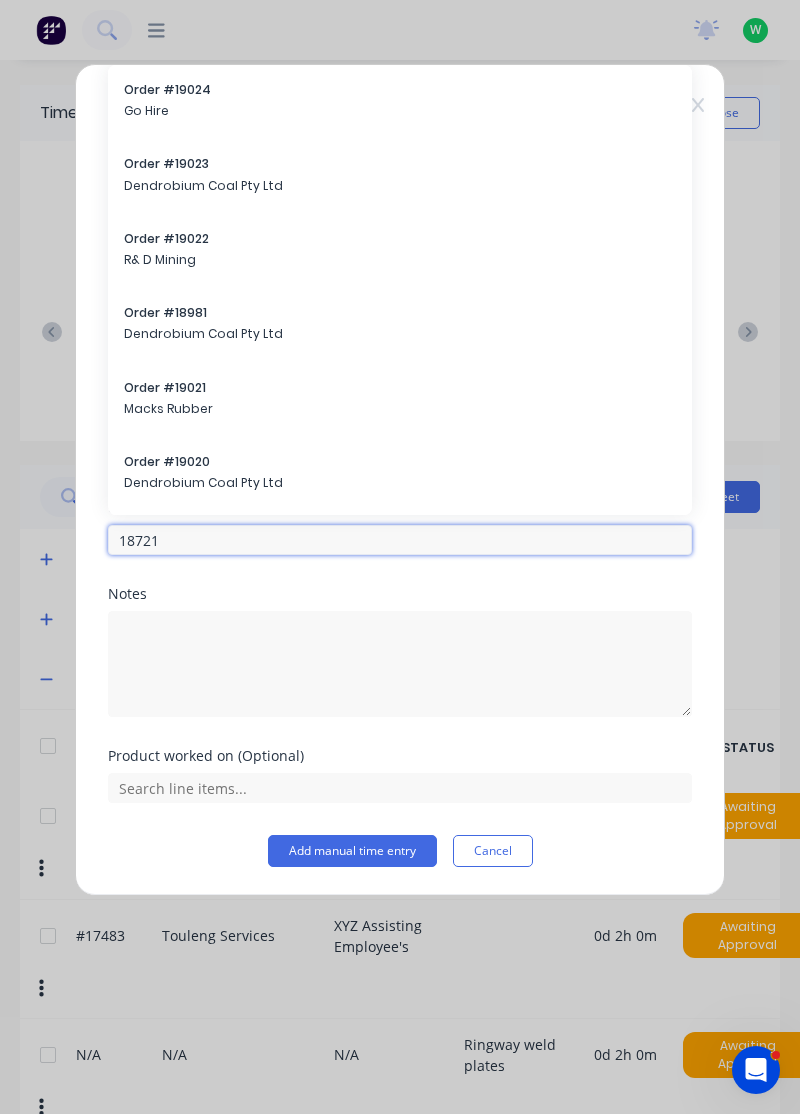 click on "18721" at bounding box center [400, 540] 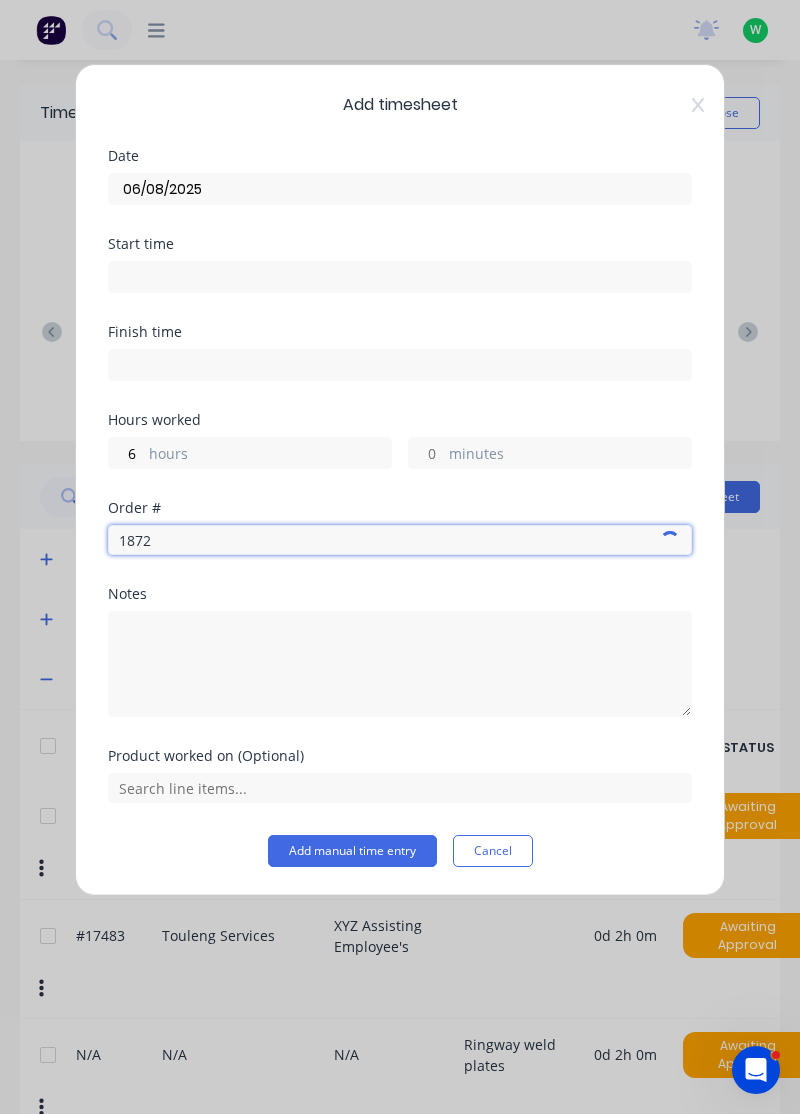 type on "18721" 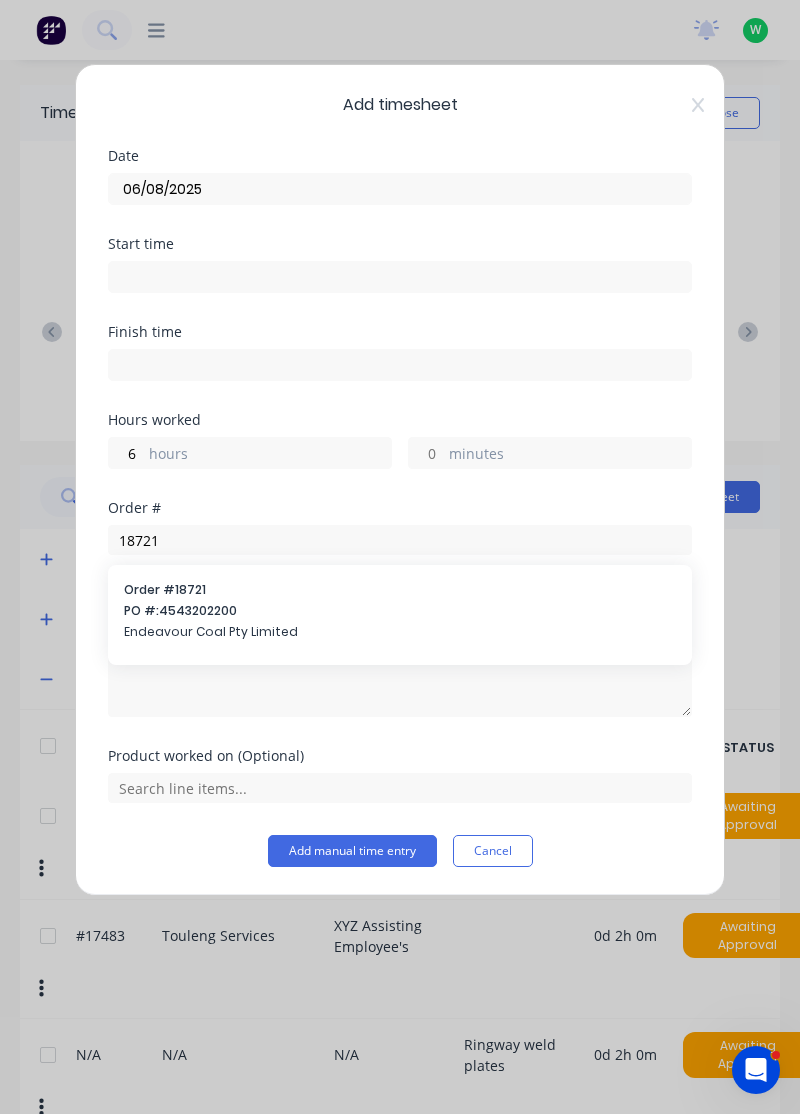 click on "PO #:  4543202200" at bounding box center (400, 611) 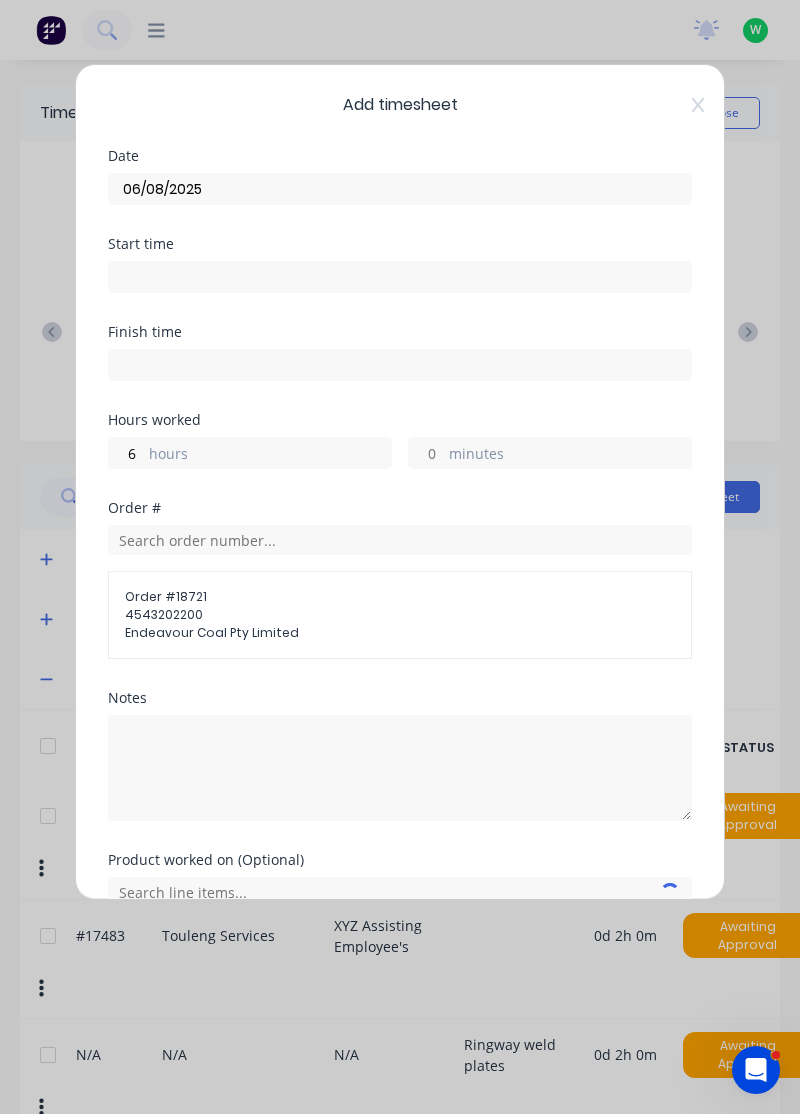 scroll, scrollTop: 25, scrollLeft: 0, axis: vertical 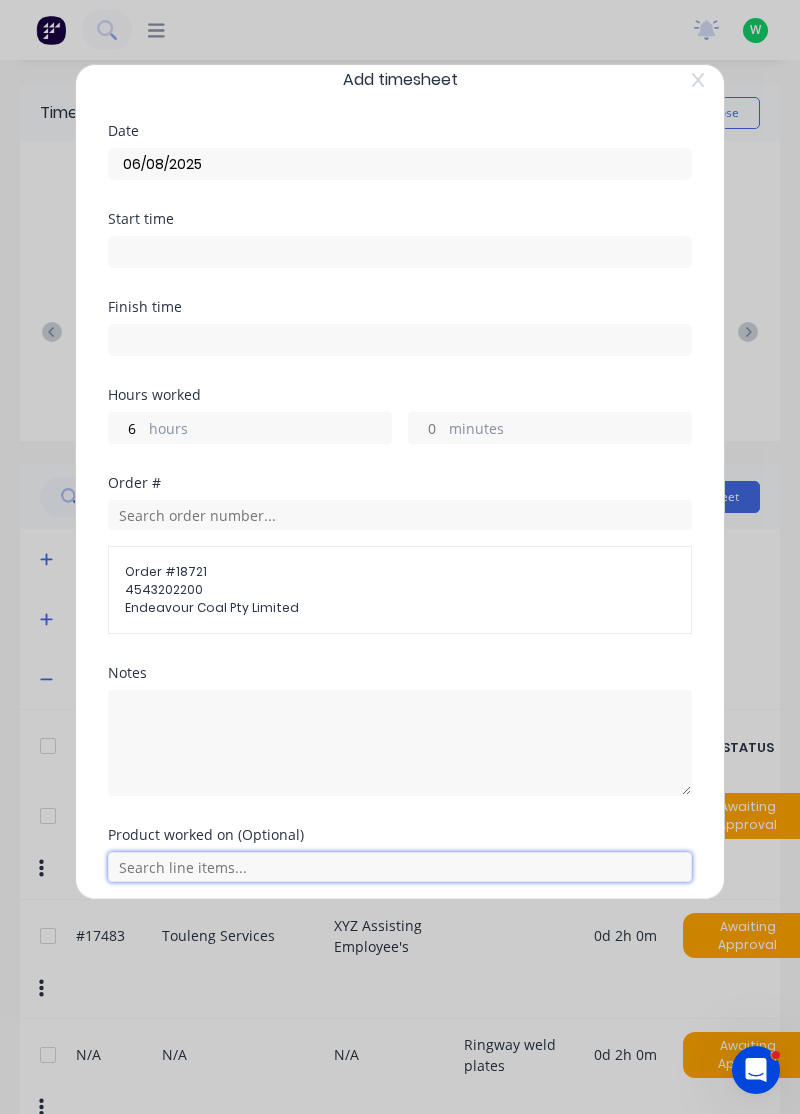 click at bounding box center (400, 867) 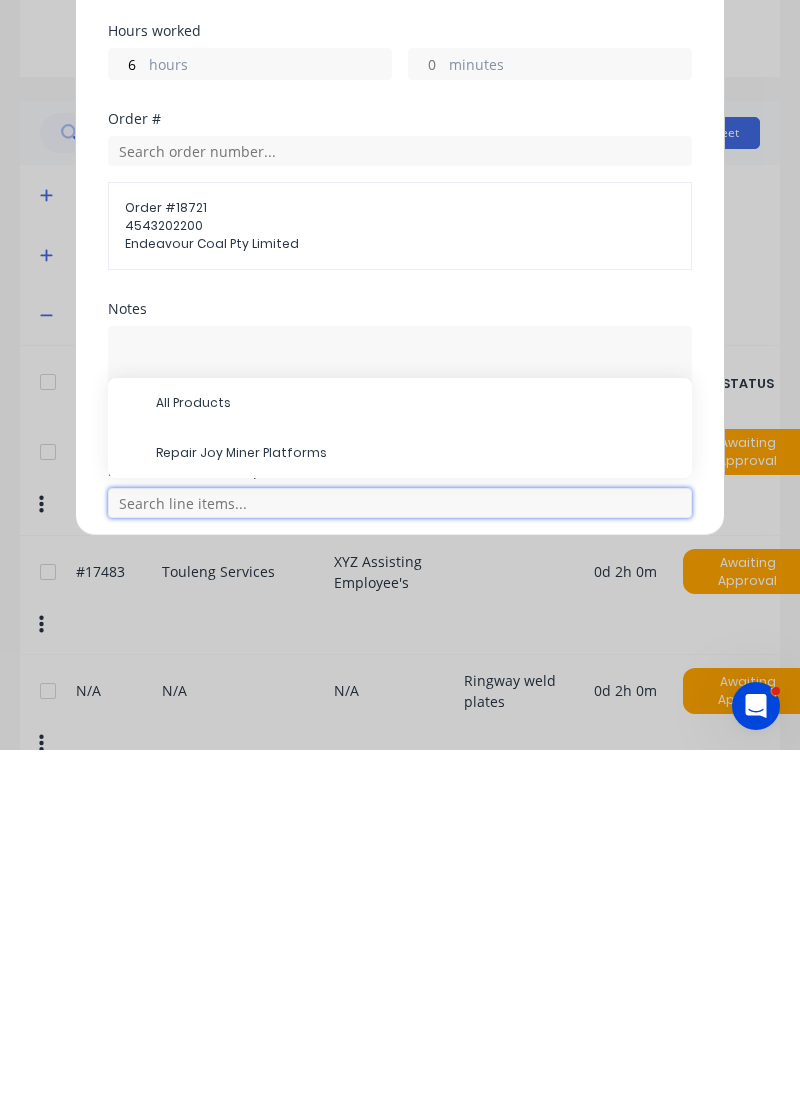 scroll, scrollTop: 7, scrollLeft: 0, axis: vertical 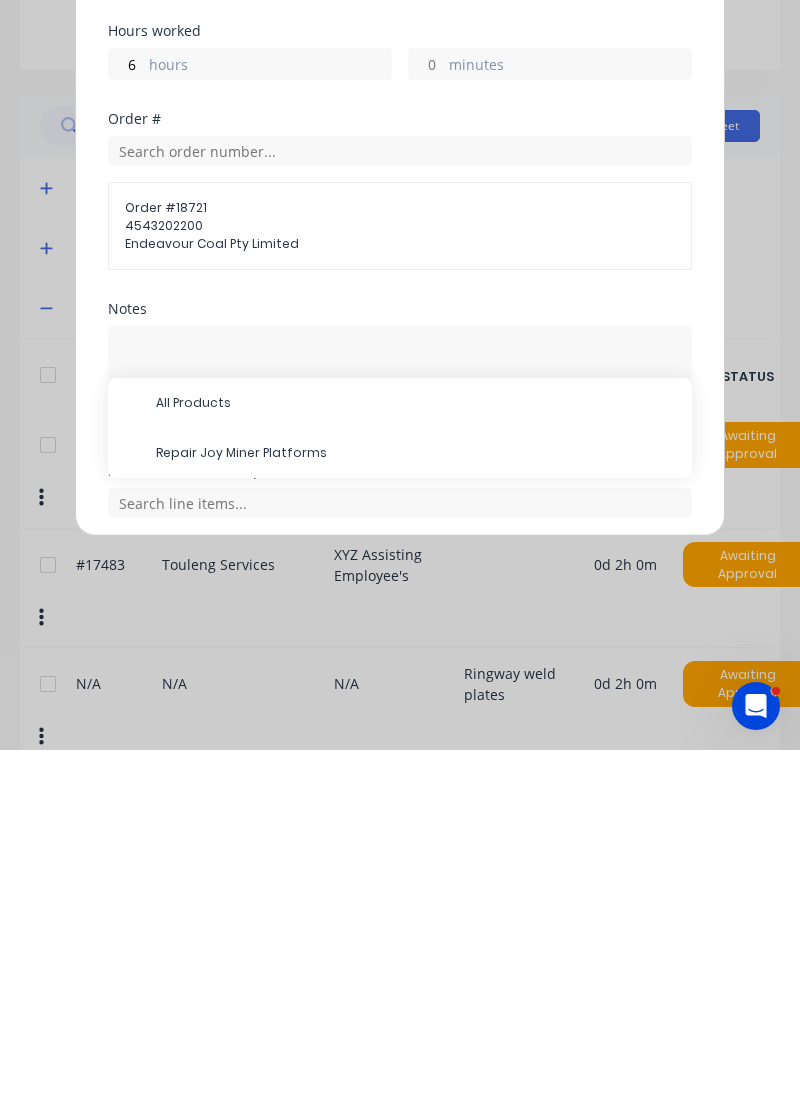 click on "Repair Joy Miner Platforms" at bounding box center [416, 817] 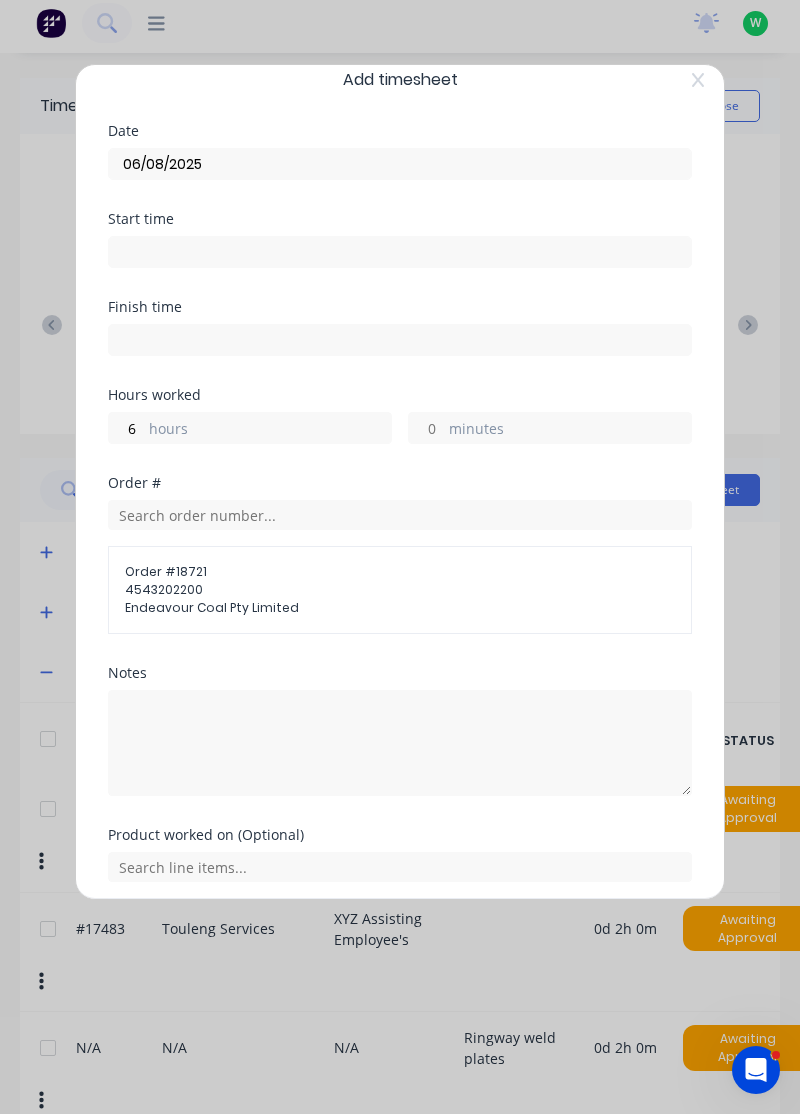 scroll, scrollTop: 92, scrollLeft: 0, axis: vertical 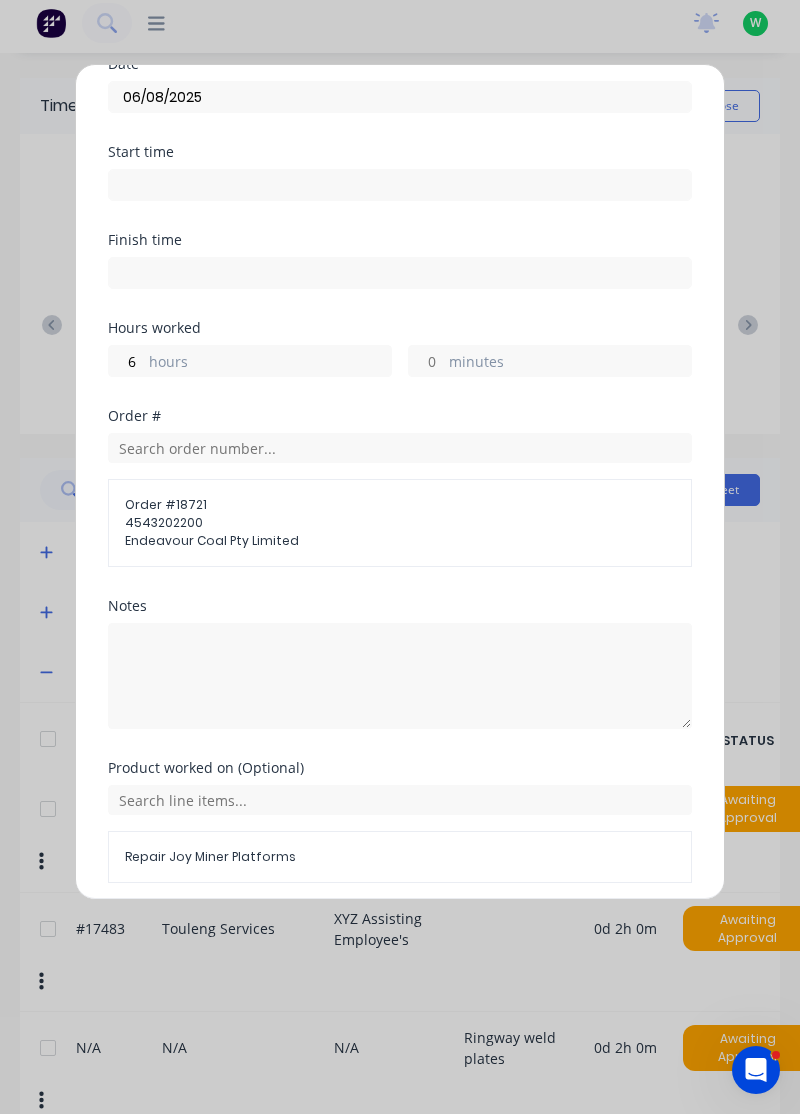 click on "Add manual time entry" at bounding box center (352, 931) 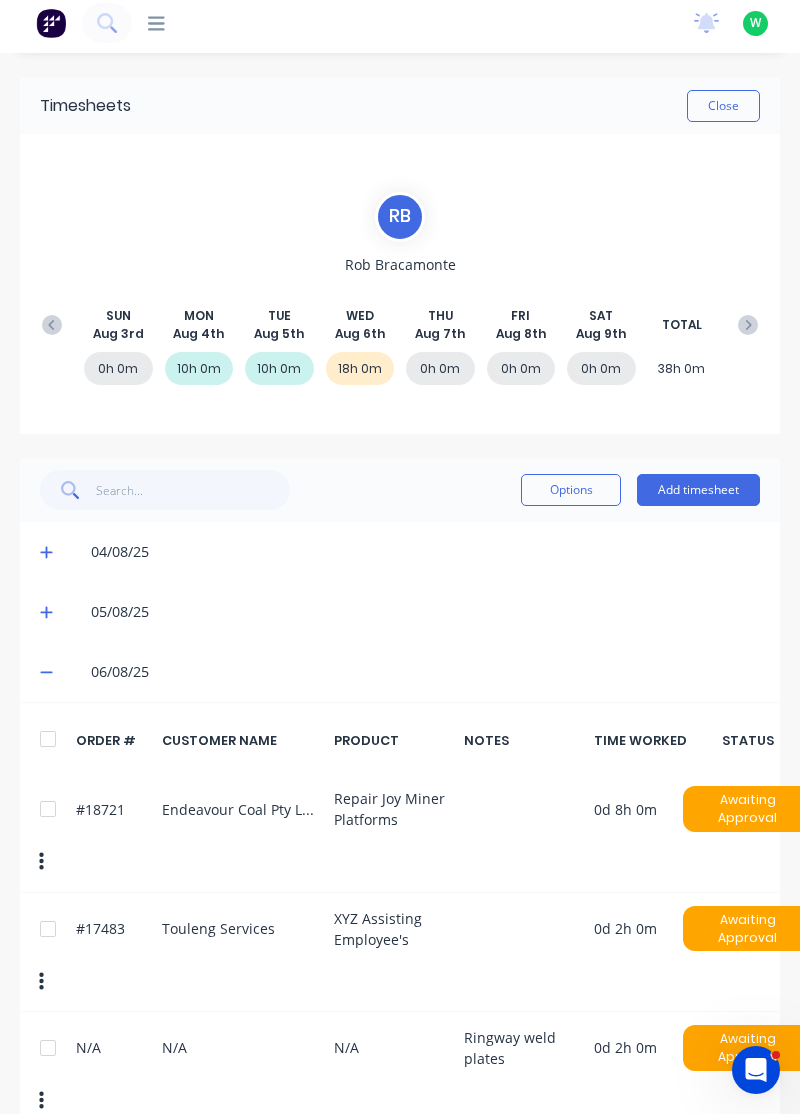 click at bounding box center (48, 809) 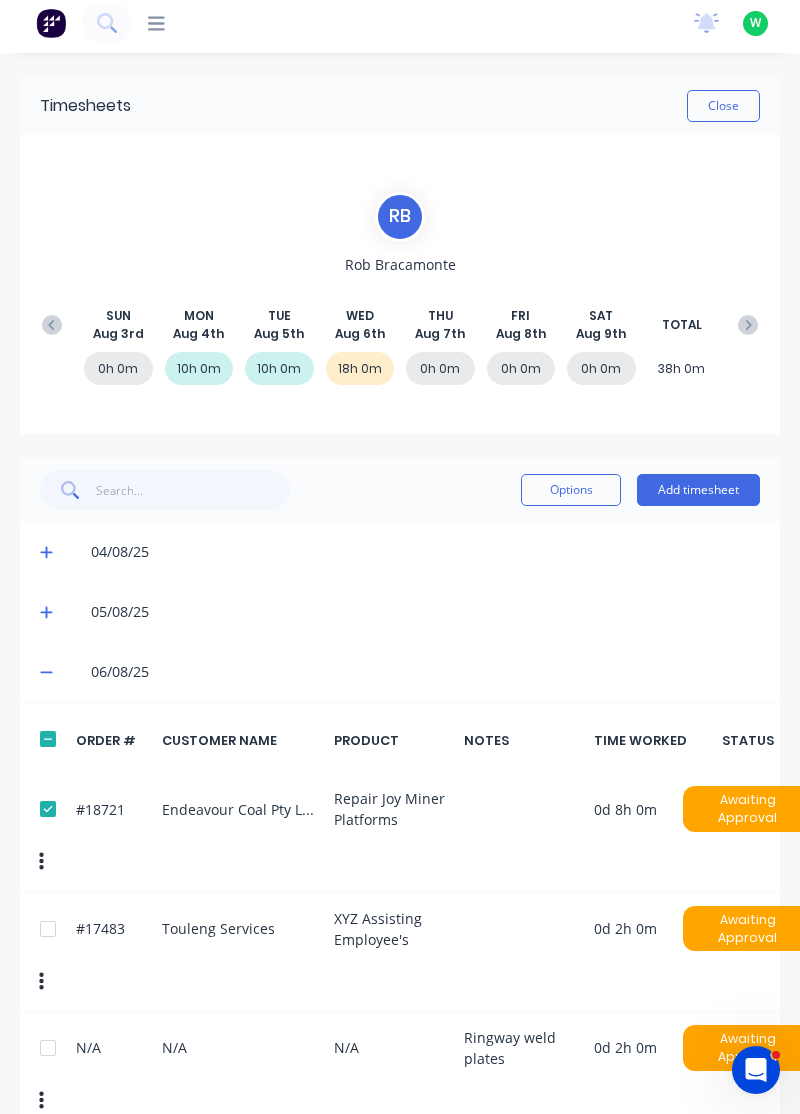 click on "Options" at bounding box center [571, 490] 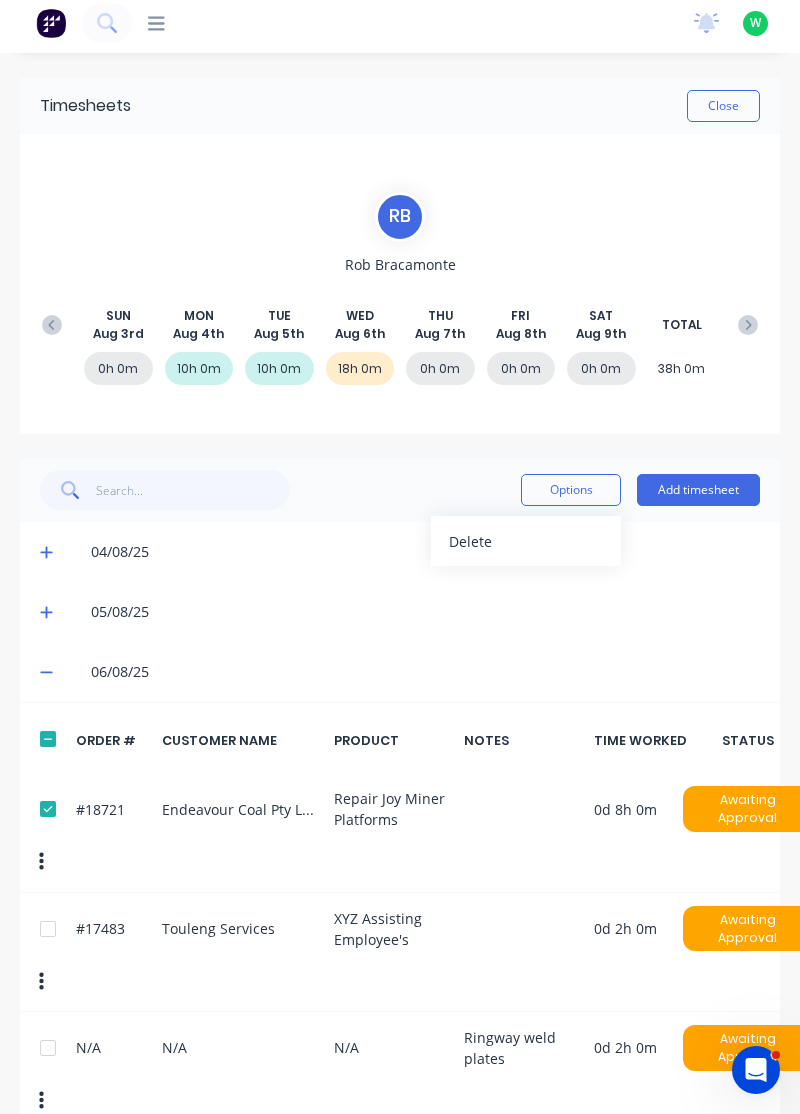 click on "Delete" at bounding box center (526, 541) 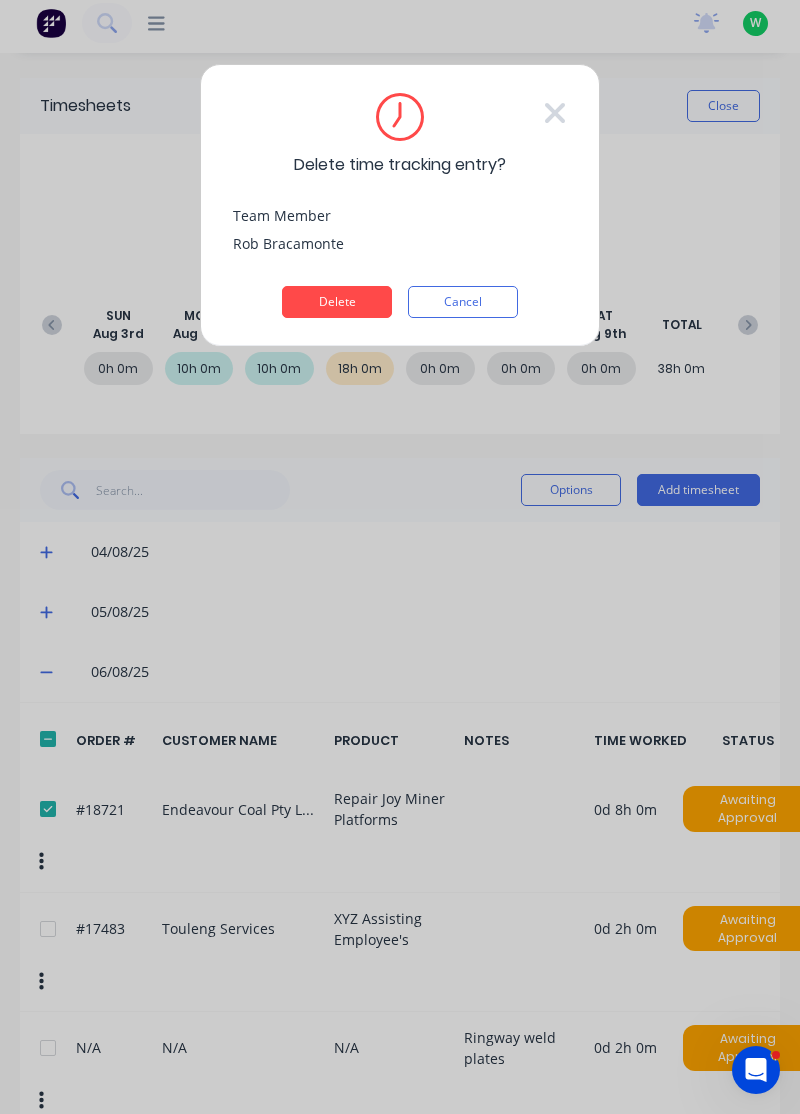 click on "Delete" at bounding box center [337, 302] 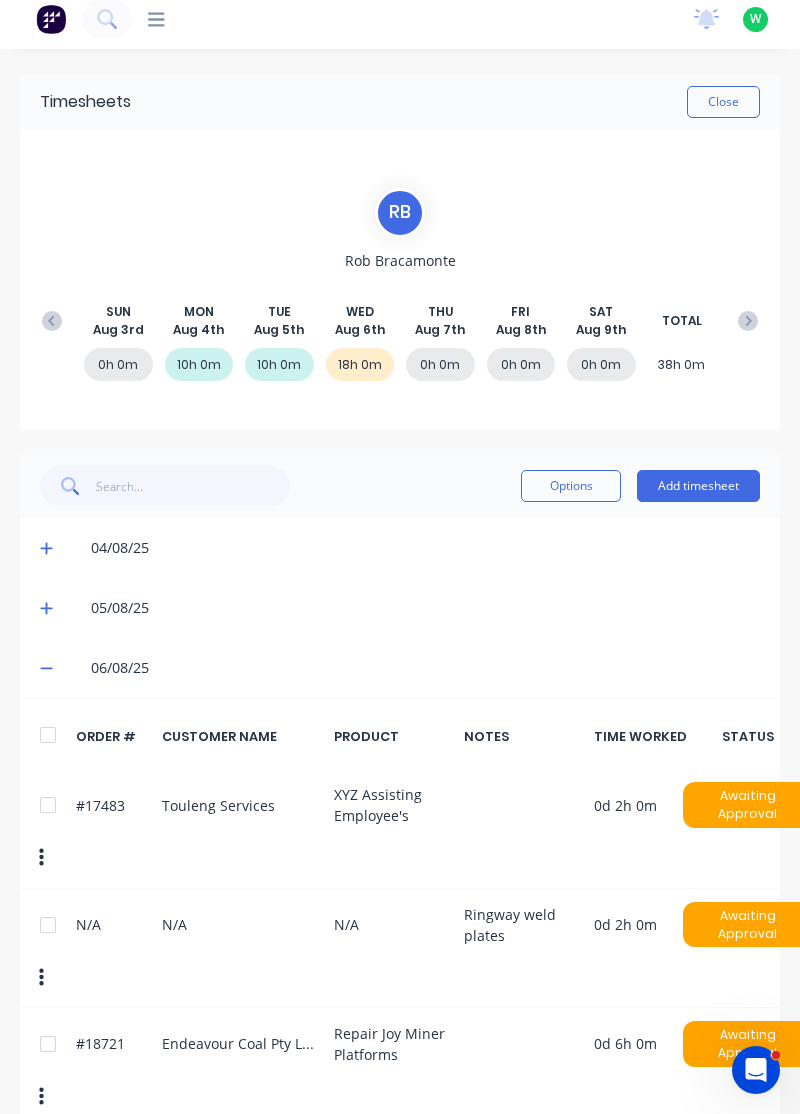 scroll, scrollTop: 0, scrollLeft: 0, axis: both 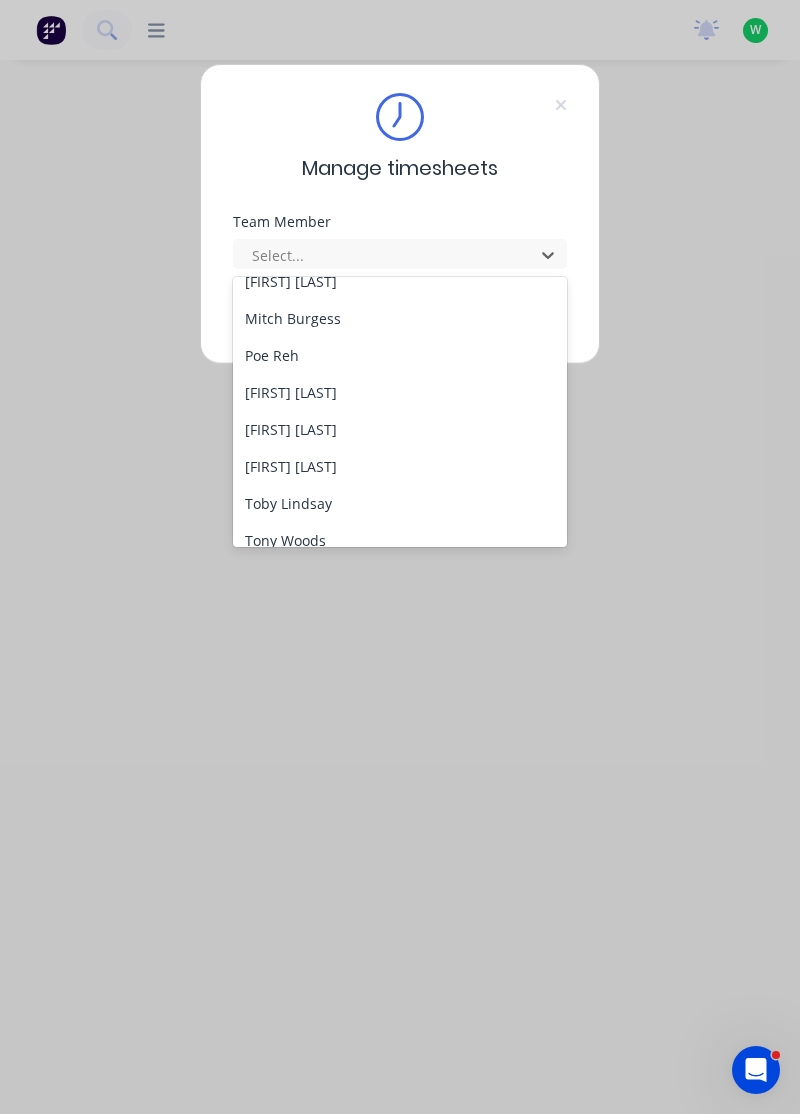 click on "[FIRST] [LAST]" at bounding box center (400, 429) 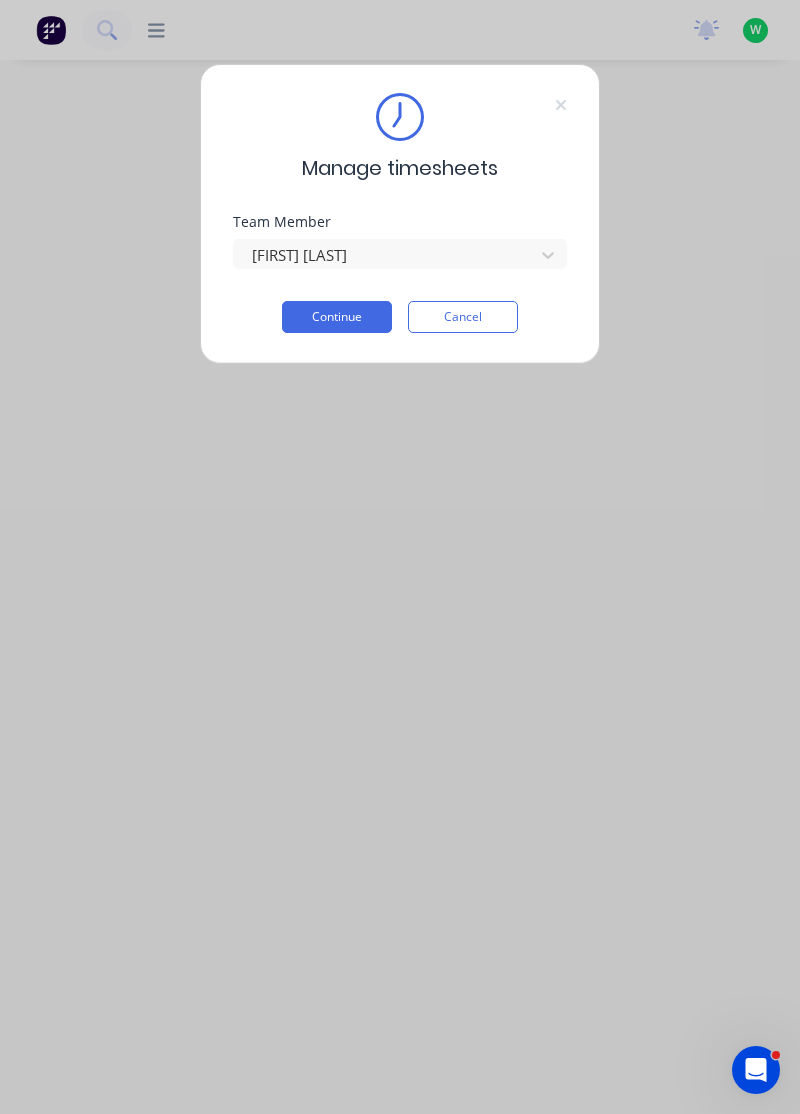 click on "Continue" at bounding box center [337, 317] 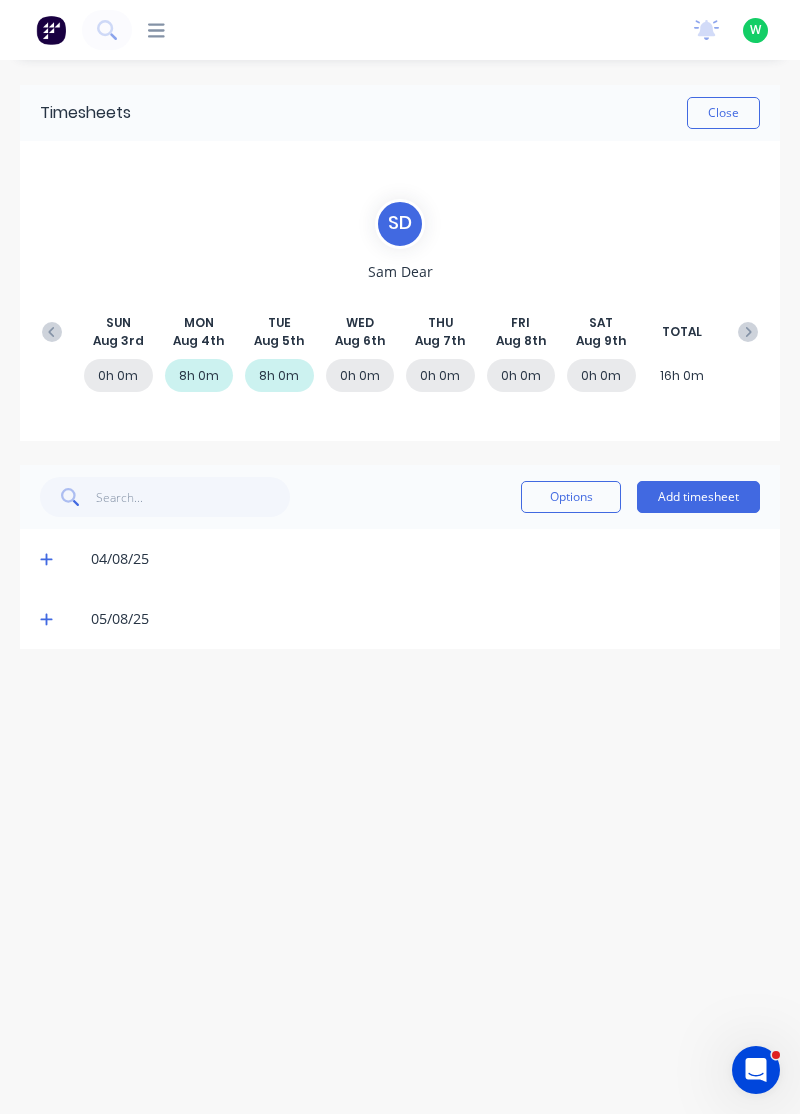 click on "Add timesheet" at bounding box center [698, 497] 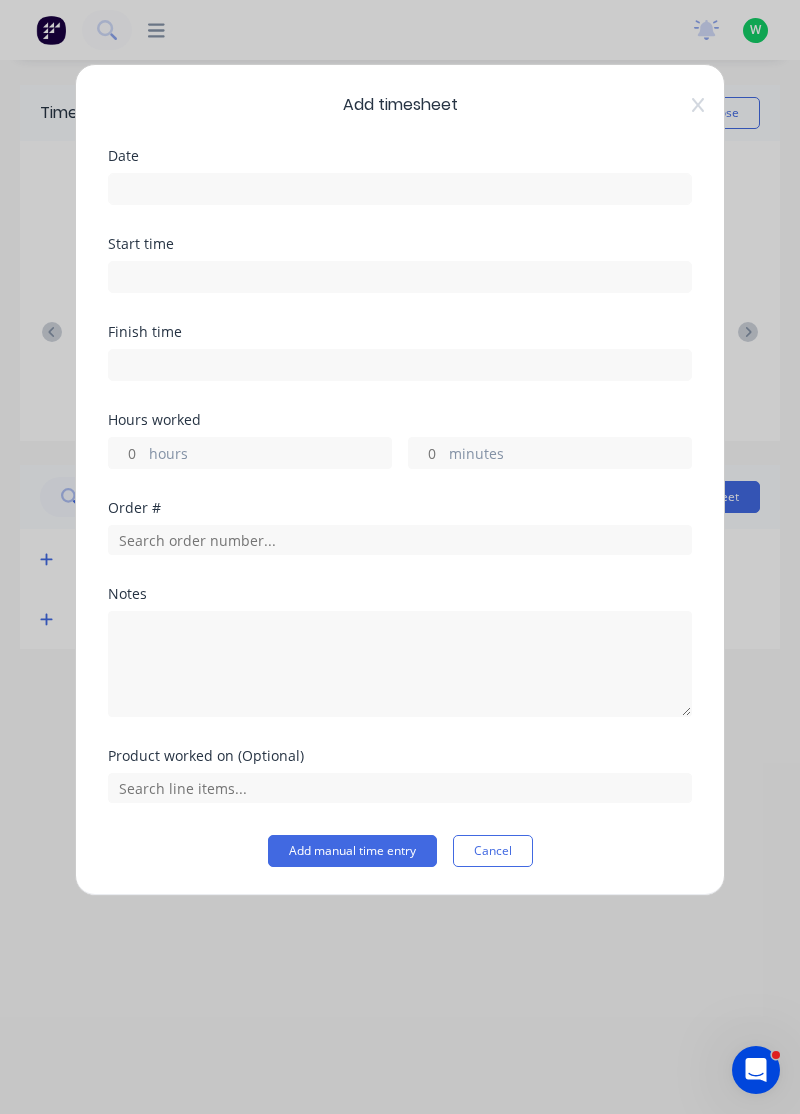 click at bounding box center (400, 189) 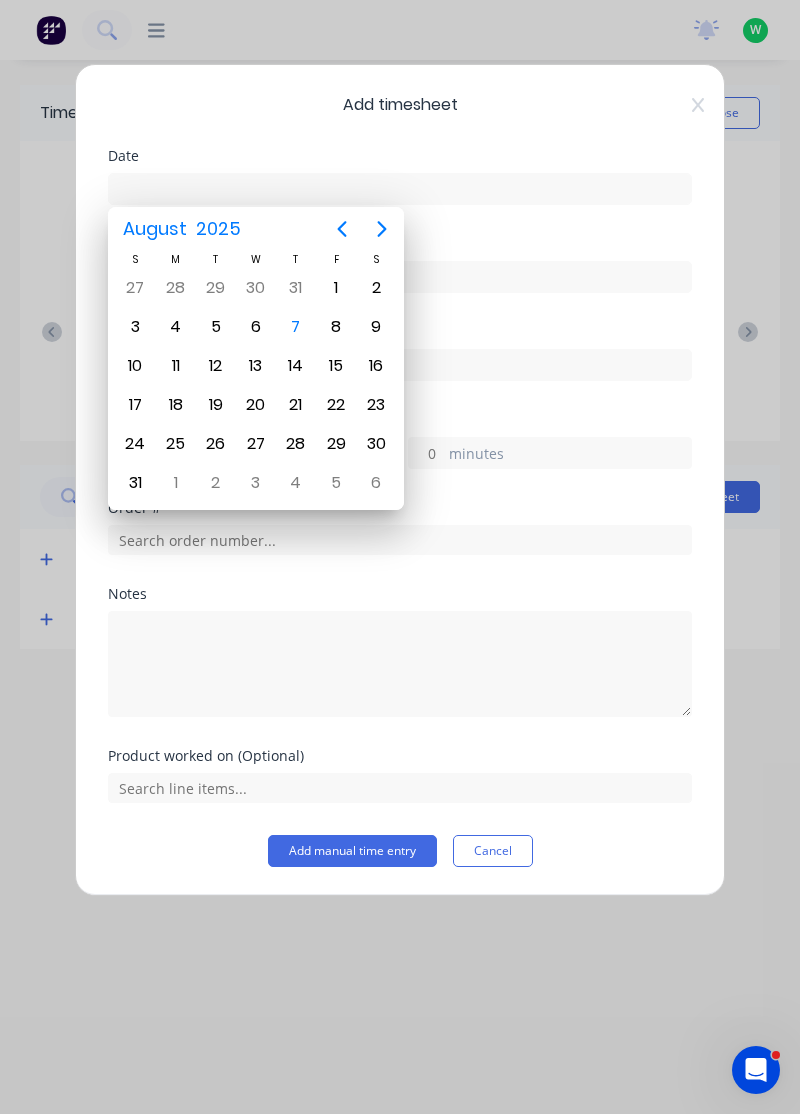 click on "7" at bounding box center [296, 327] 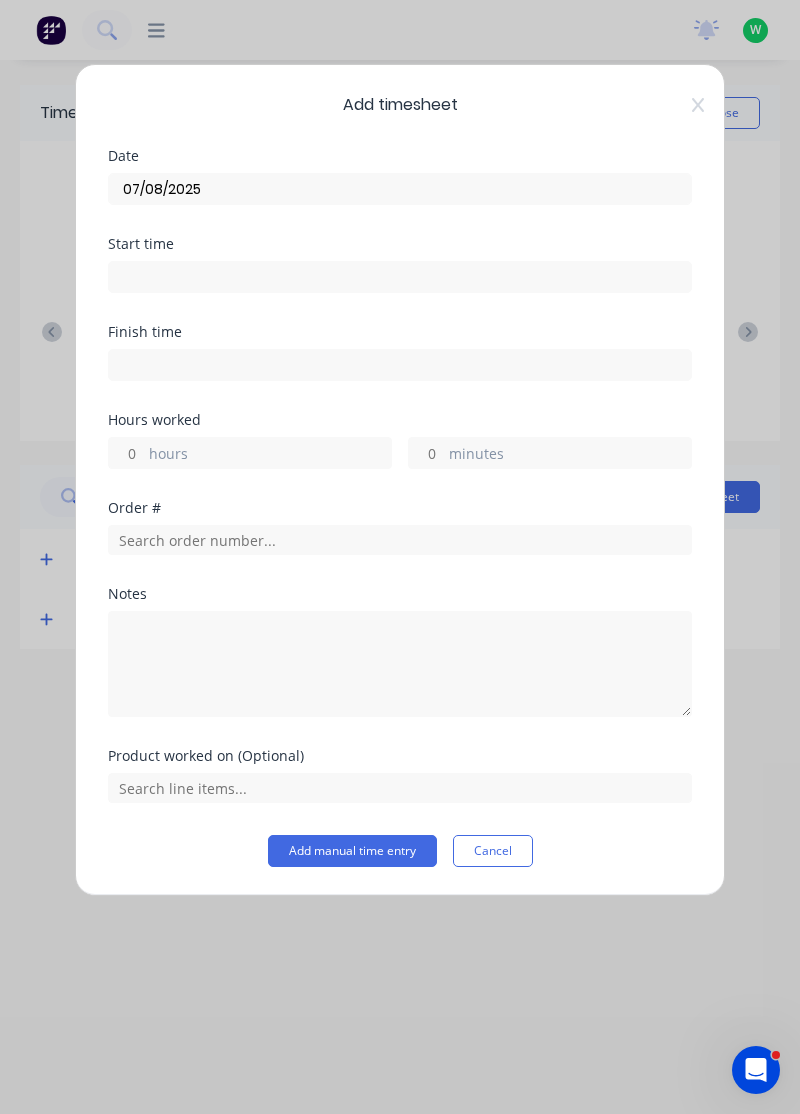 click on "hours" at bounding box center (270, 455) 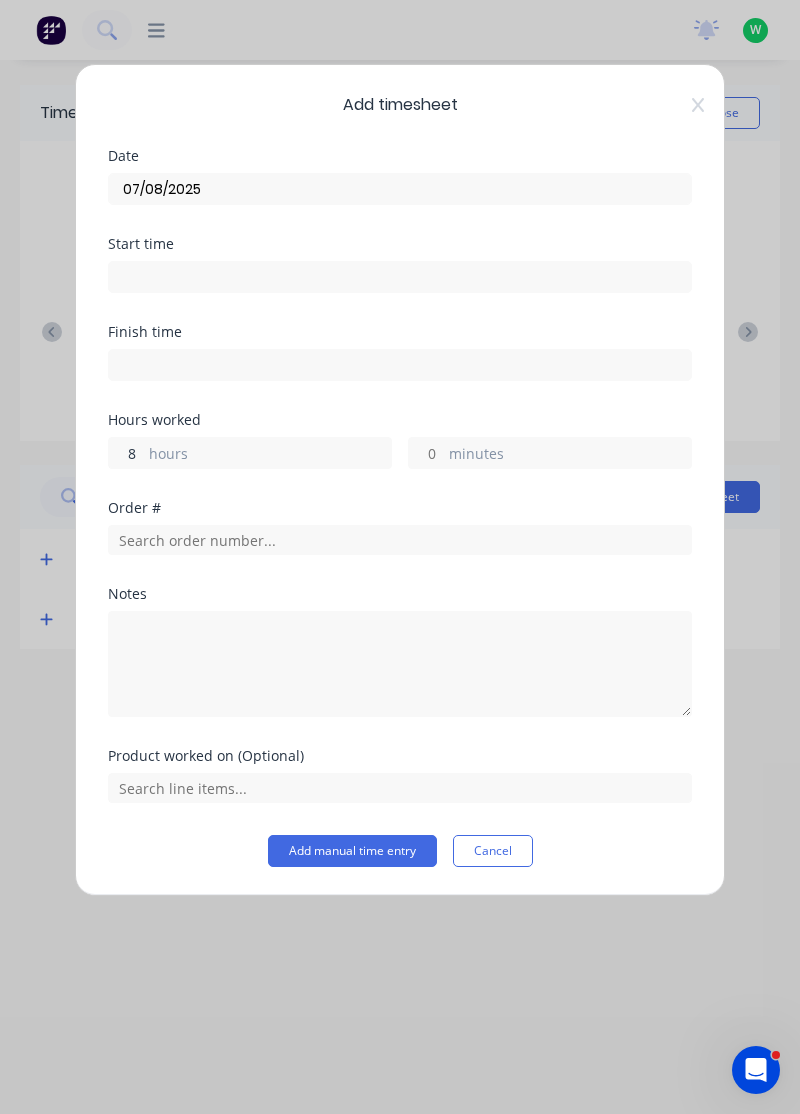 type on "8" 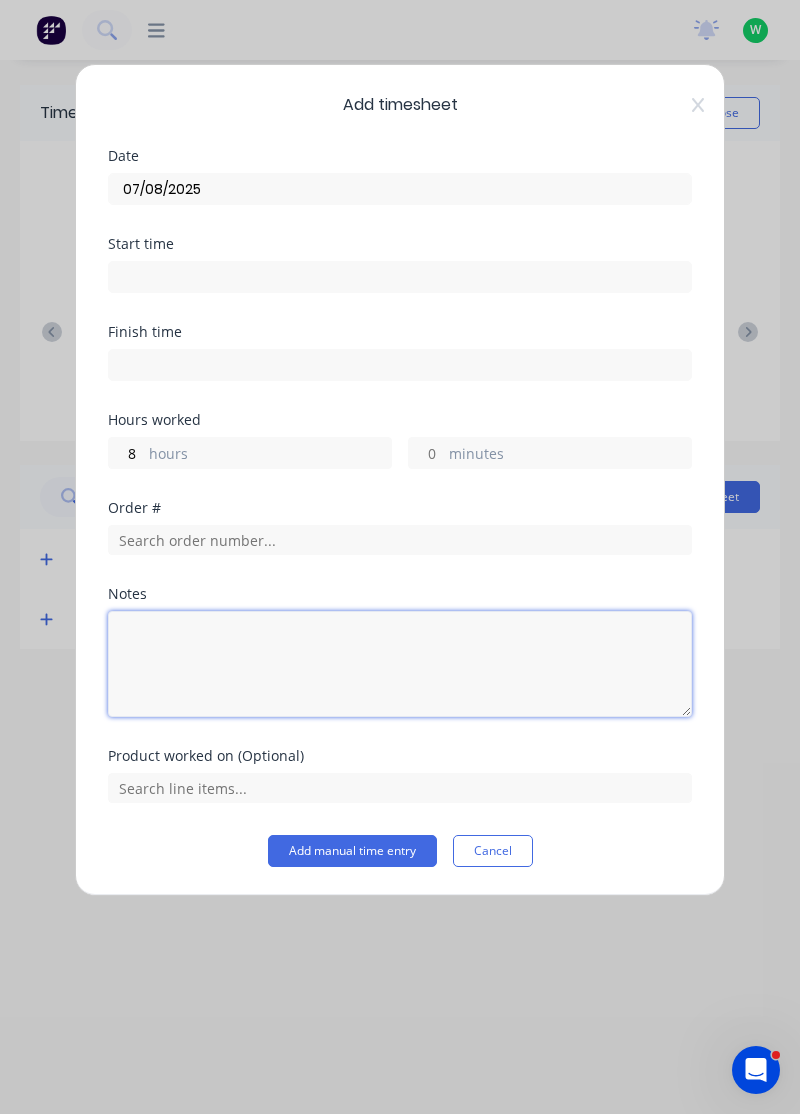 click at bounding box center [400, 664] 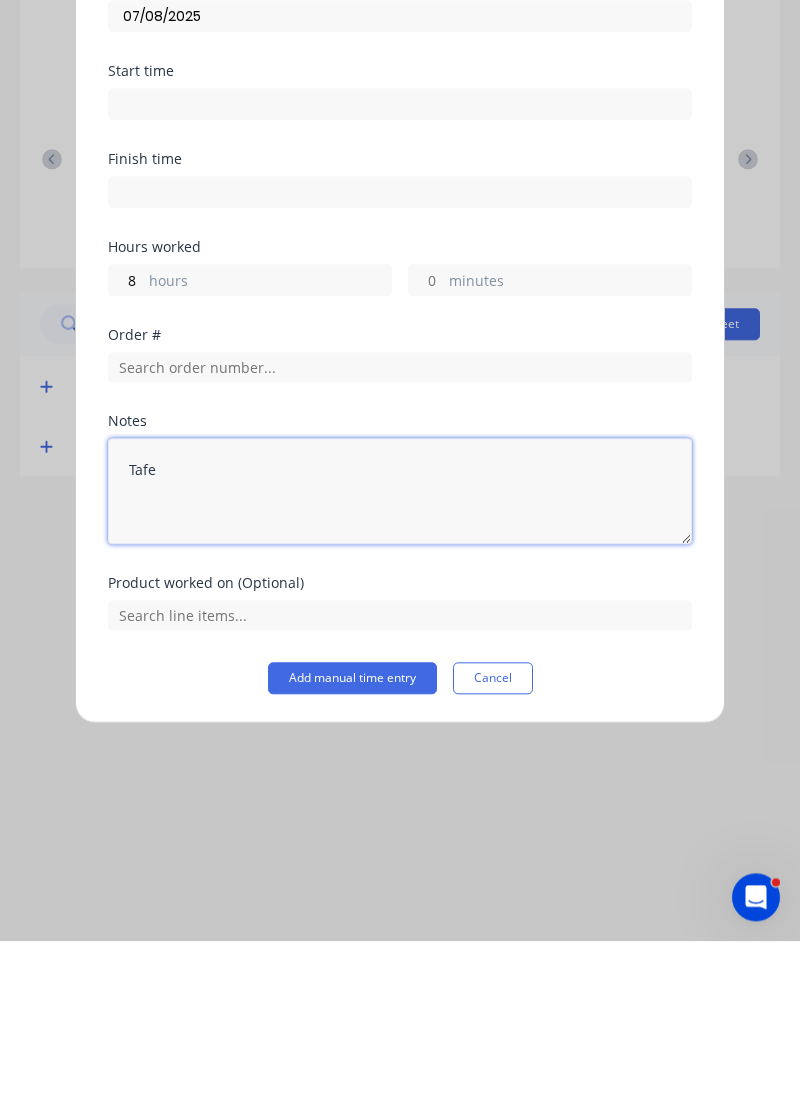 type on "Tafe" 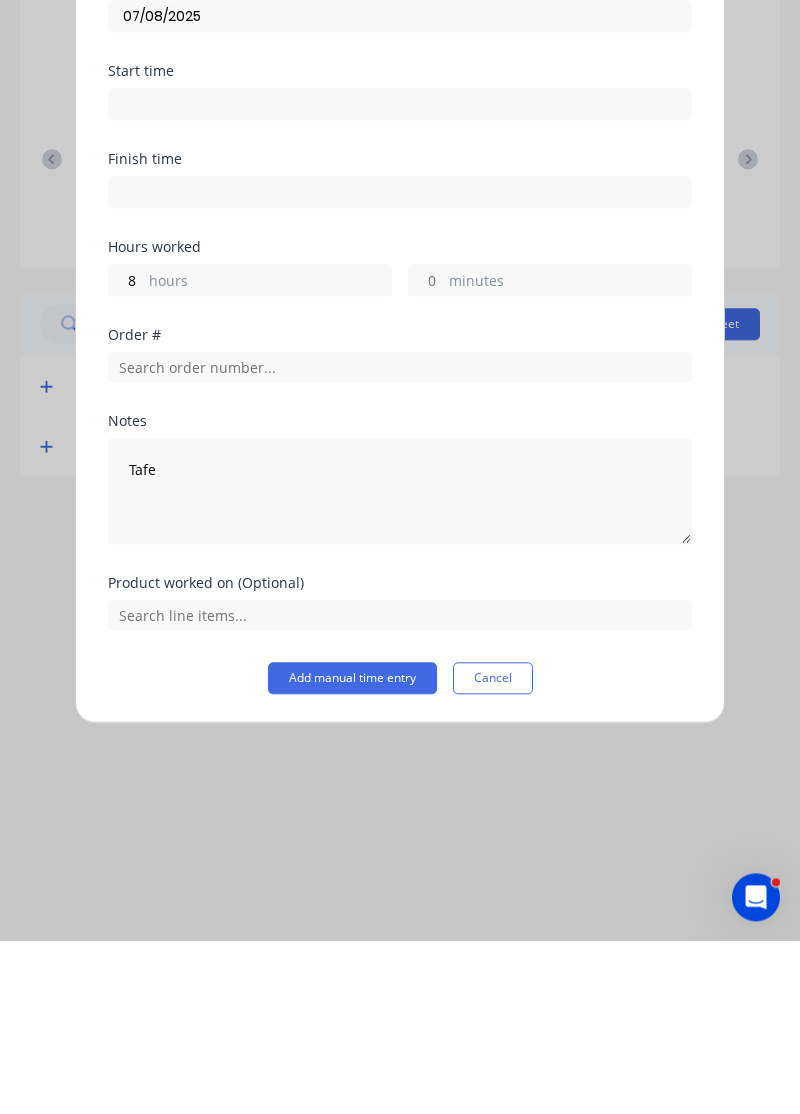 click on "Add manual time entry" at bounding box center [352, 851] 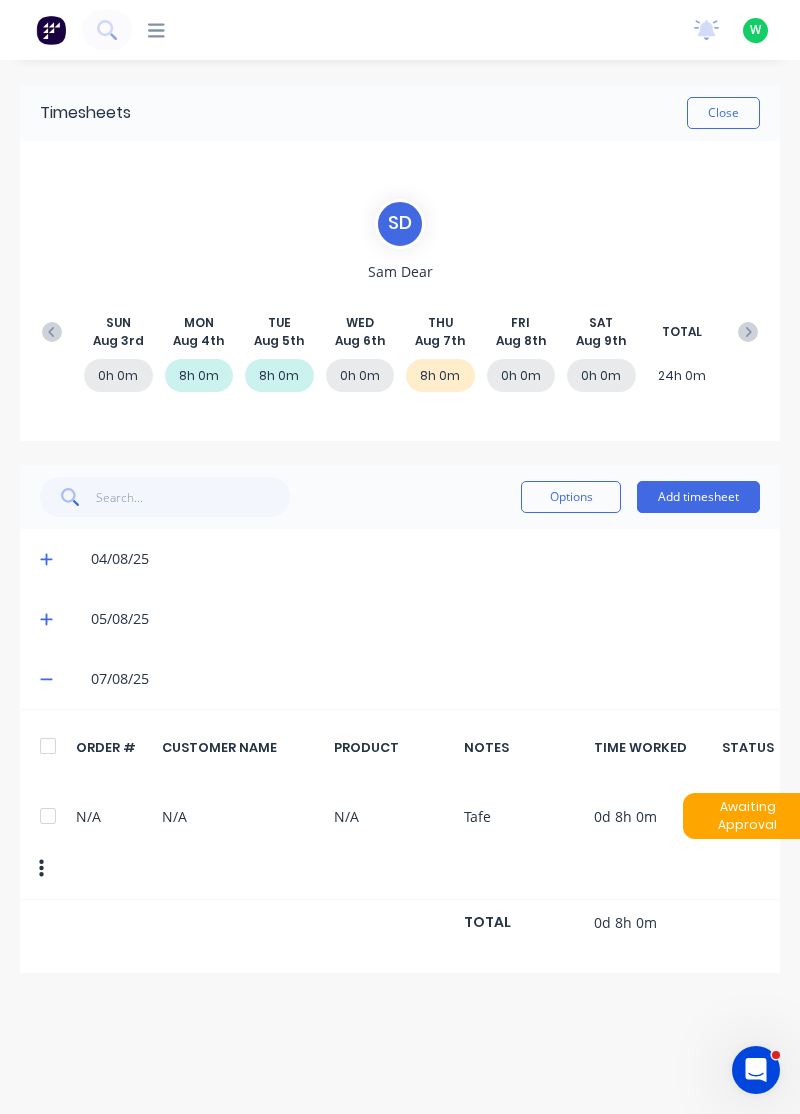 click on "Add timesheet" at bounding box center (698, 497) 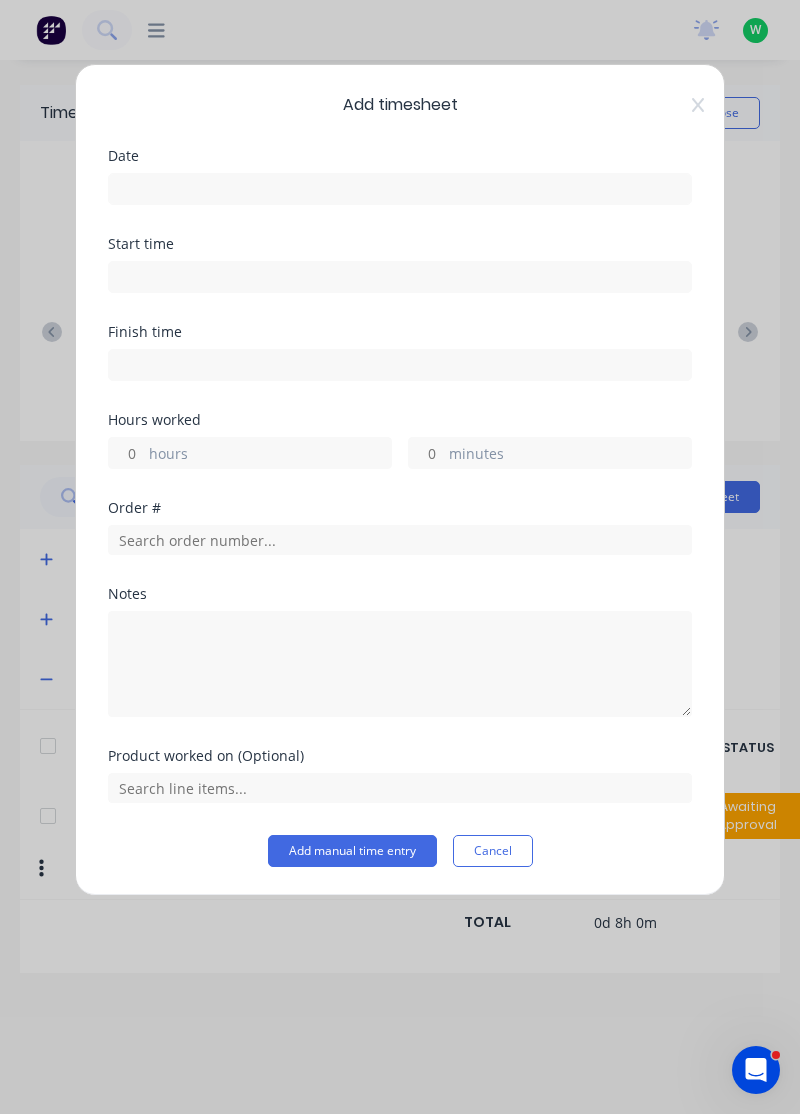 click at bounding box center [400, 189] 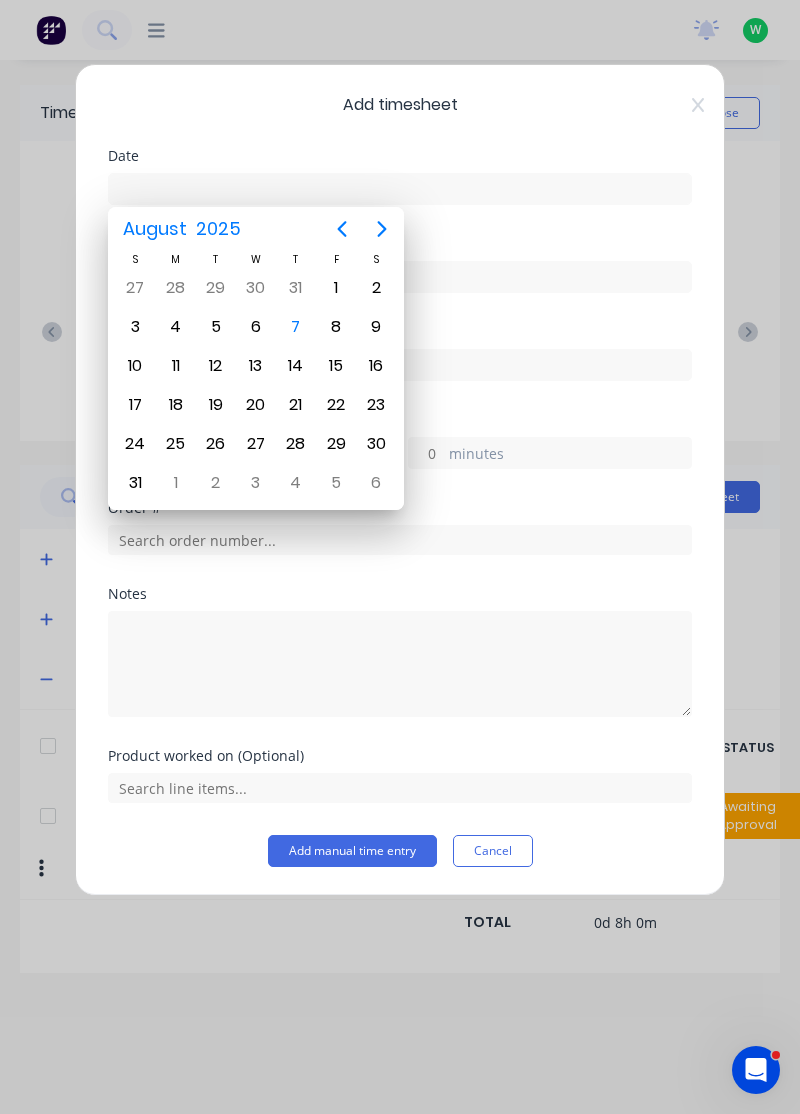 click on "6" at bounding box center (256, 327) 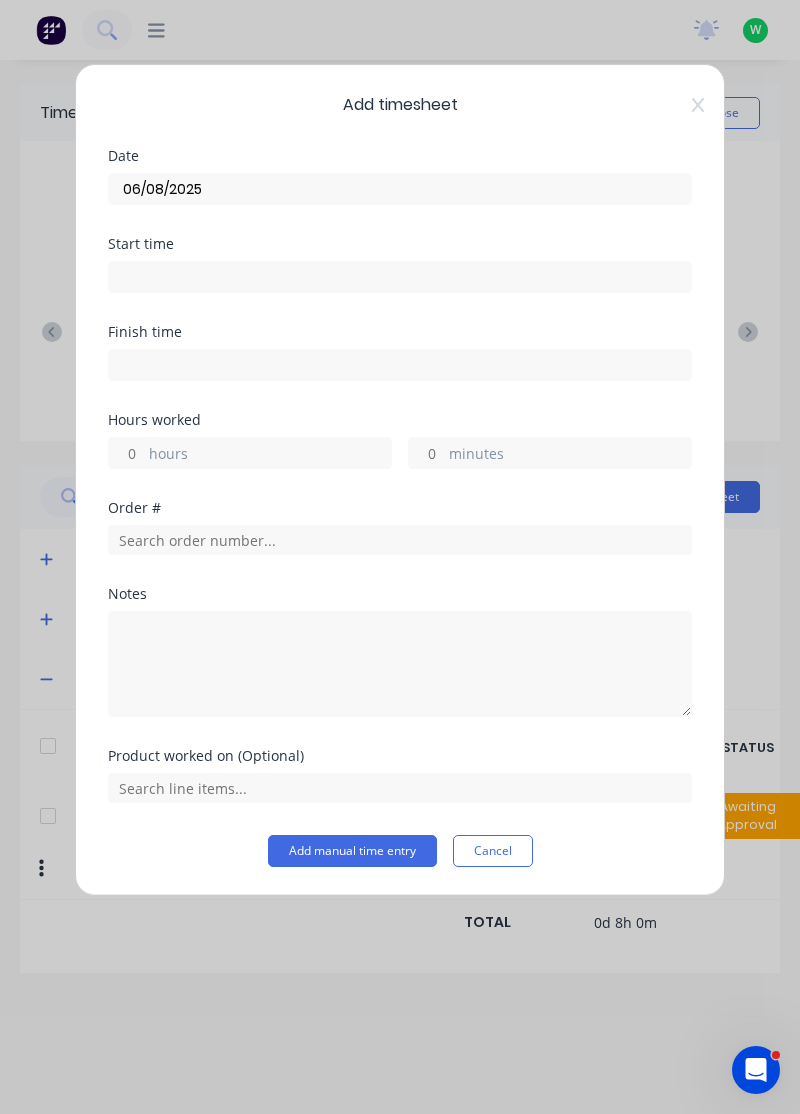 click on "hours" at bounding box center (270, 455) 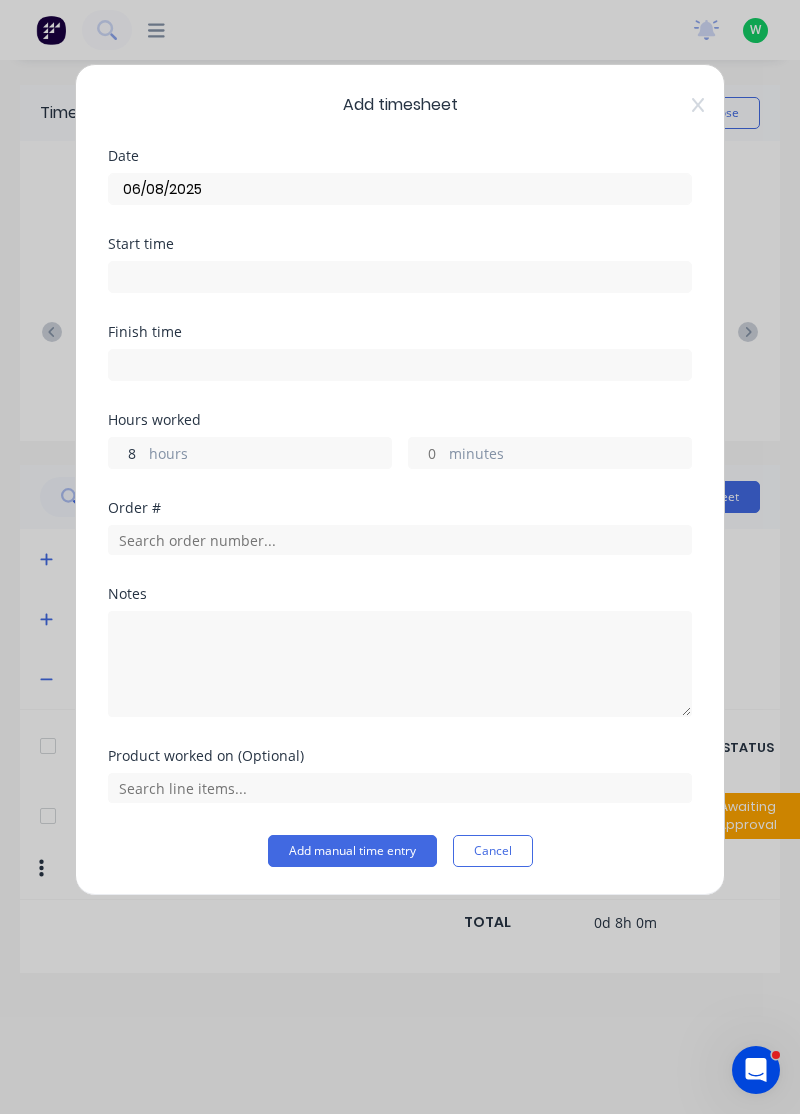 type on "8" 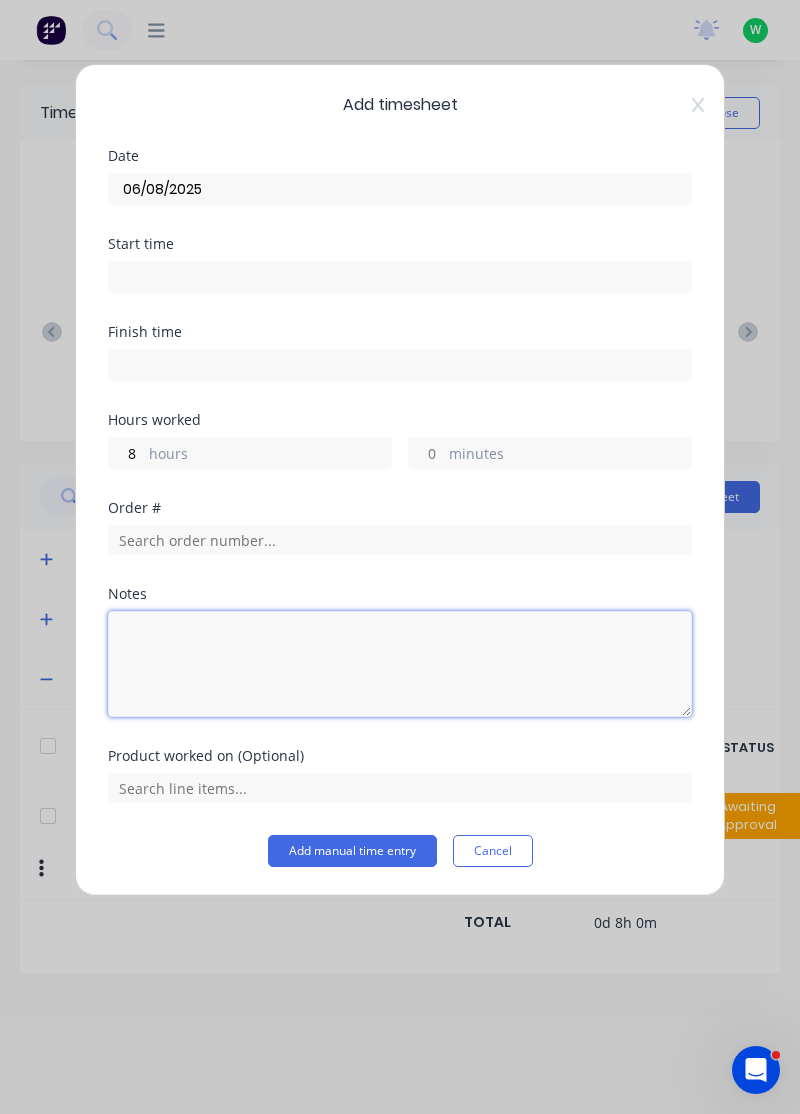 click at bounding box center [400, 664] 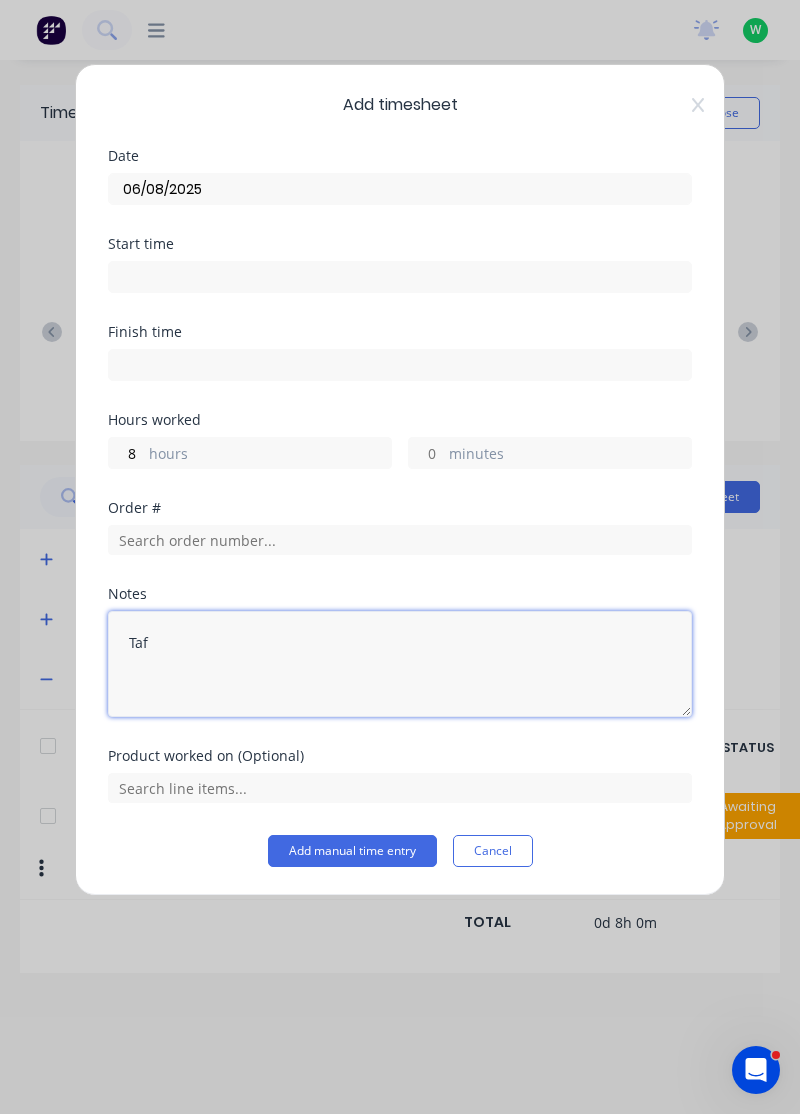 type on "Tafe" 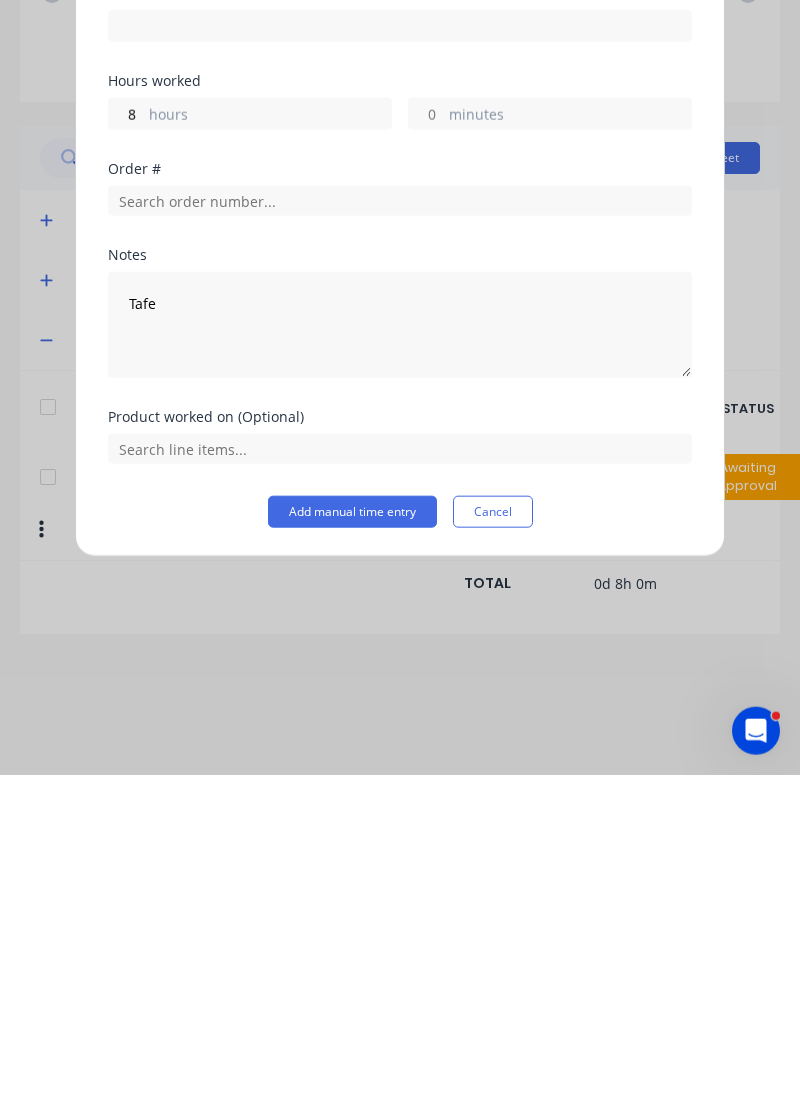 click on "Add manual time entry" at bounding box center [352, 851] 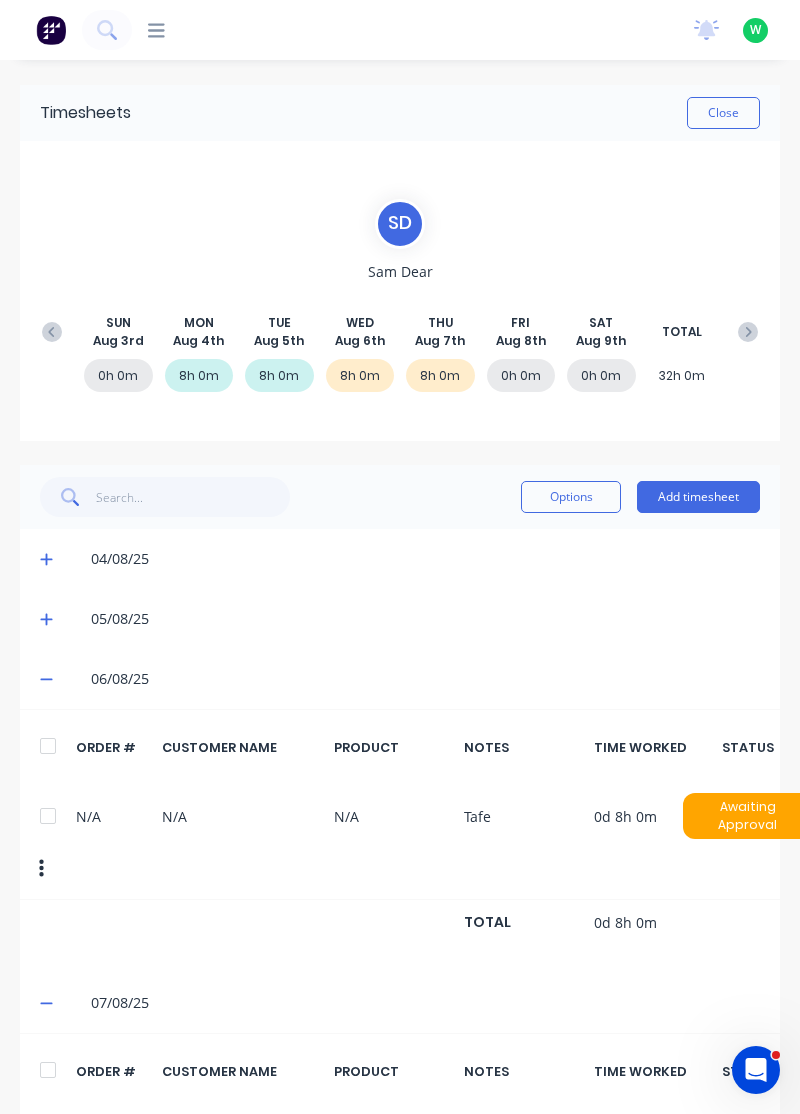 scroll, scrollTop: 72, scrollLeft: 0, axis: vertical 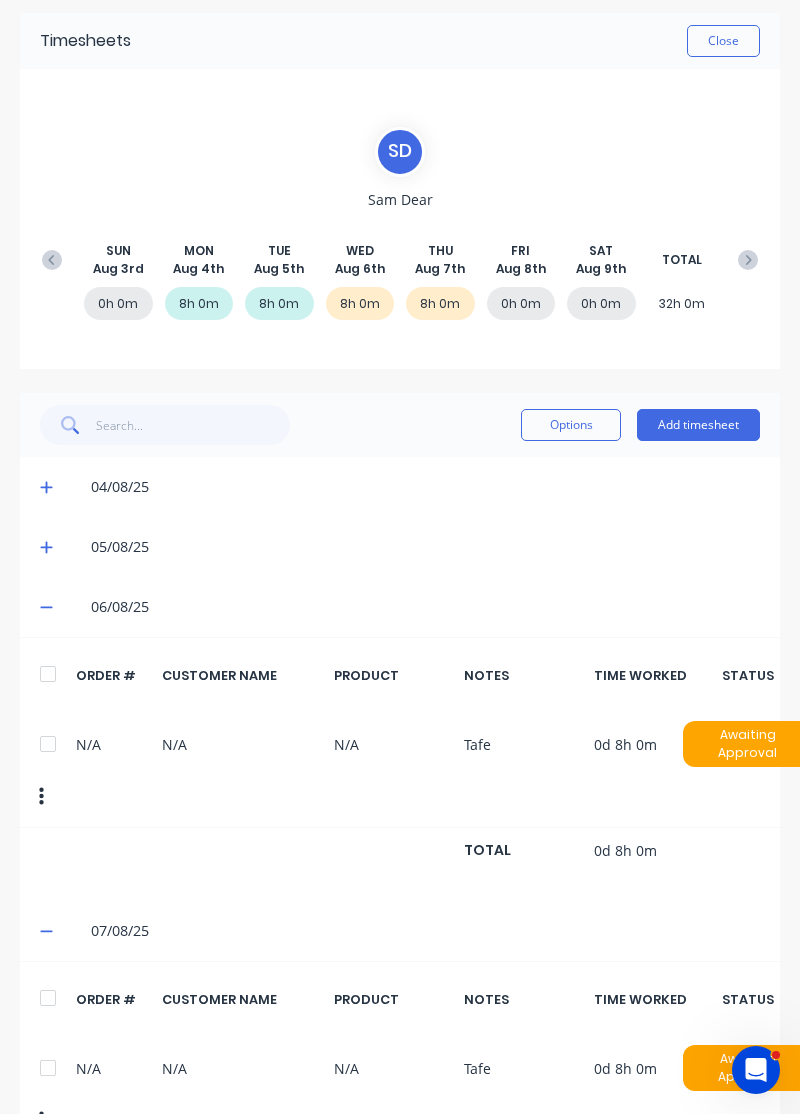 click at bounding box center (48, 1068) 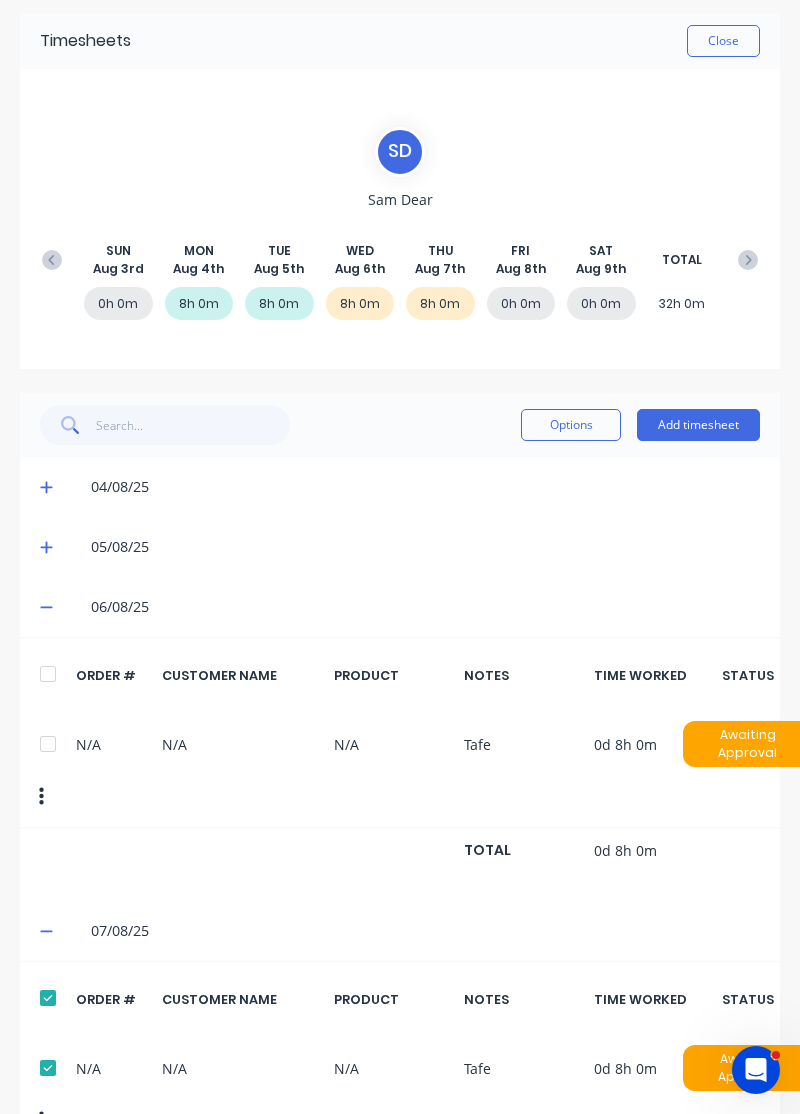 click on "Options" at bounding box center [571, 425] 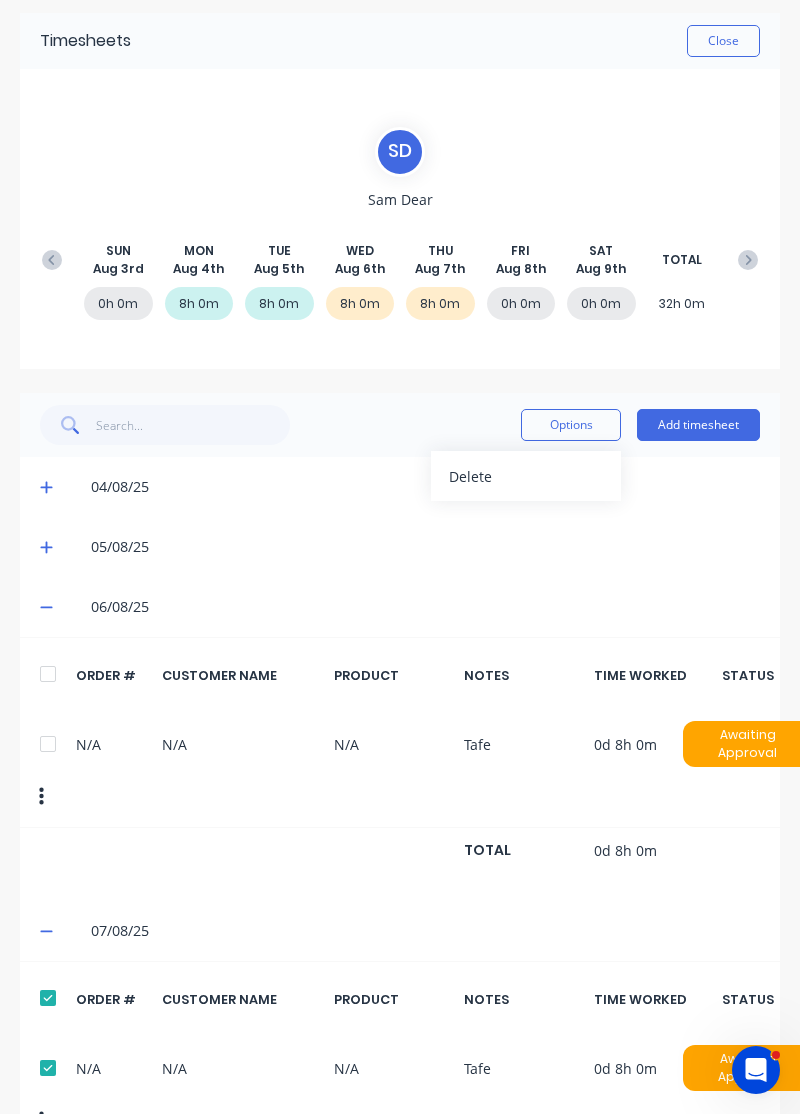 click on "Delete" at bounding box center (526, 476) 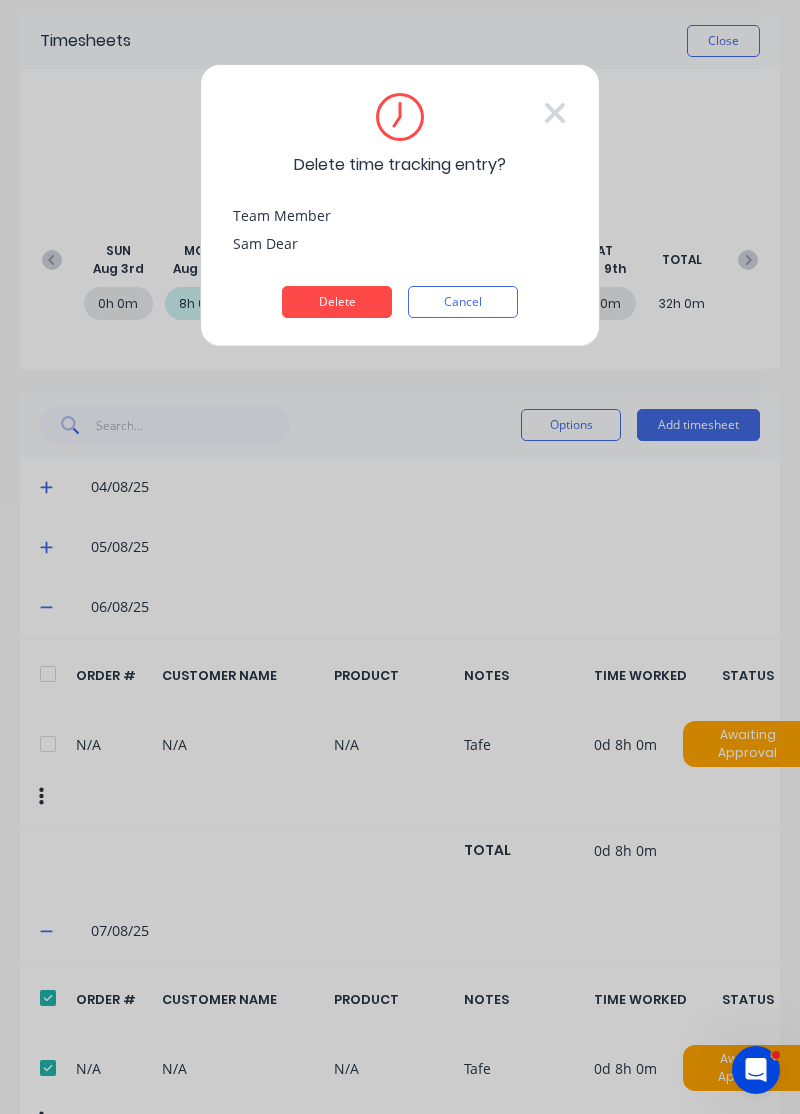 click on "Delete" at bounding box center (337, 302) 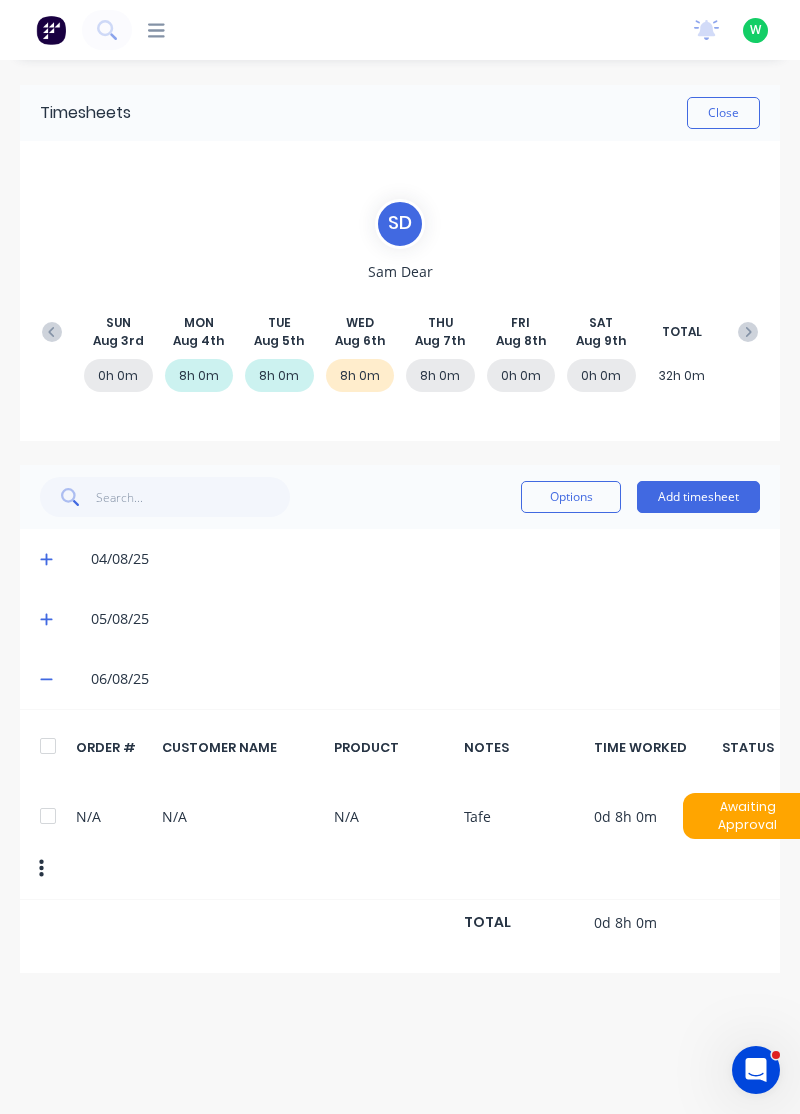 scroll, scrollTop: 0, scrollLeft: 0, axis: both 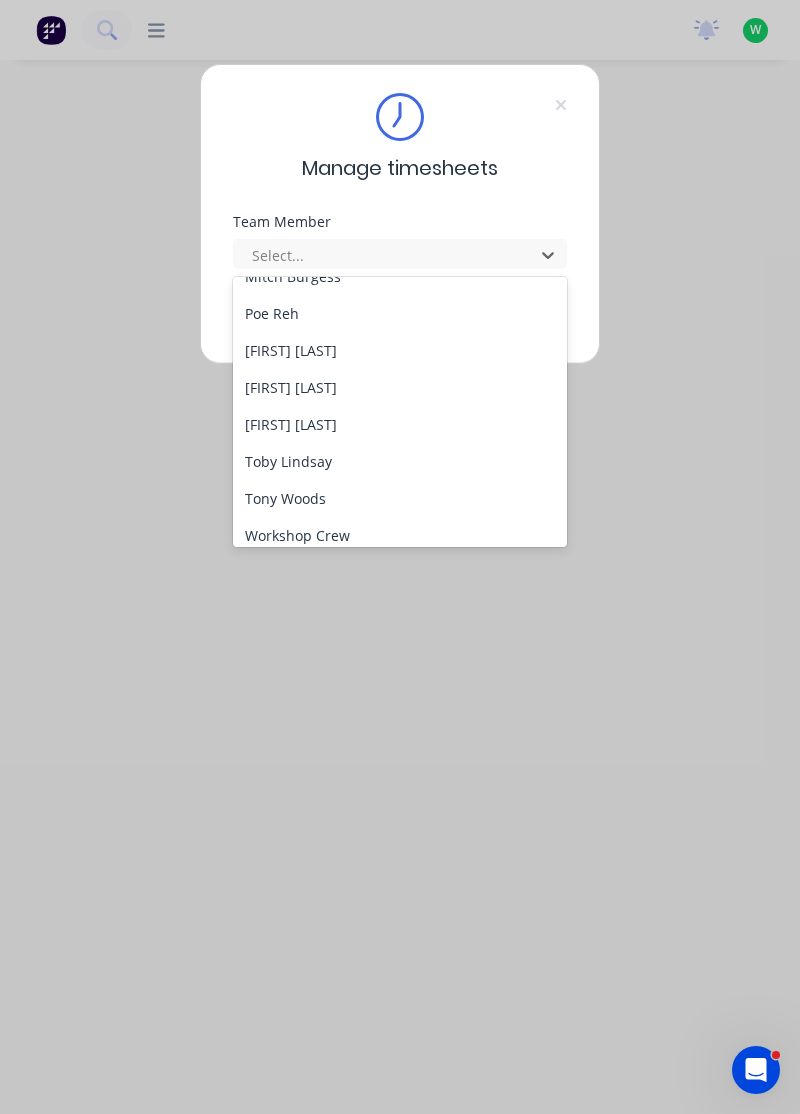 click on "[FIRST] [LAST]" at bounding box center [400, 387] 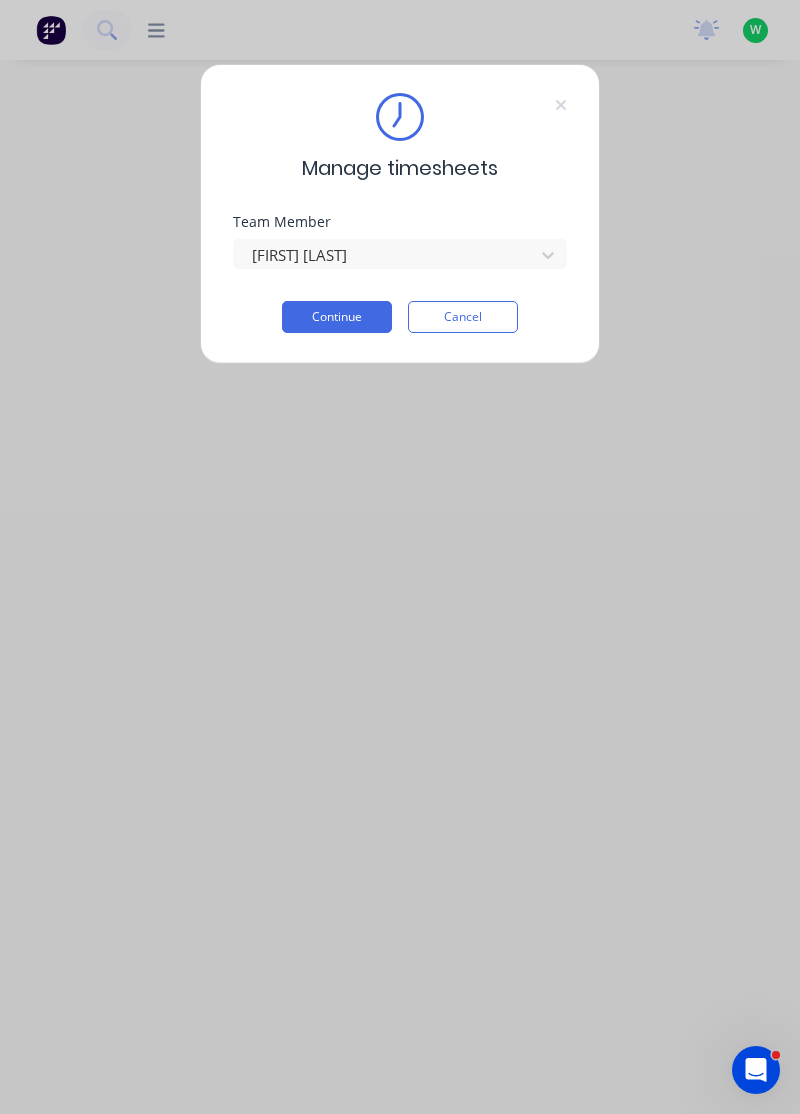 click on "Continue" at bounding box center (337, 317) 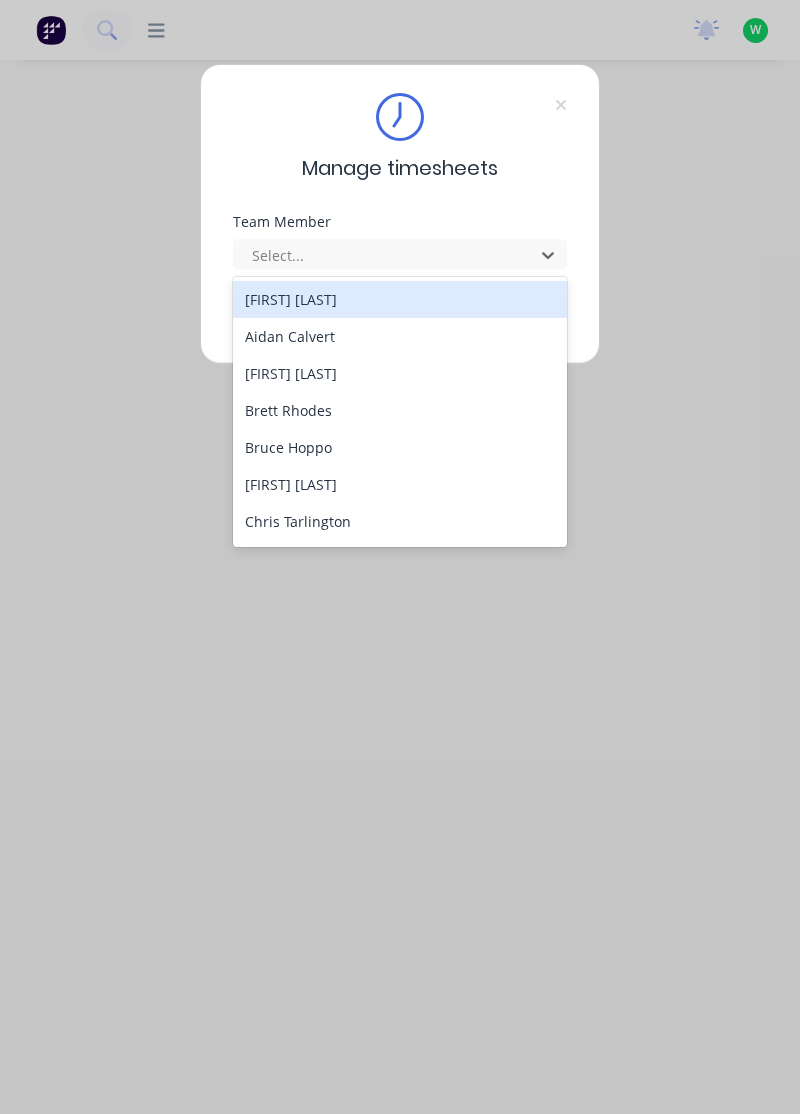 scroll, scrollTop: 0, scrollLeft: 0, axis: both 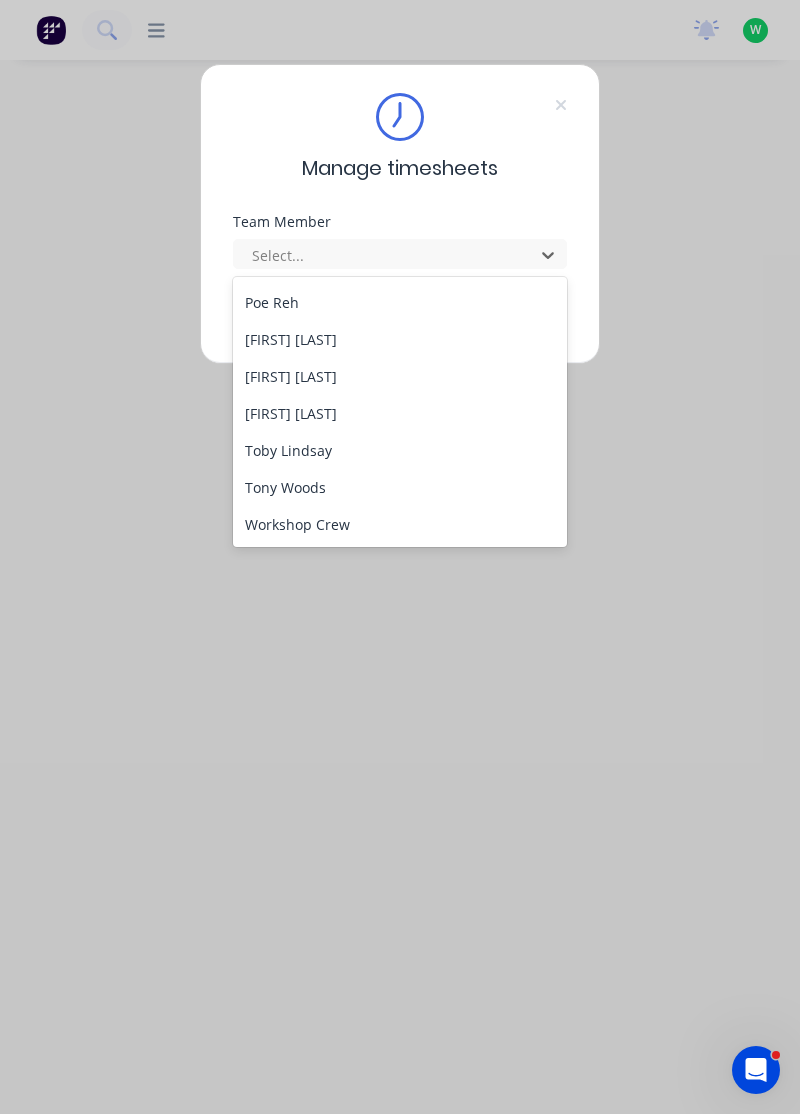 click on "[FIRST] [LAST]" at bounding box center (400, 413) 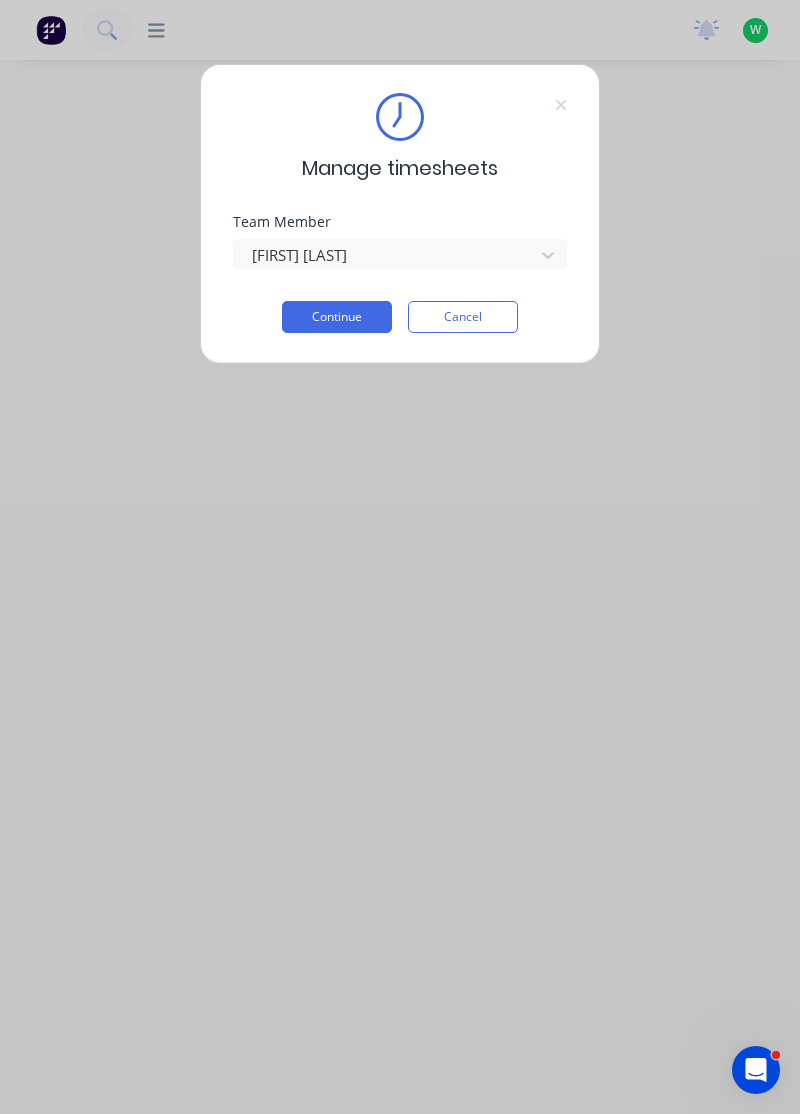 click on "Continue" at bounding box center [337, 317] 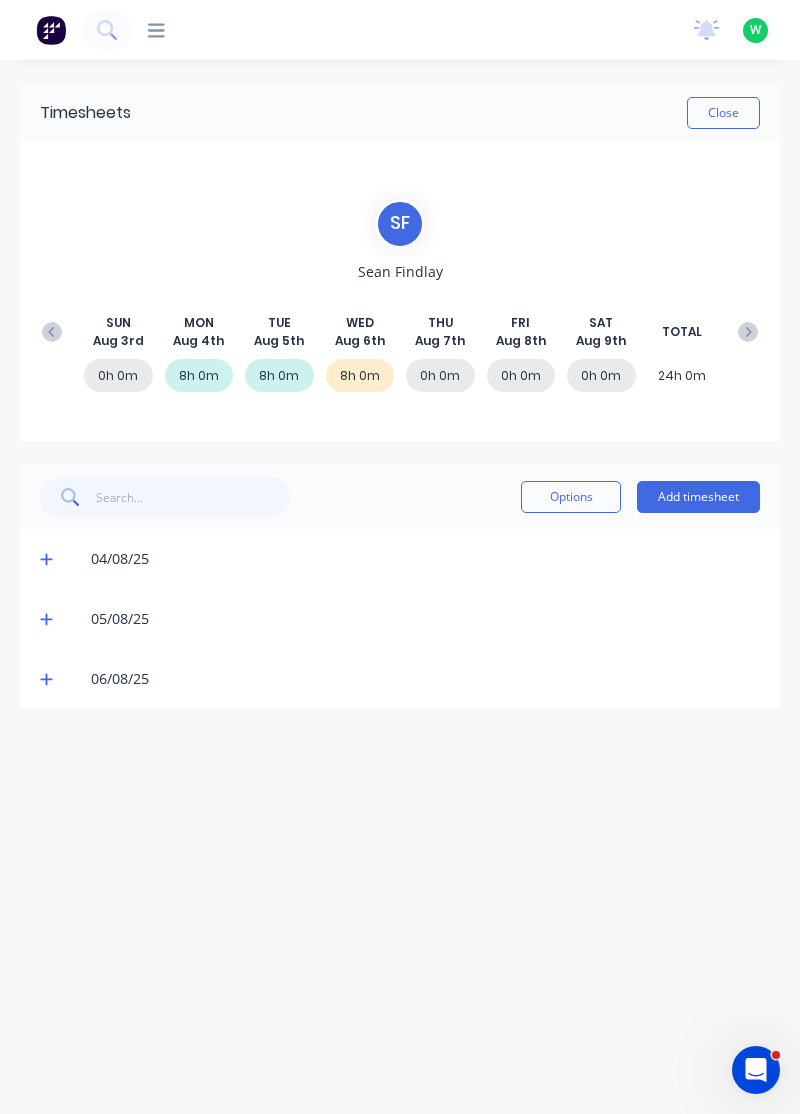 click 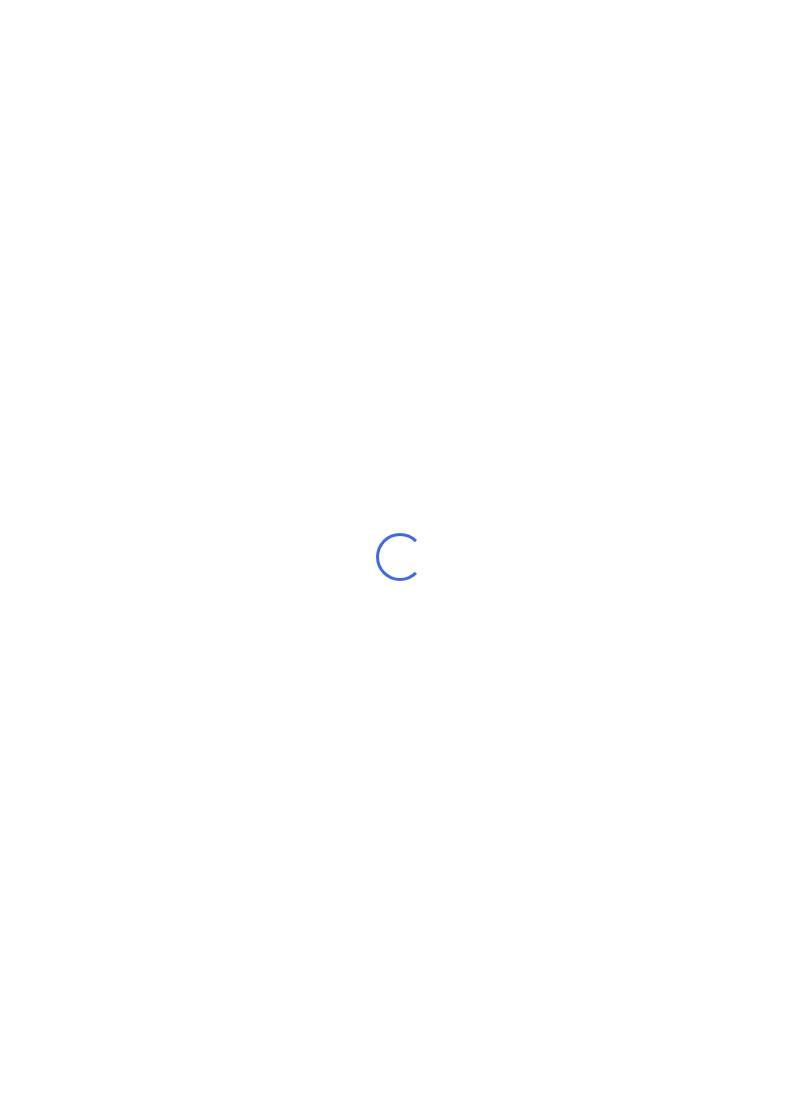 scroll, scrollTop: 0, scrollLeft: 0, axis: both 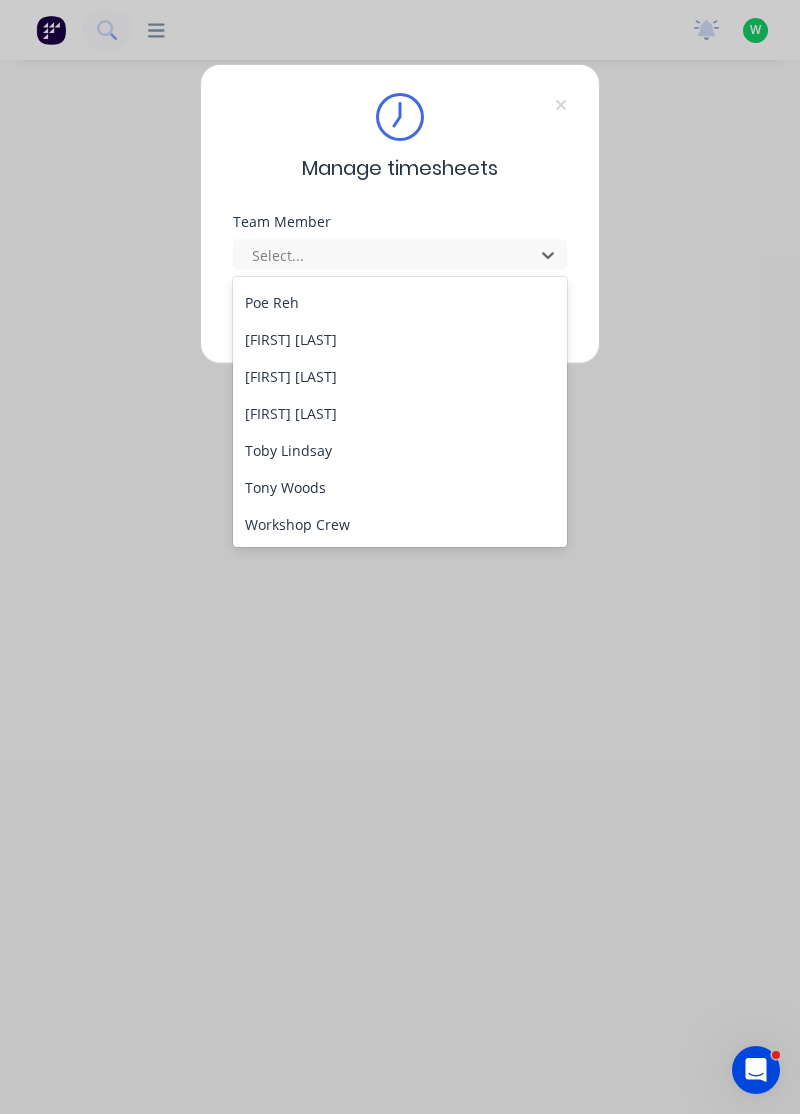 click on "Toby Lindsay" at bounding box center [400, 450] 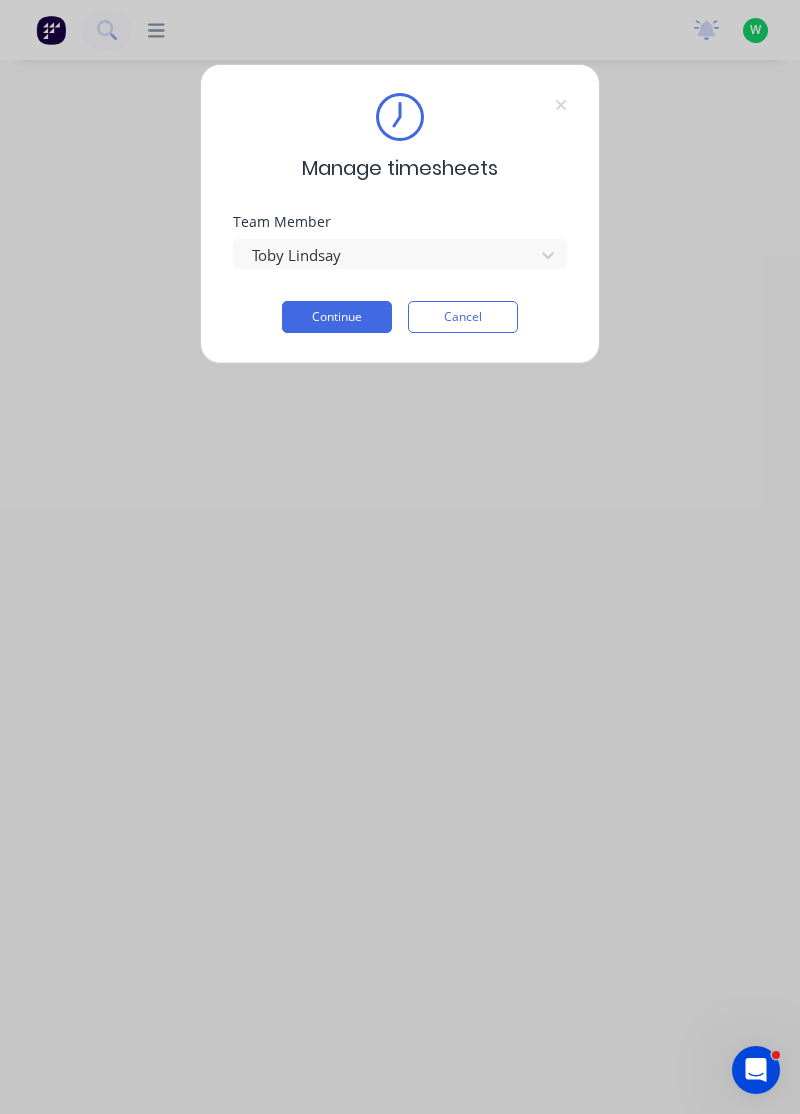 click on "Continue" at bounding box center (337, 317) 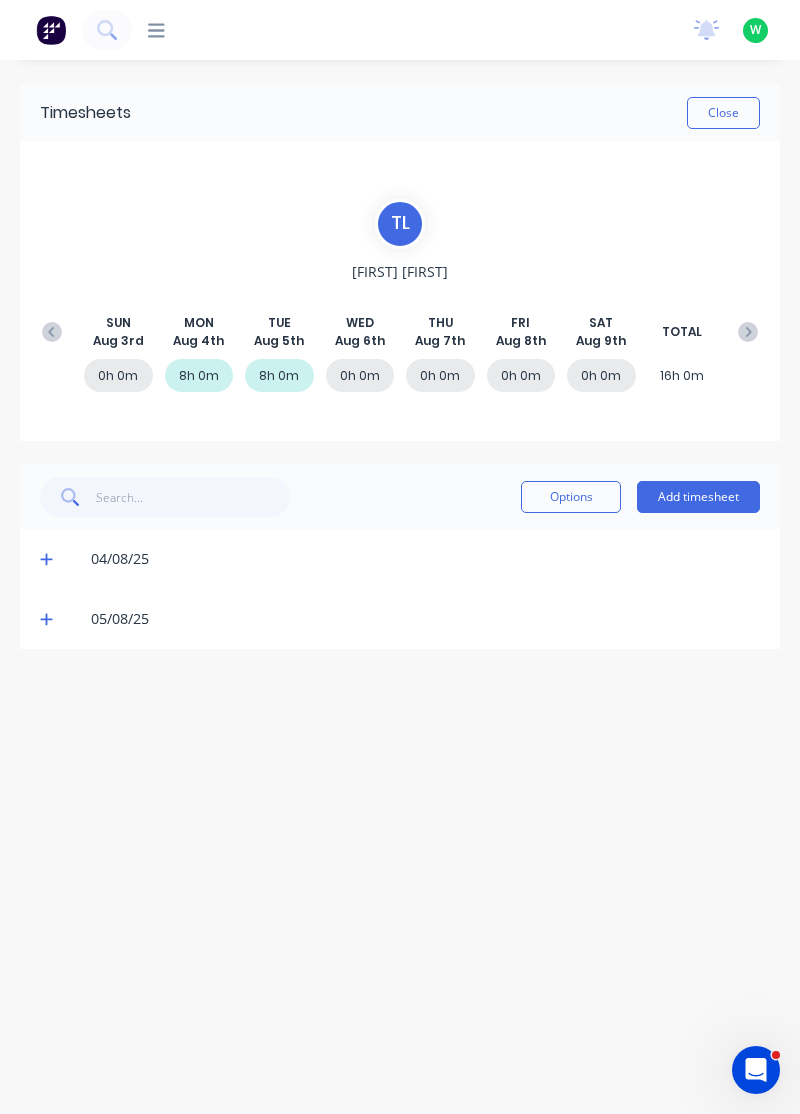 click 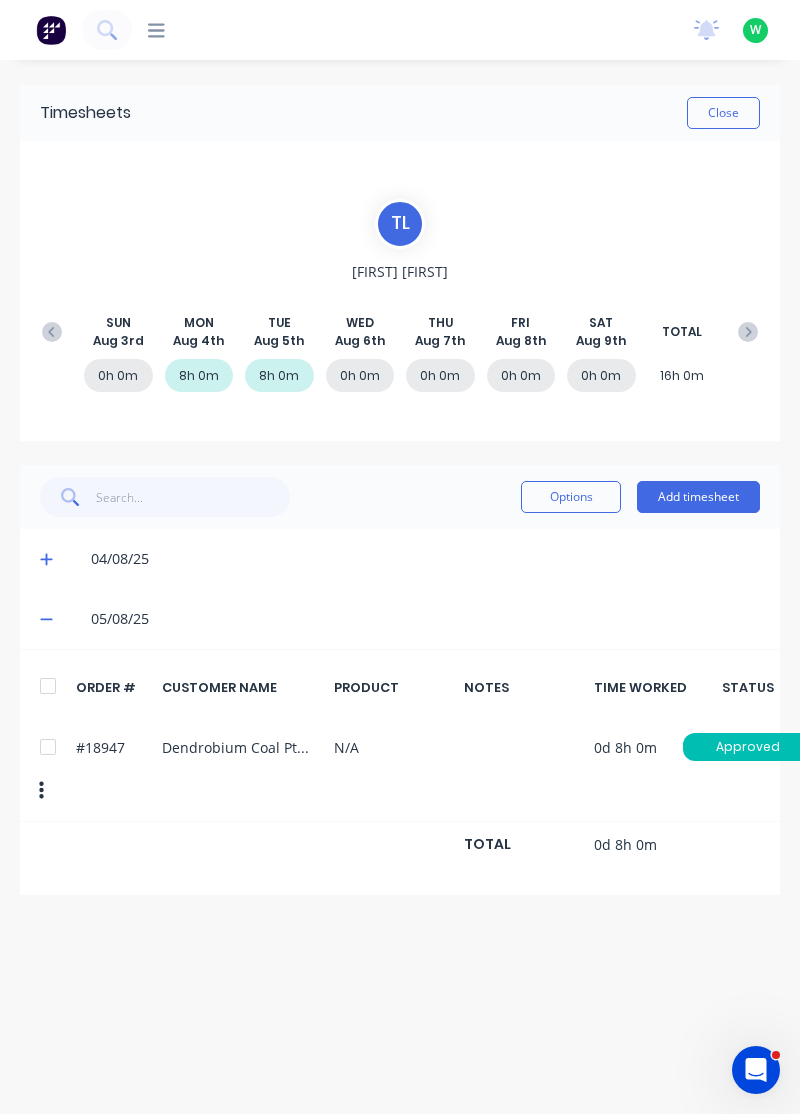 click on "Add timesheet" at bounding box center [698, 497] 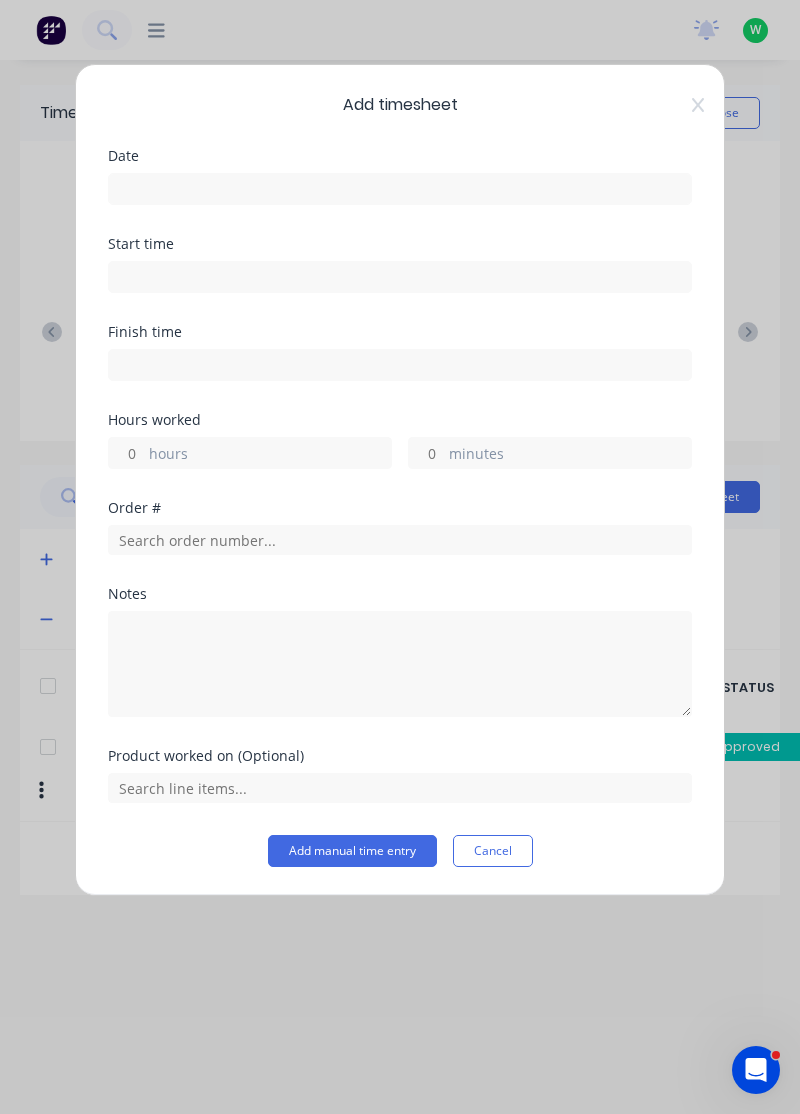 click at bounding box center [400, 189] 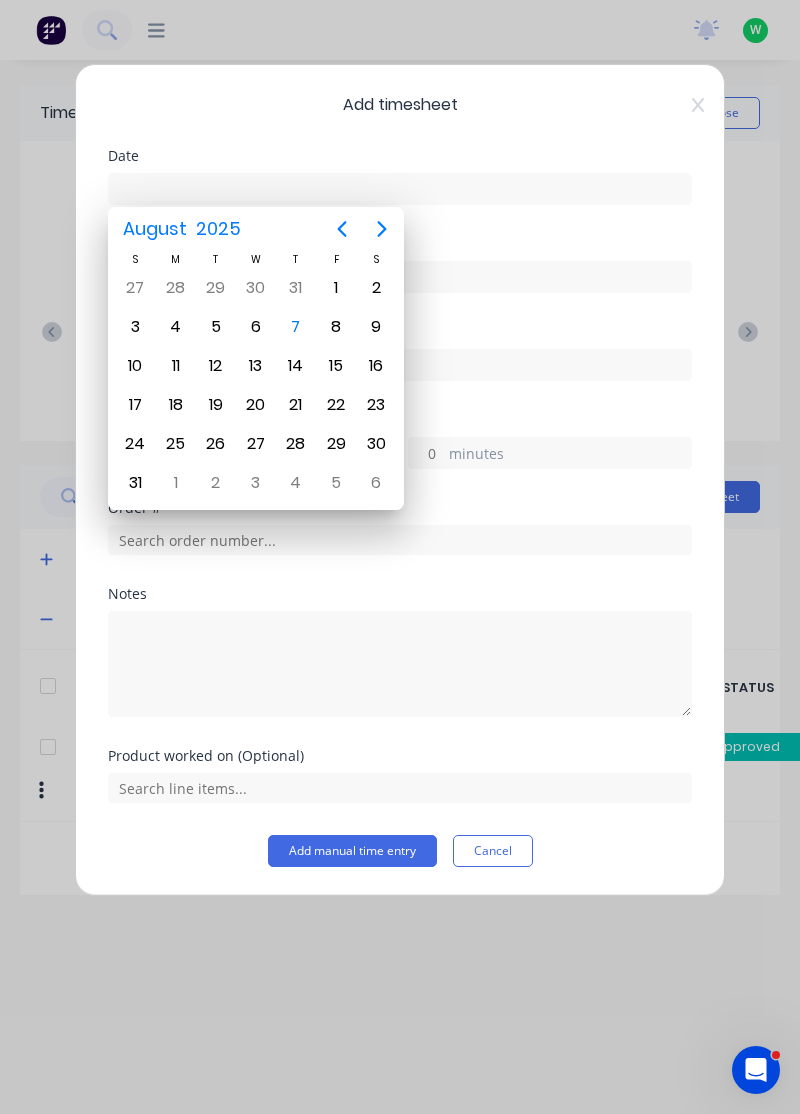 click on "6" at bounding box center (256, 327) 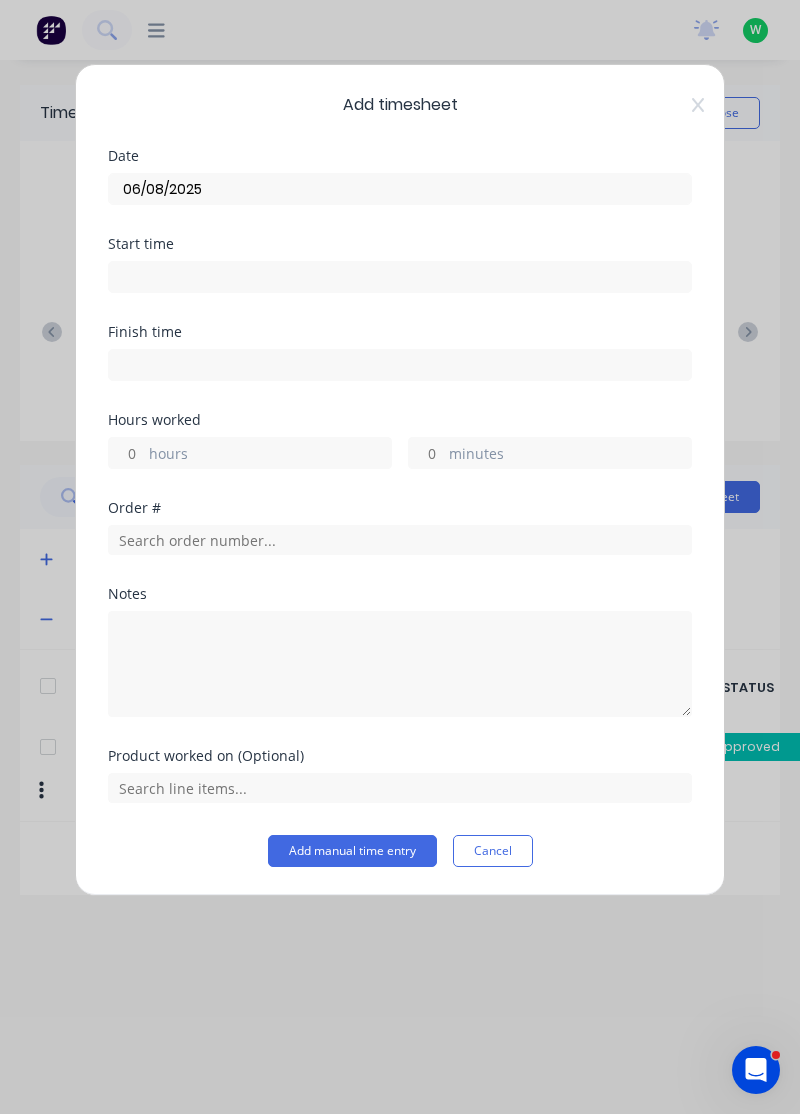 click on "hours" at bounding box center [270, 455] 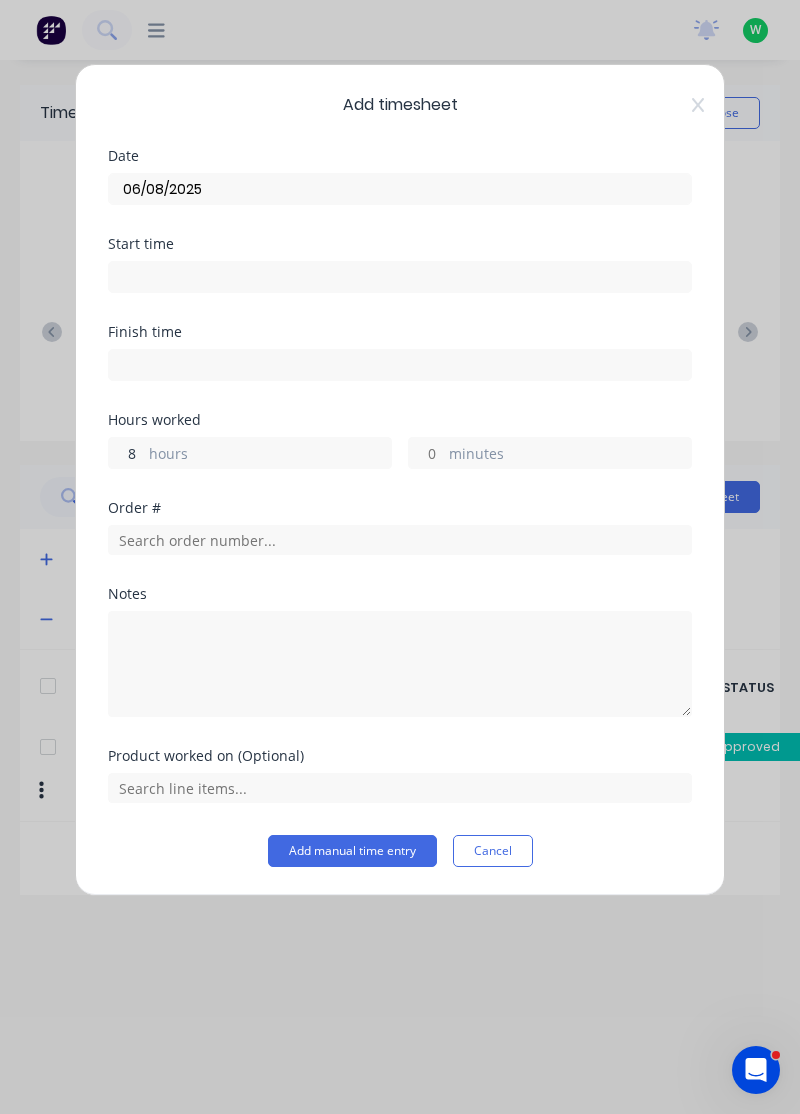 type on "8" 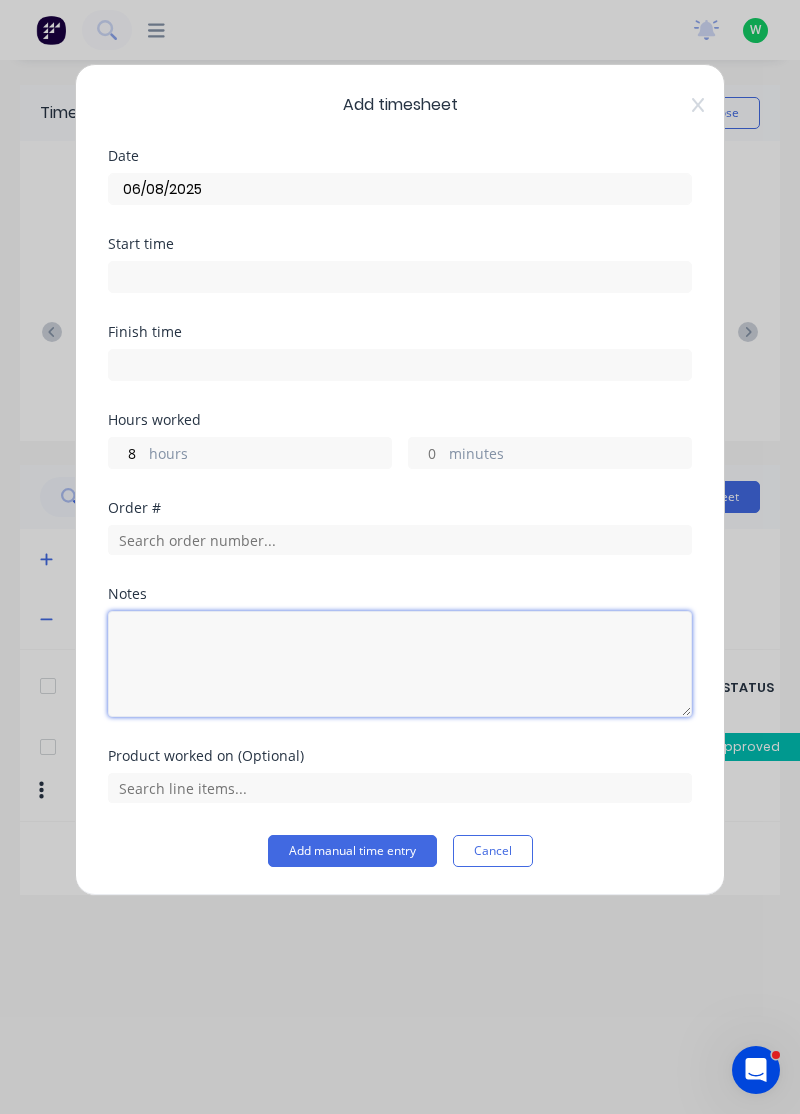 click at bounding box center (400, 664) 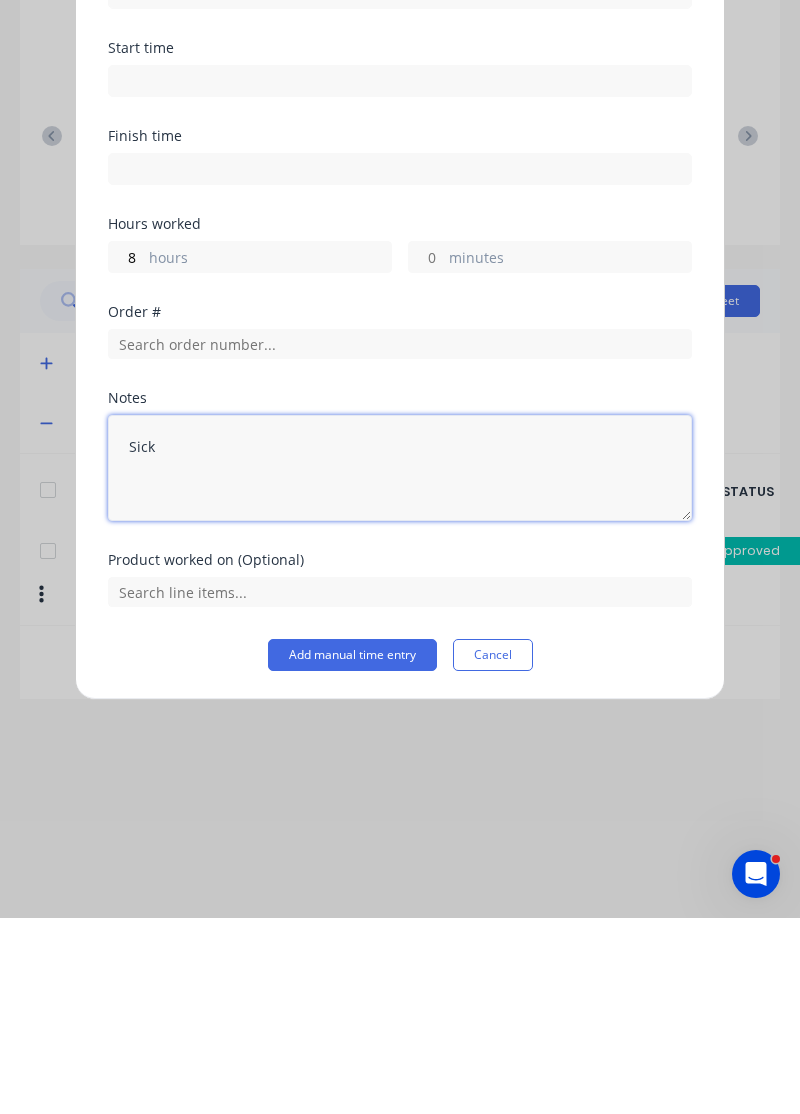 type on "Sick" 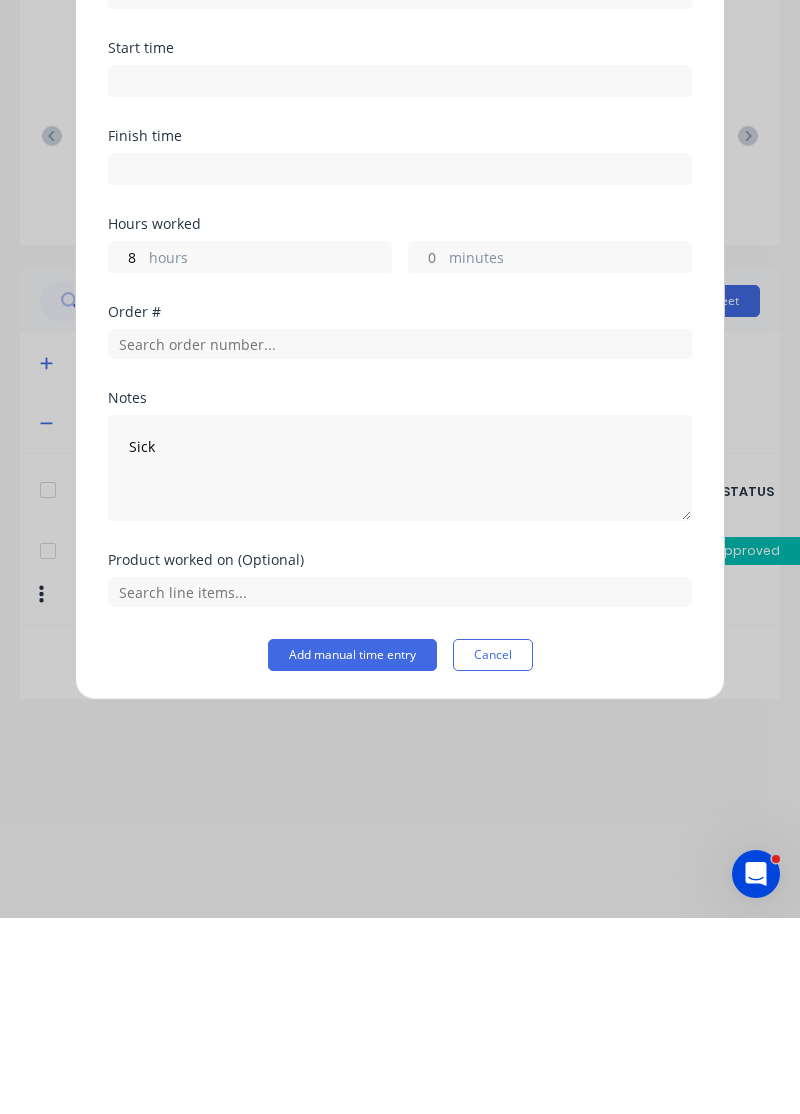 click on "Add manual time entry" at bounding box center (352, 851) 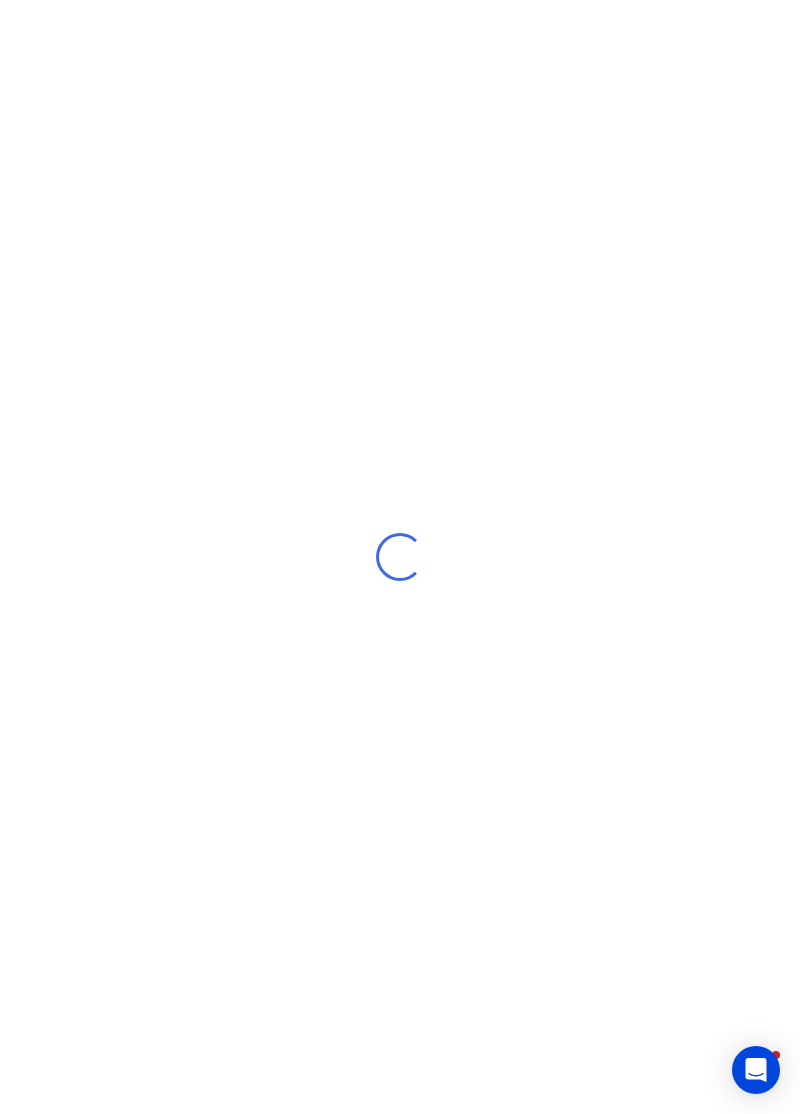 scroll, scrollTop: 0, scrollLeft: 0, axis: both 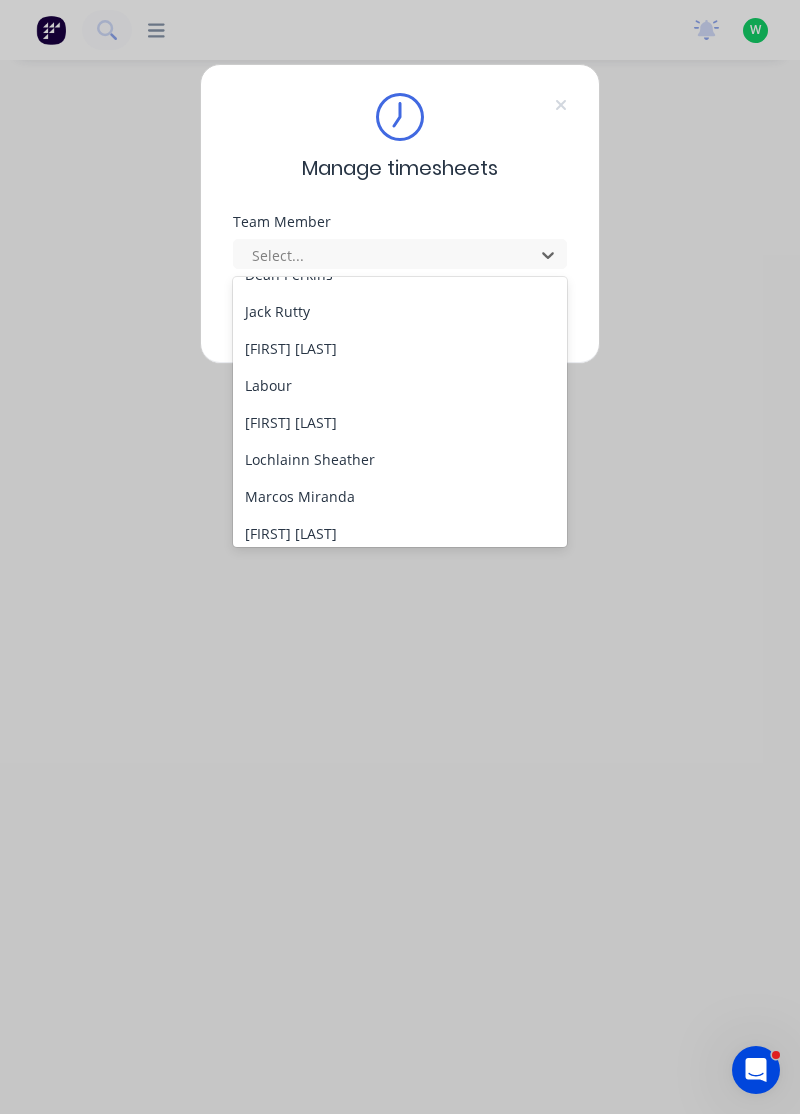 click on "[FIRST] [LAST]" at bounding box center (400, 422) 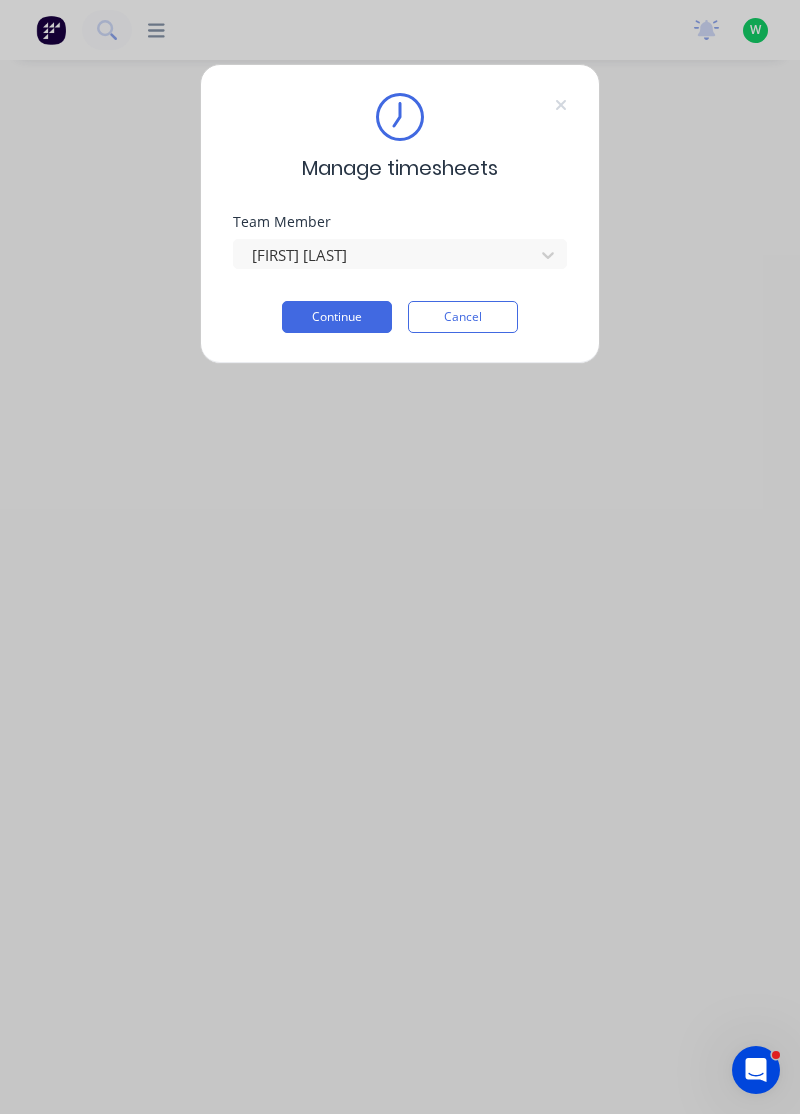 click on "Continue" at bounding box center (337, 317) 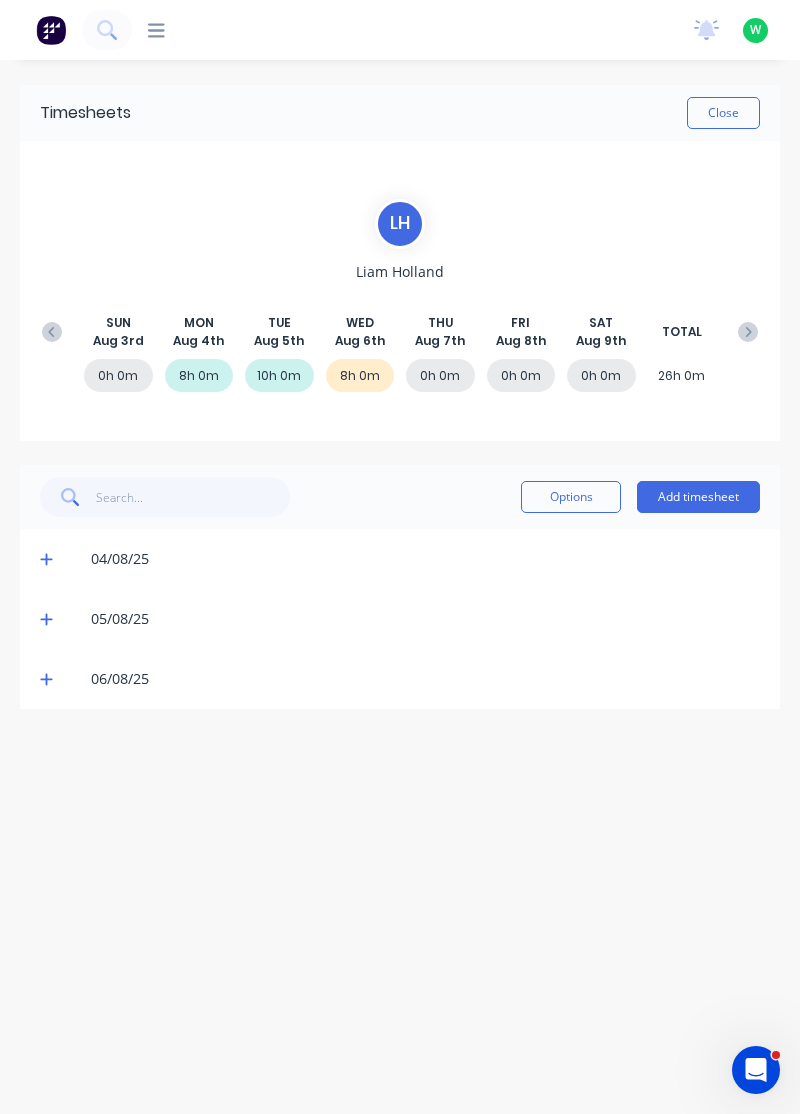 click 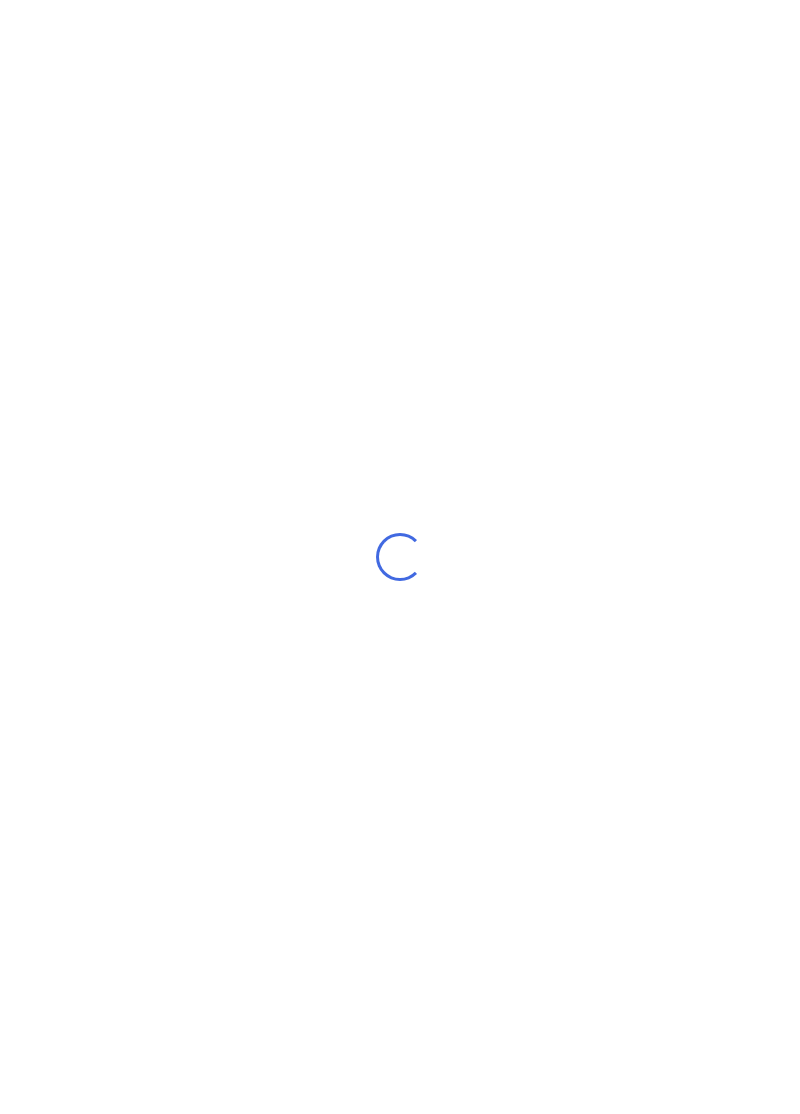 scroll, scrollTop: 0, scrollLeft: 0, axis: both 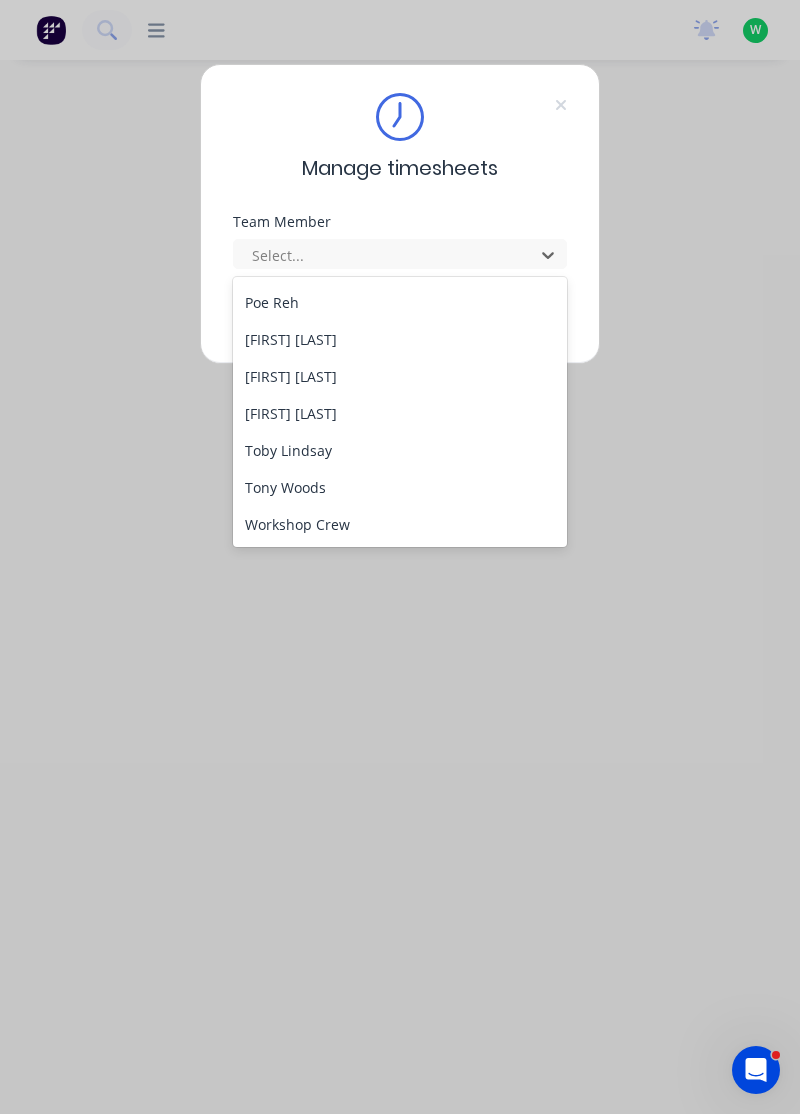 click on "Tony Woods" at bounding box center [400, 487] 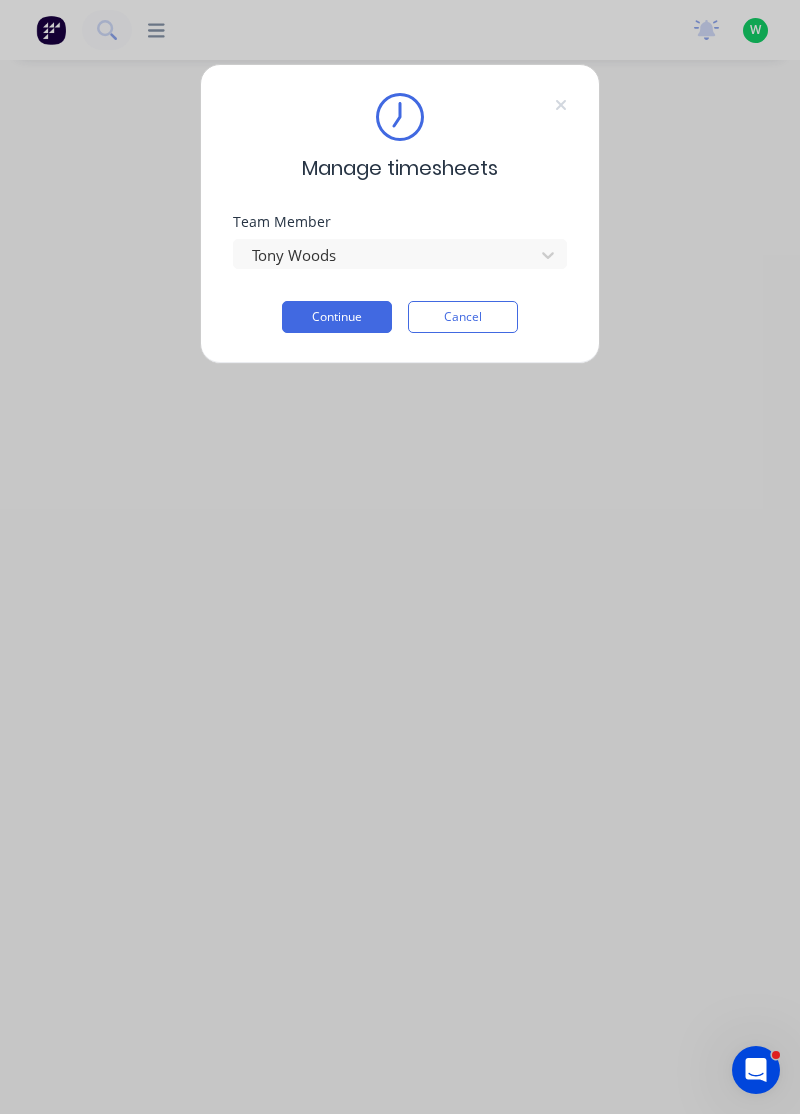 click on "Continue" at bounding box center (337, 317) 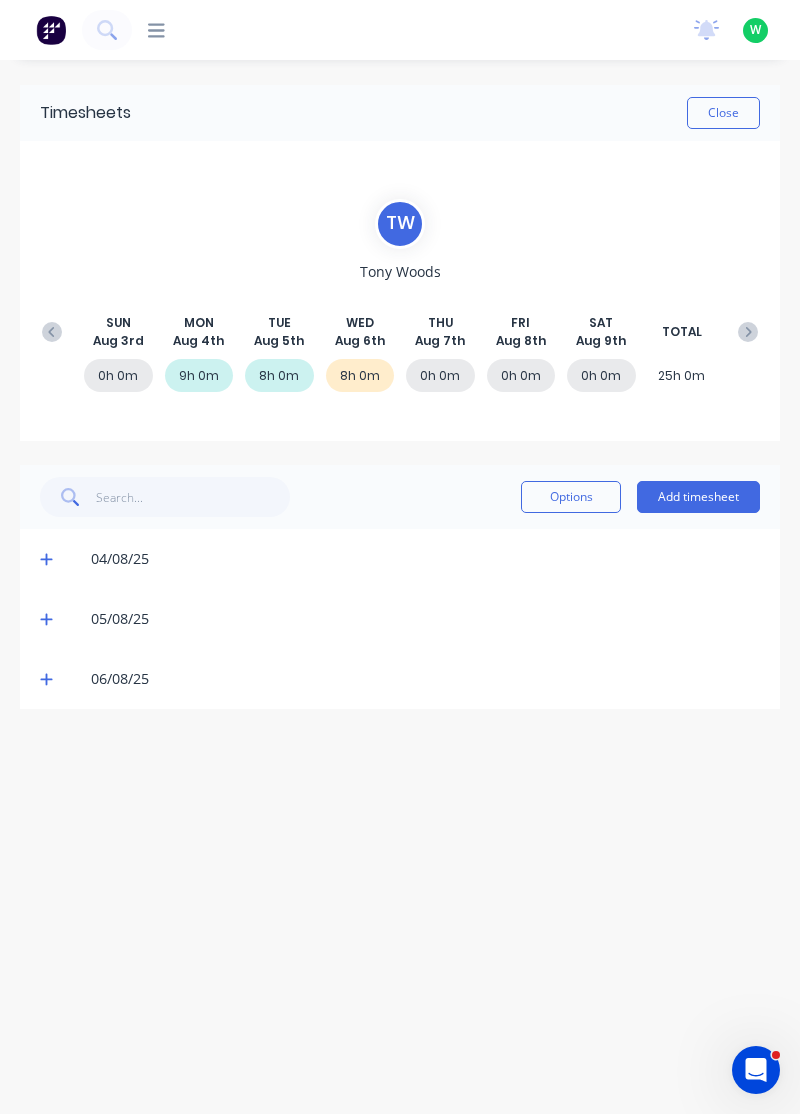 click 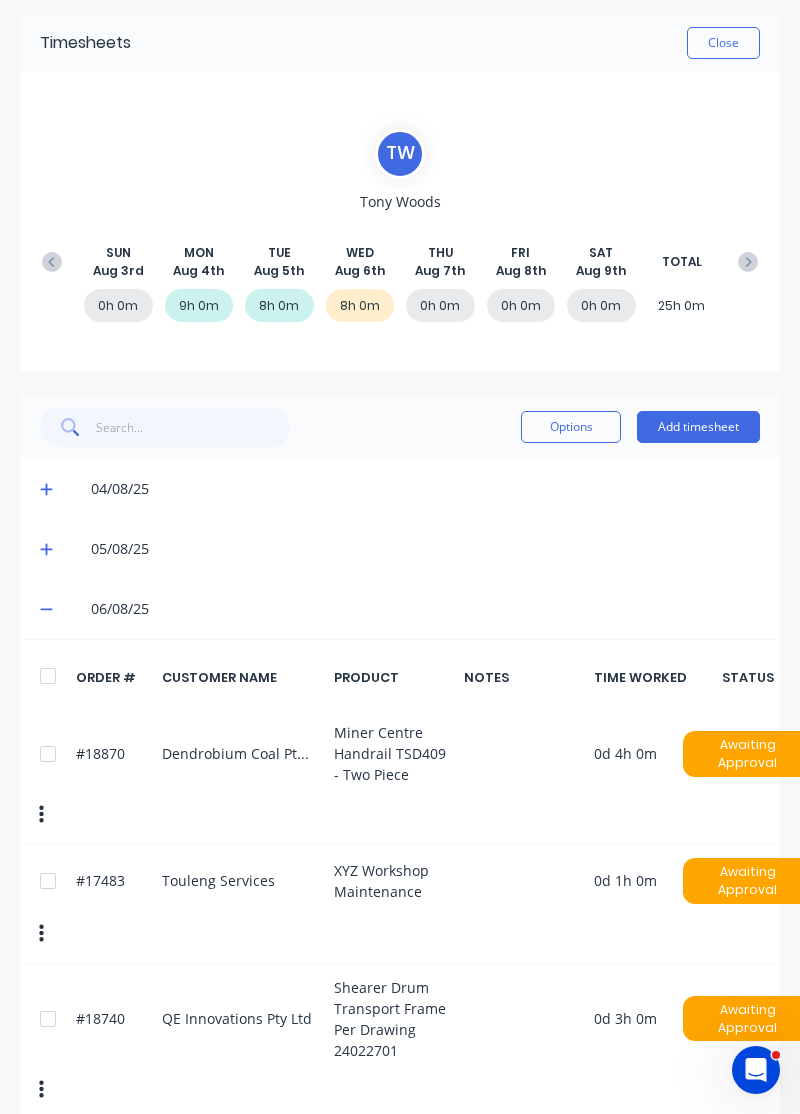 scroll, scrollTop: 0, scrollLeft: 13, axis: horizontal 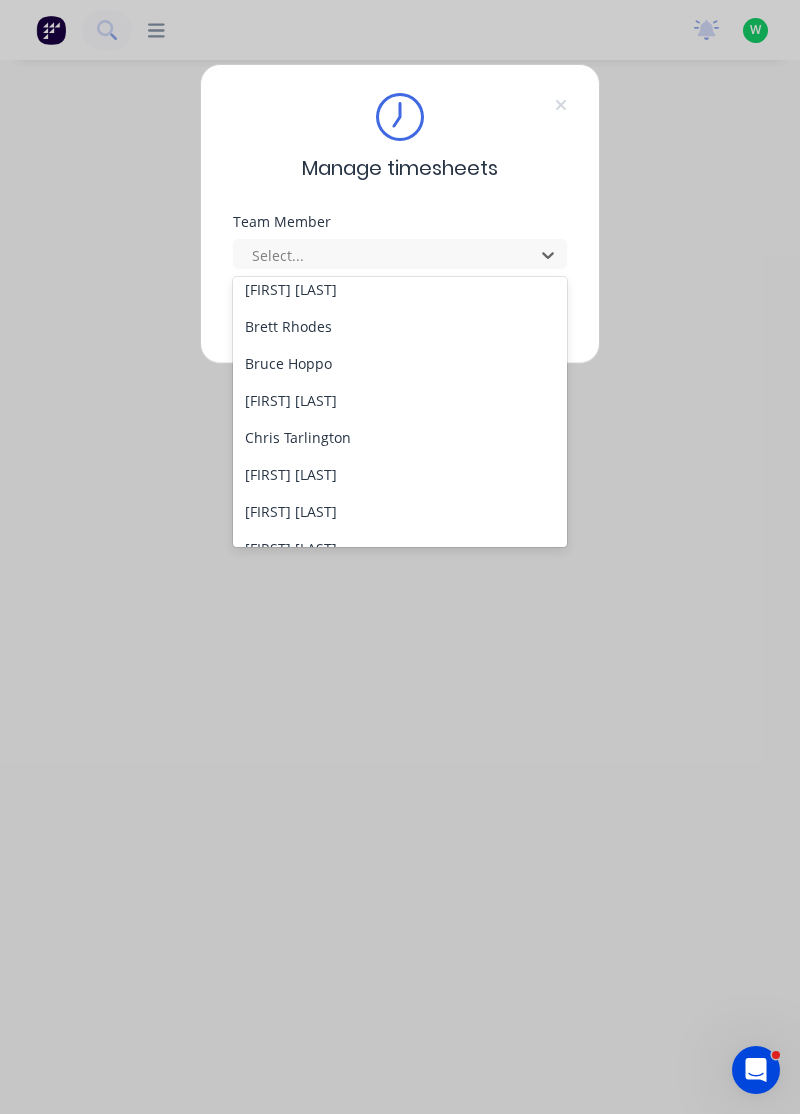 click on "[FIRST] [LAST]" at bounding box center [400, 474] 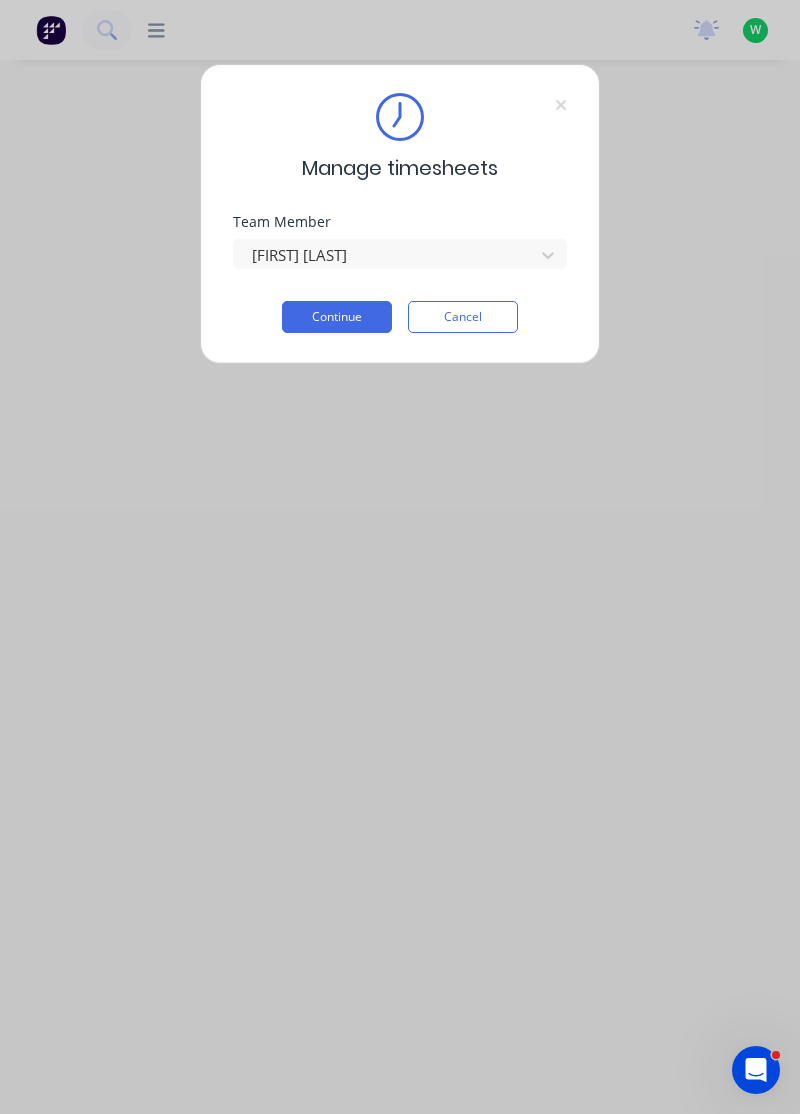 click on "Continue" at bounding box center [337, 317] 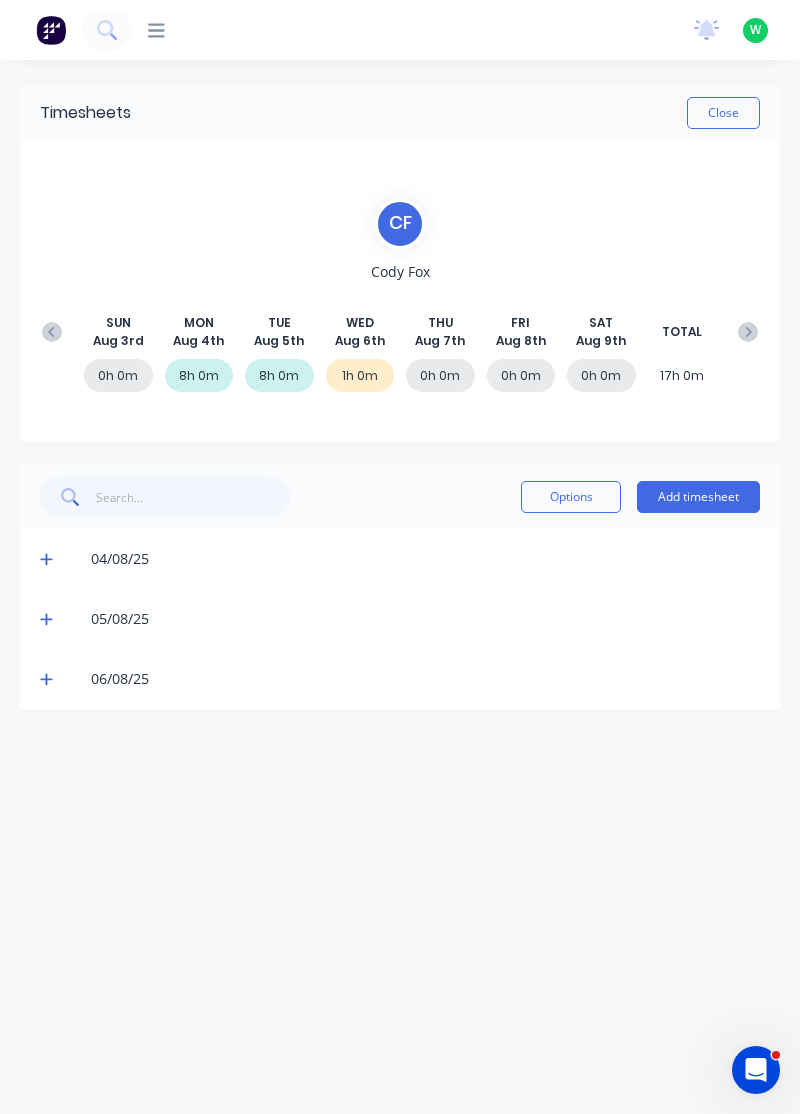 click on "Add timesheet" at bounding box center [698, 497] 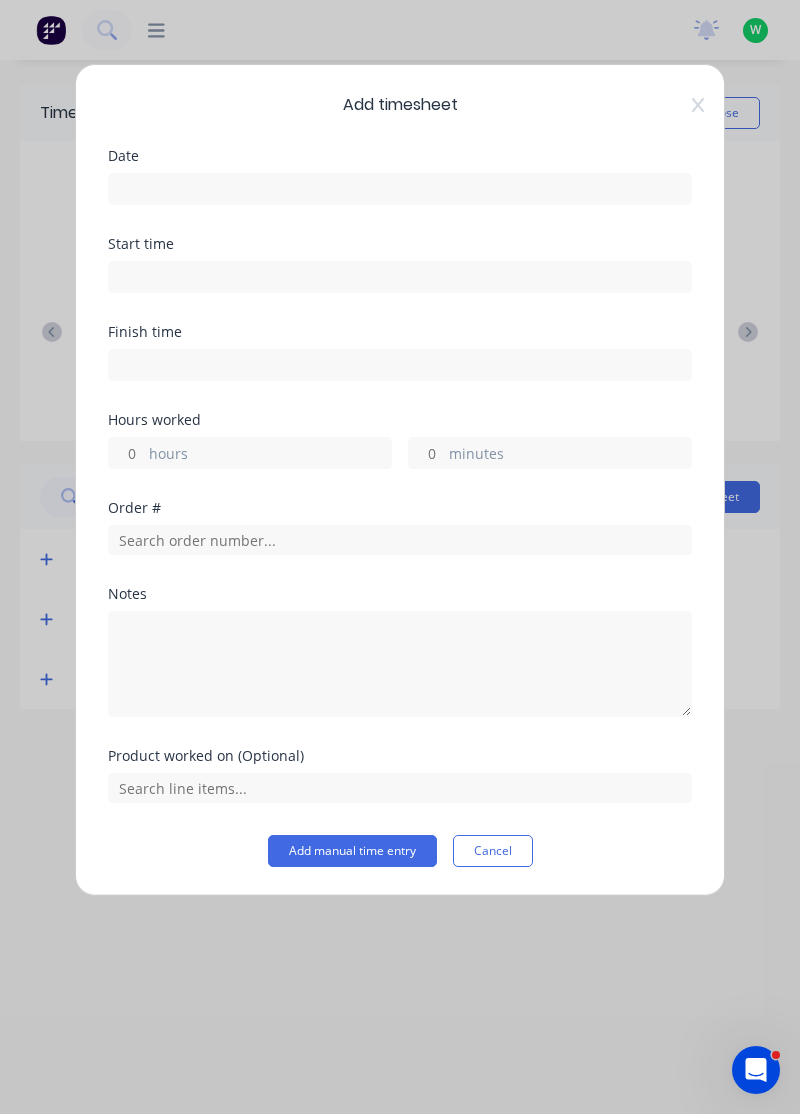 click at bounding box center (400, 189) 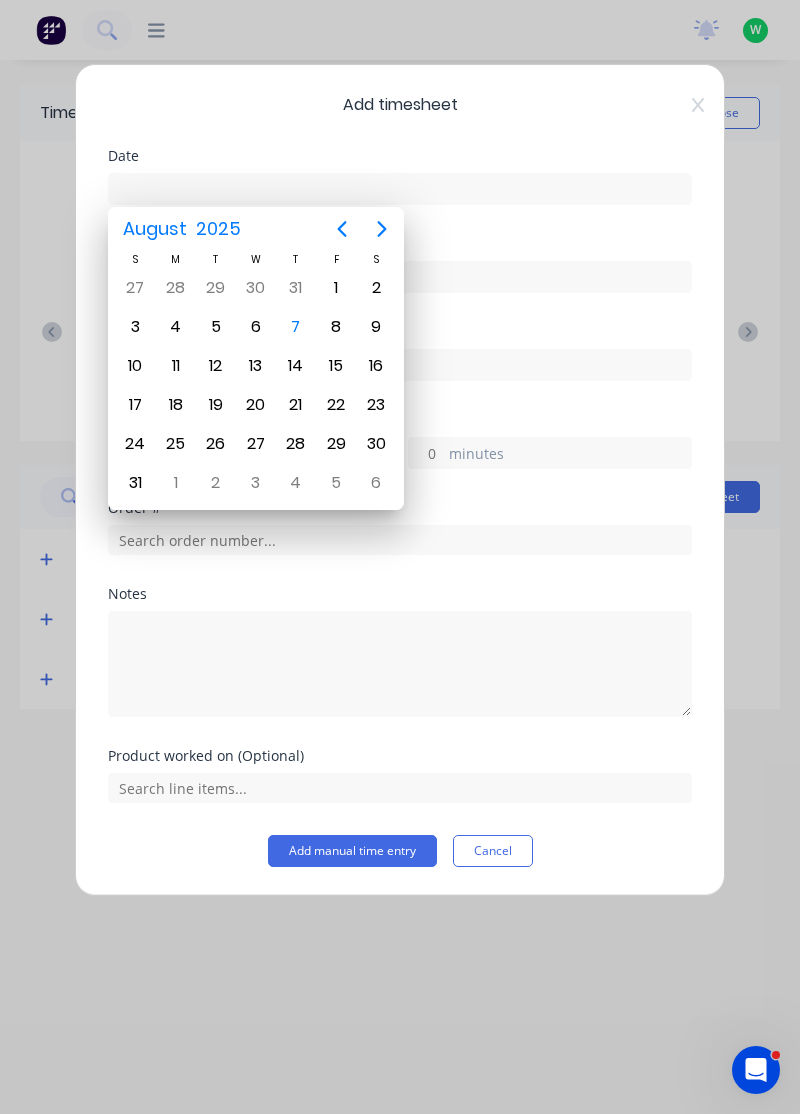 click 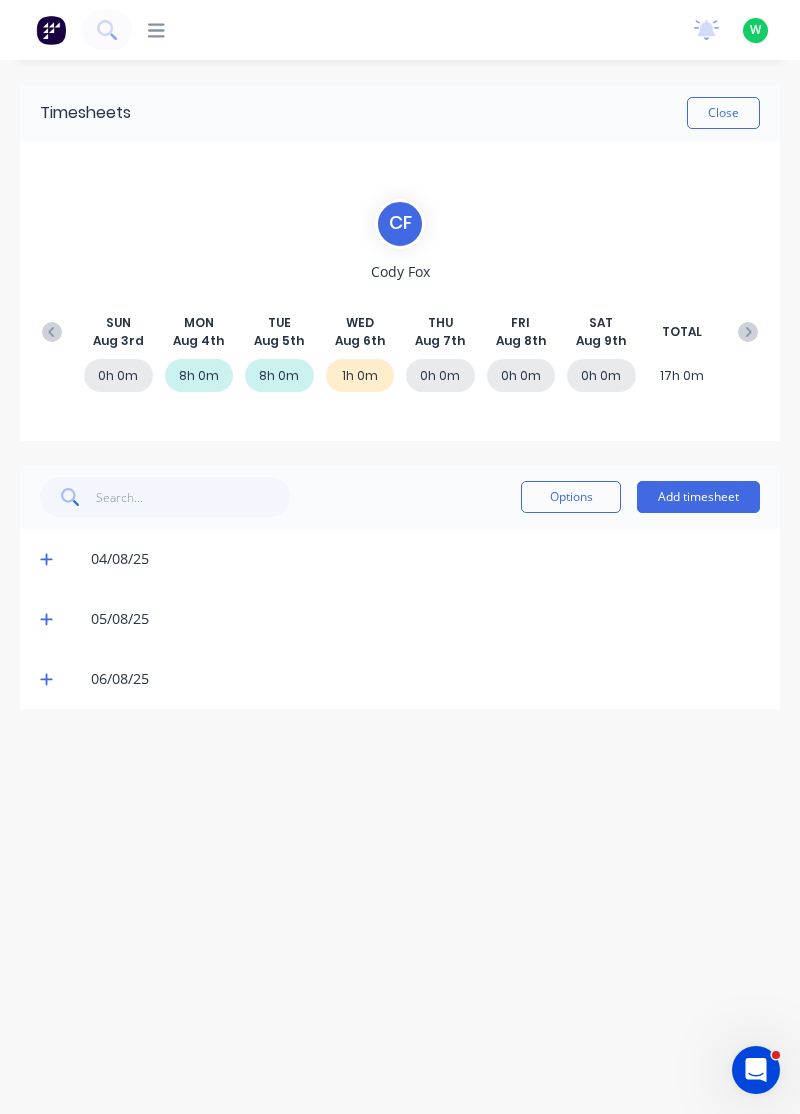 click on "Add timesheet" at bounding box center (698, 497) 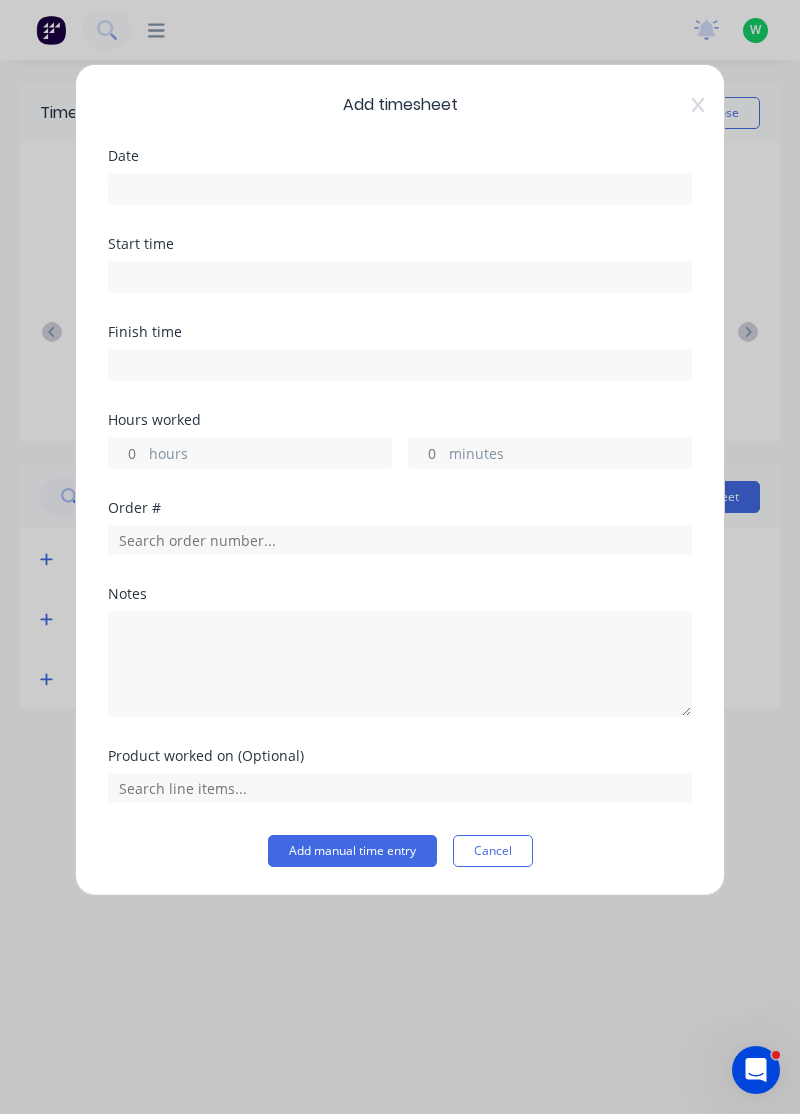 click at bounding box center (400, 189) 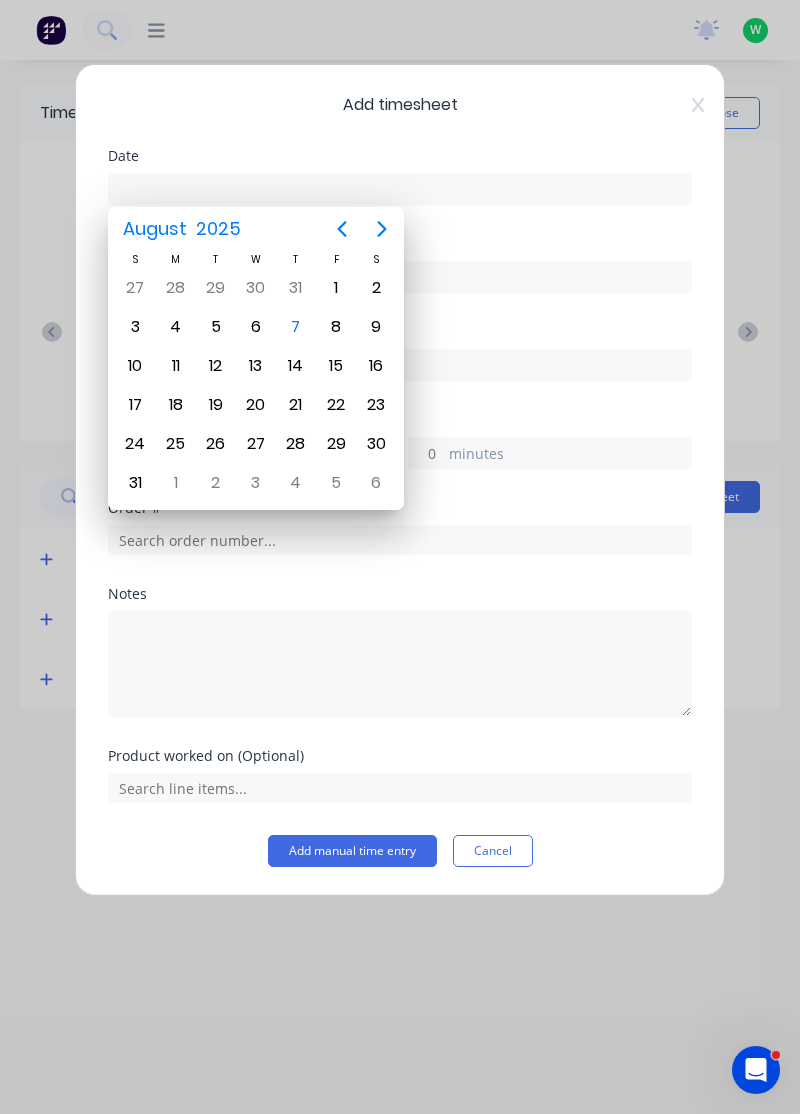 click 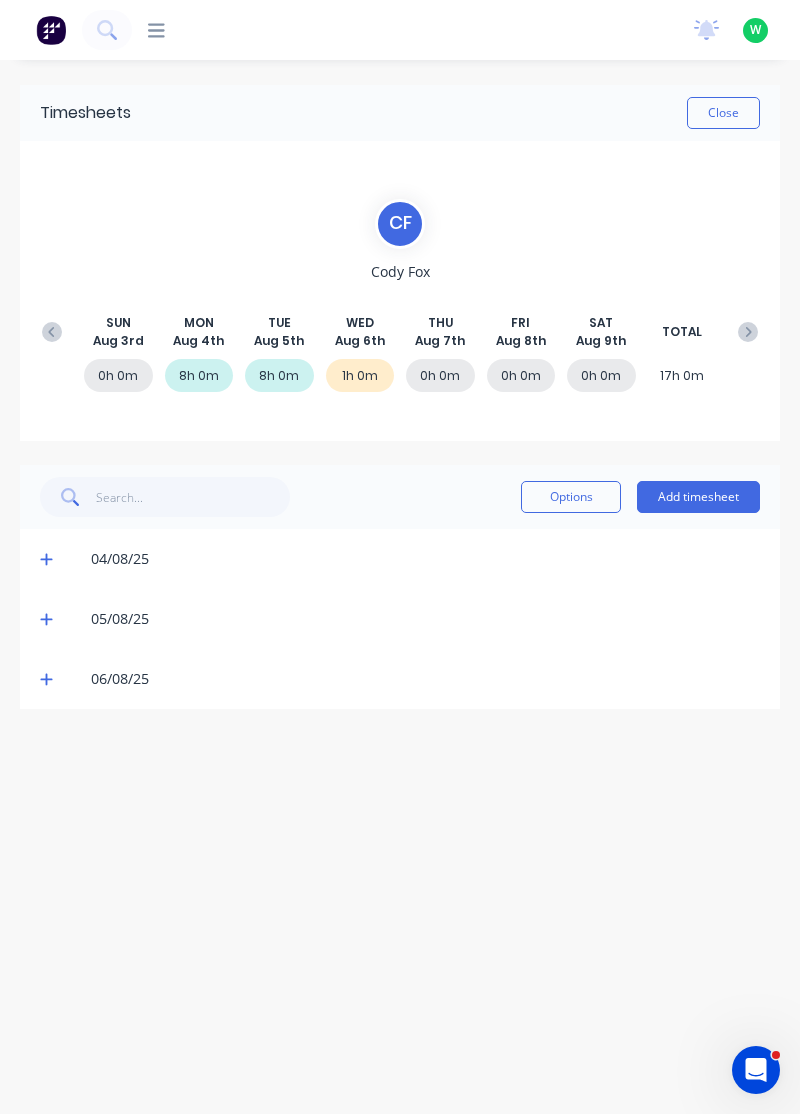 click at bounding box center (49, 679) 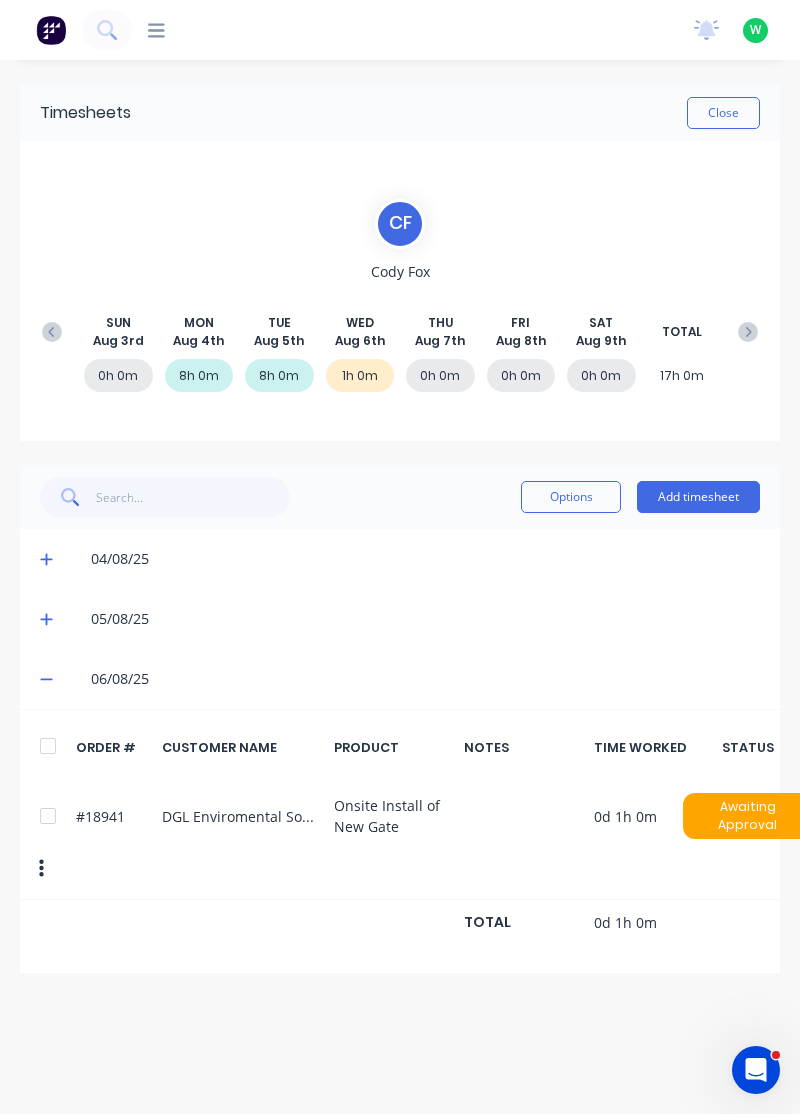 click on "Add timesheet" at bounding box center (698, 497) 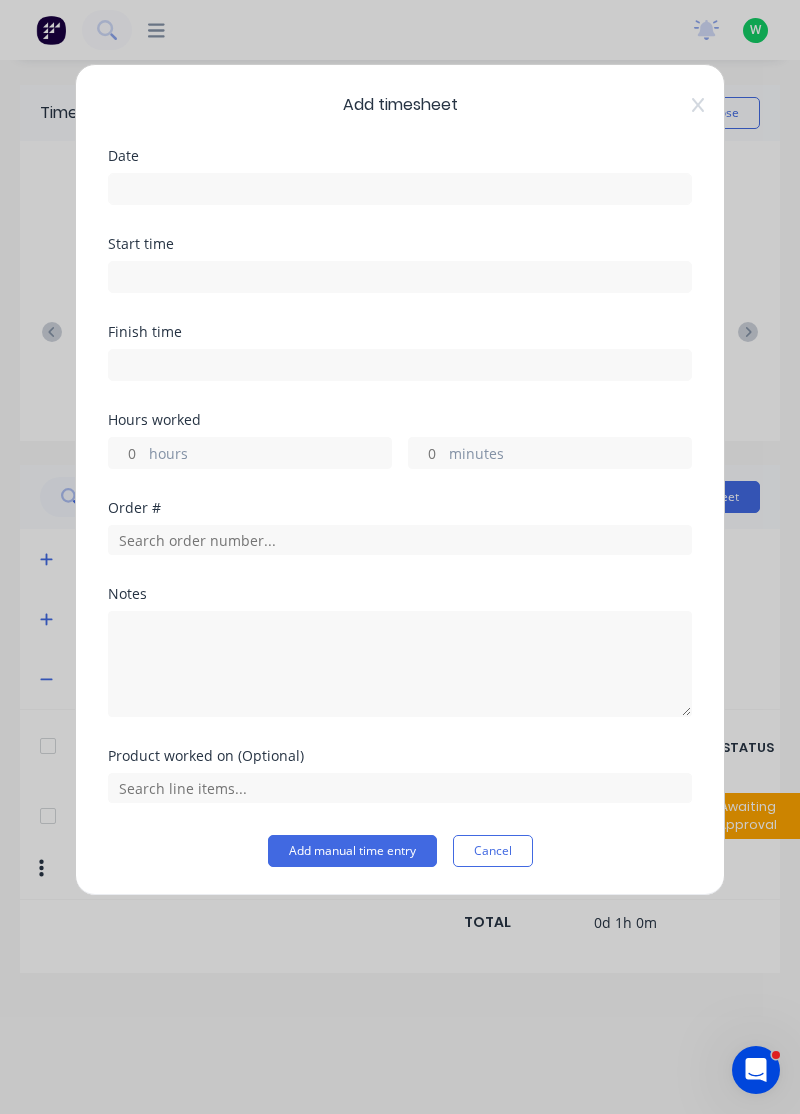 click at bounding box center (400, 189) 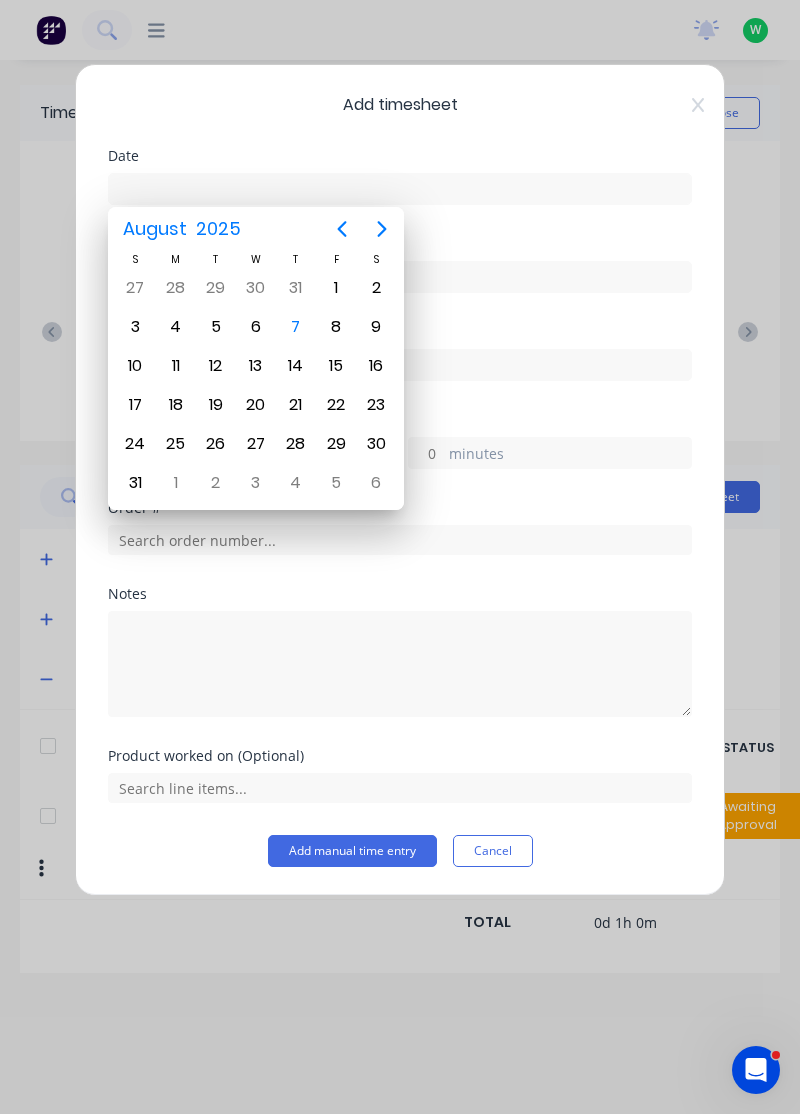 click on "6" at bounding box center (256, 327) 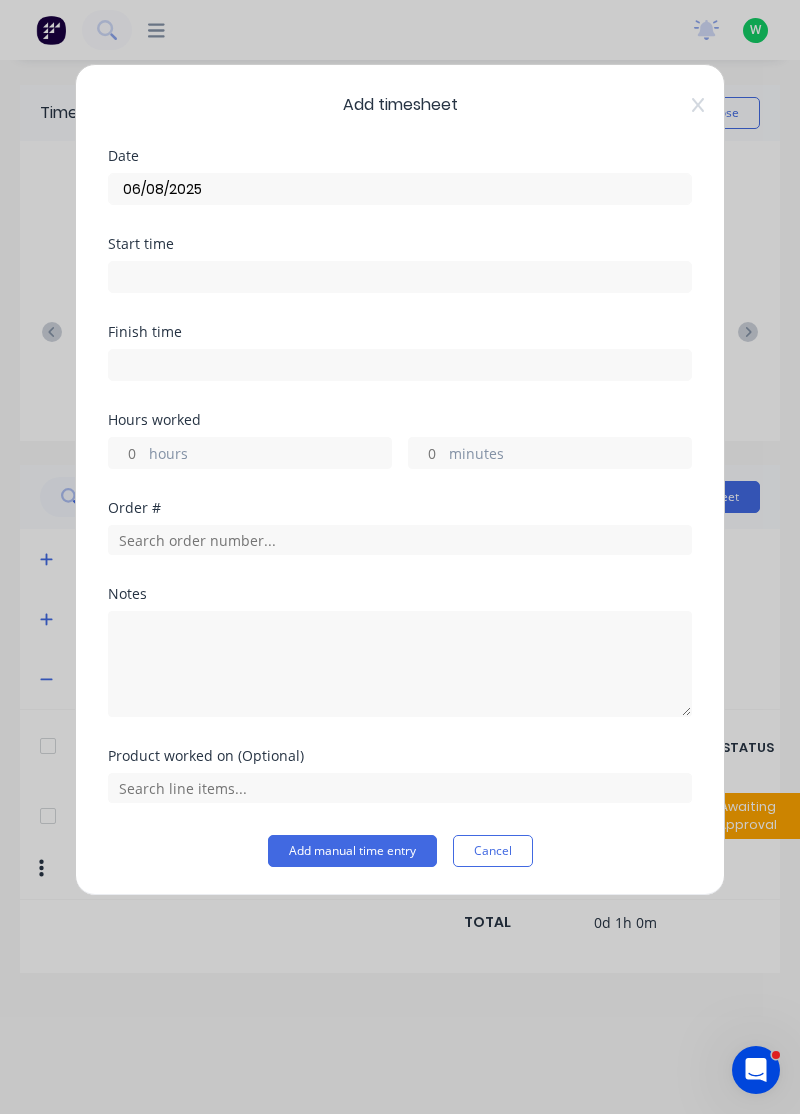 click on "hours" at bounding box center (270, 455) 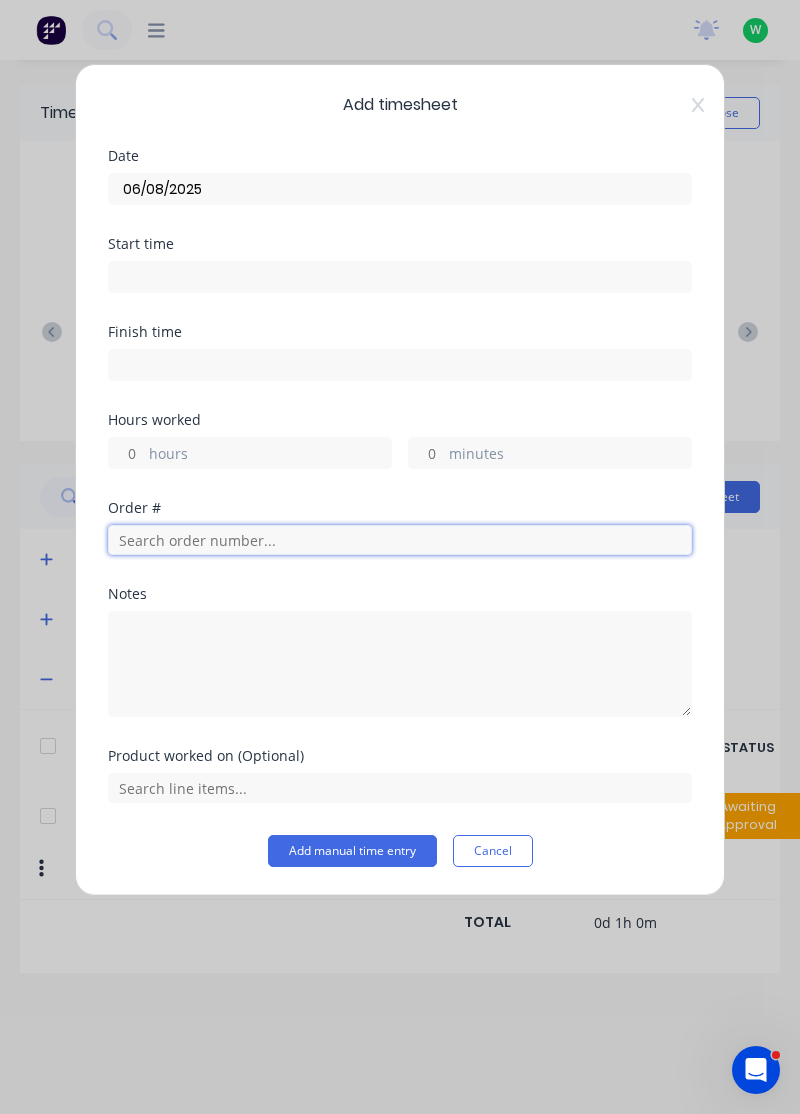 click at bounding box center [400, 540] 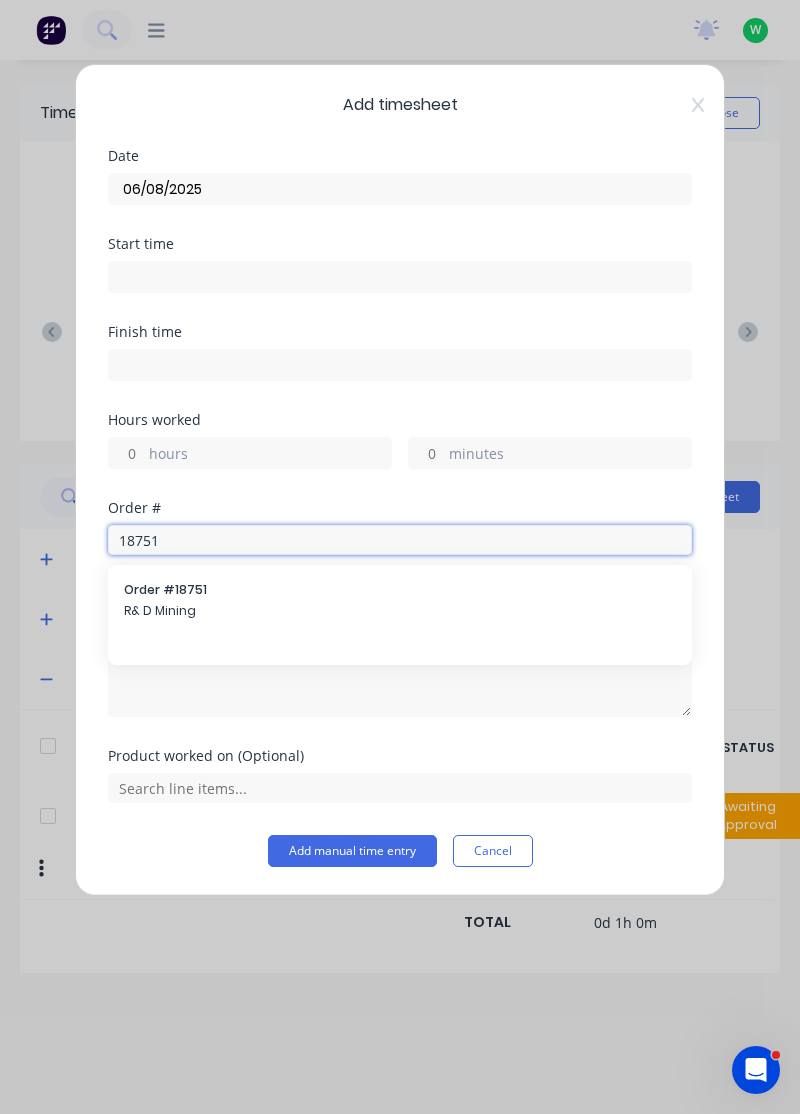 type on "18751" 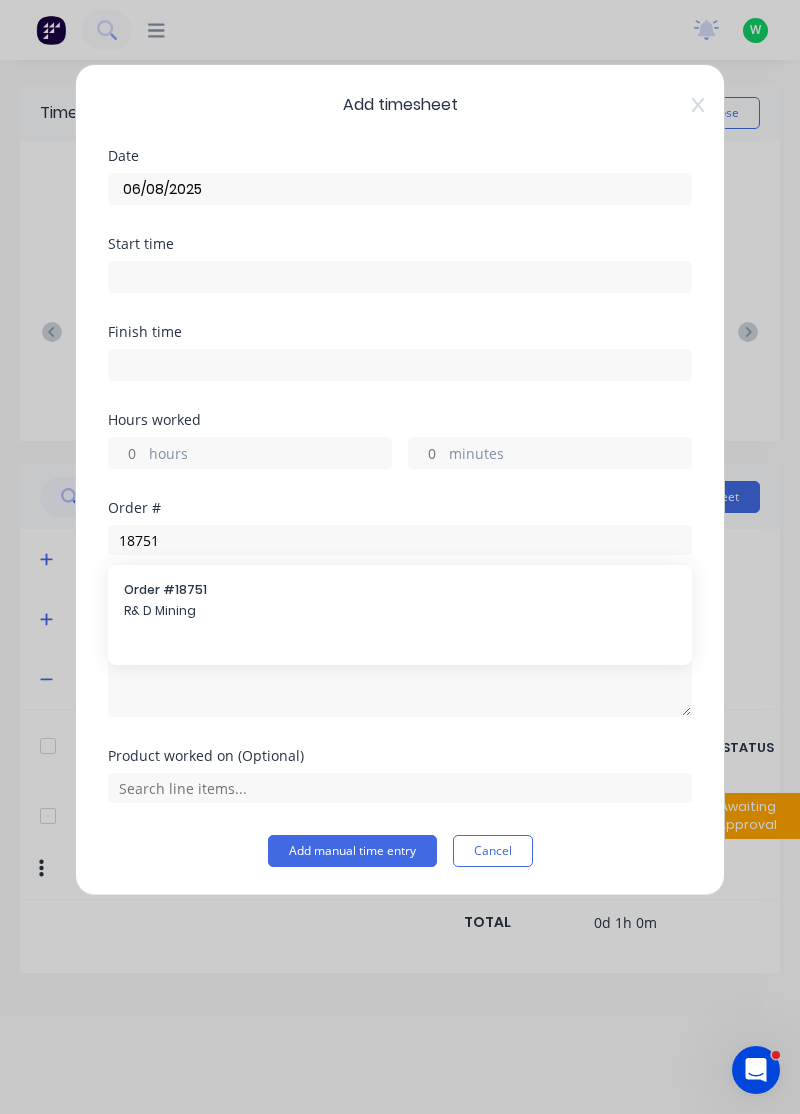 click on "R& D Mining" at bounding box center (400, 611) 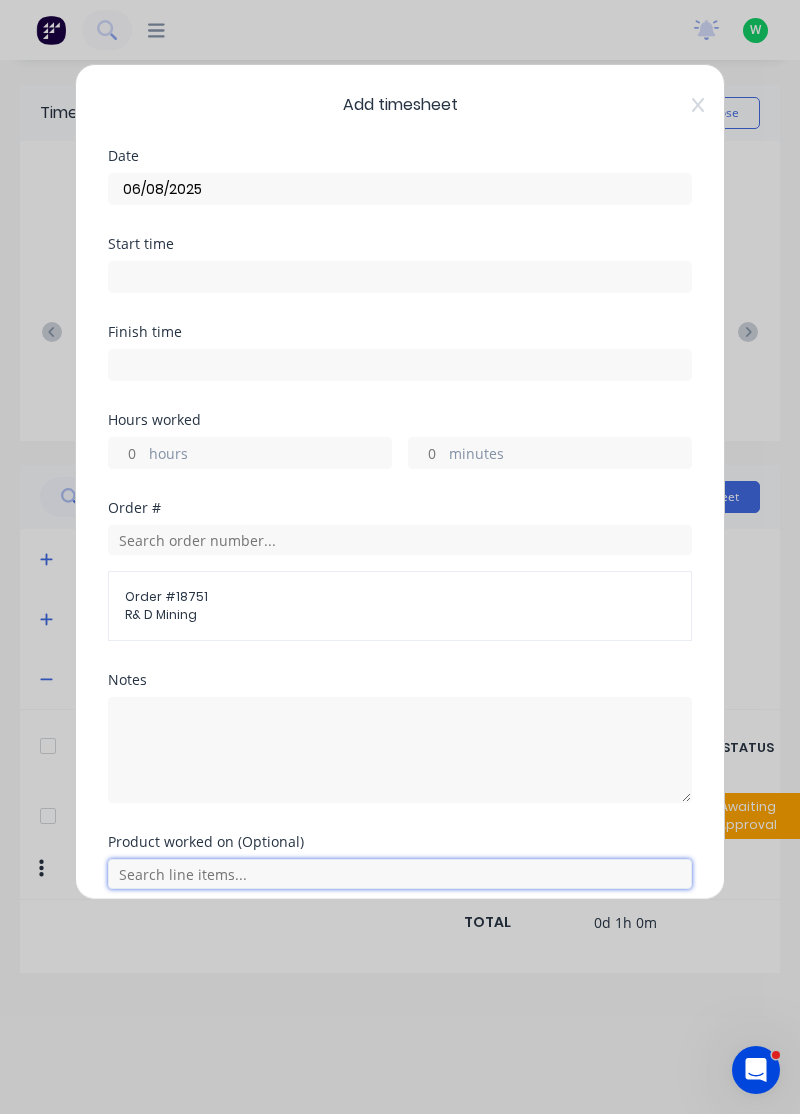 click at bounding box center (400, 874) 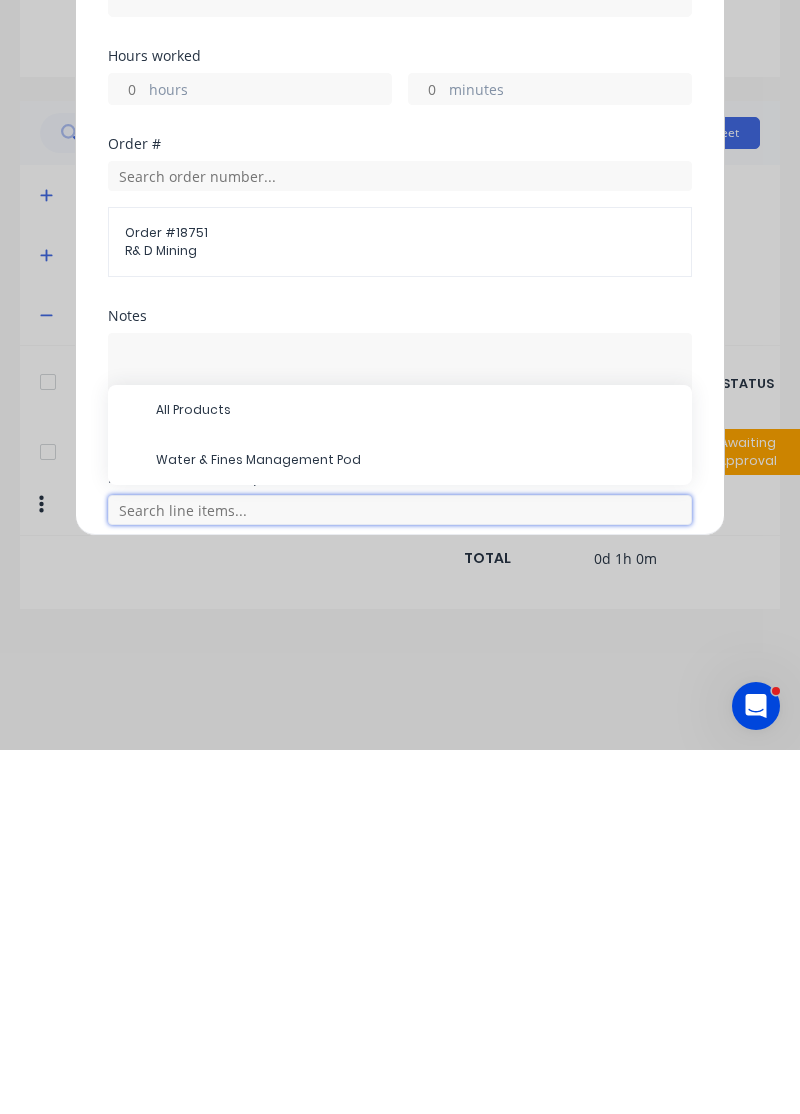 scroll, scrollTop: 94, scrollLeft: 0, axis: vertical 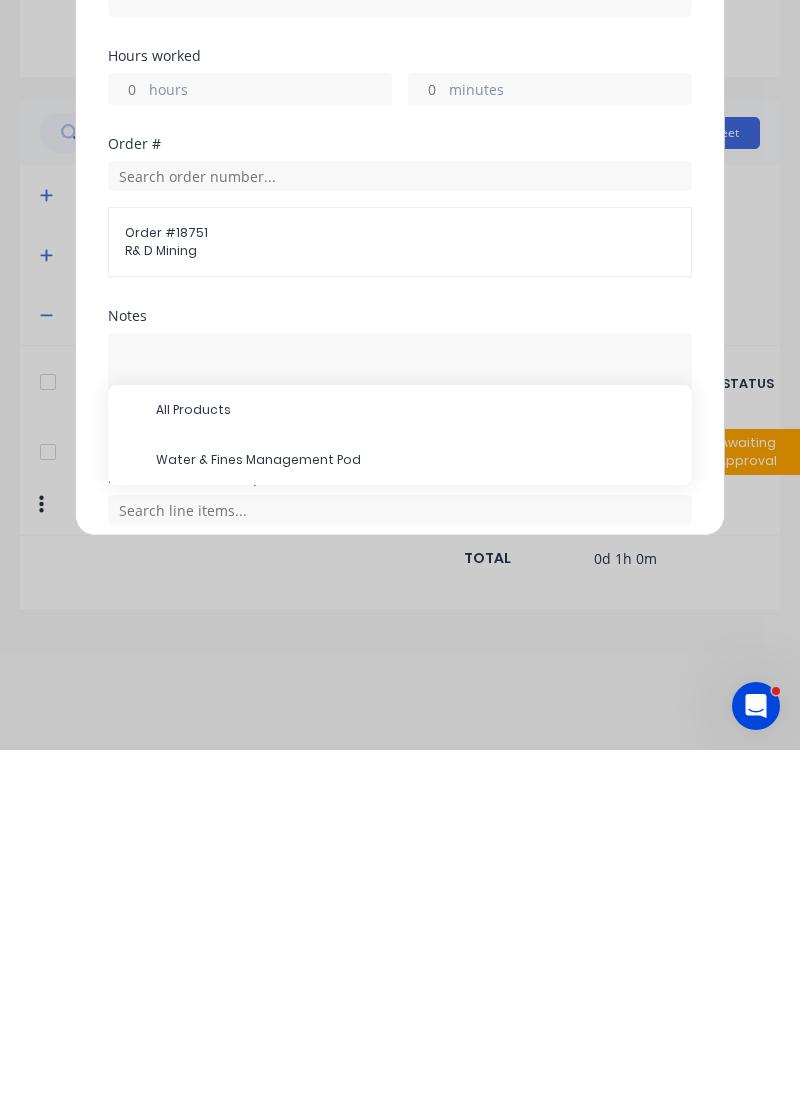 click on "Water & Fines Management Pod" at bounding box center (416, 824) 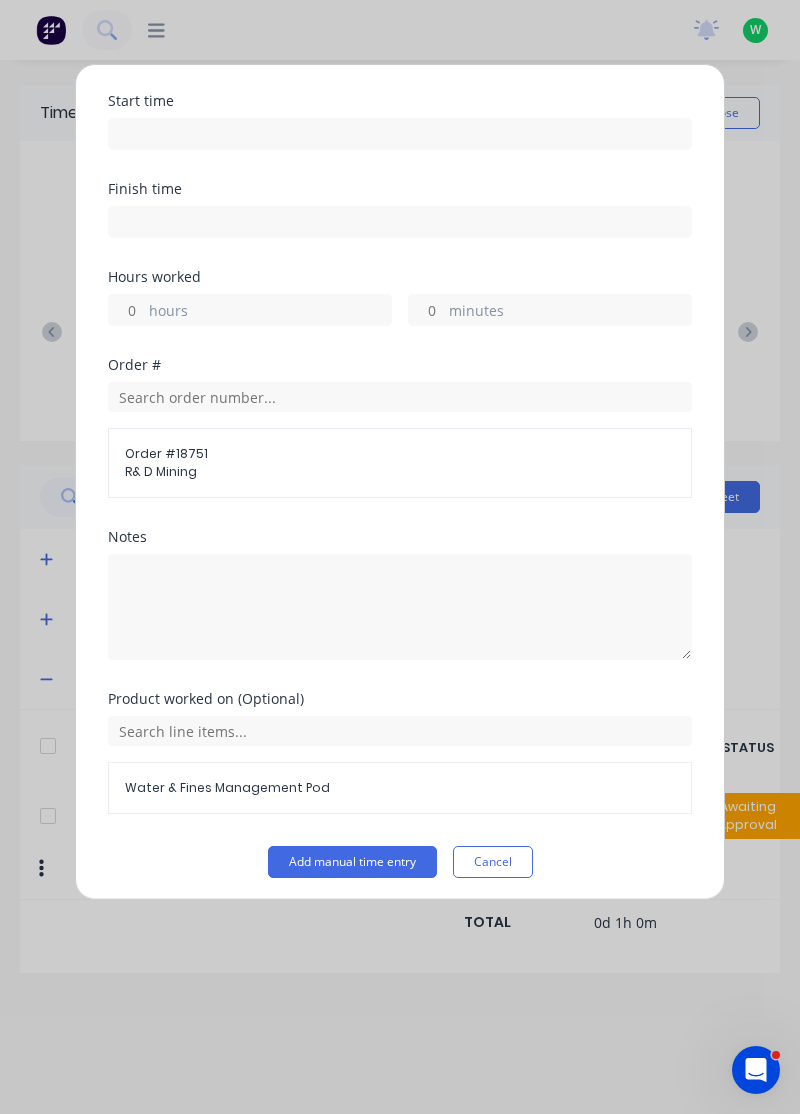 scroll, scrollTop: 145, scrollLeft: 0, axis: vertical 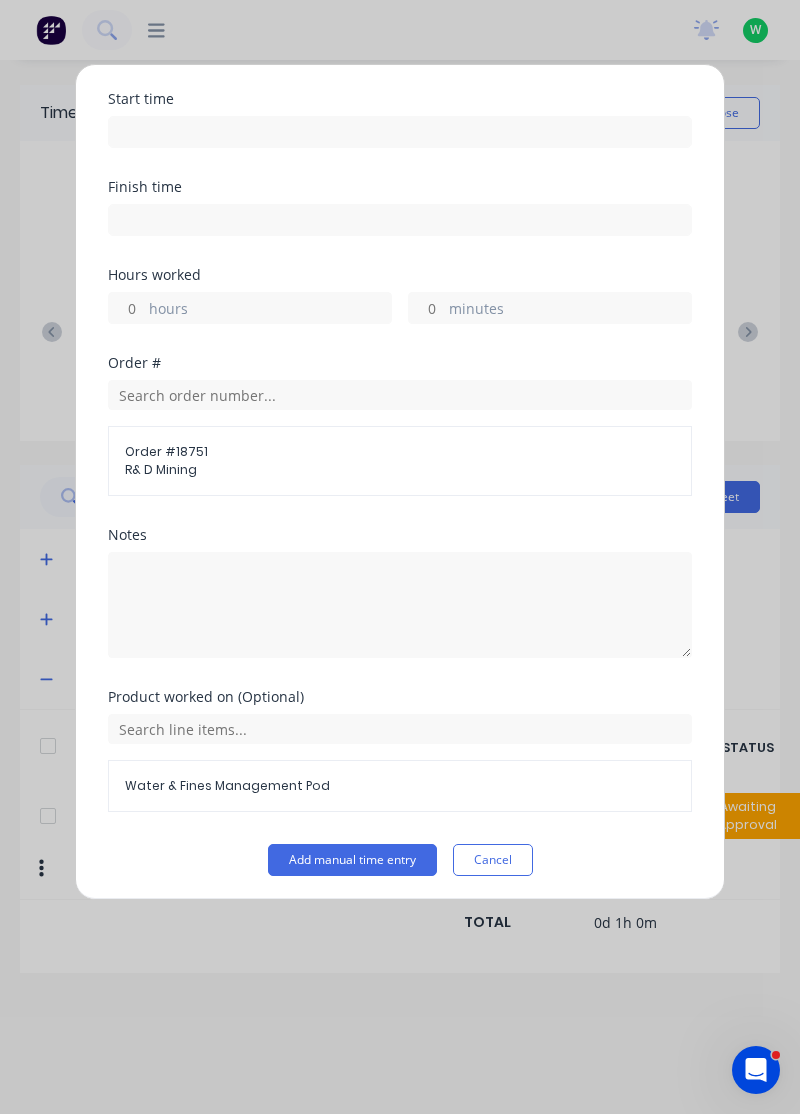 click on "Add manual time entry" at bounding box center (352, 860) 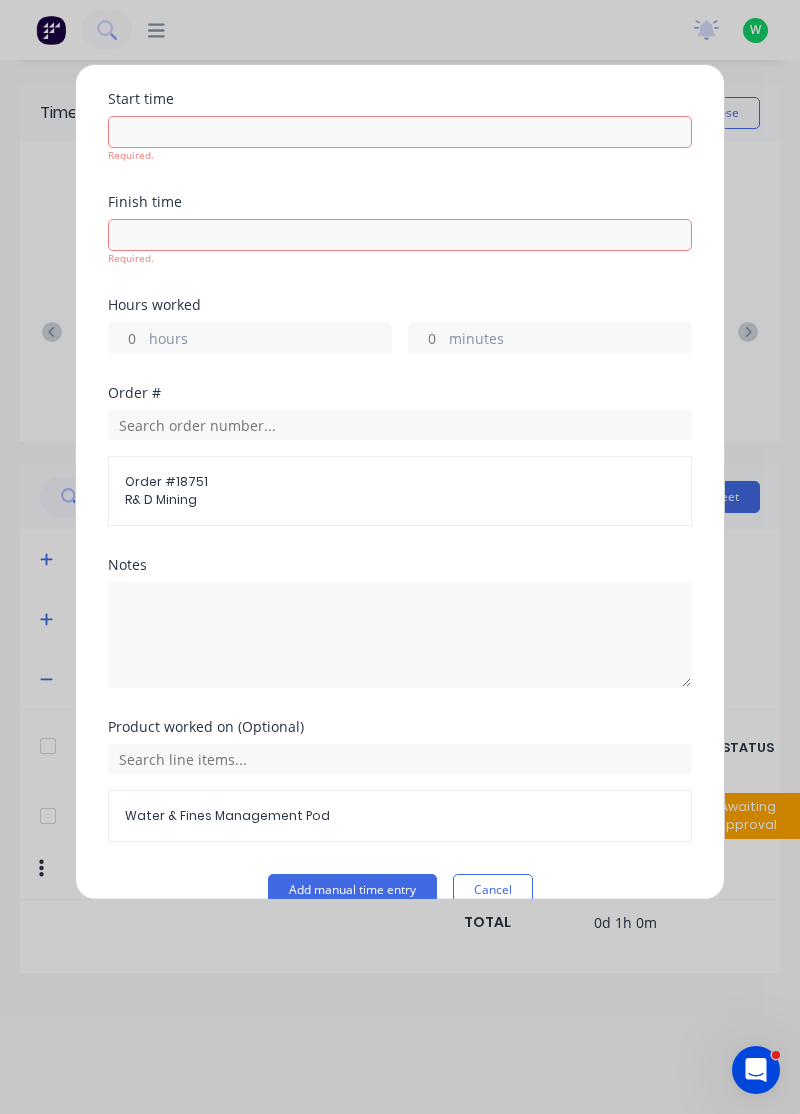 click on "Add manual time entry" at bounding box center (352, 890) 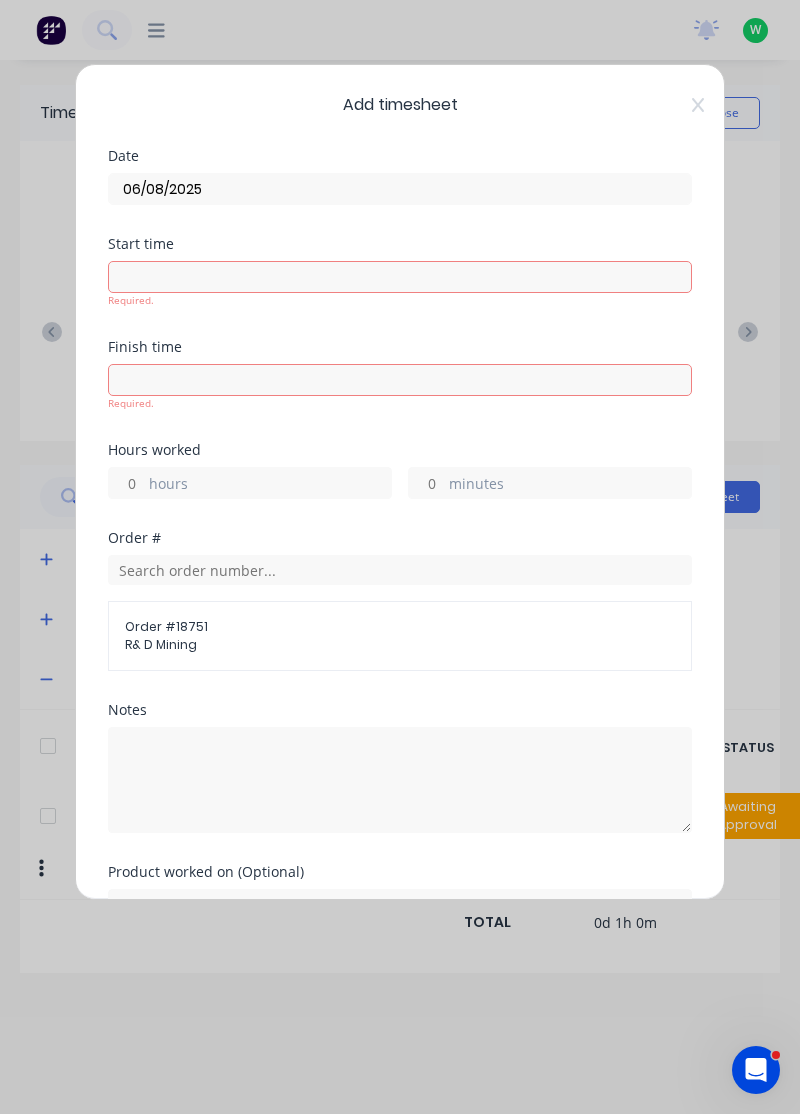 scroll, scrollTop: 0, scrollLeft: 0, axis: both 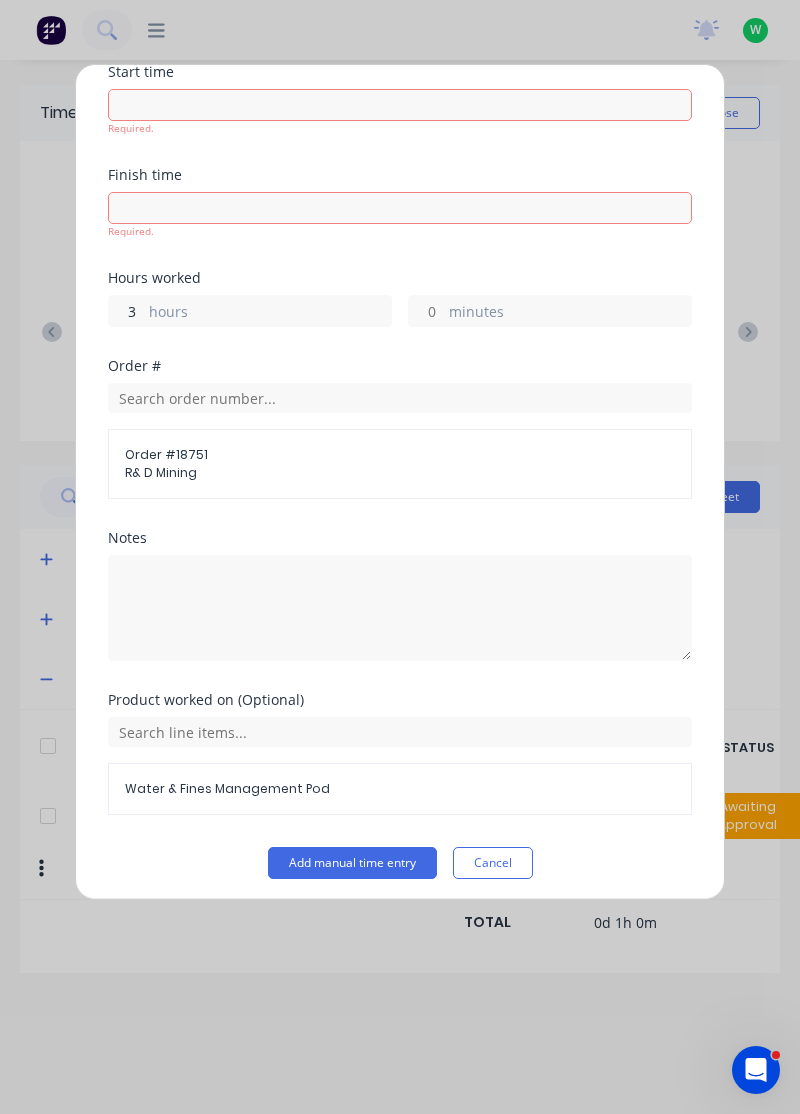 type on "3" 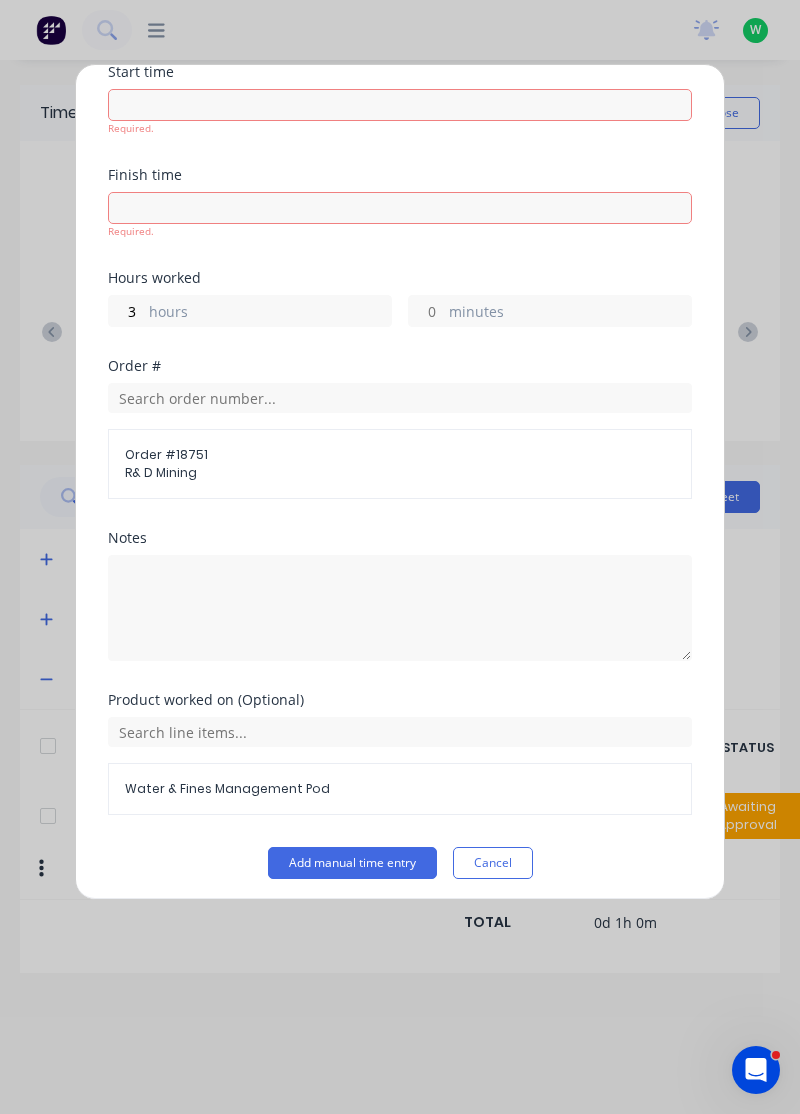 click on "Notes" at bounding box center (400, 612) 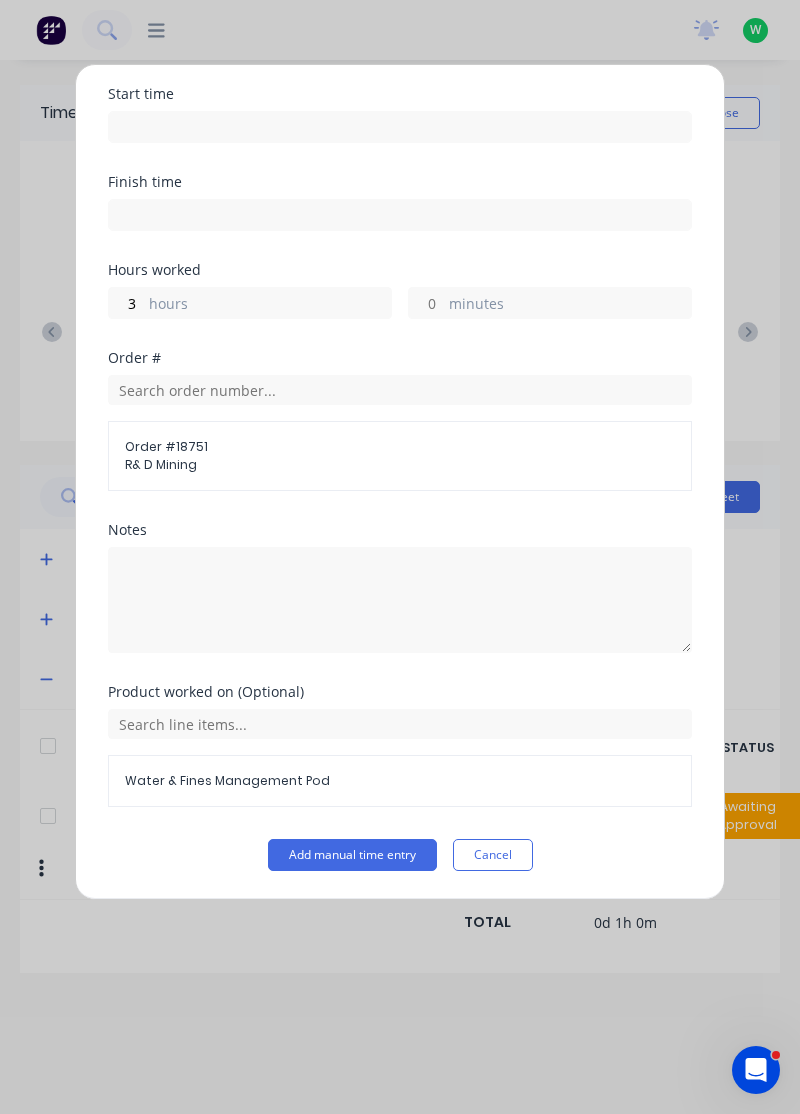 scroll, scrollTop: 145, scrollLeft: 0, axis: vertical 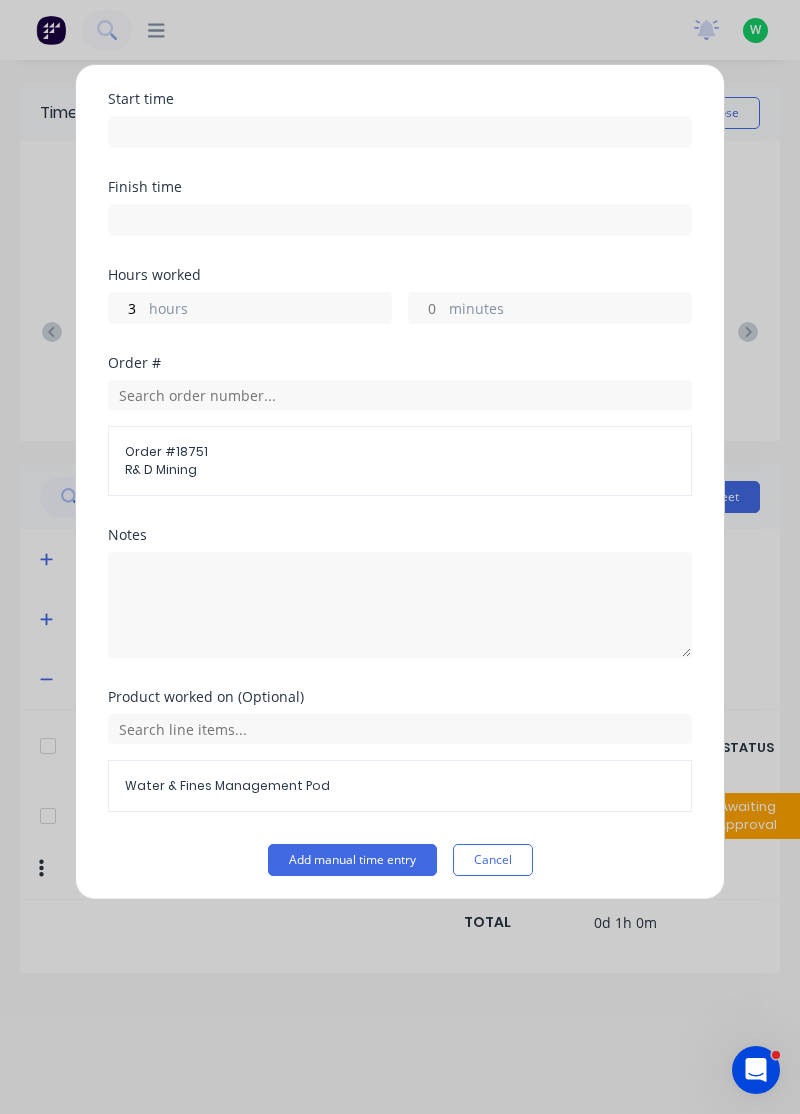 click on "Add manual time entry" at bounding box center (352, 860) 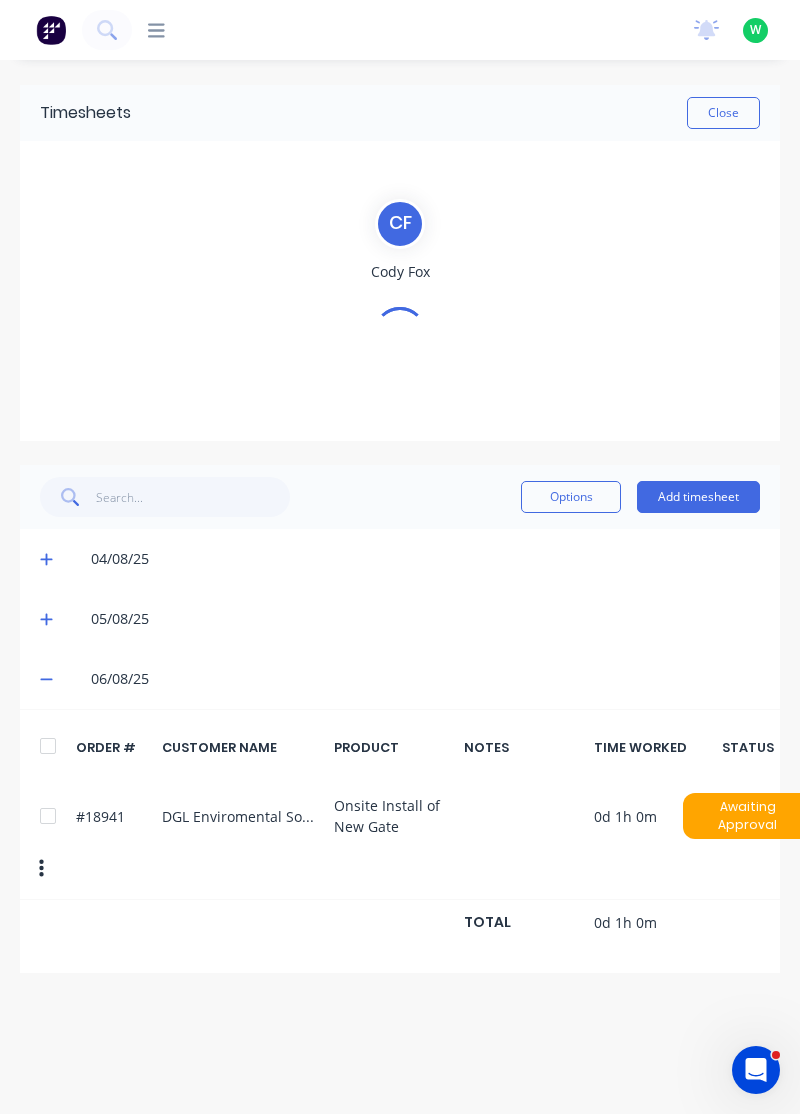 scroll, scrollTop: 0, scrollLeft: 0, axis: both 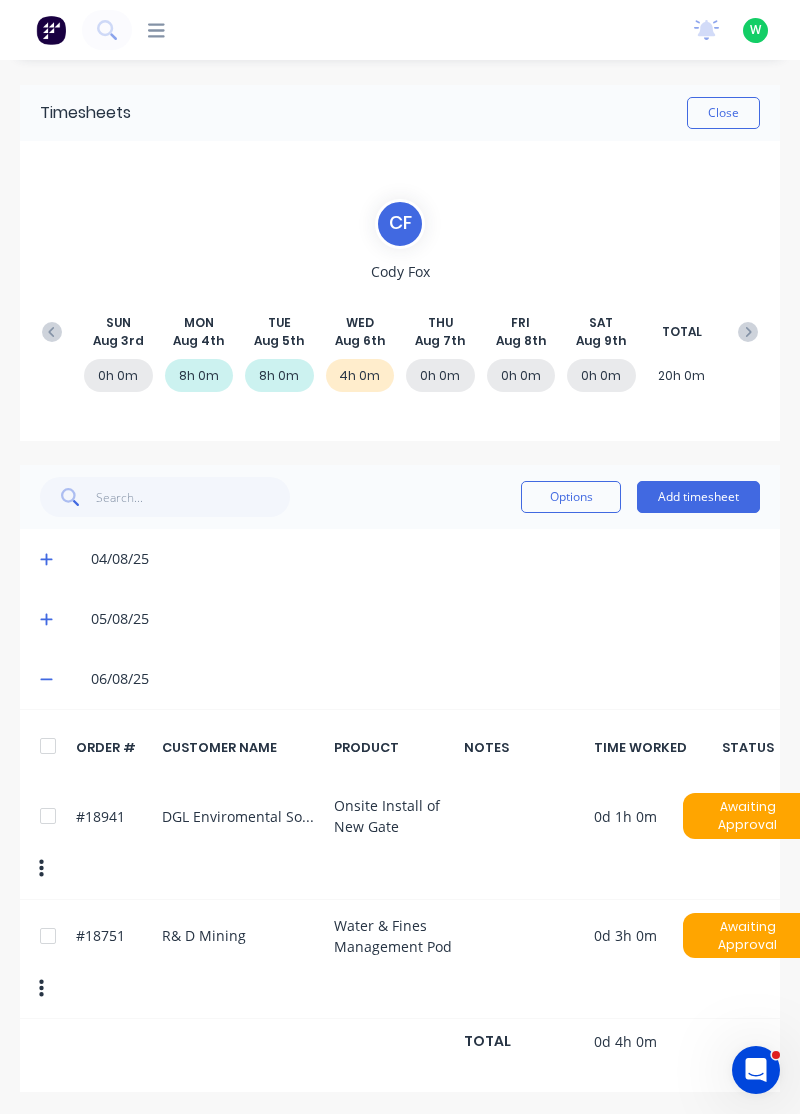 click on "Add timesheet" at bounding box center (698, 497) 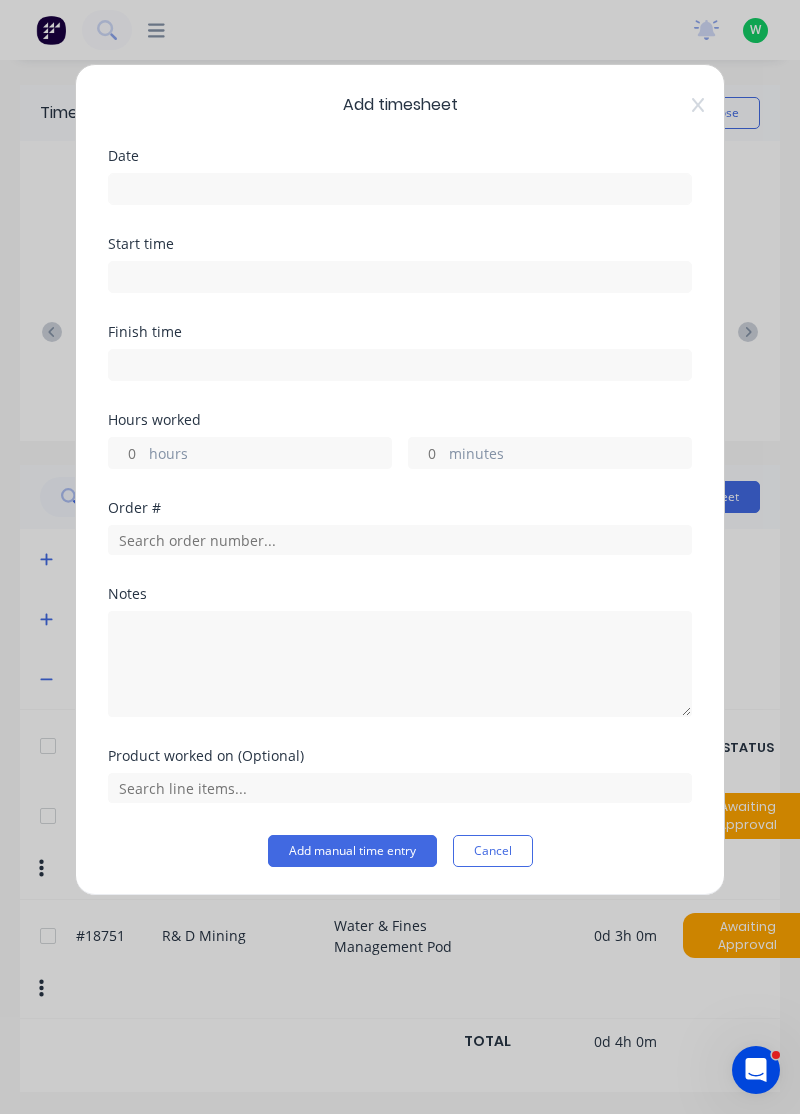 click at bounding box center [400, 189] 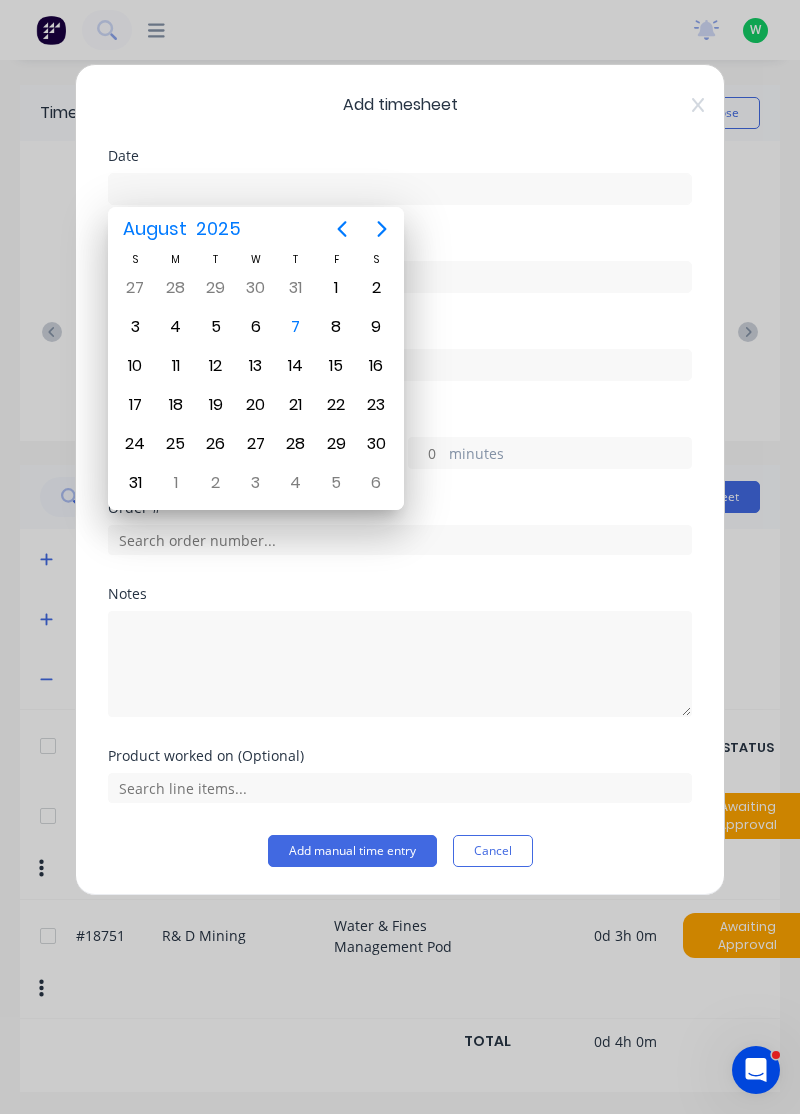 click on "6" at bounding box center (256, 327) 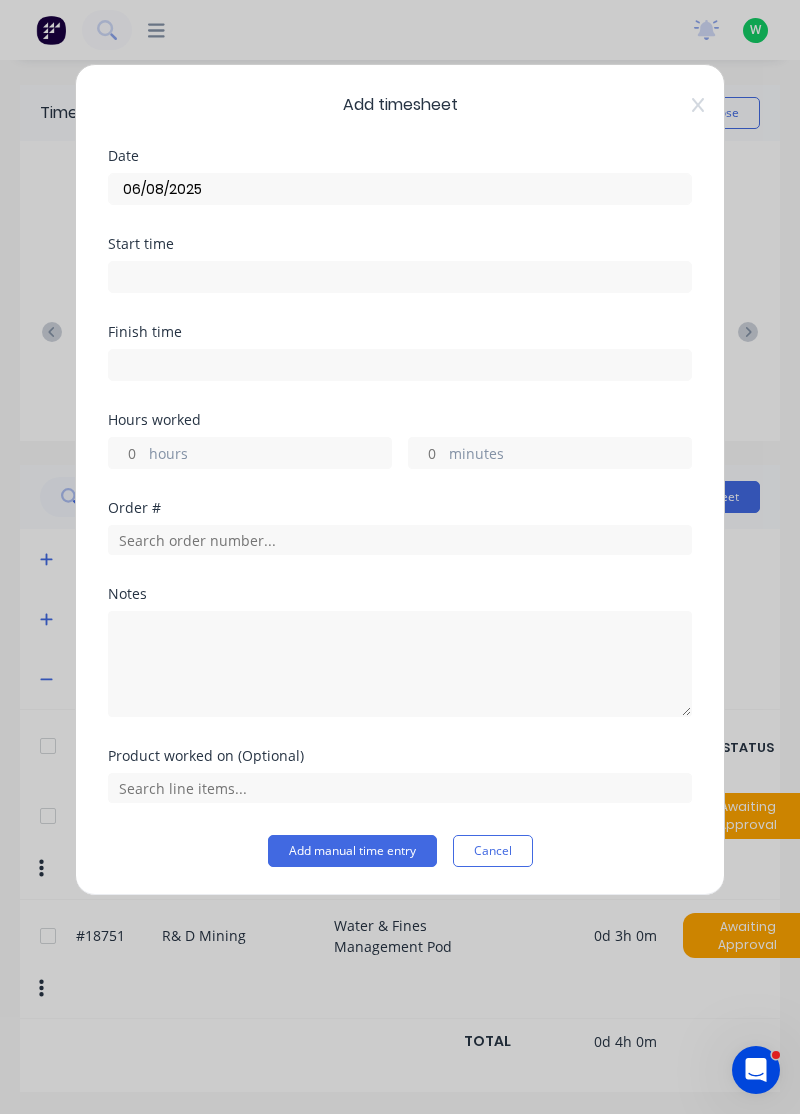 click on "hours" at bounding box center (270, 455) 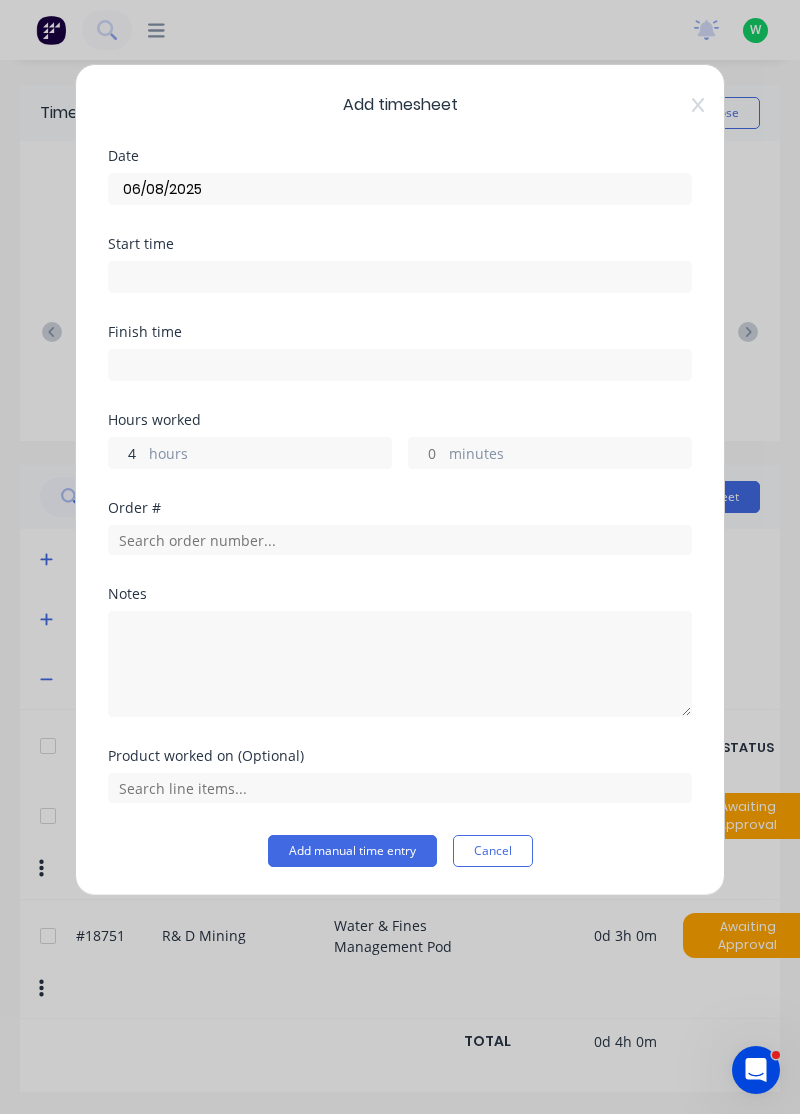 type on "4" 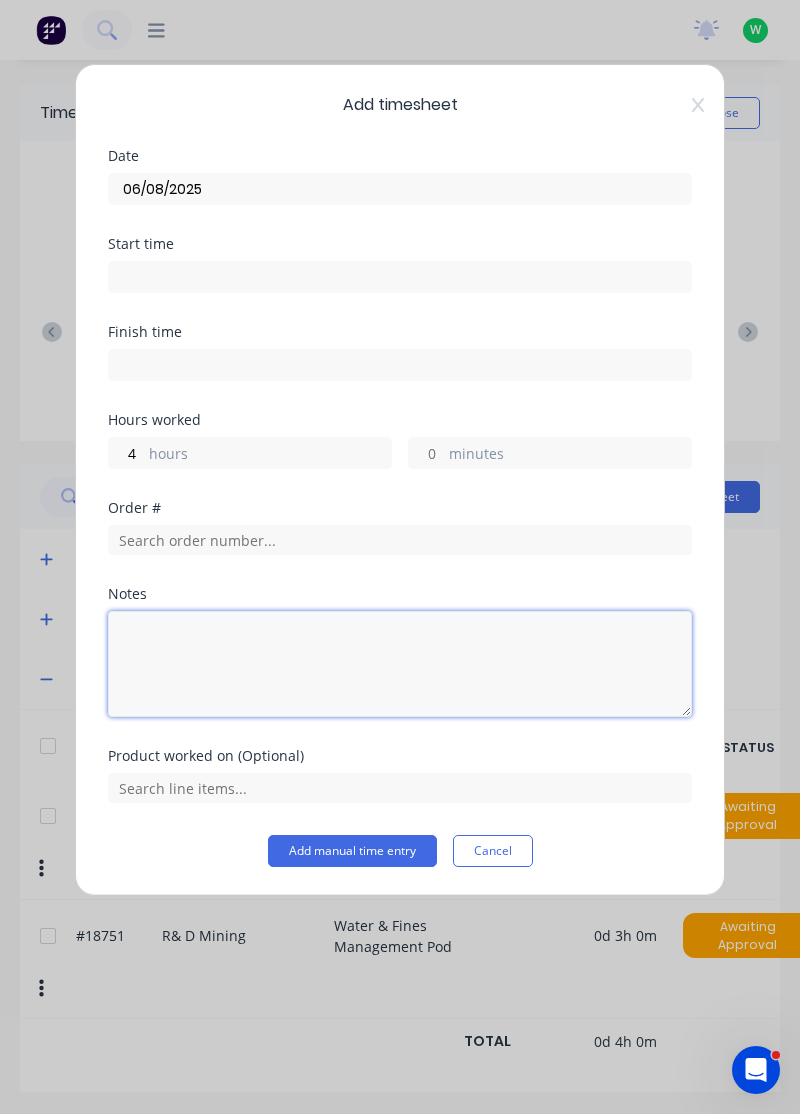click at bounding box center [400, 664] 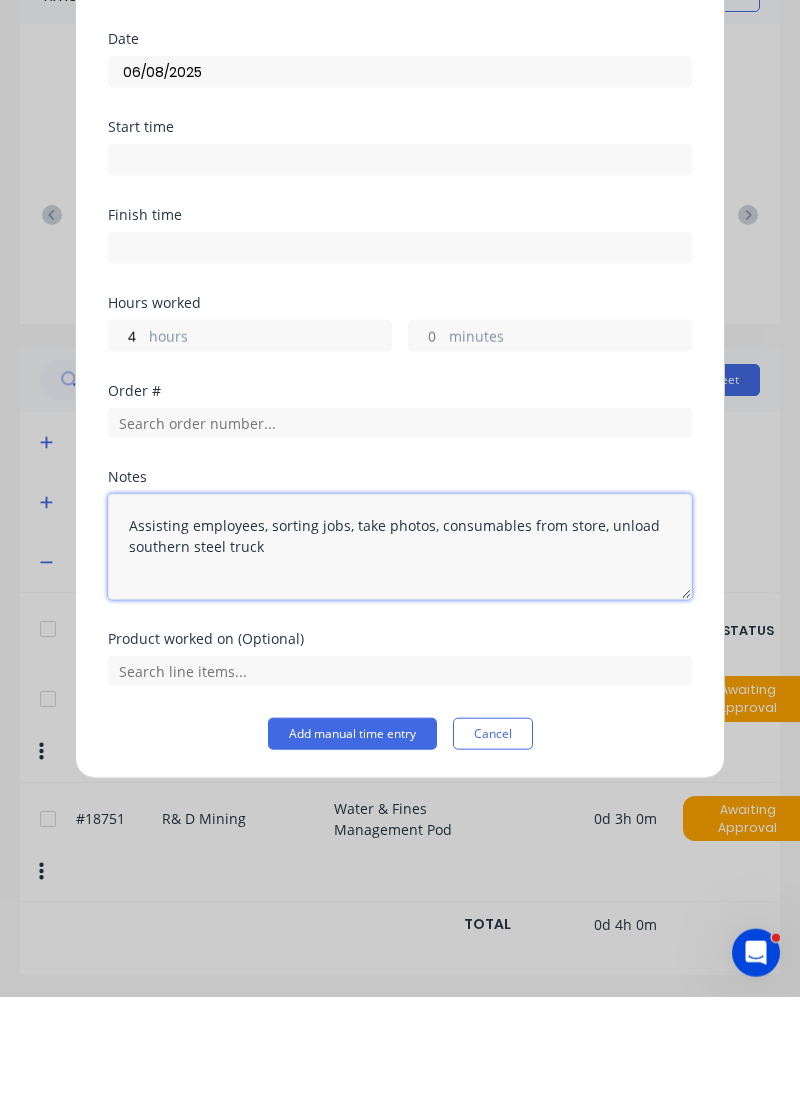 type on "Assisting employees, sorting jobs, take photos, consumables from store, unload southern steel truck" 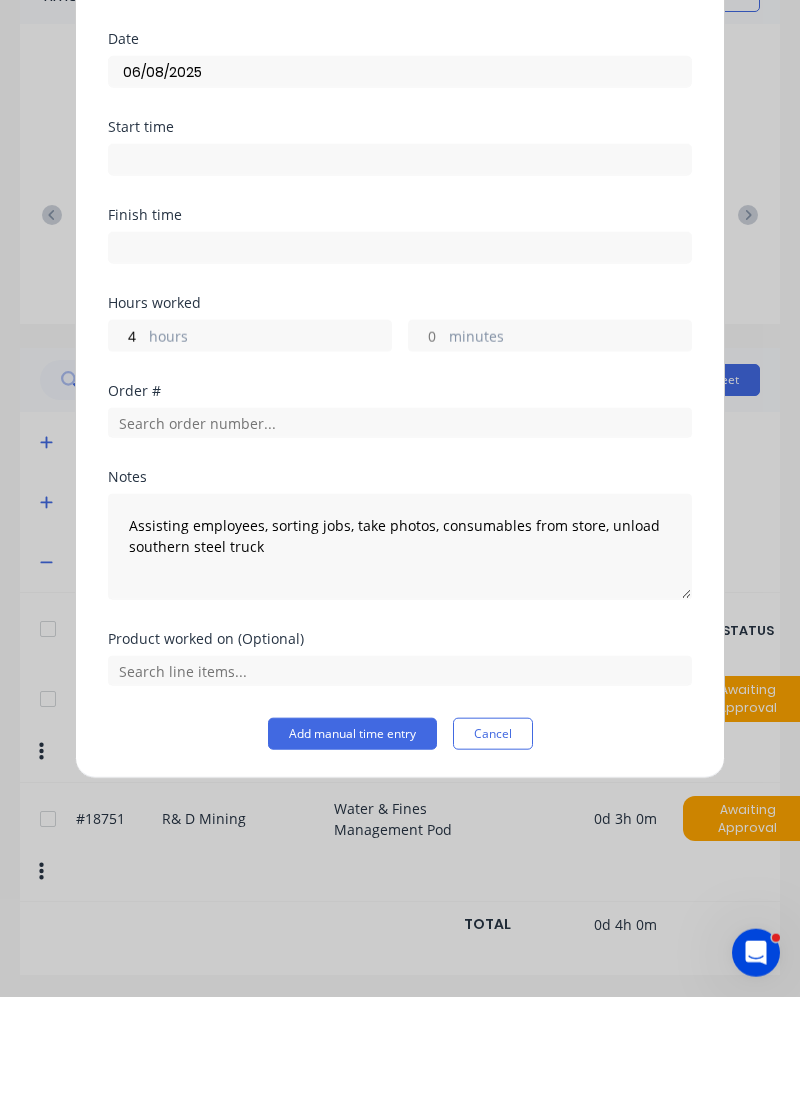click on "Add manual time entry" at bounding box center (352, 851) 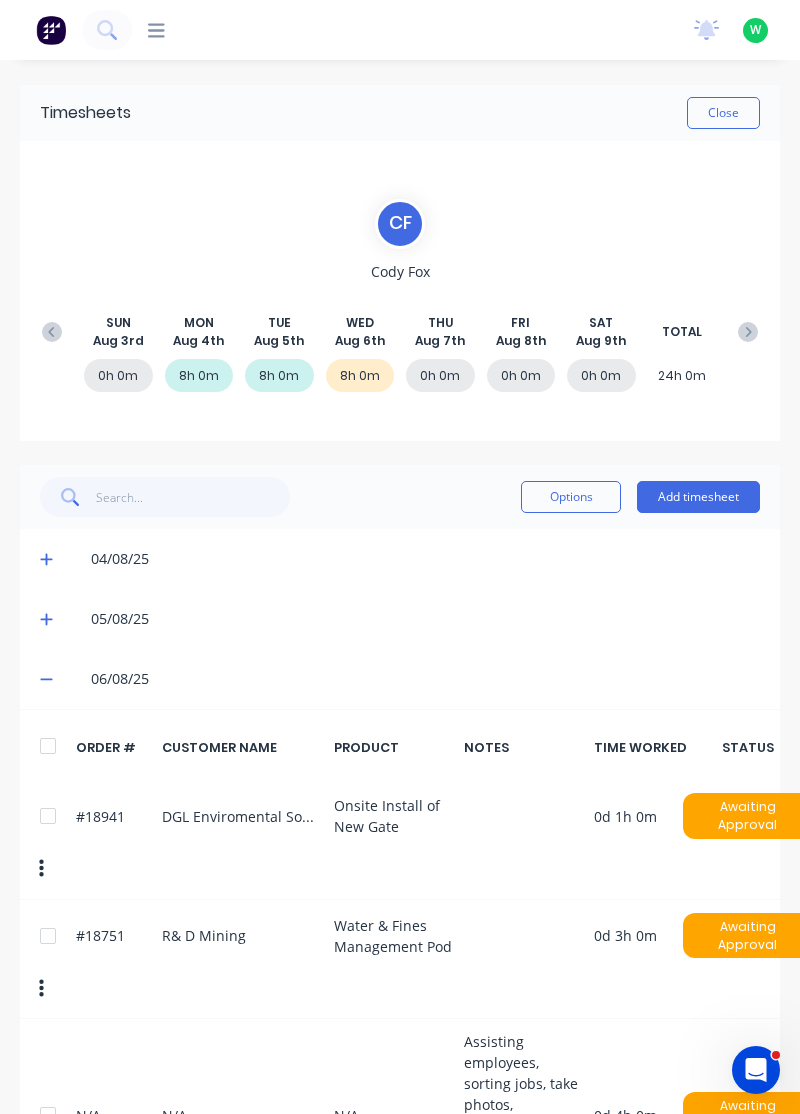 scroll, scrollTop: 133, scrollLeft: 0, axis: vertical 